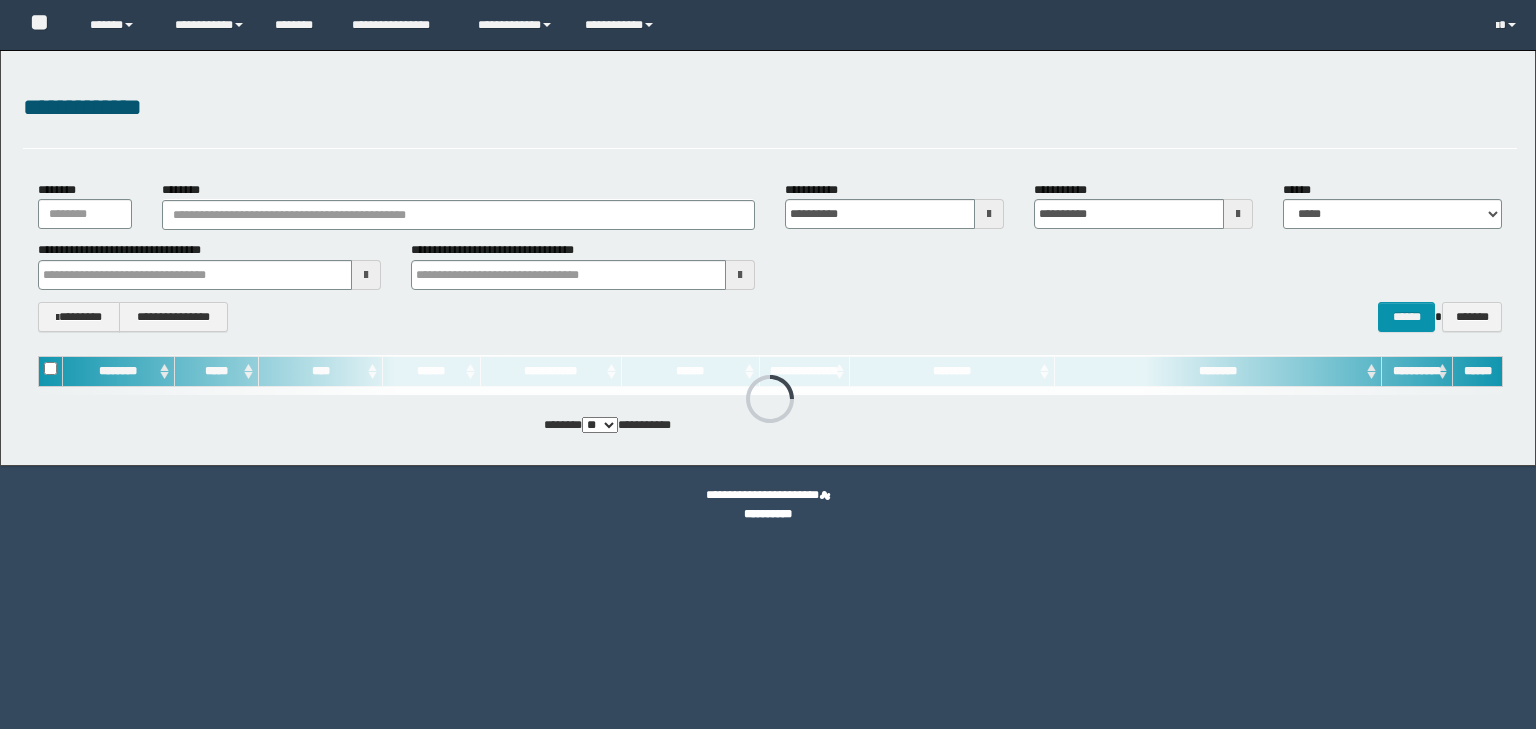 scroll, scrollTop: 0, scrollLeft: 0, axis: both 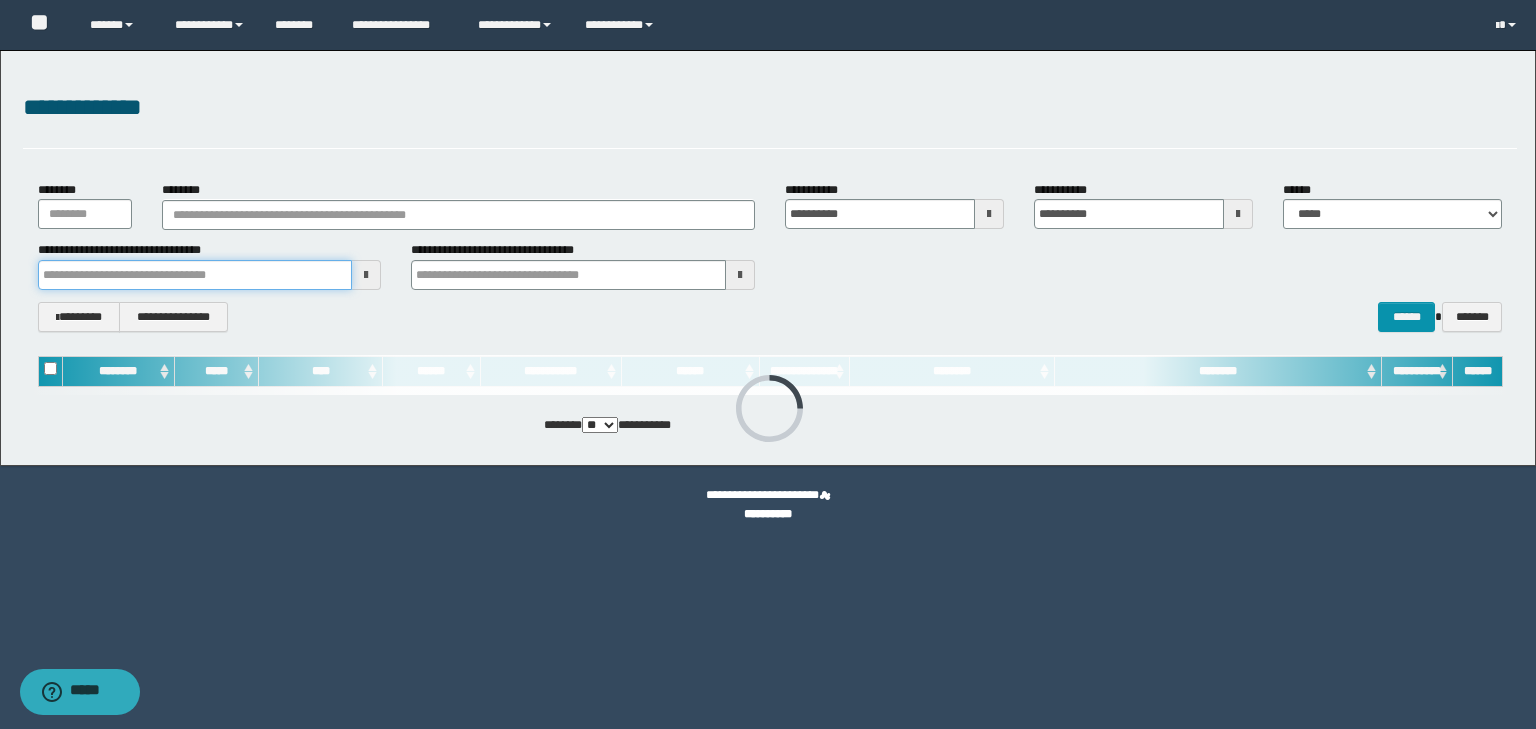 click at bounding box center [195, 275] 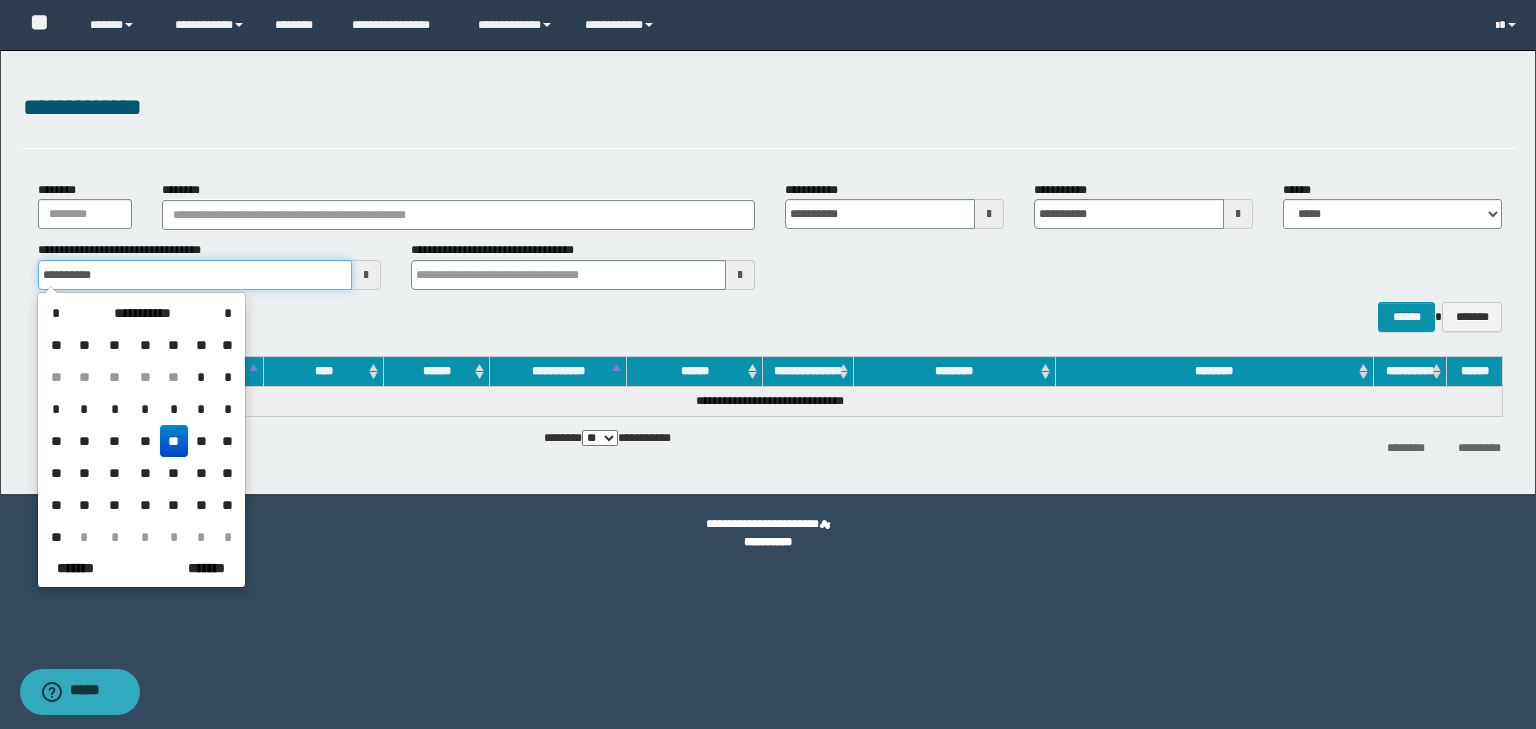 click on "**********" at bounding box center [195, 275] 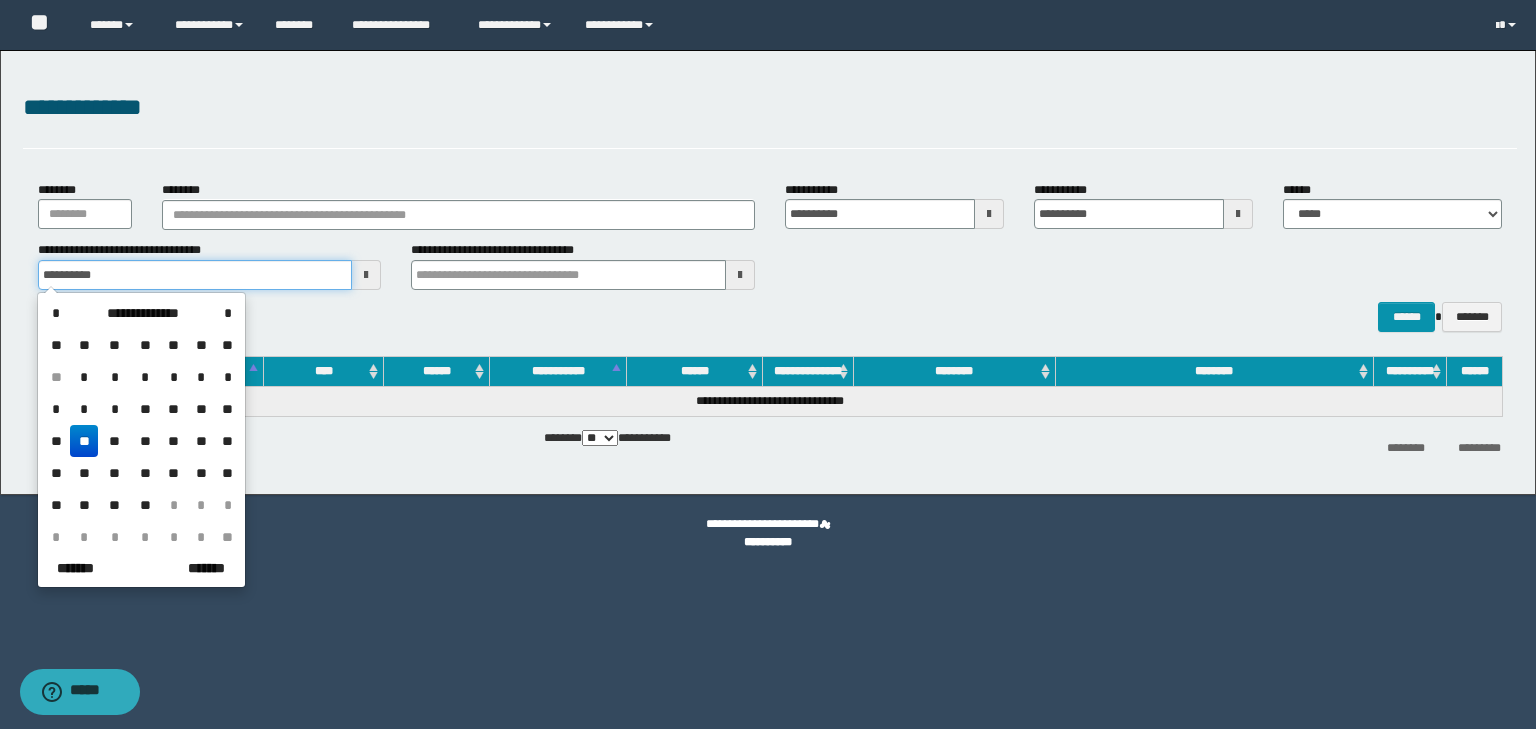 type on "**********" 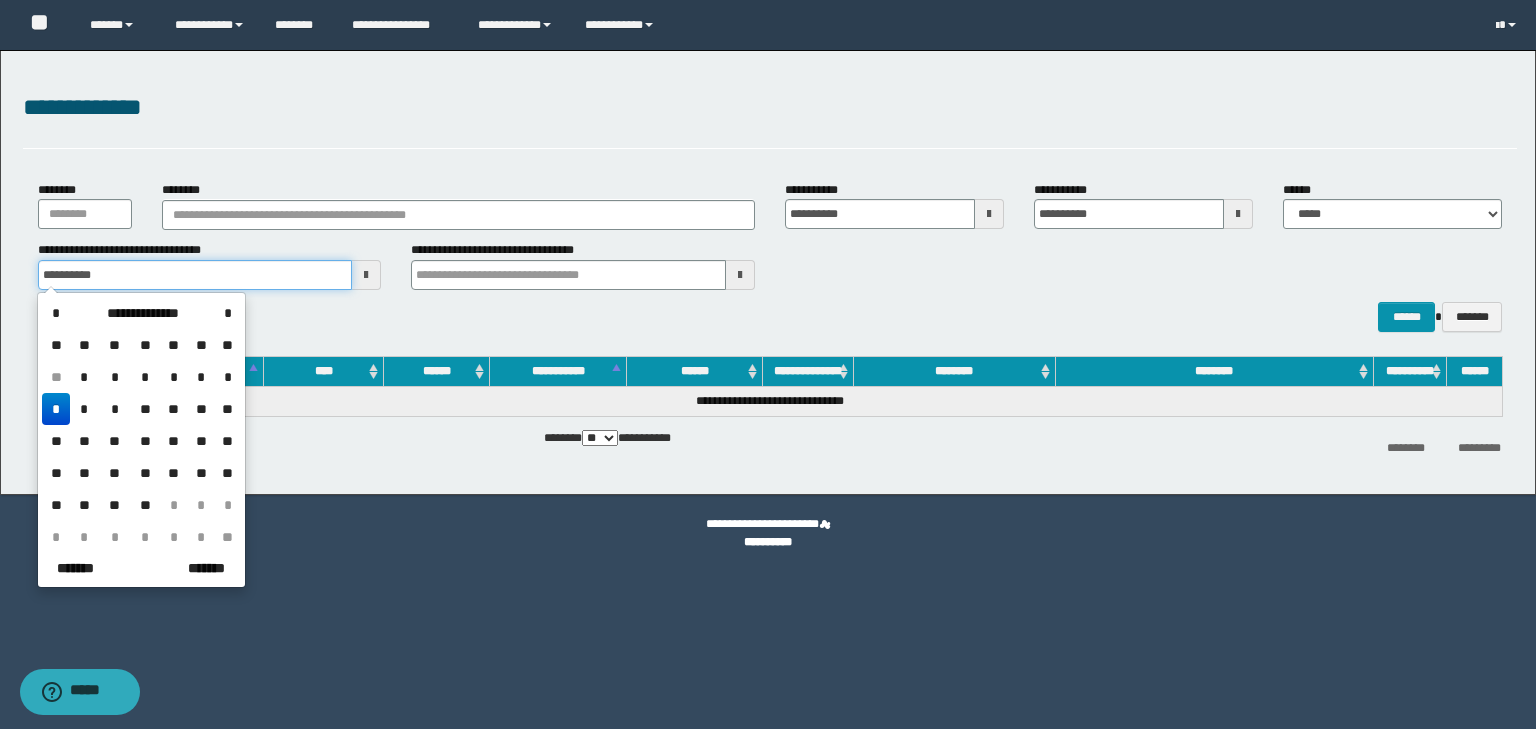 type on "**********" 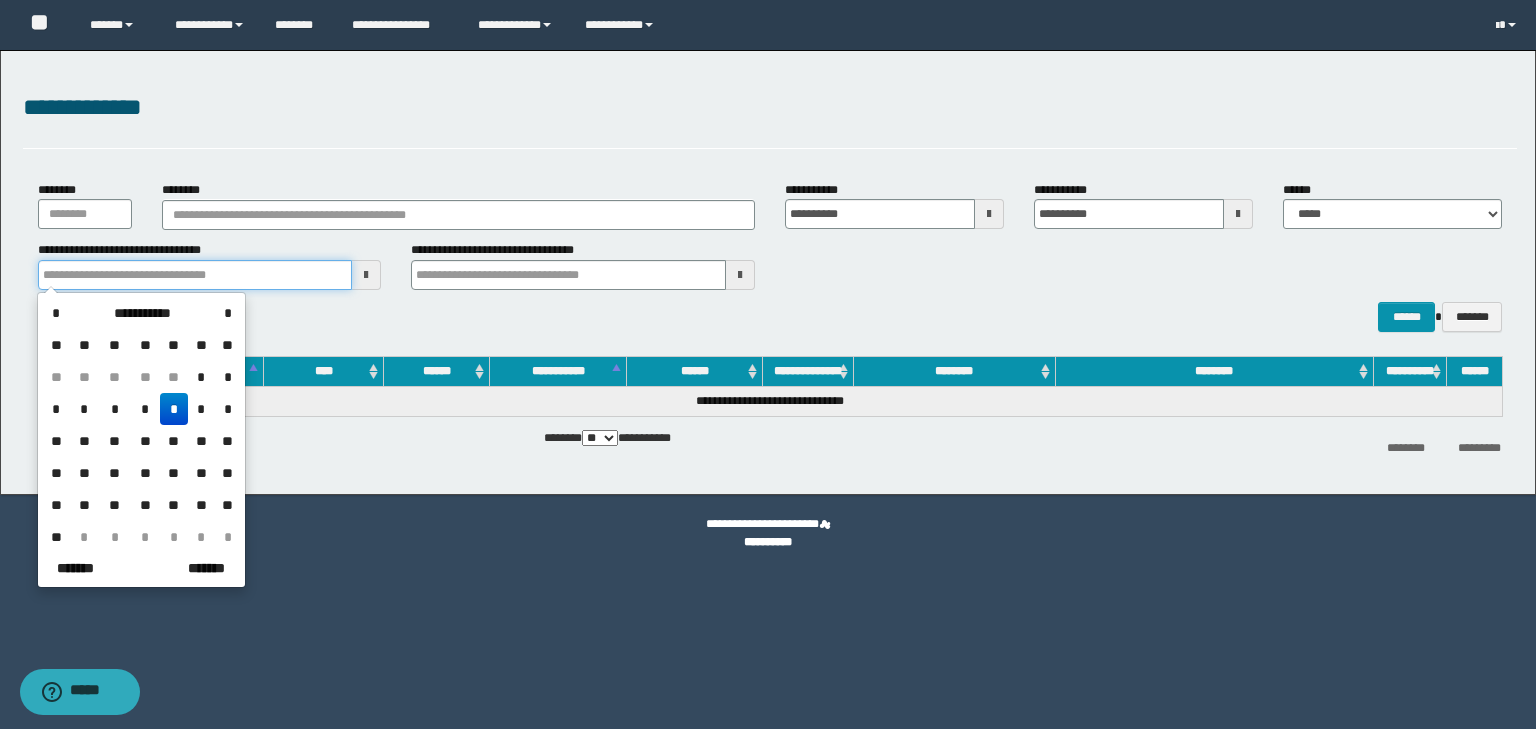 type on "**********" 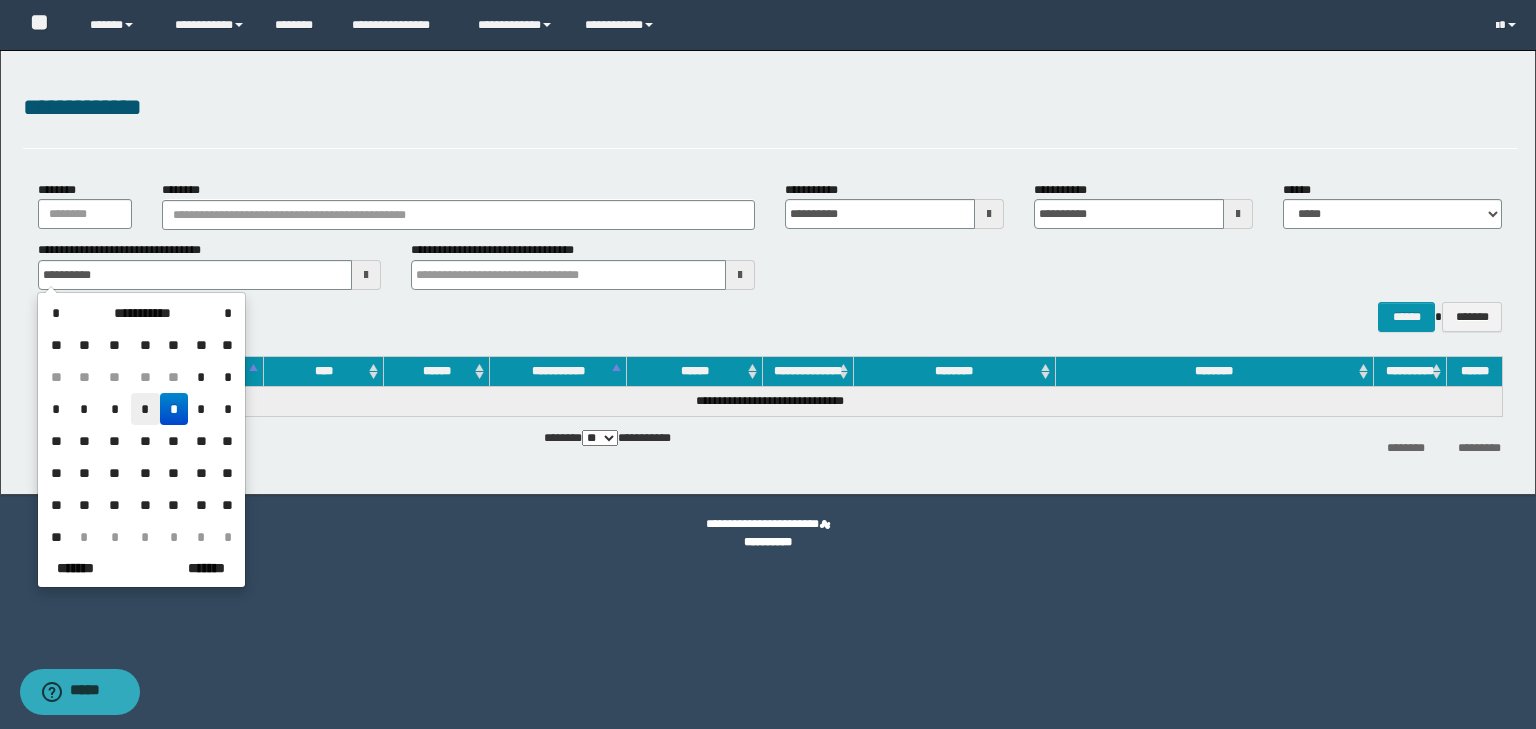 click on "*" at bounding box center (145, 409) 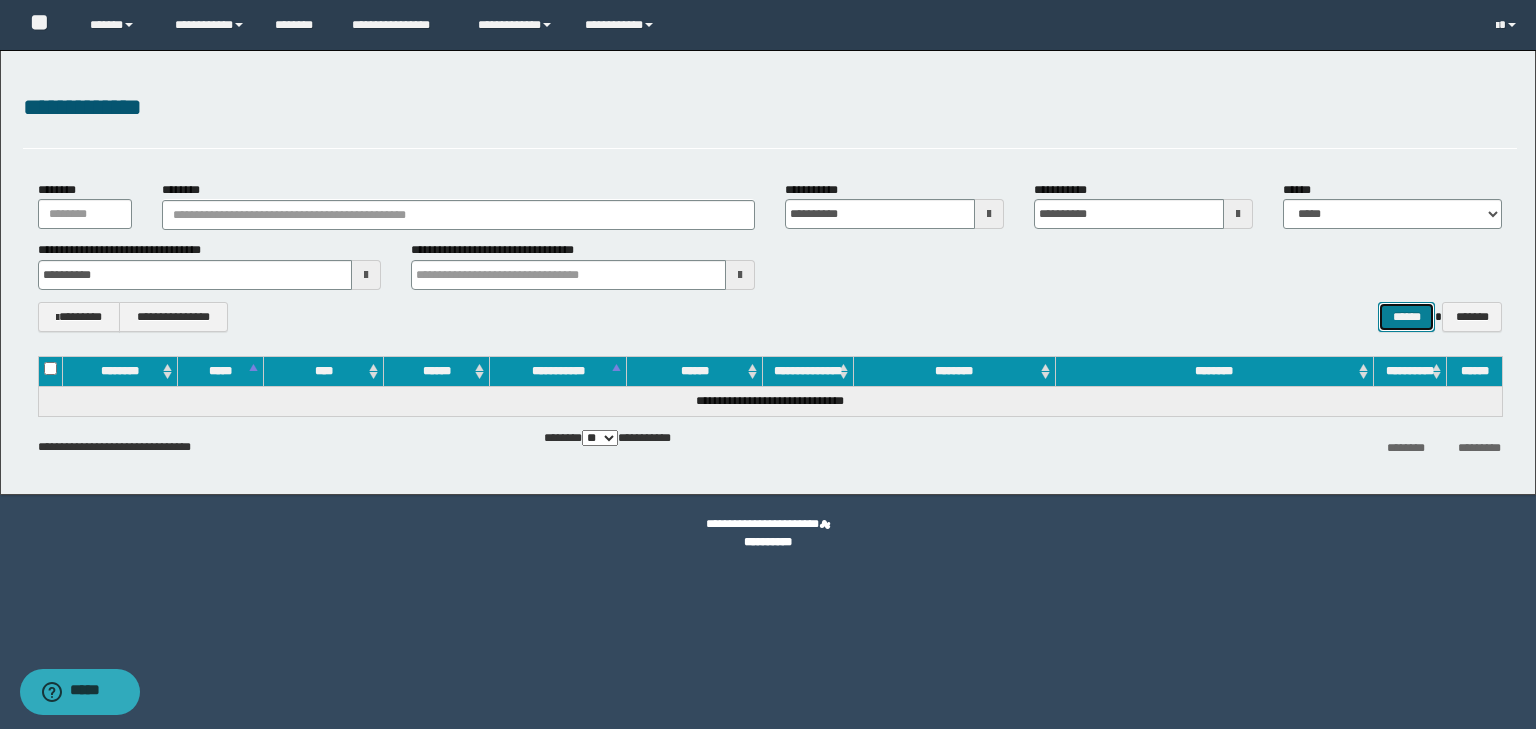 click on "******" at bounding box center (1406, 317) 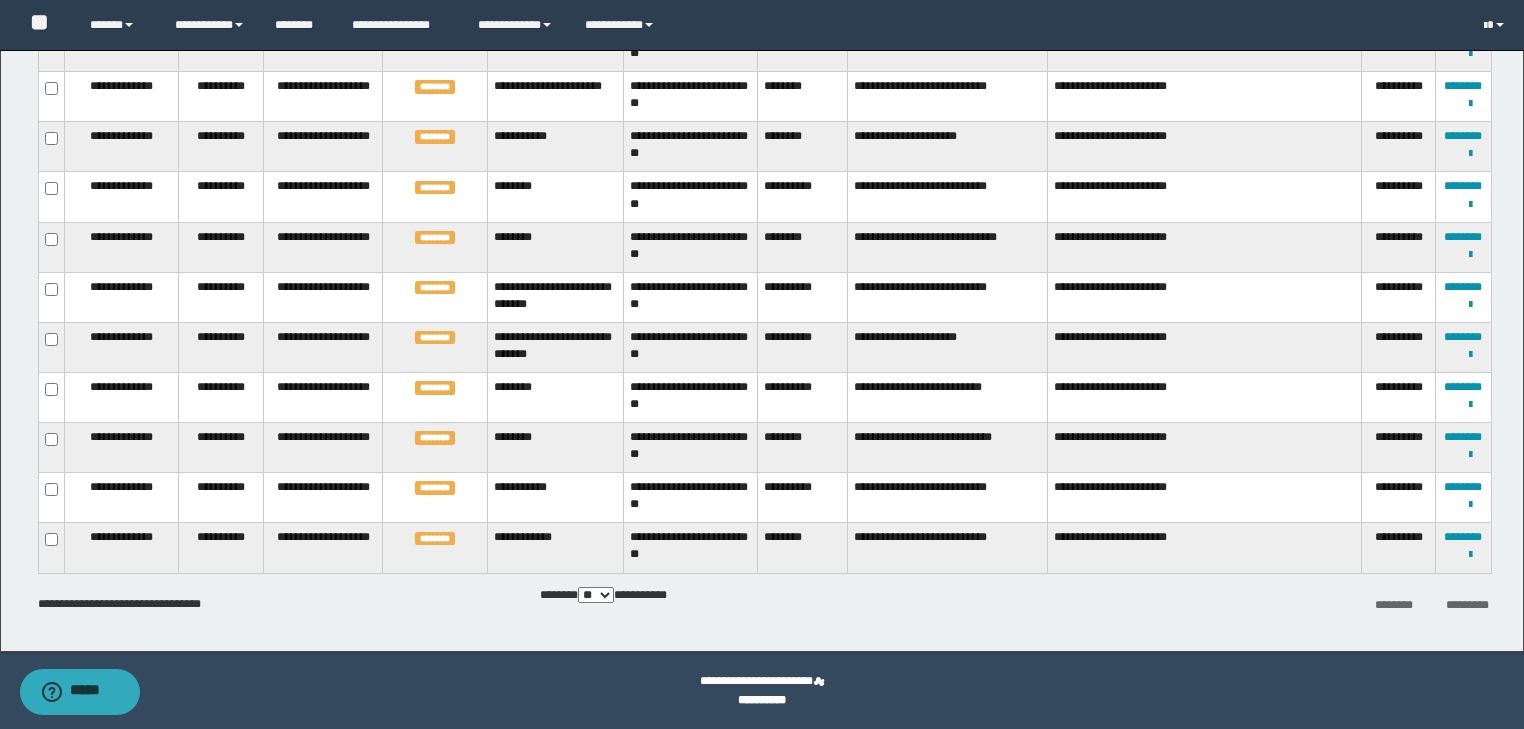 scroll, scrollTop: 285, scrollLeft: 0, axis: vertical 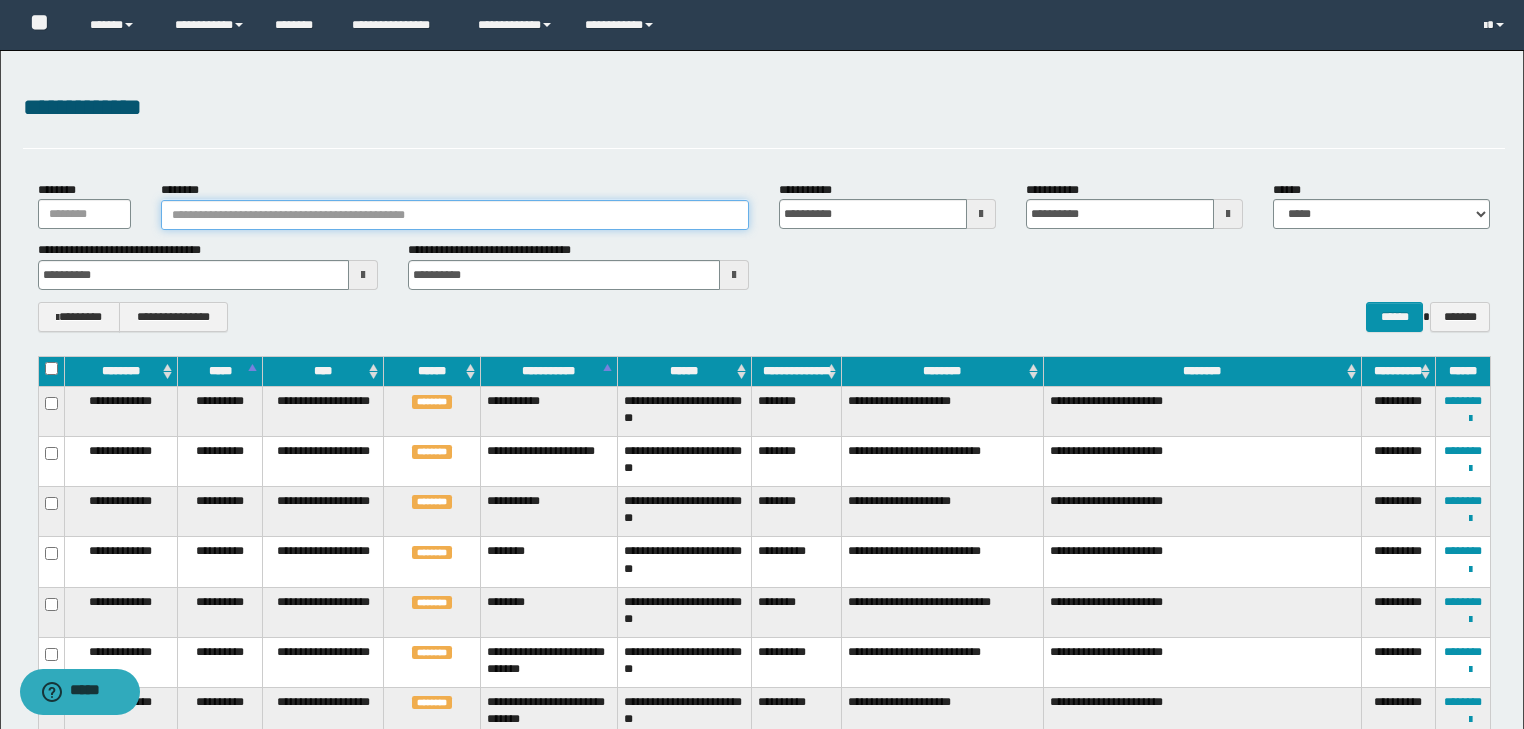 click on "********" at bounding box center [455, 215] 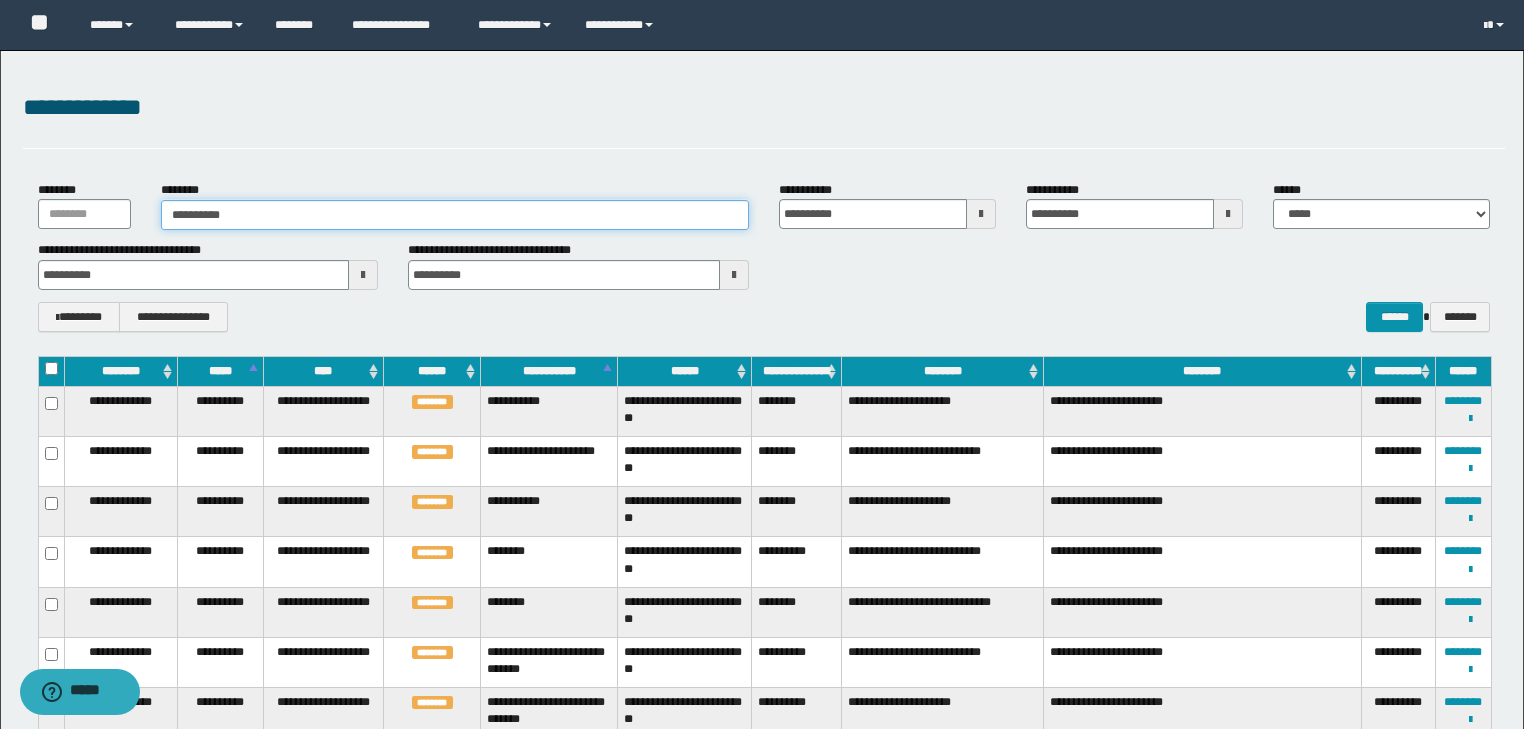 type on "**********" 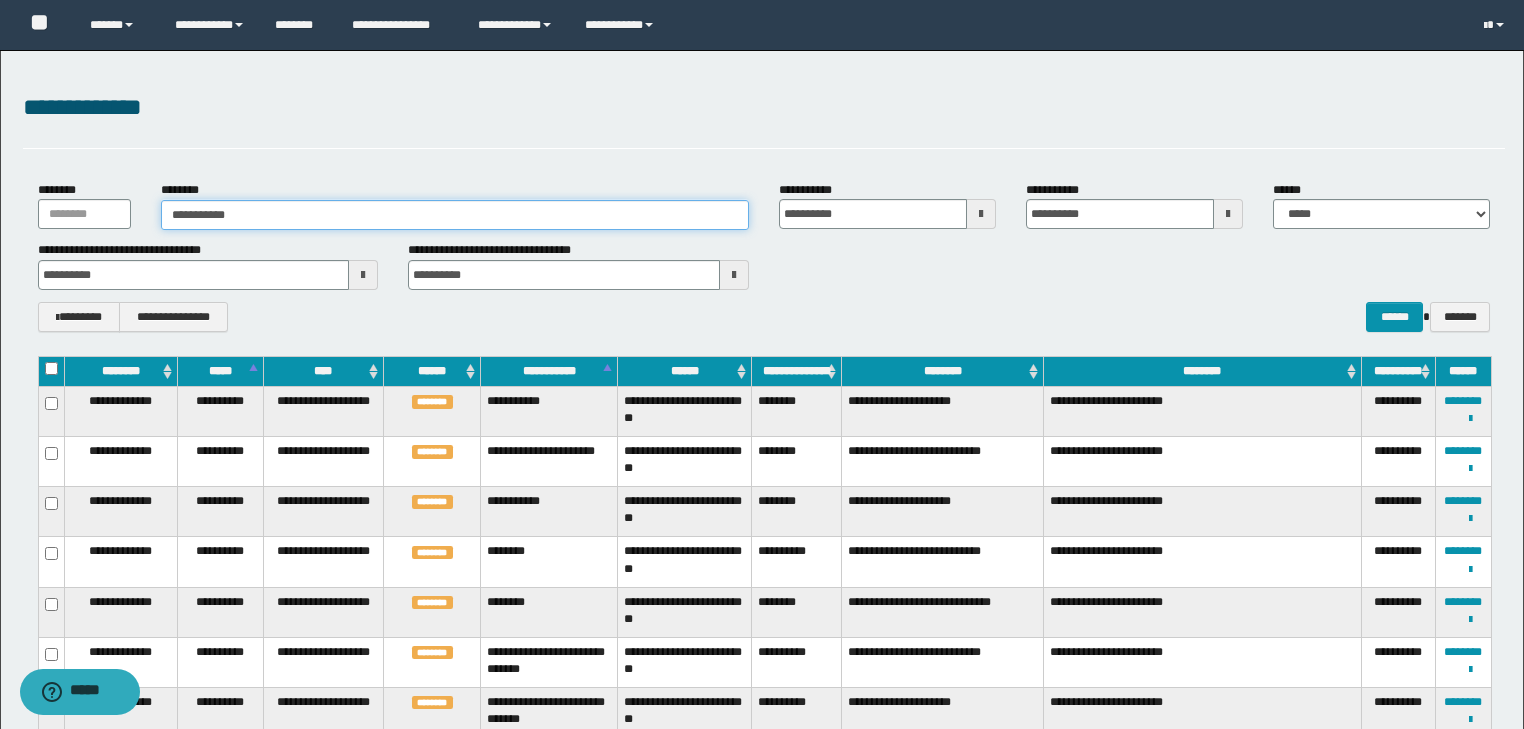 type on "**********" 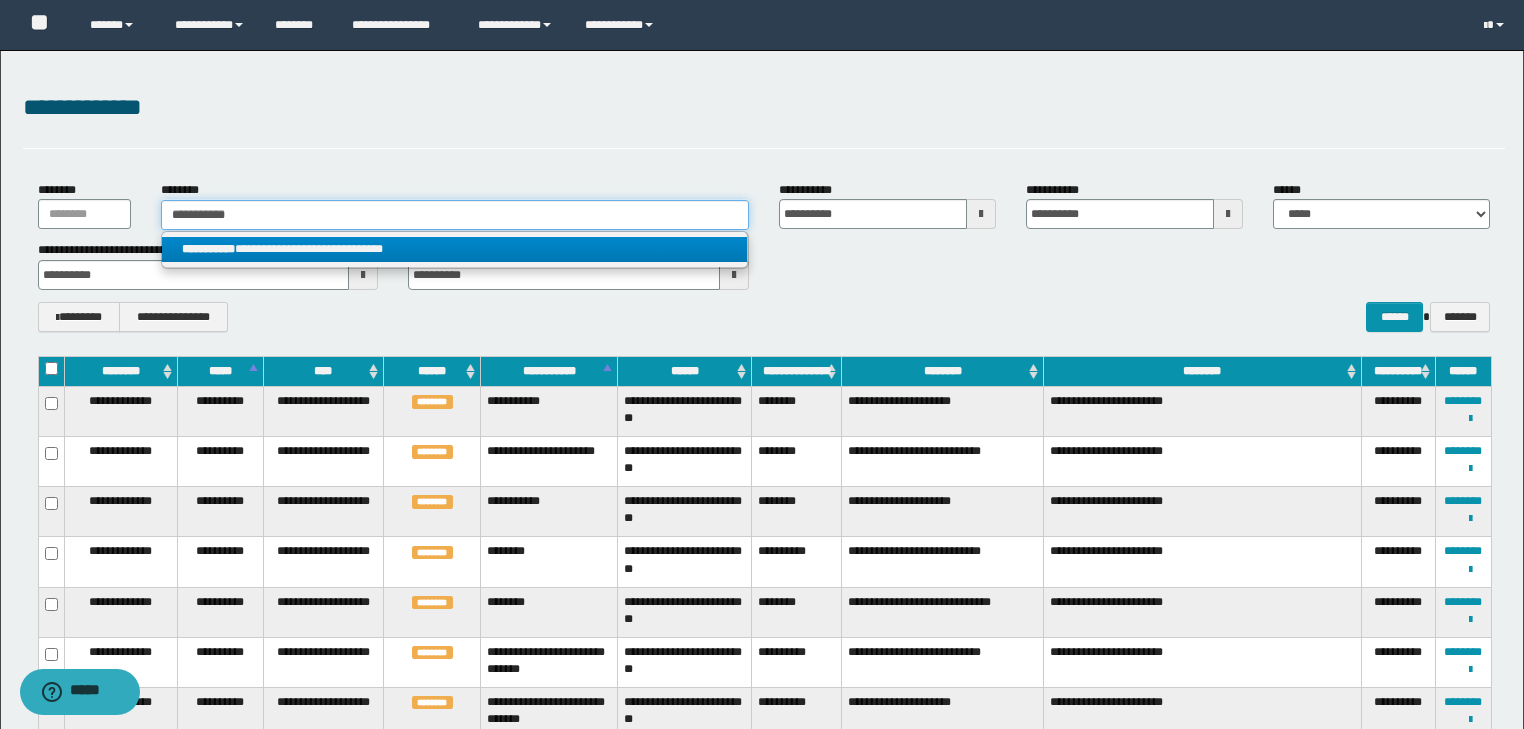 type on "**********" 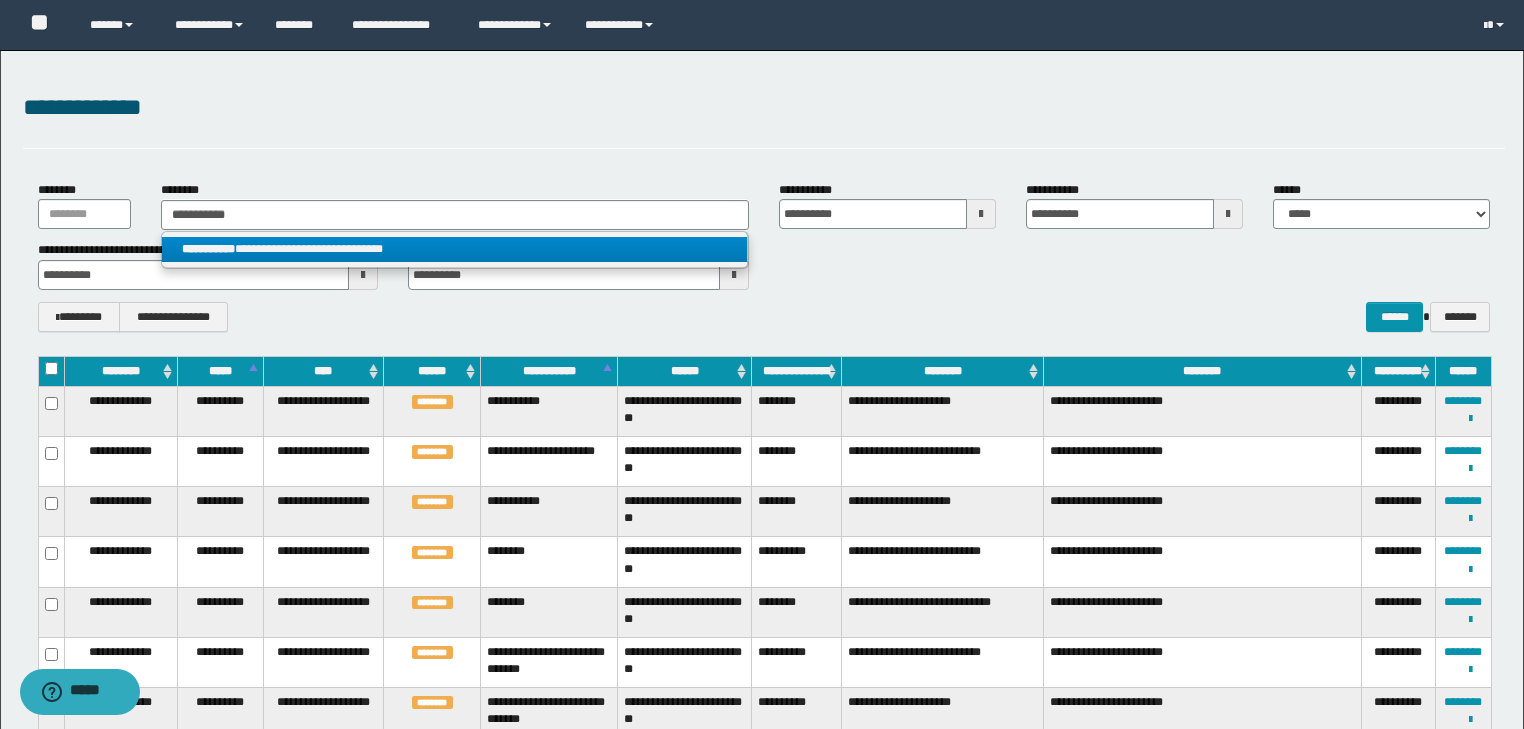 click on "**********" at bounding box center [454, 249] 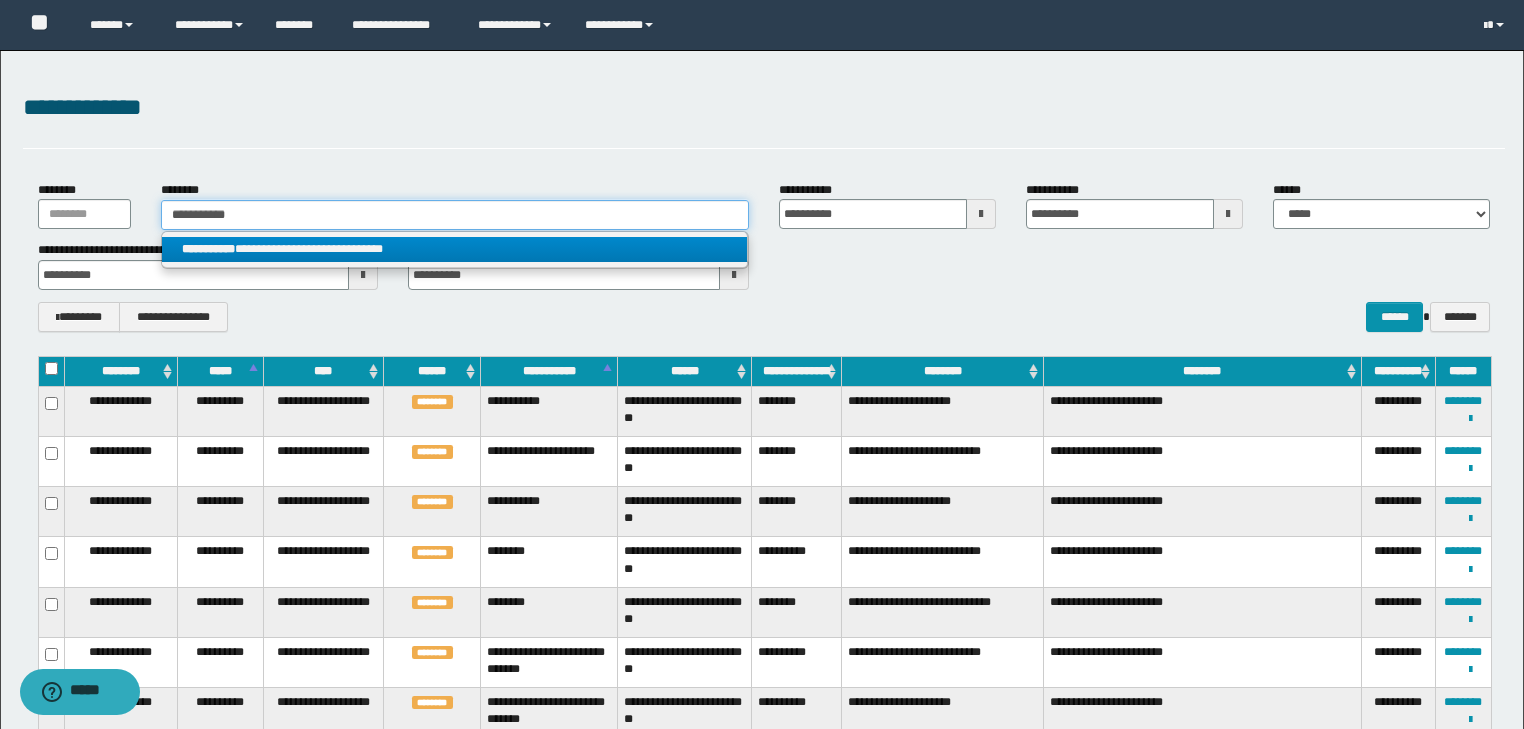 type 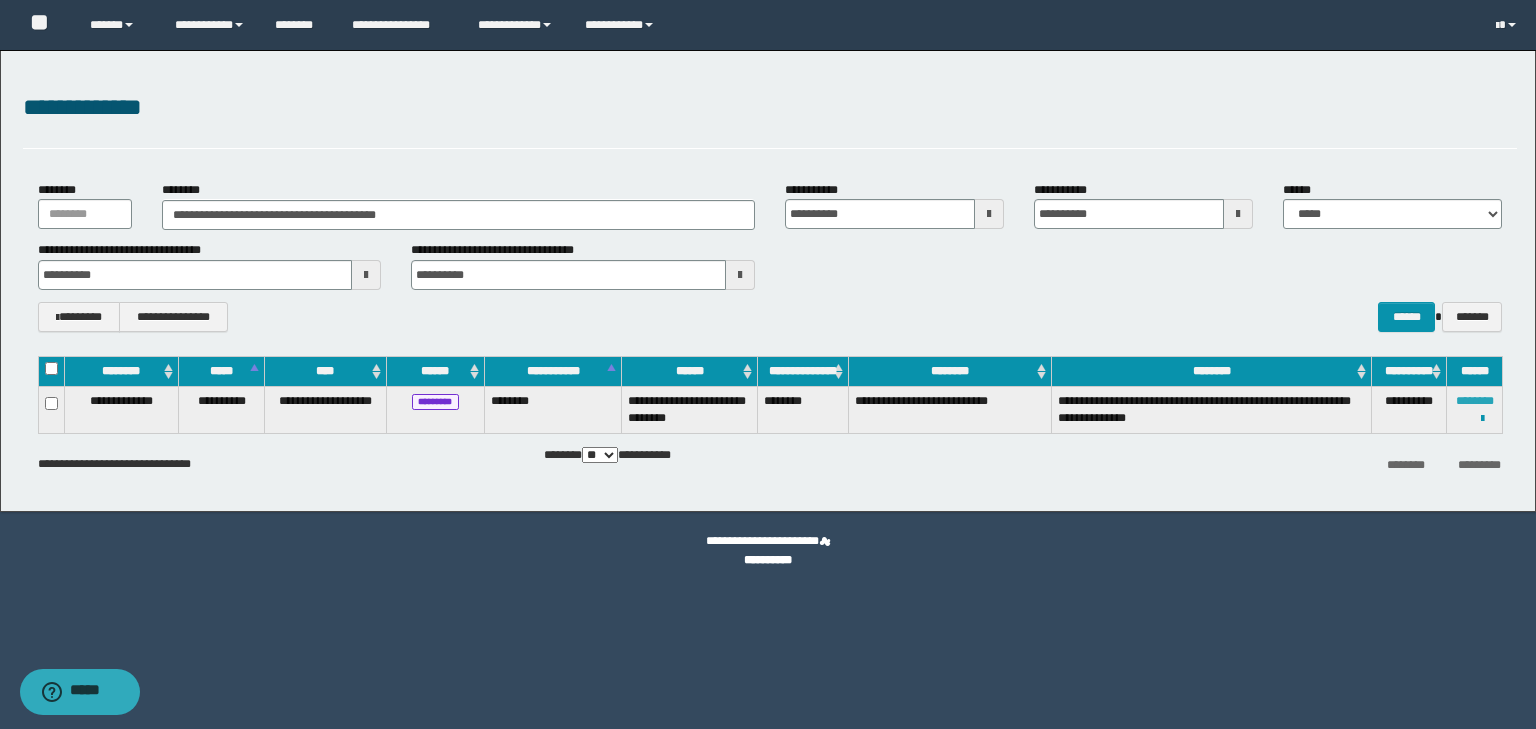 click on "********" at bounding box center (1475, 401) 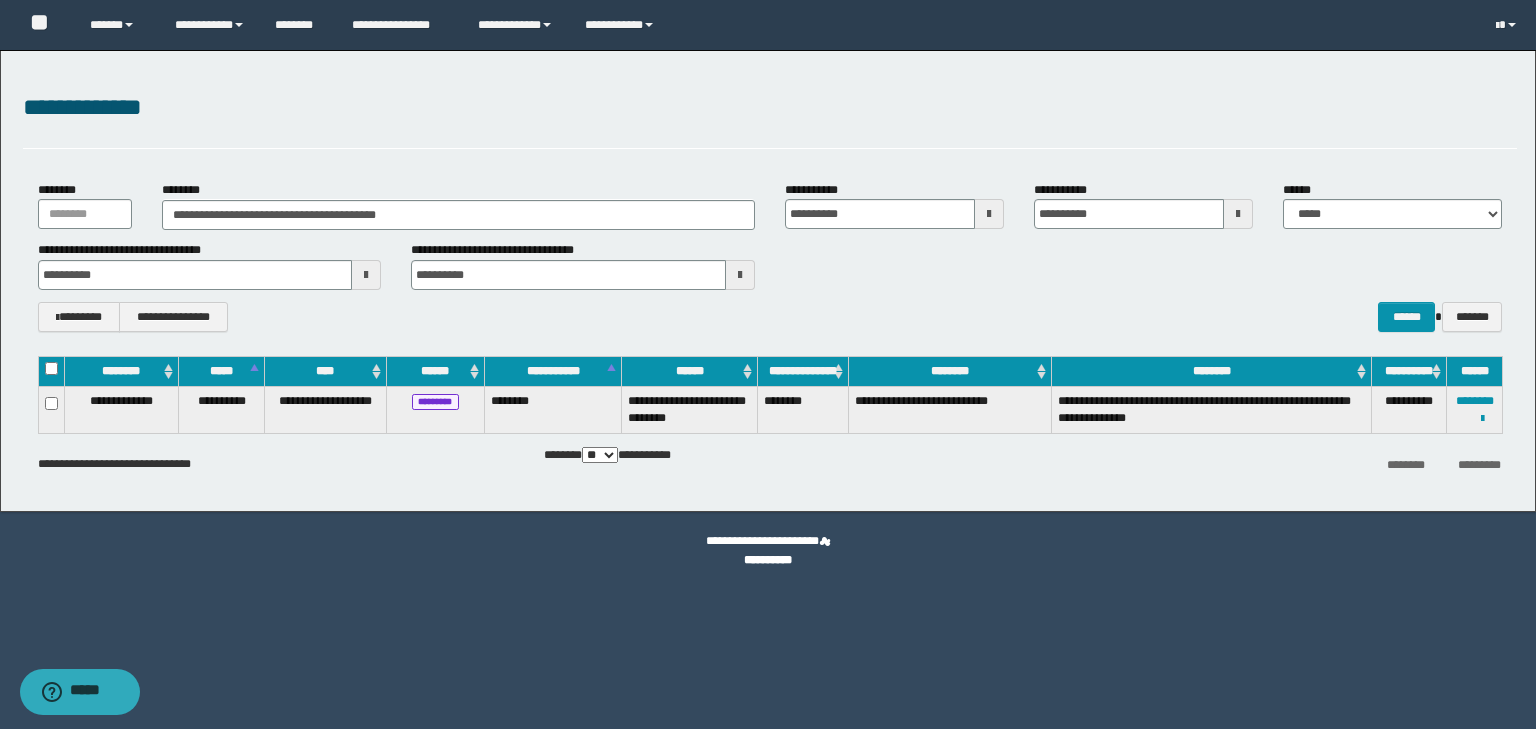 click on "**********" at bounding box center (1475, 409) 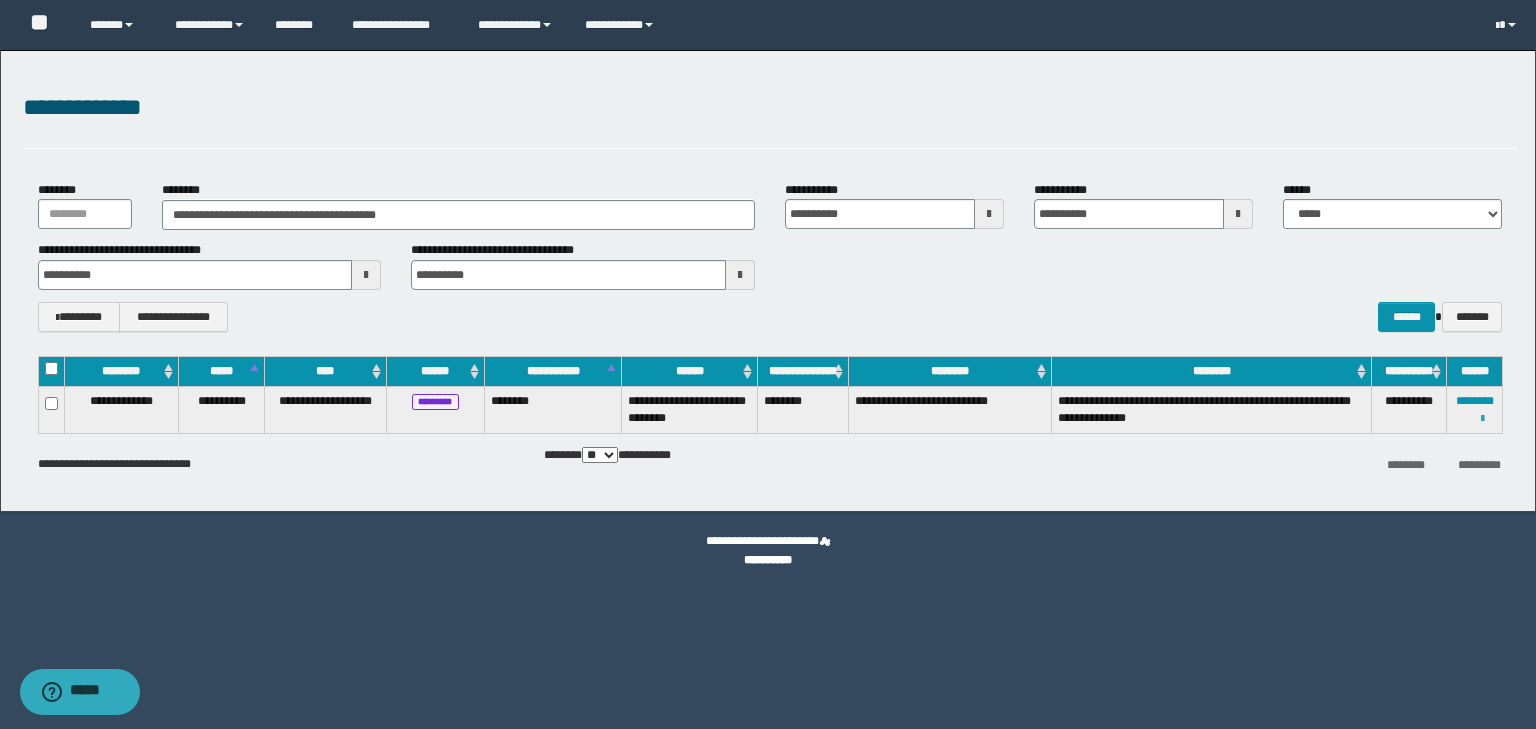 click at bounding box center [1482, 419] 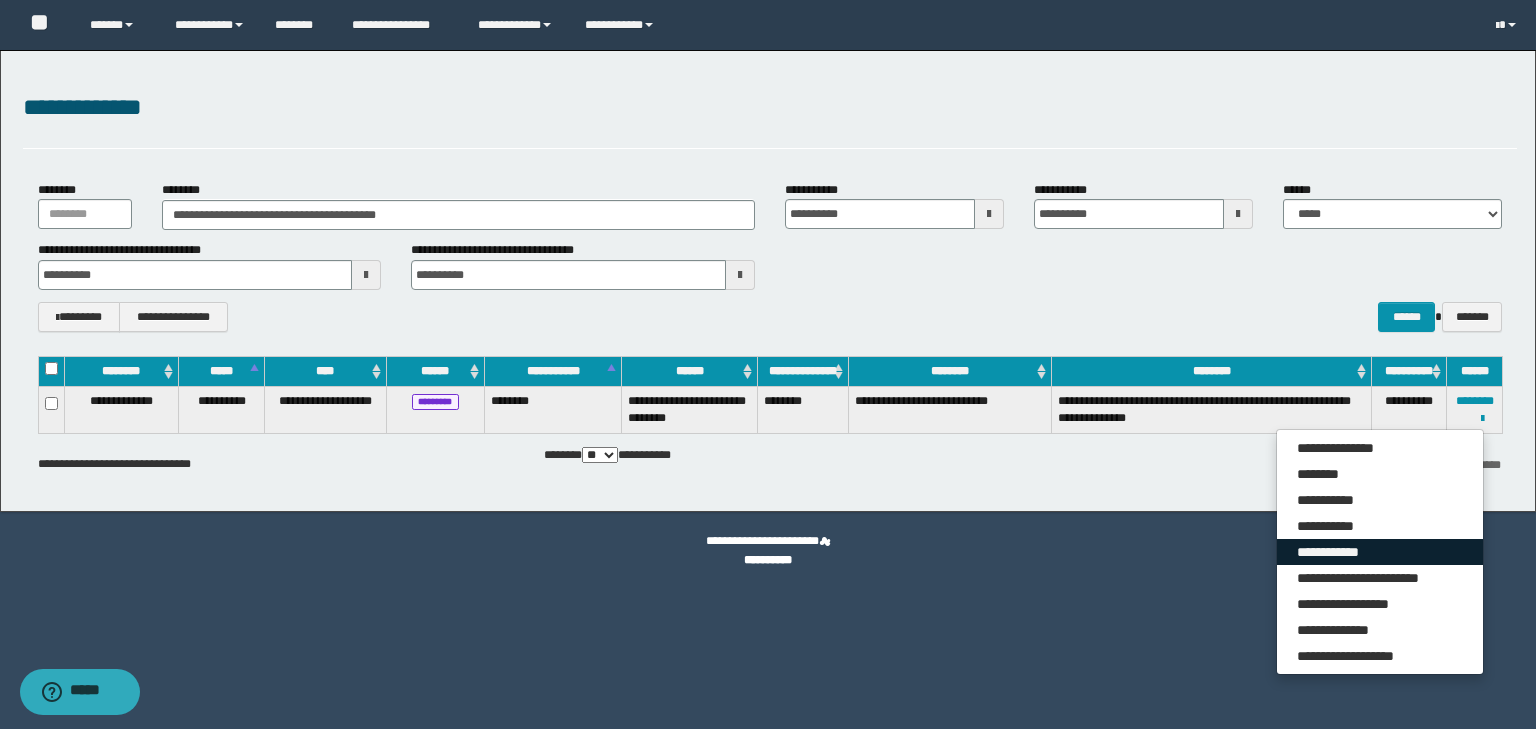 click on "**********" at bounding box center (1380, 552) 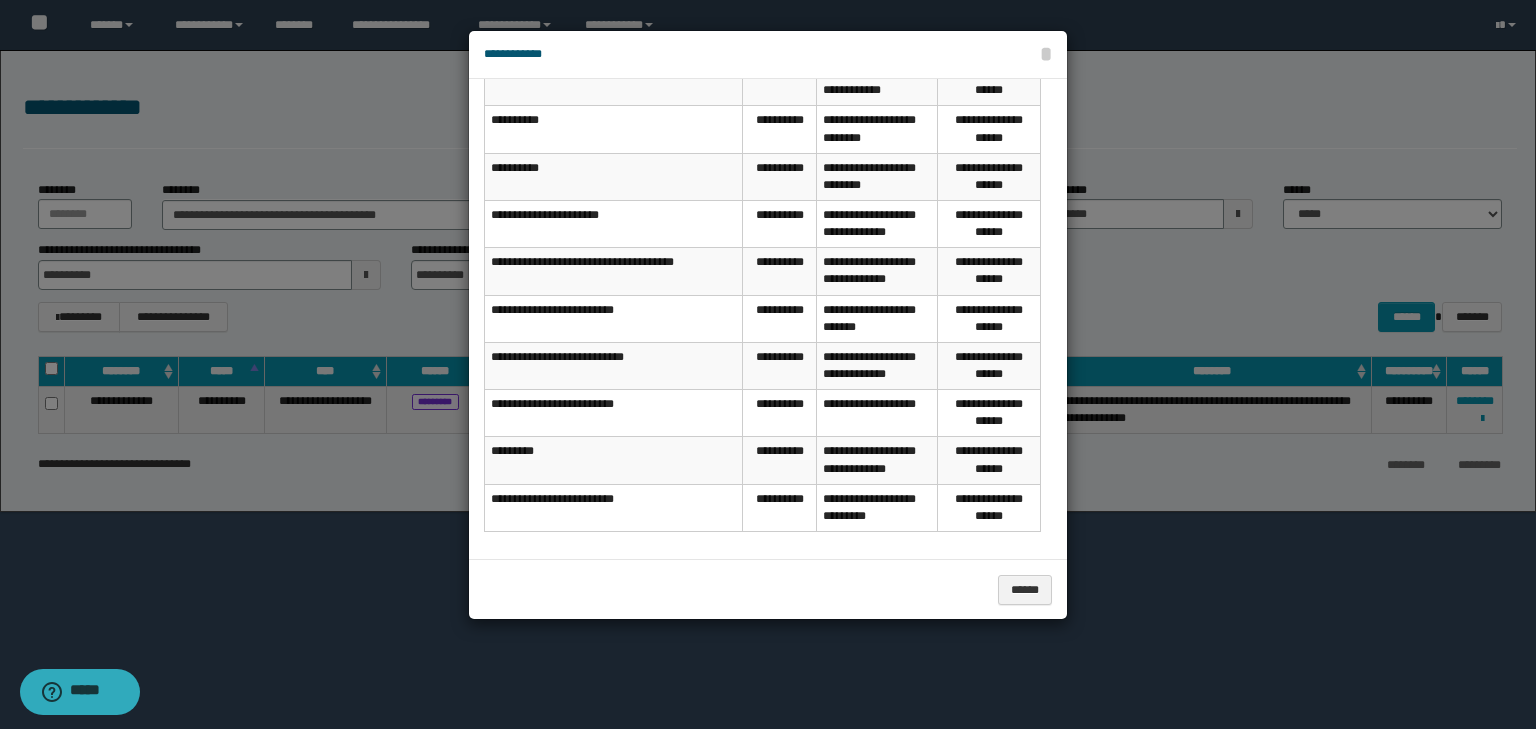 scroll, scrollTop: 260, scrollLeft: 0, axis: vertical 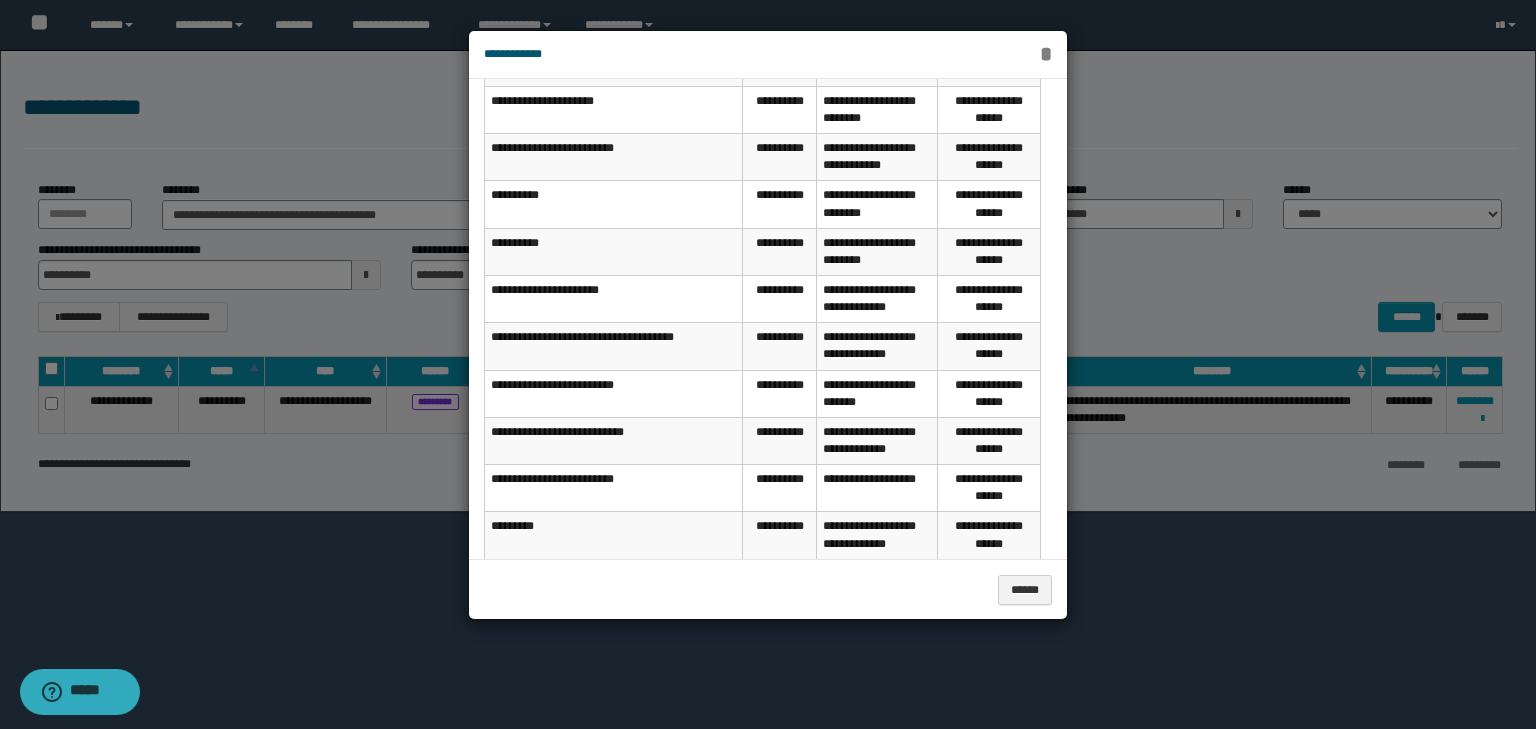 click on "*" at bounding box center (1046, 54) 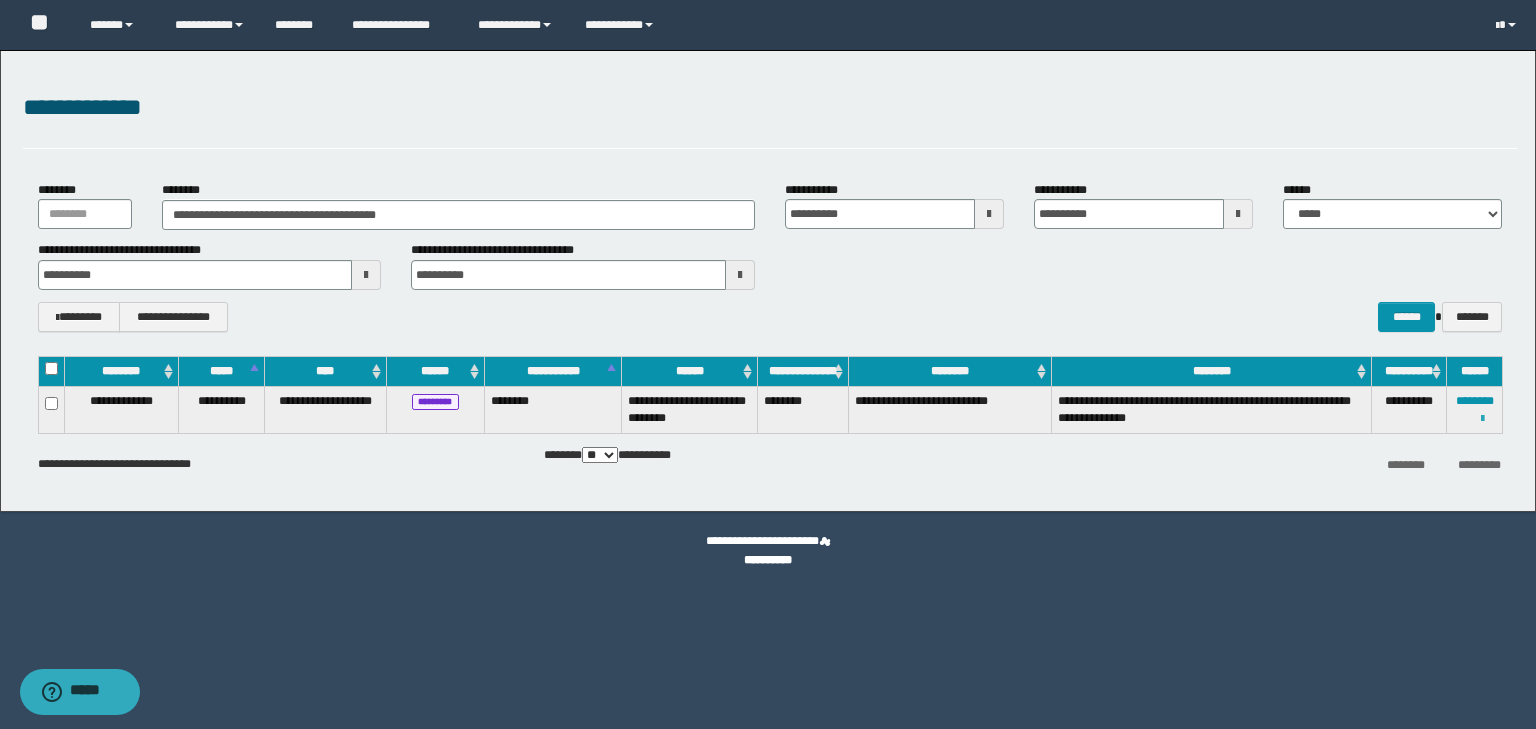 click at bounding box center [1482, 419] 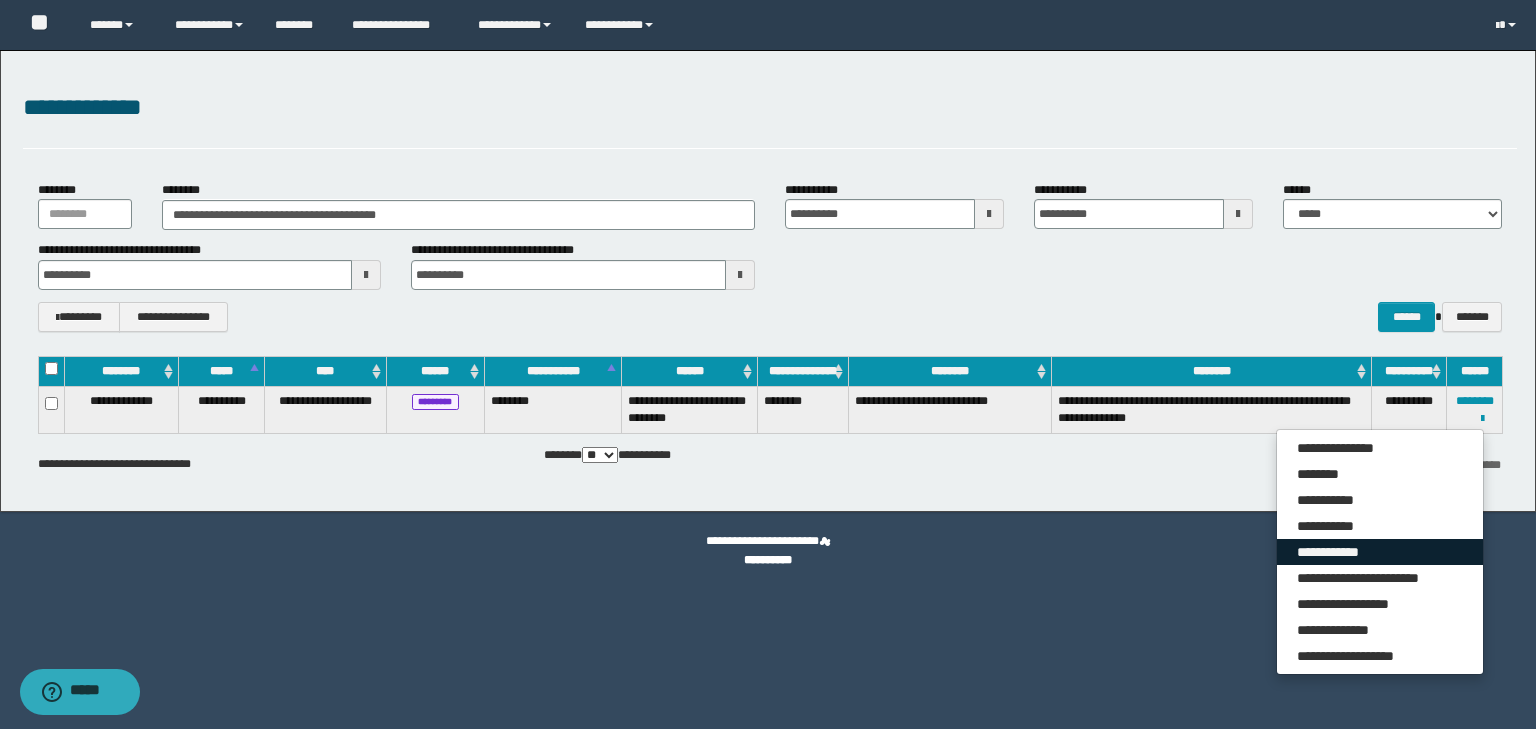 click on "**********" at bounding box center (1380, 552) 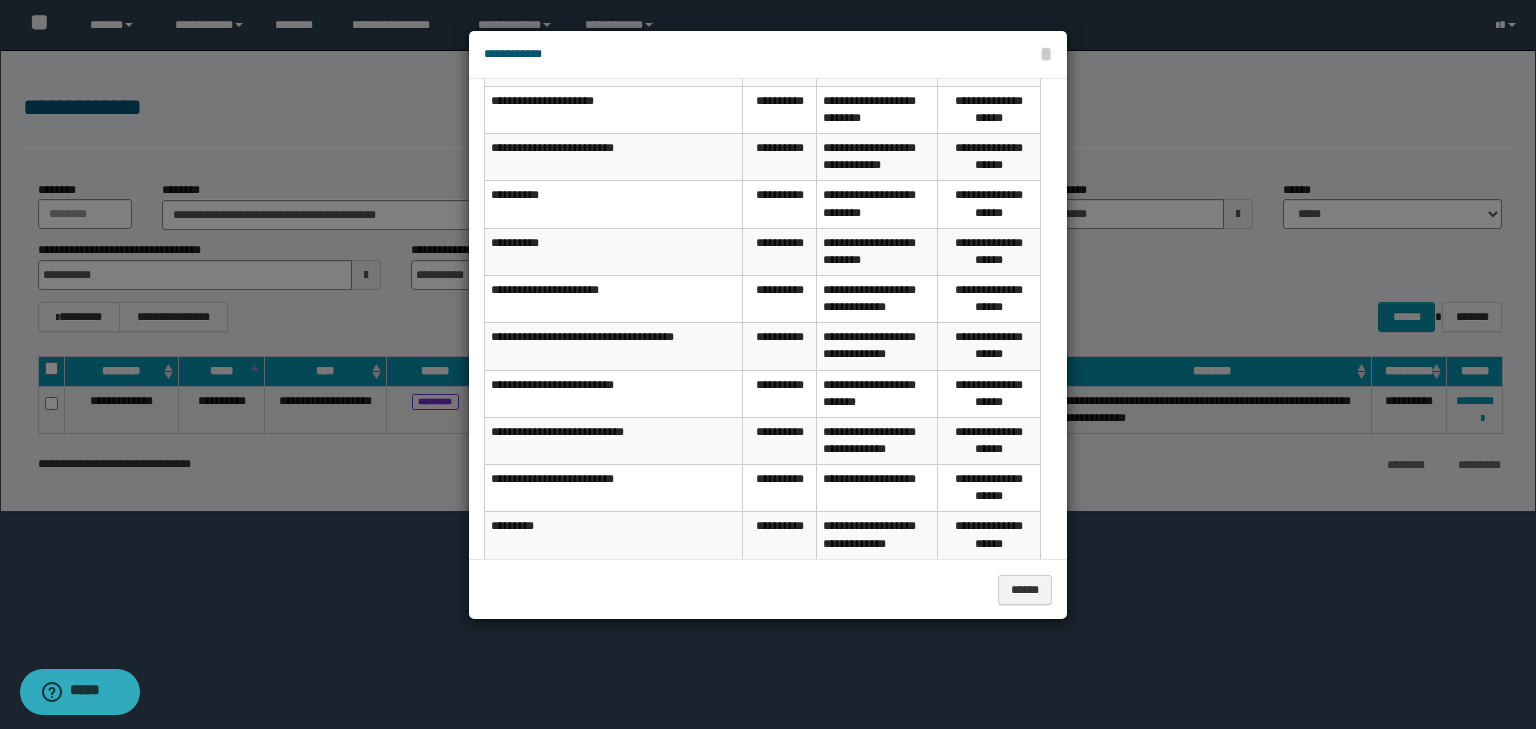 scroll, scrollTop: 0, scrollLeft: 0, axis: both 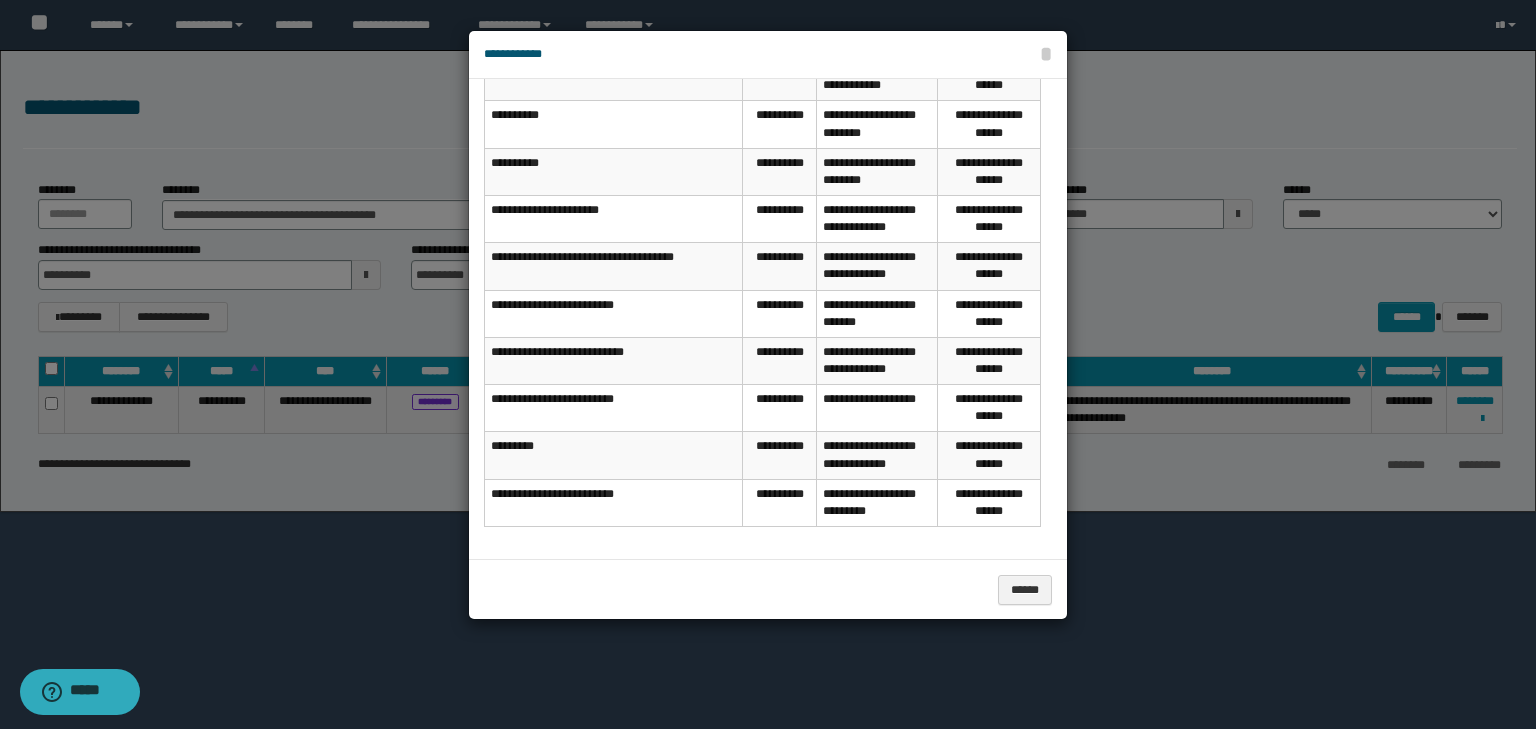 click on "**********" at bounding box center [780, 502] 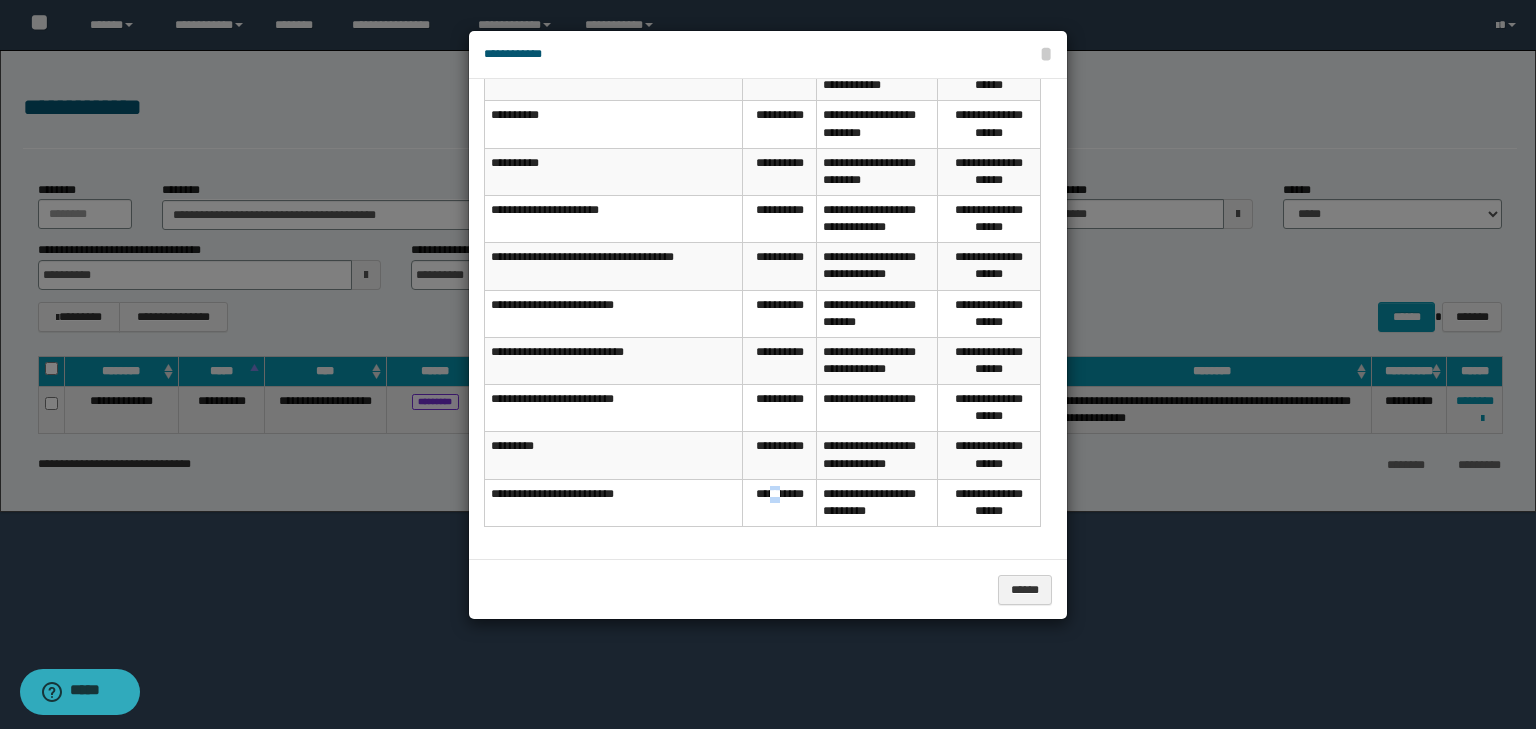 click on "**********" at bounding box center [780, 502] 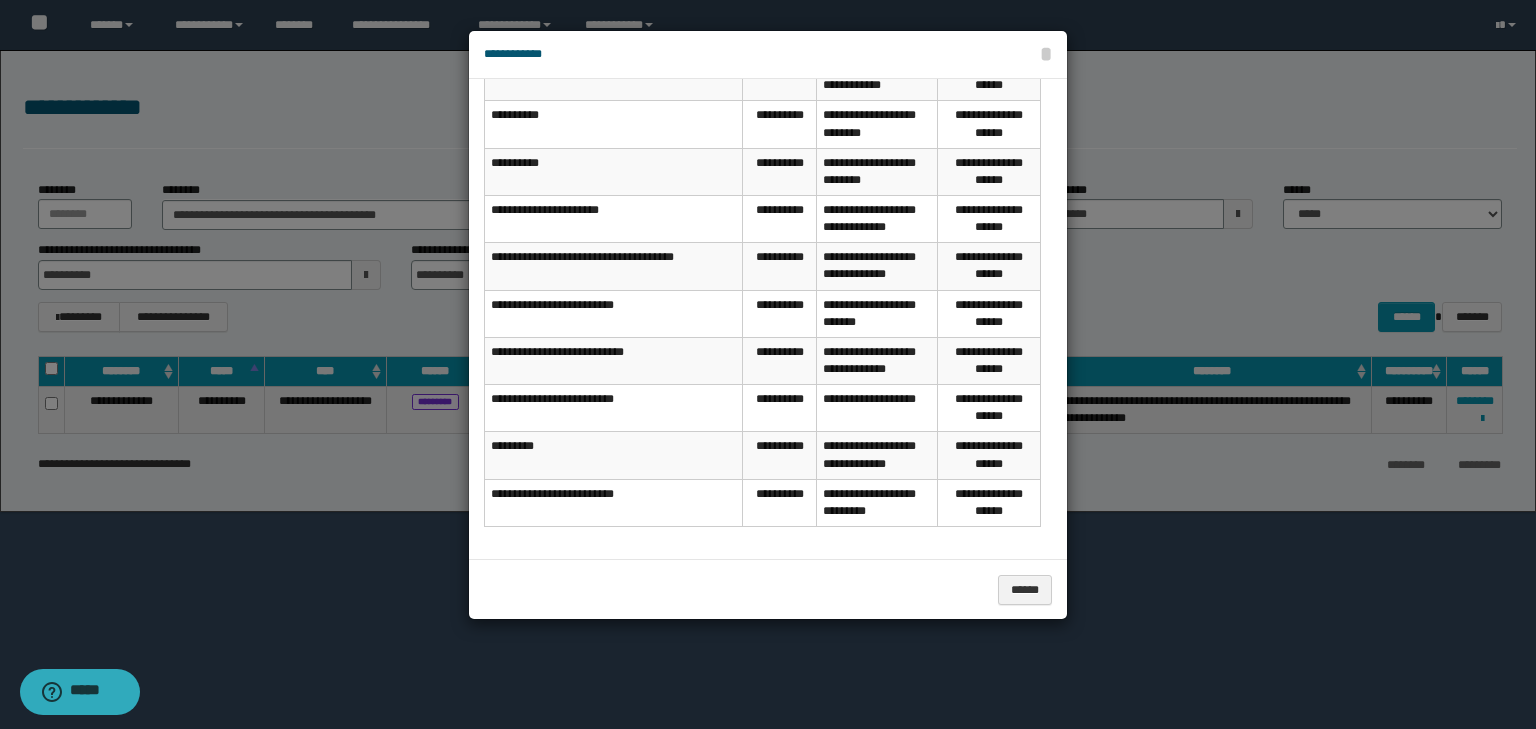 click on "**********" at bounding box center [877, 502] 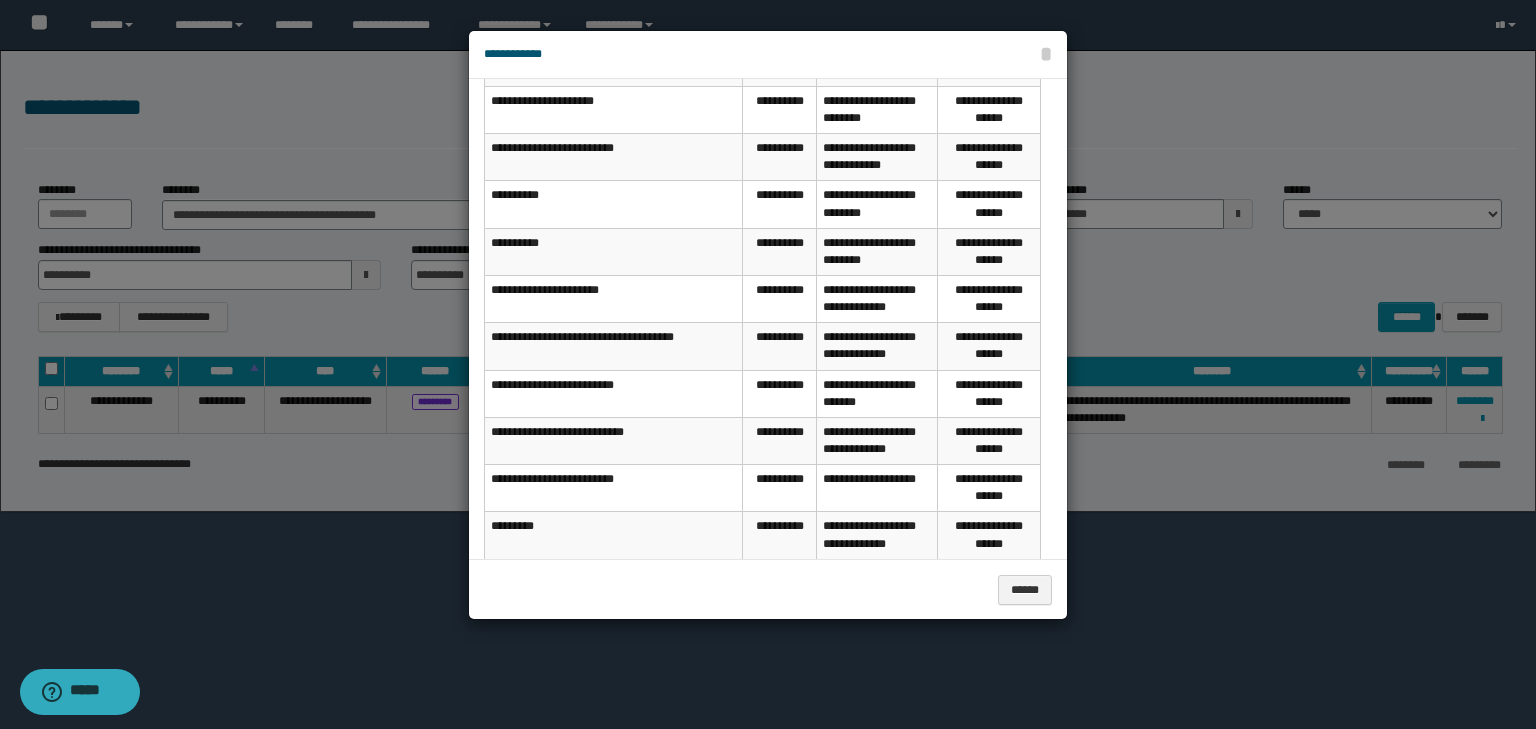 scroll, scrollTop: 260, scrollLeft: 0, axis: vertical 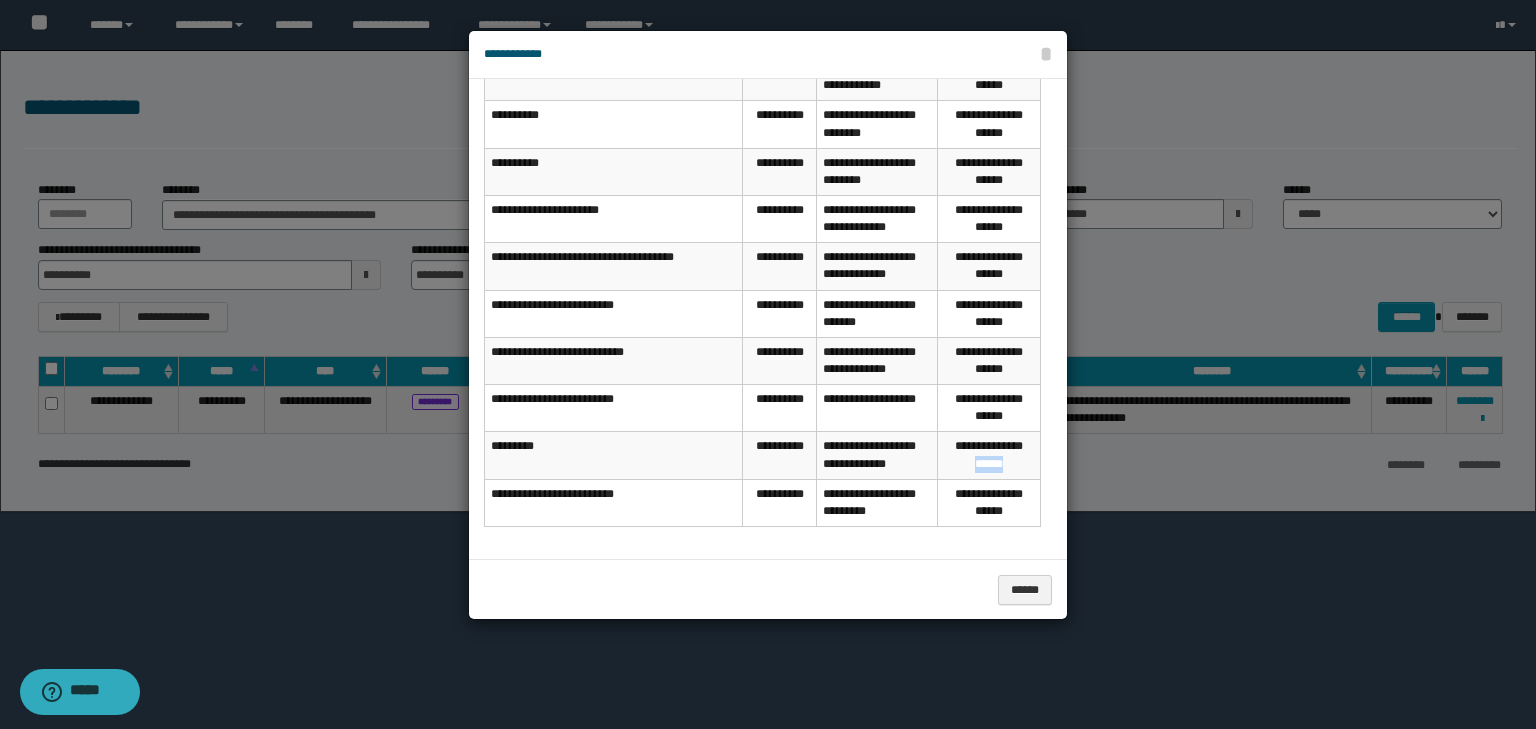 drag, startPoint x: 971, startPoint y: 460, endPoint x: 1027, endPoint y: 462, distance: 56.0357 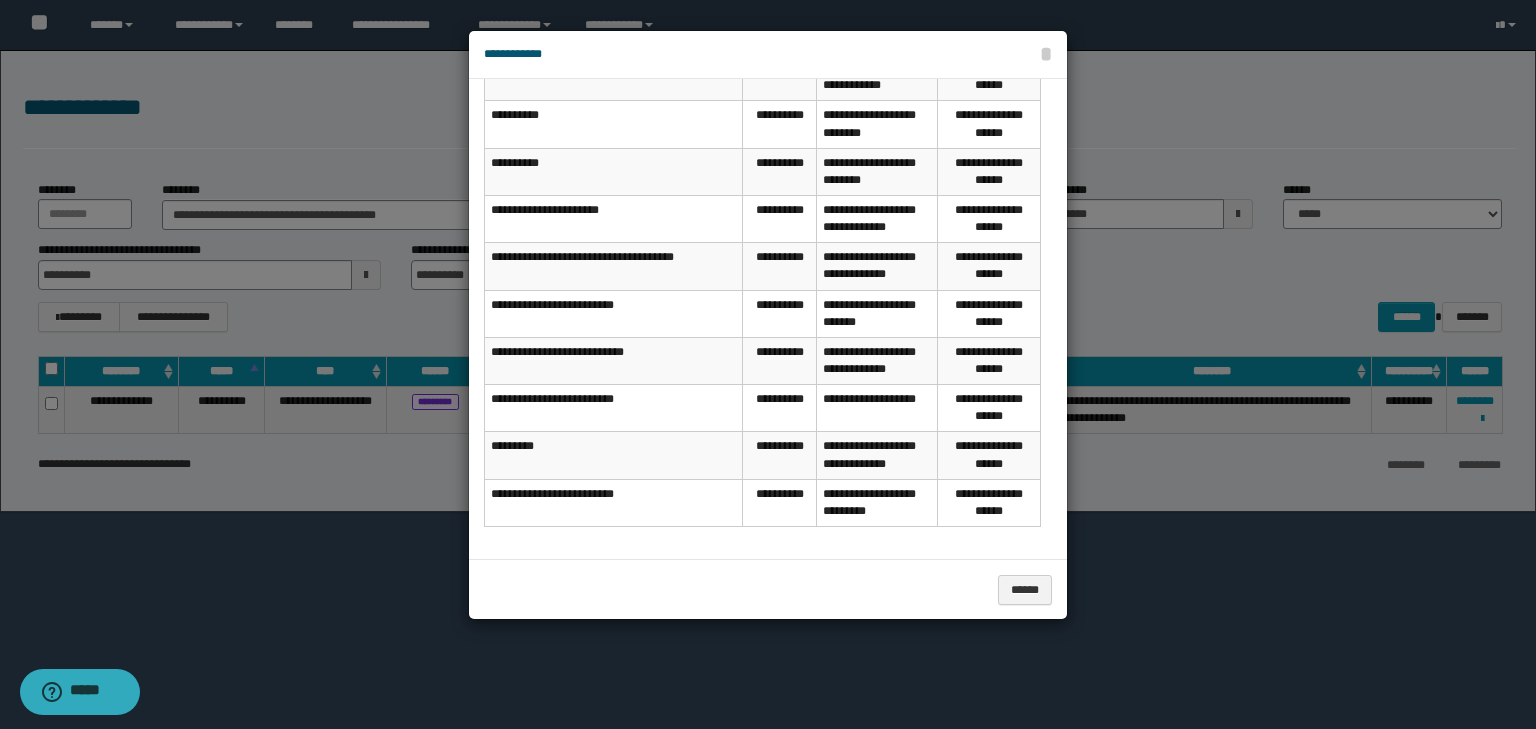 click on "**********" at bounding box center (988, 502) 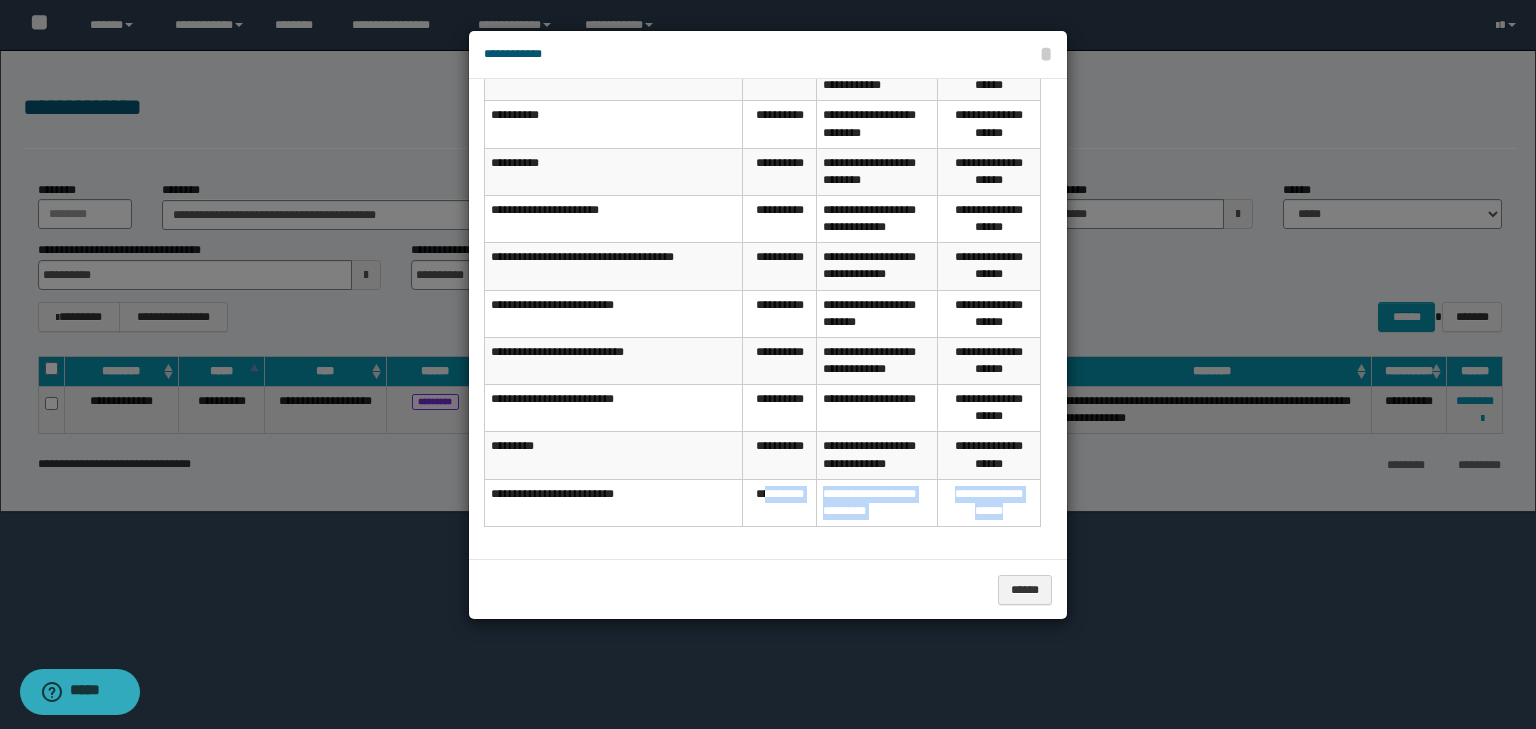 drag, startPoint x: 1009, startPoint y: 511, endPoint x: 756, endPoint y: 495, distance: 253.50542 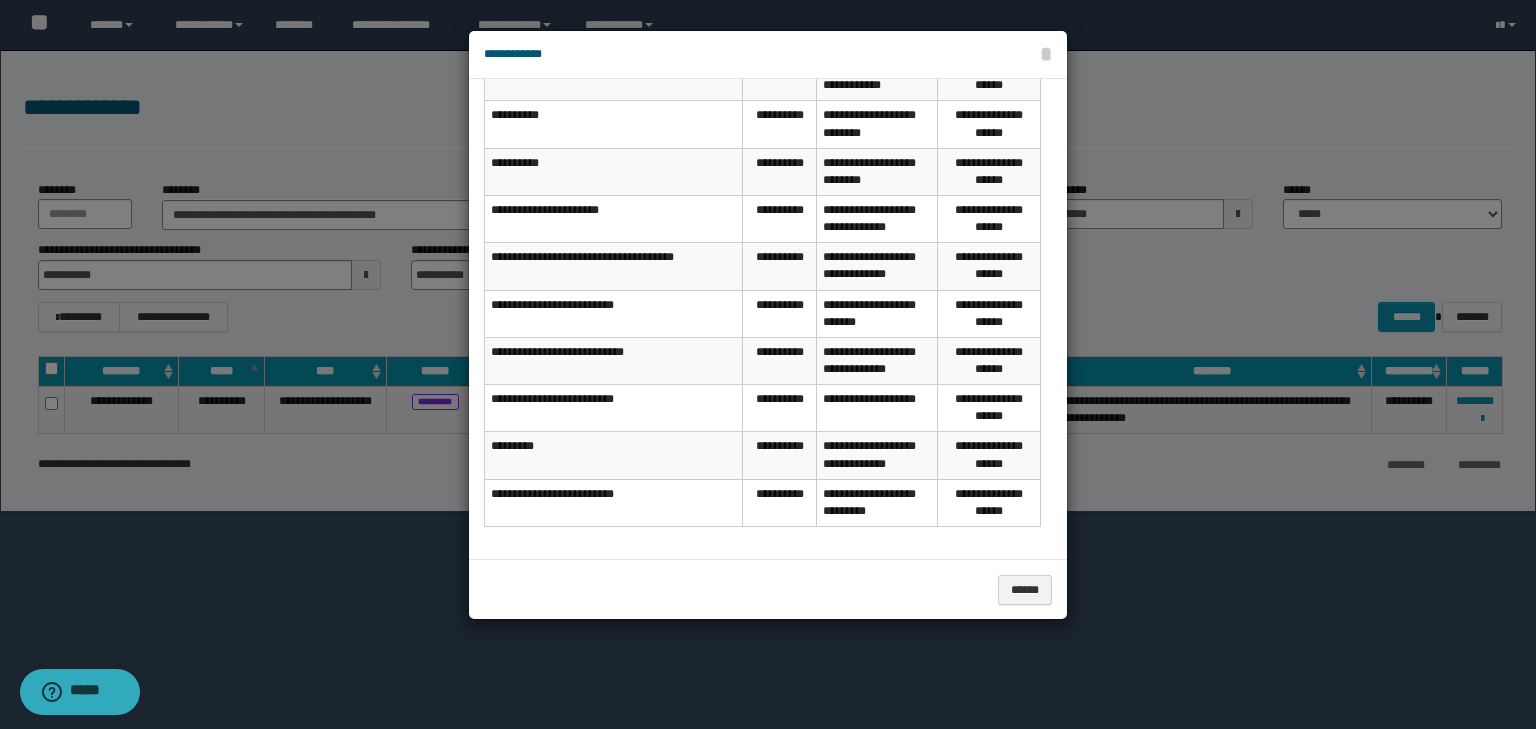 click on "**********" at bounding box center (614, 502) 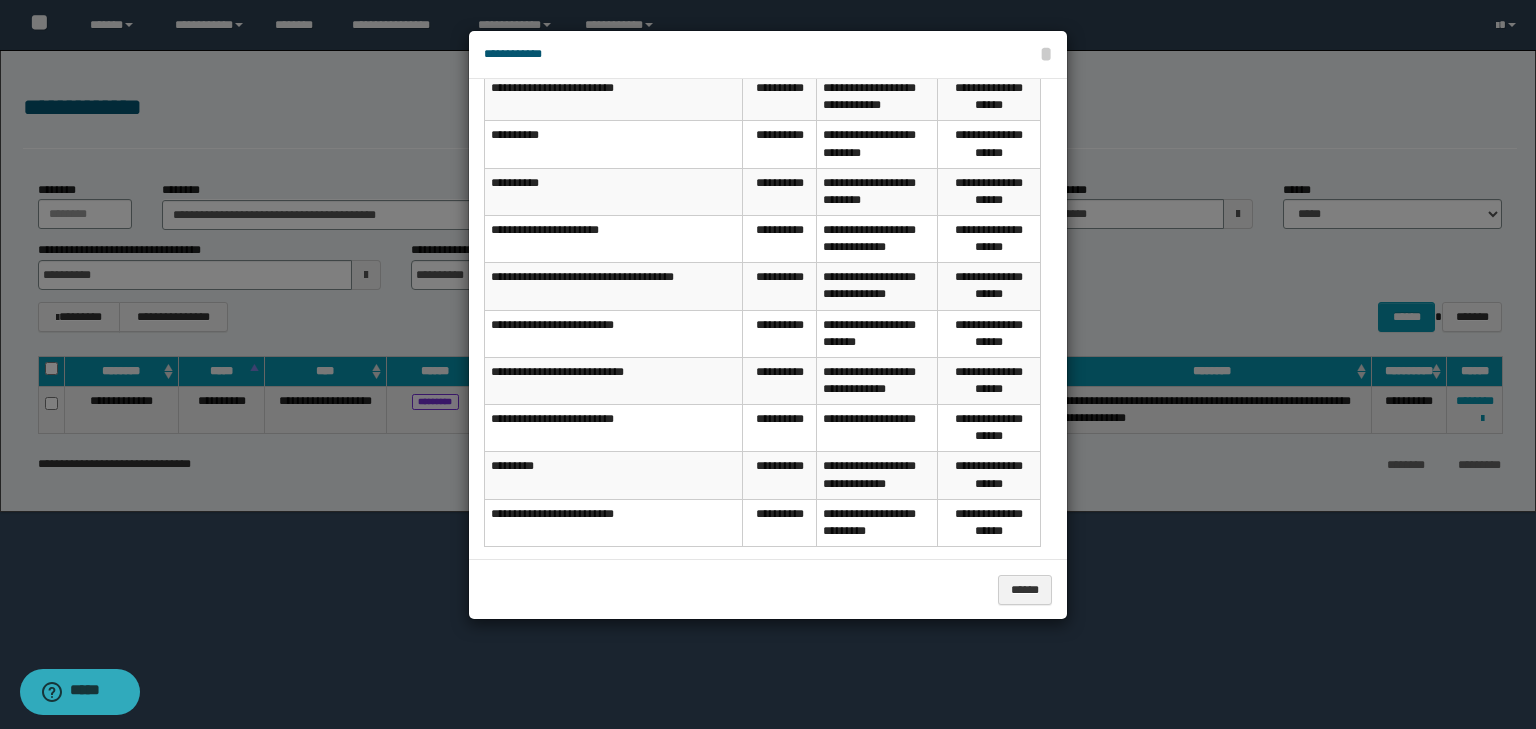 scroll, scrollTop: 260, scrollLeft: 0, axis: vertical 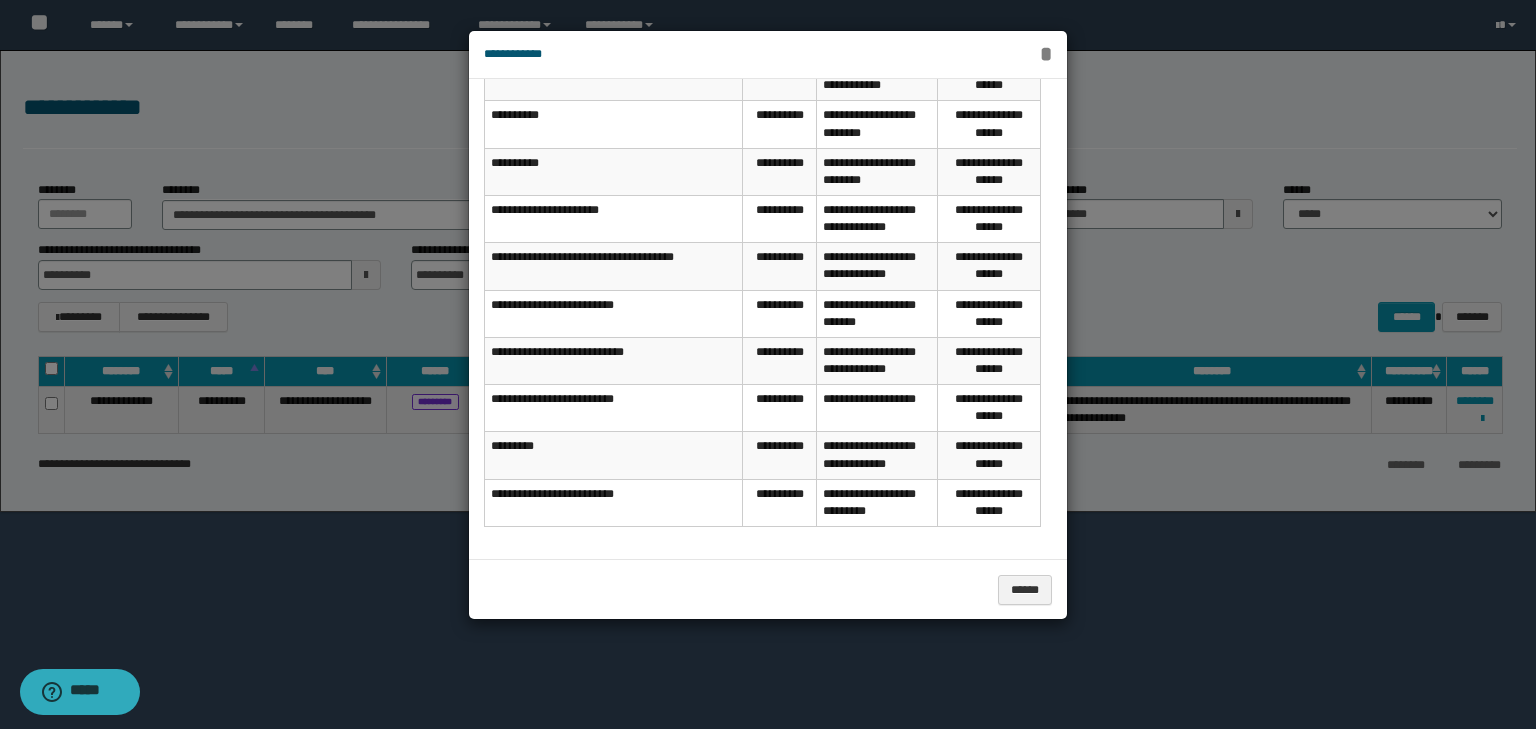 click on "*" at bounding box center (1046, 54) 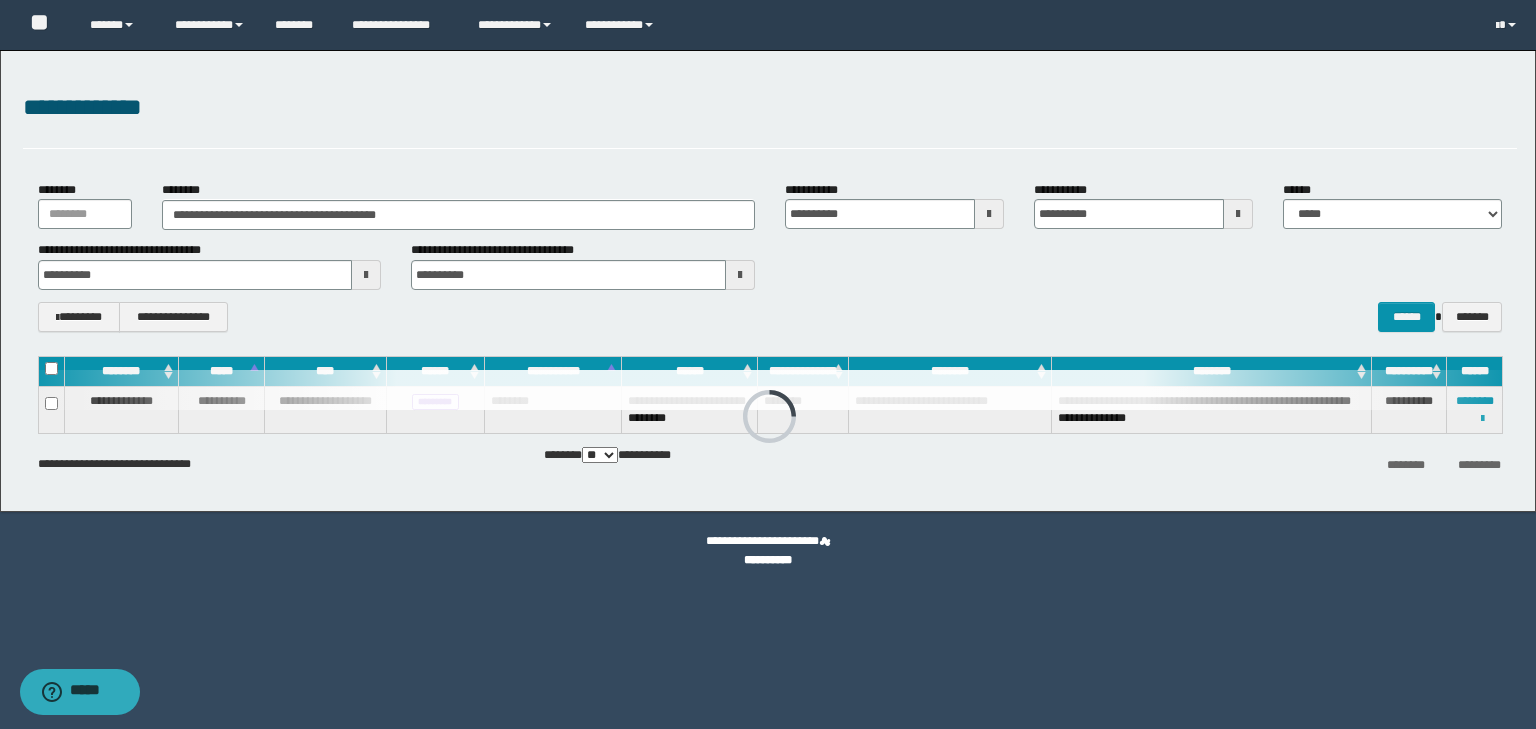 click at bounding box center [1482, 419] 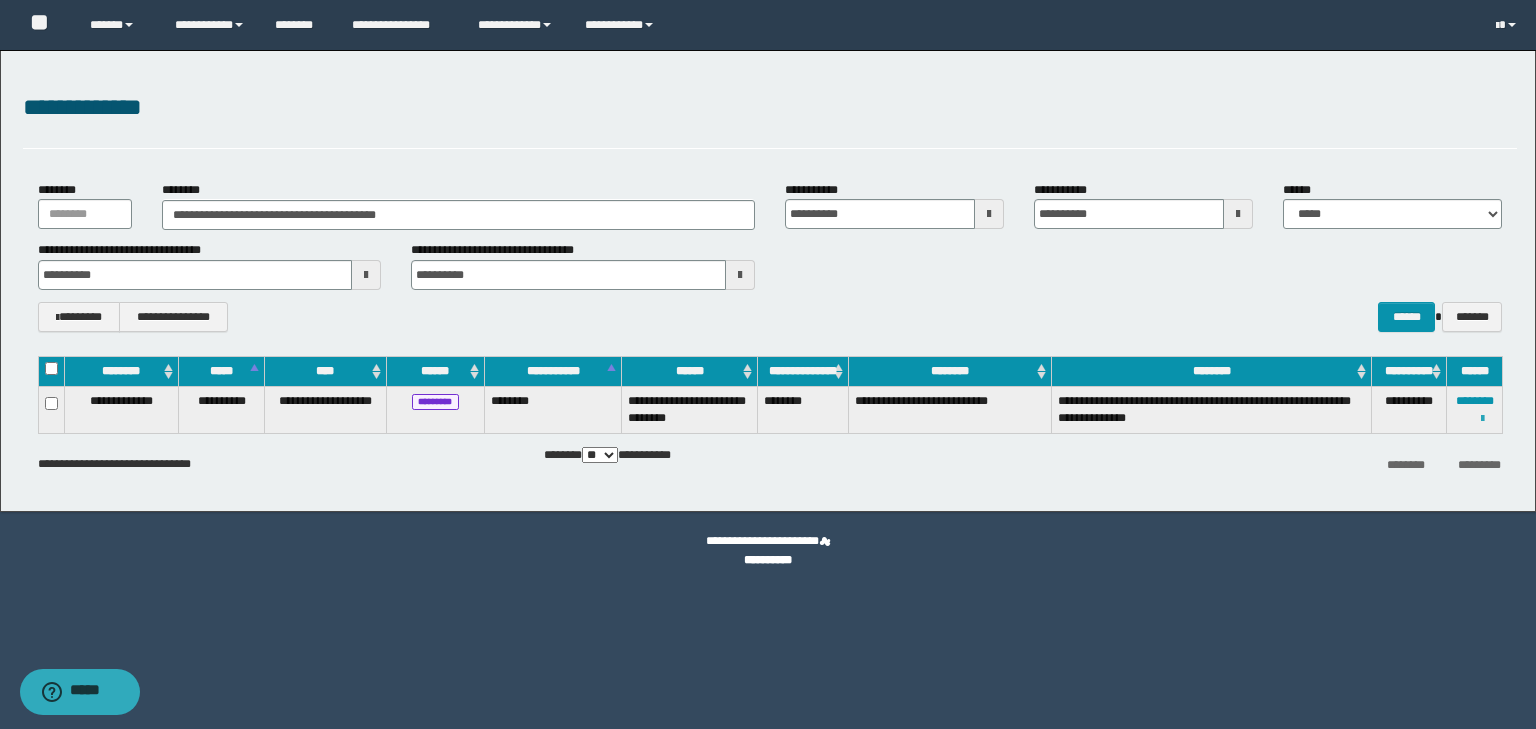 click at bounding box center [1482, 419] 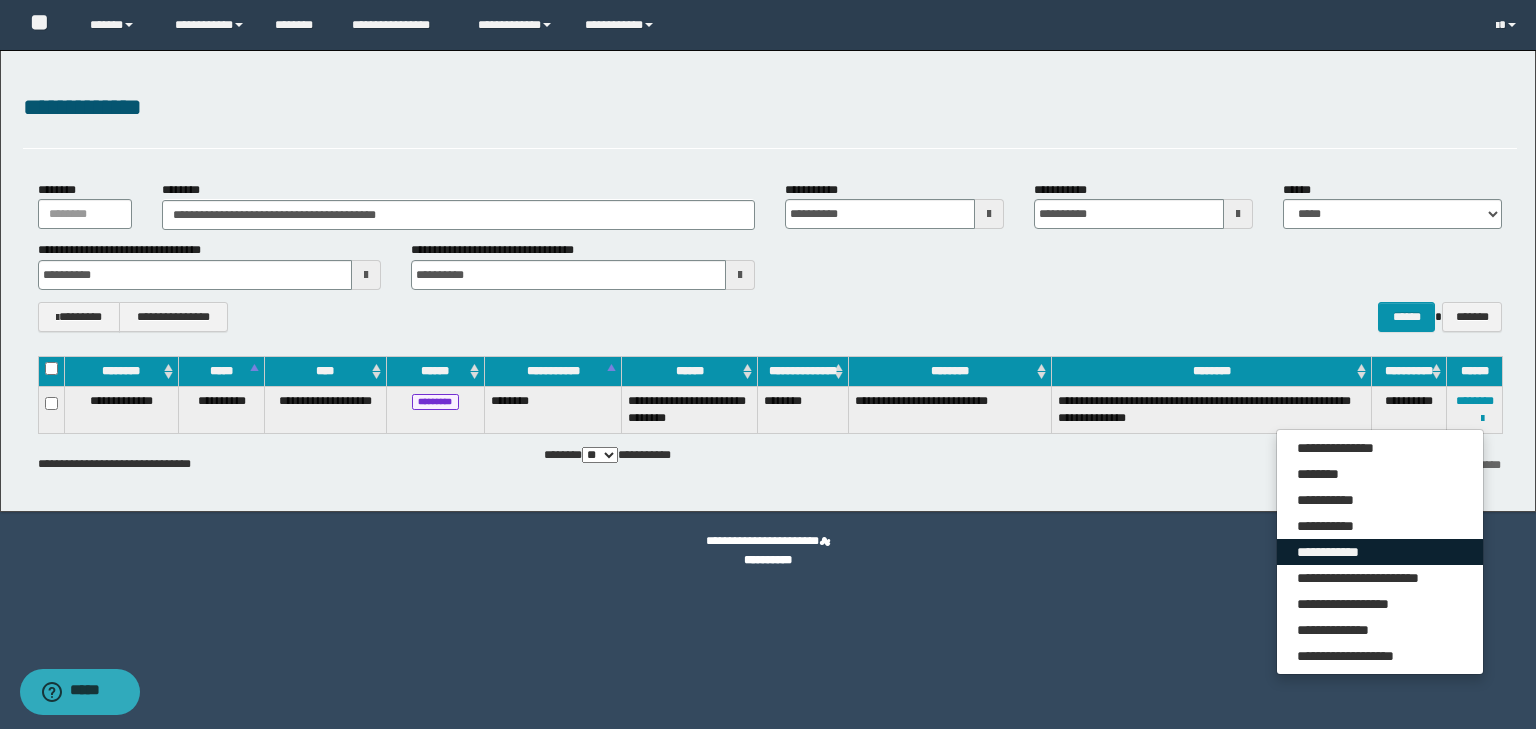click on "**********" at bounding box center [1380, 552] 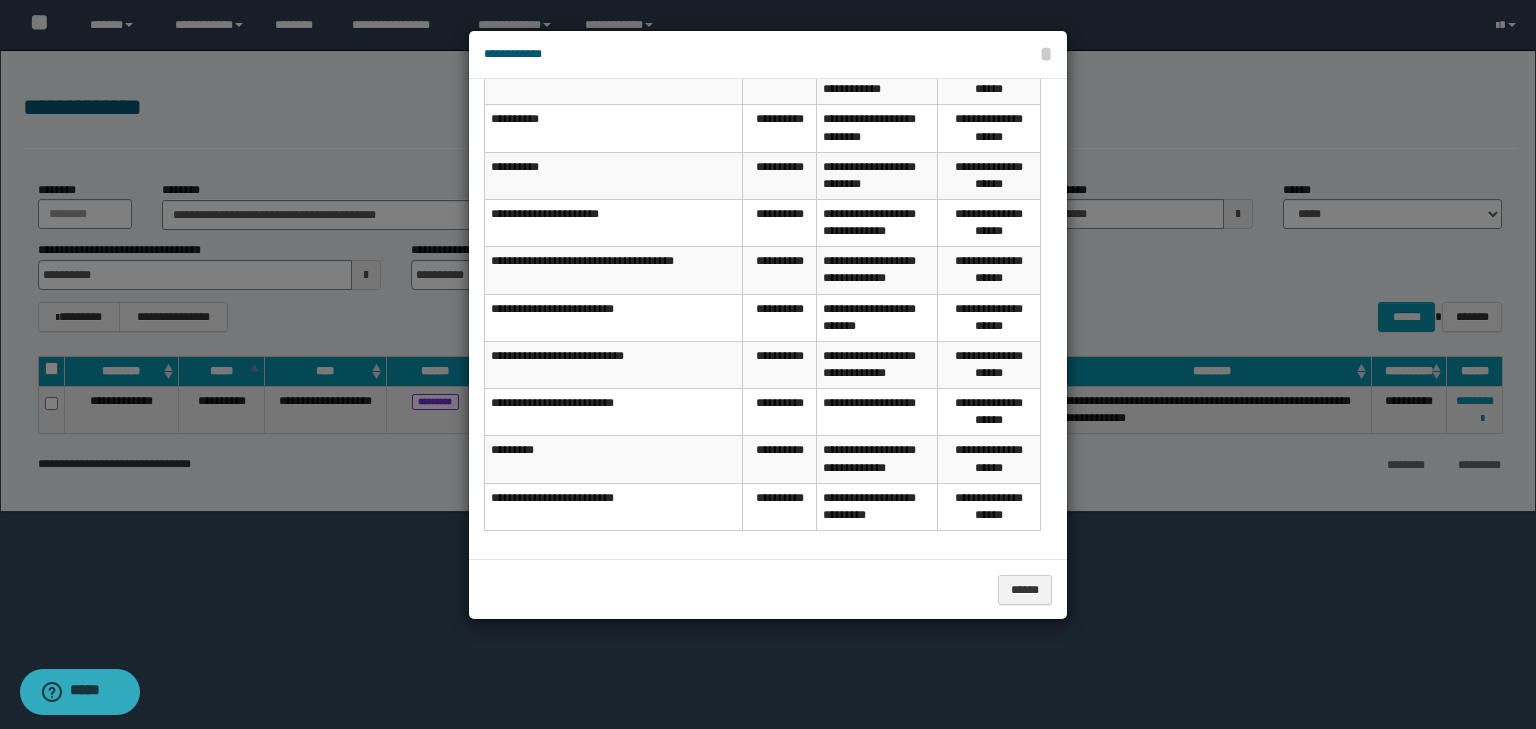 scroll, scrollTop: 260, scrollLeft: 0, axis: vertical 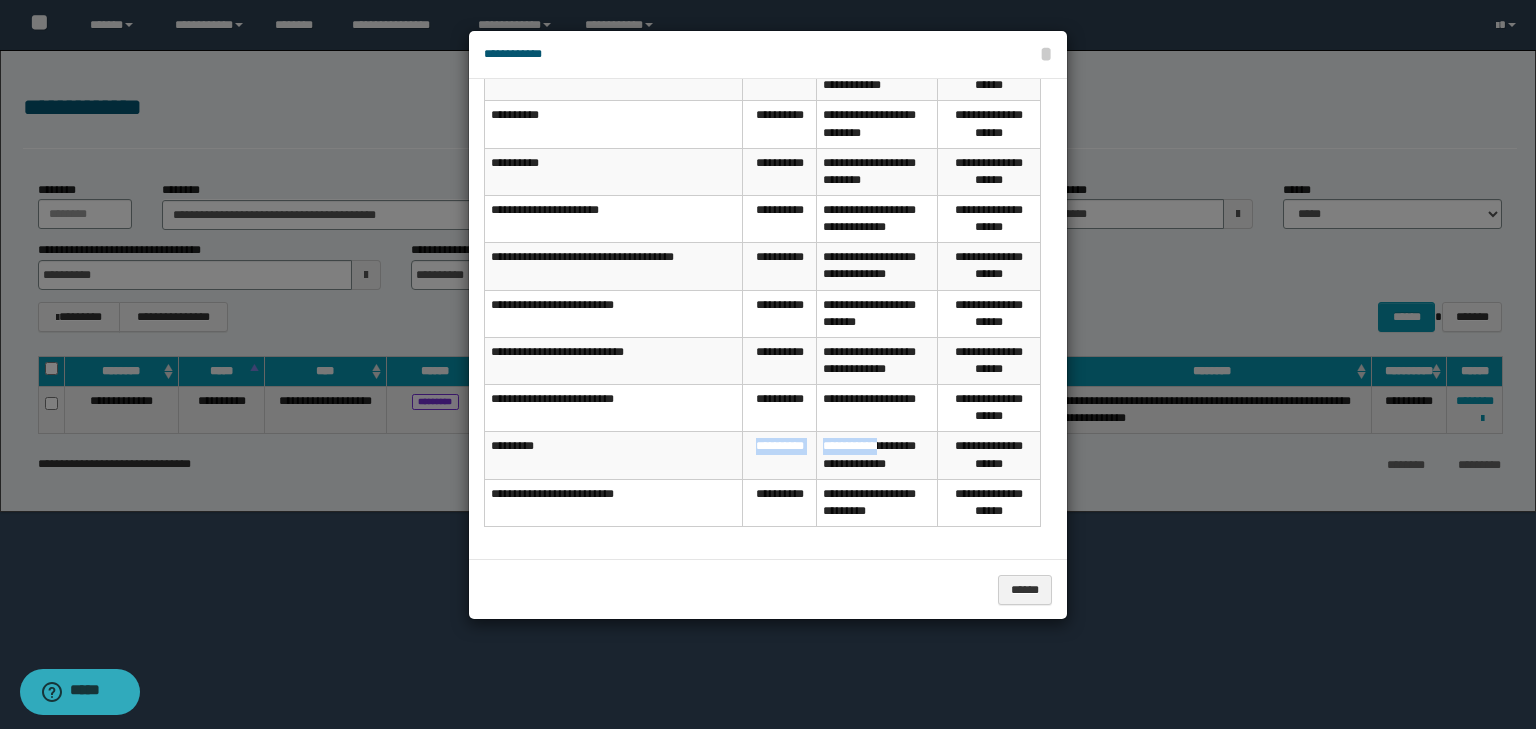 drag, startPoint x: 744, startPoint y: 445, endPoint x: 891, endPoint y: 434, distance: 147.411 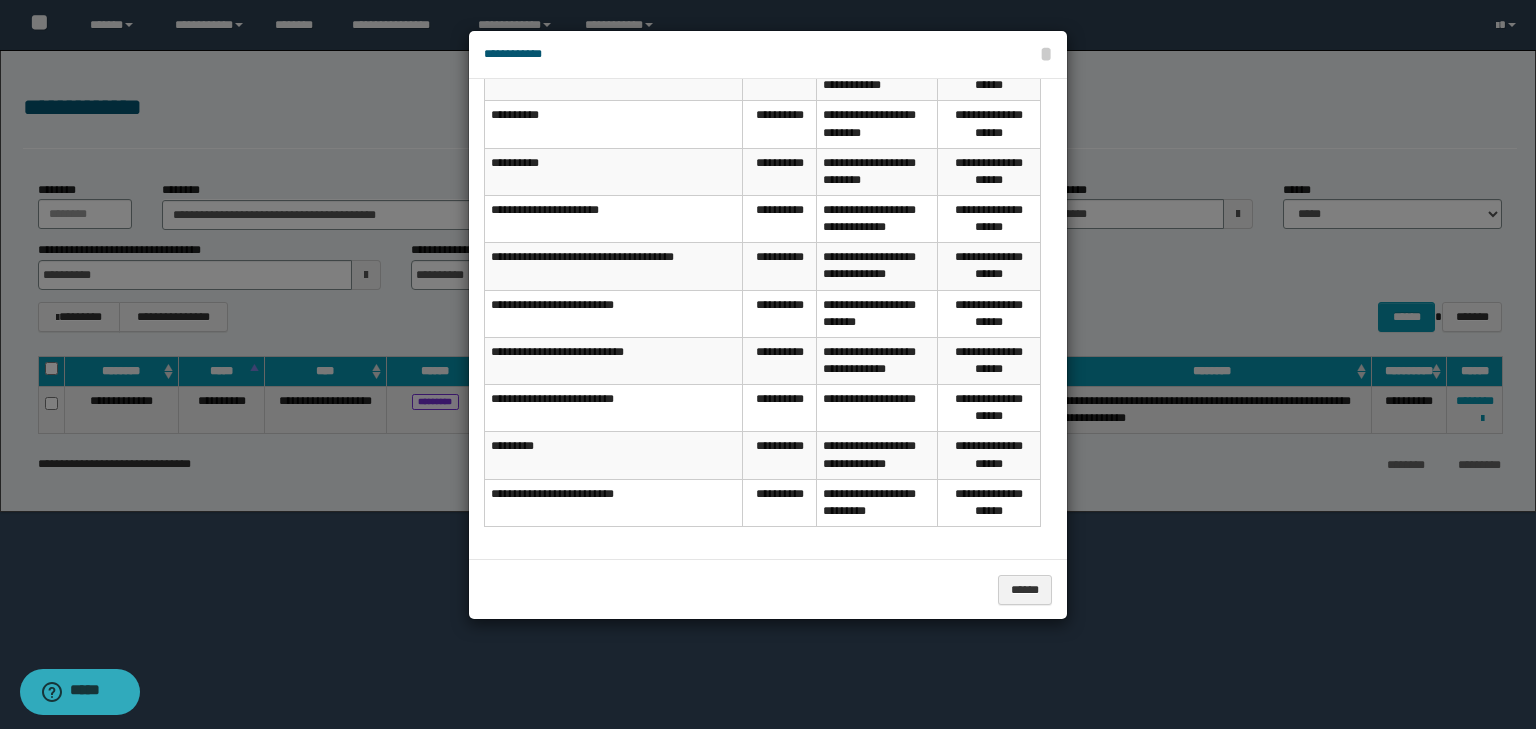 click on "**********" at bounding box center (877, 455) 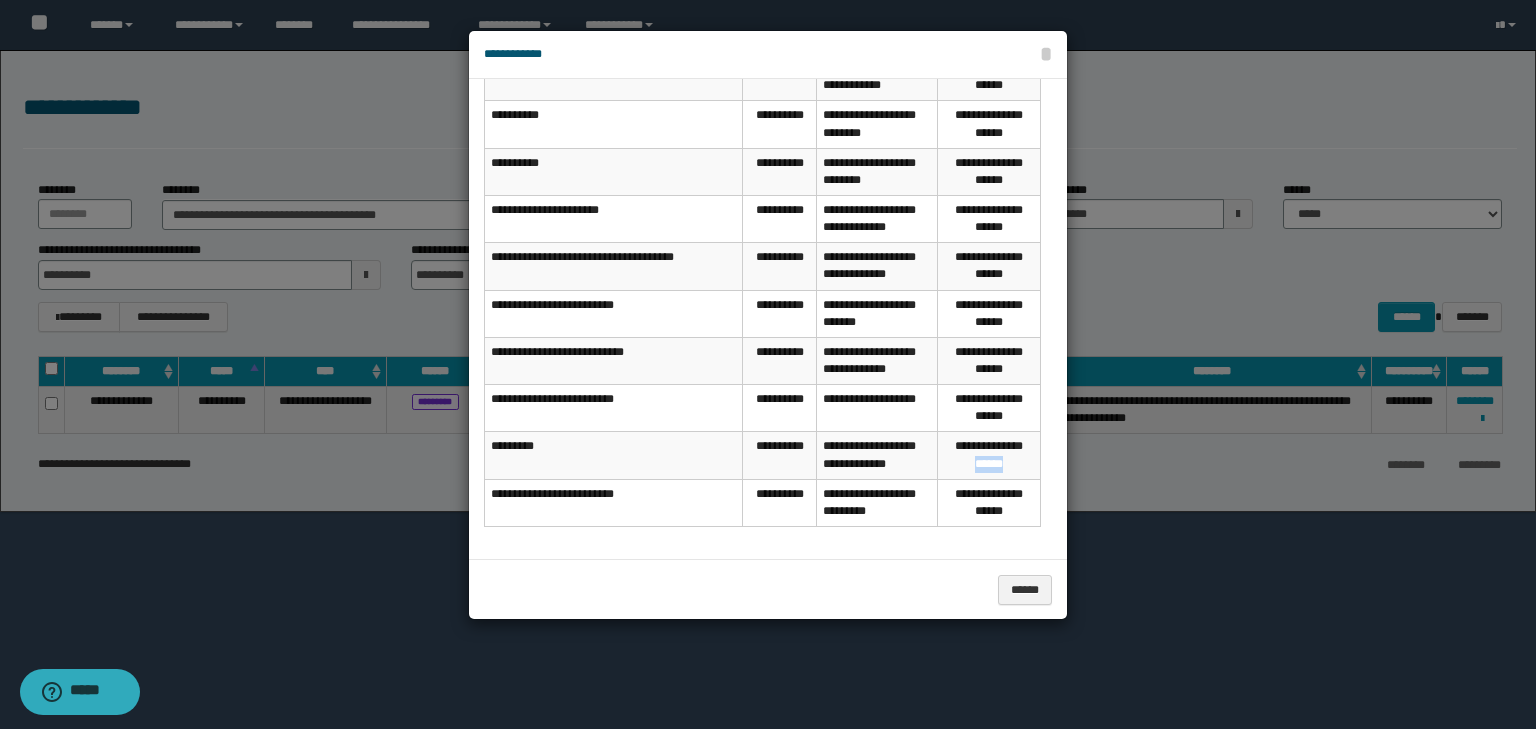 drag, startPoint x: 968, startPoint y: 459, endPoint x: 1017, endPoint y: 456, distance: 49.09175 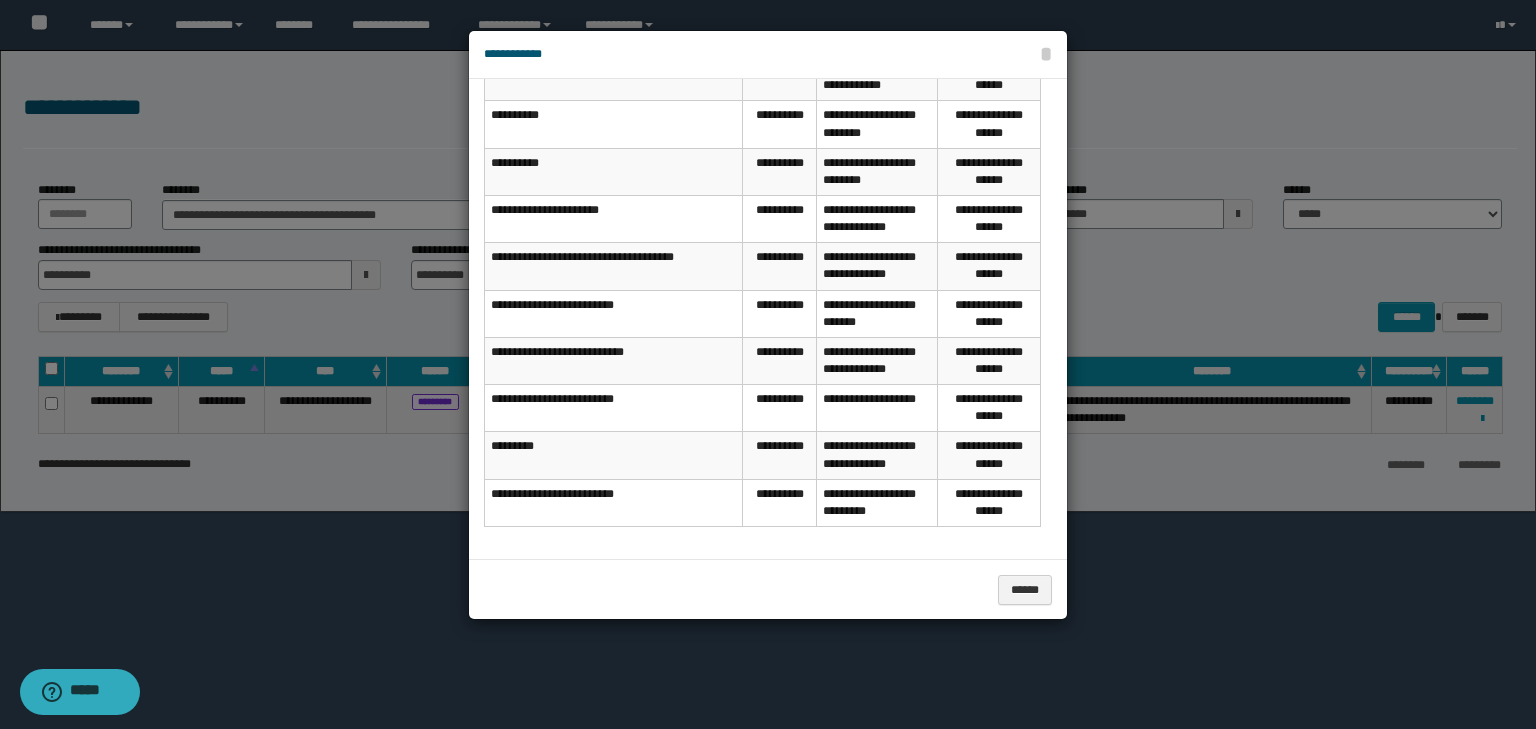 click on "**********" at bounding box center (988, 455) 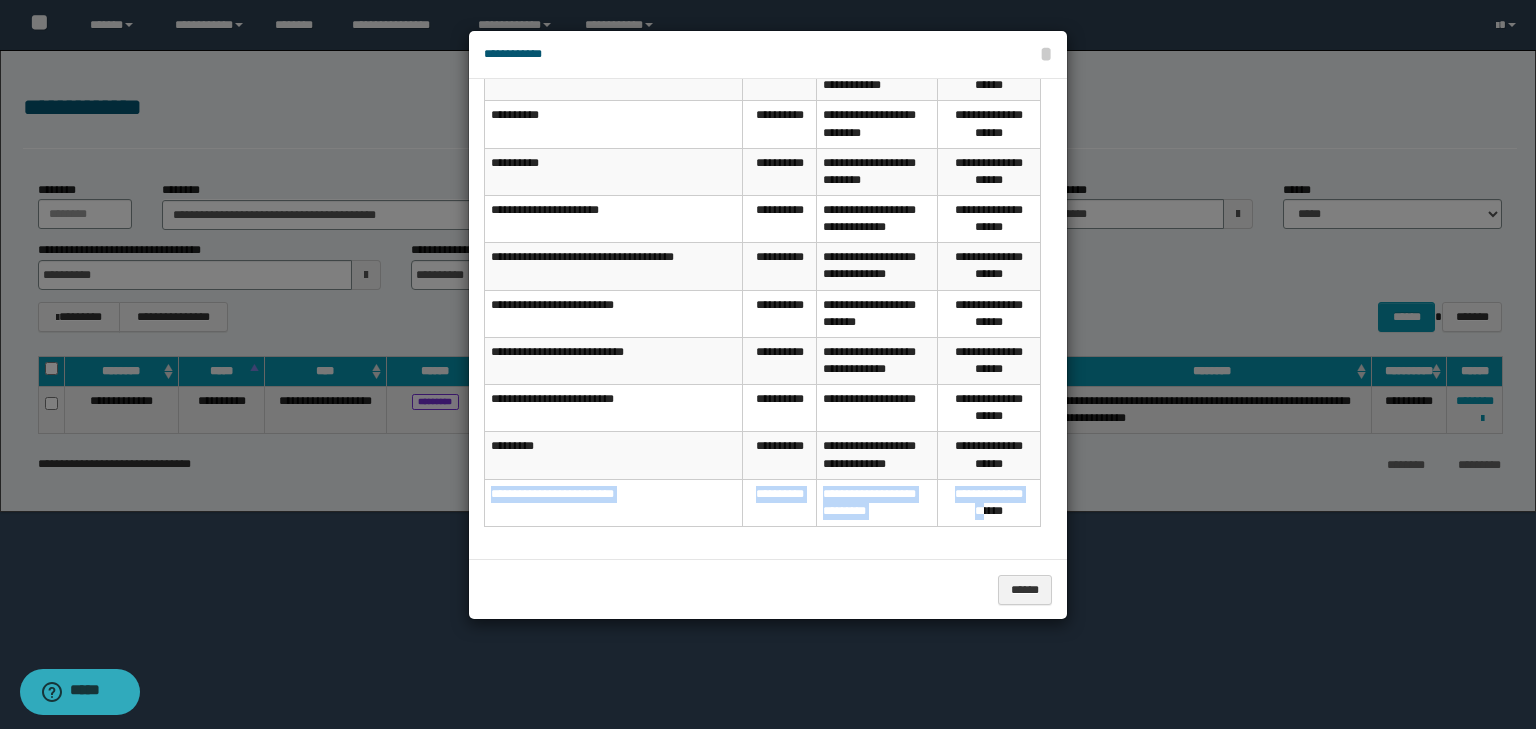 drag, startPoint x: 491, startPoint y: 492, endPoint x: 989, endPoint y: 501, distance: 498.08133 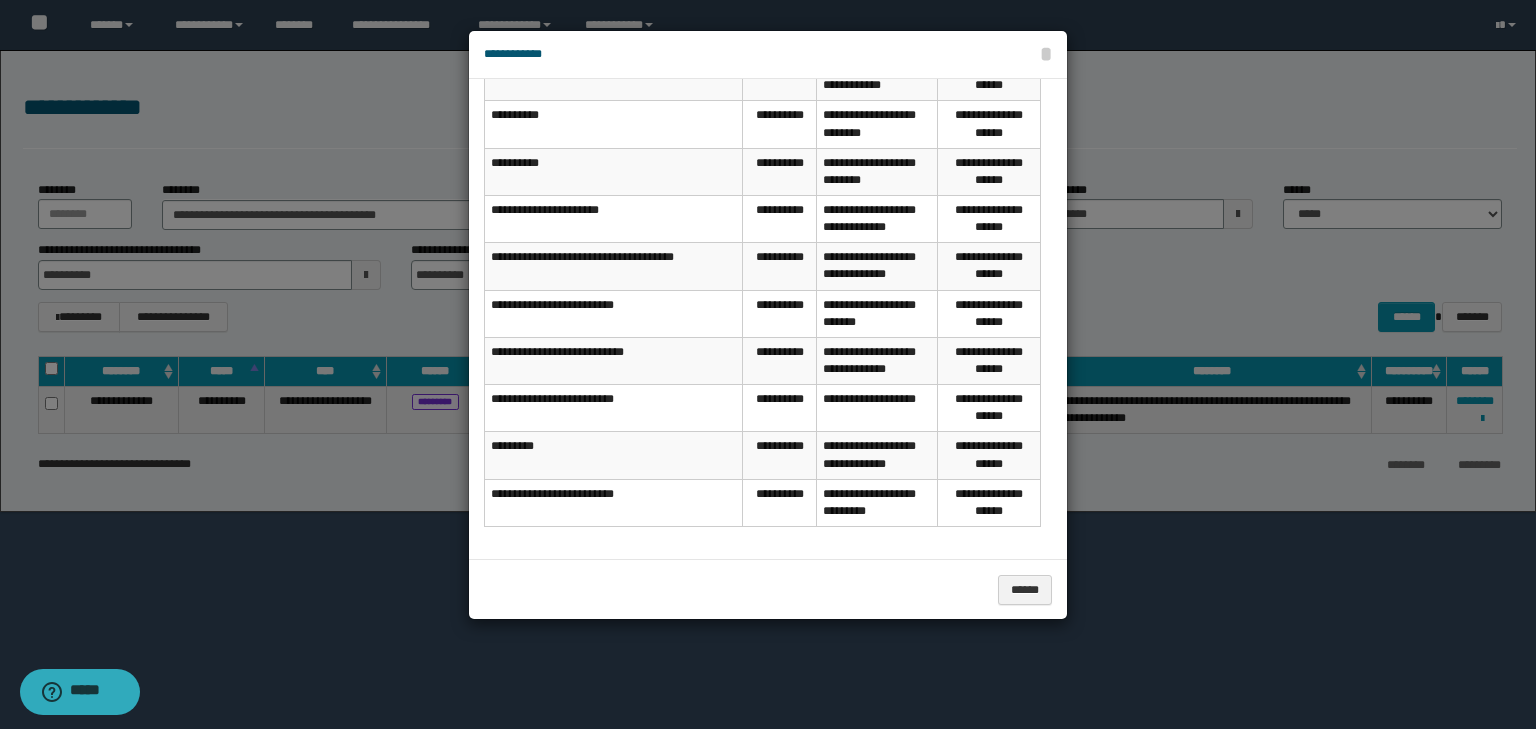 click on "**********" at bounding box center [988, 502] 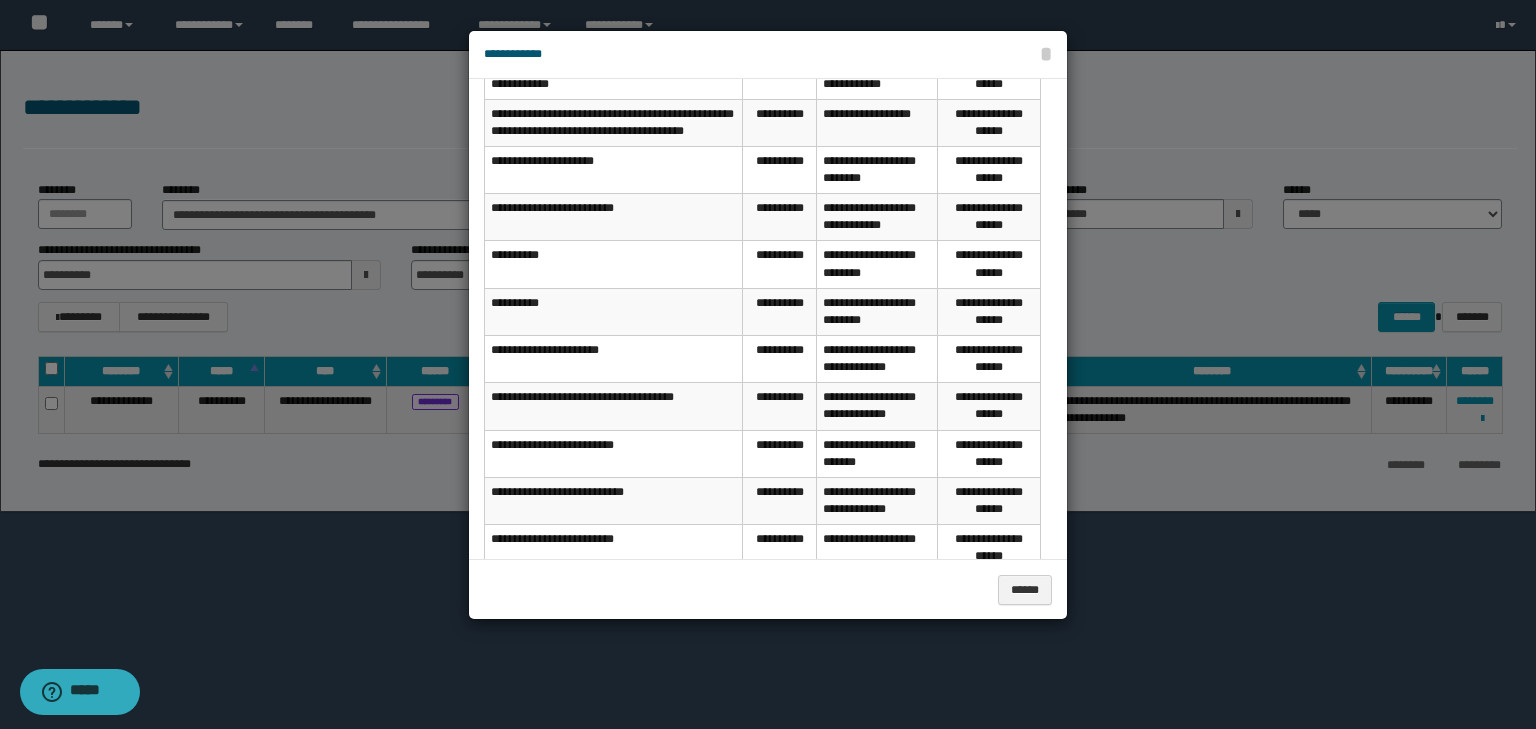 scroll, scrollTop: 260, scrollLeft: 0, axis: vertical 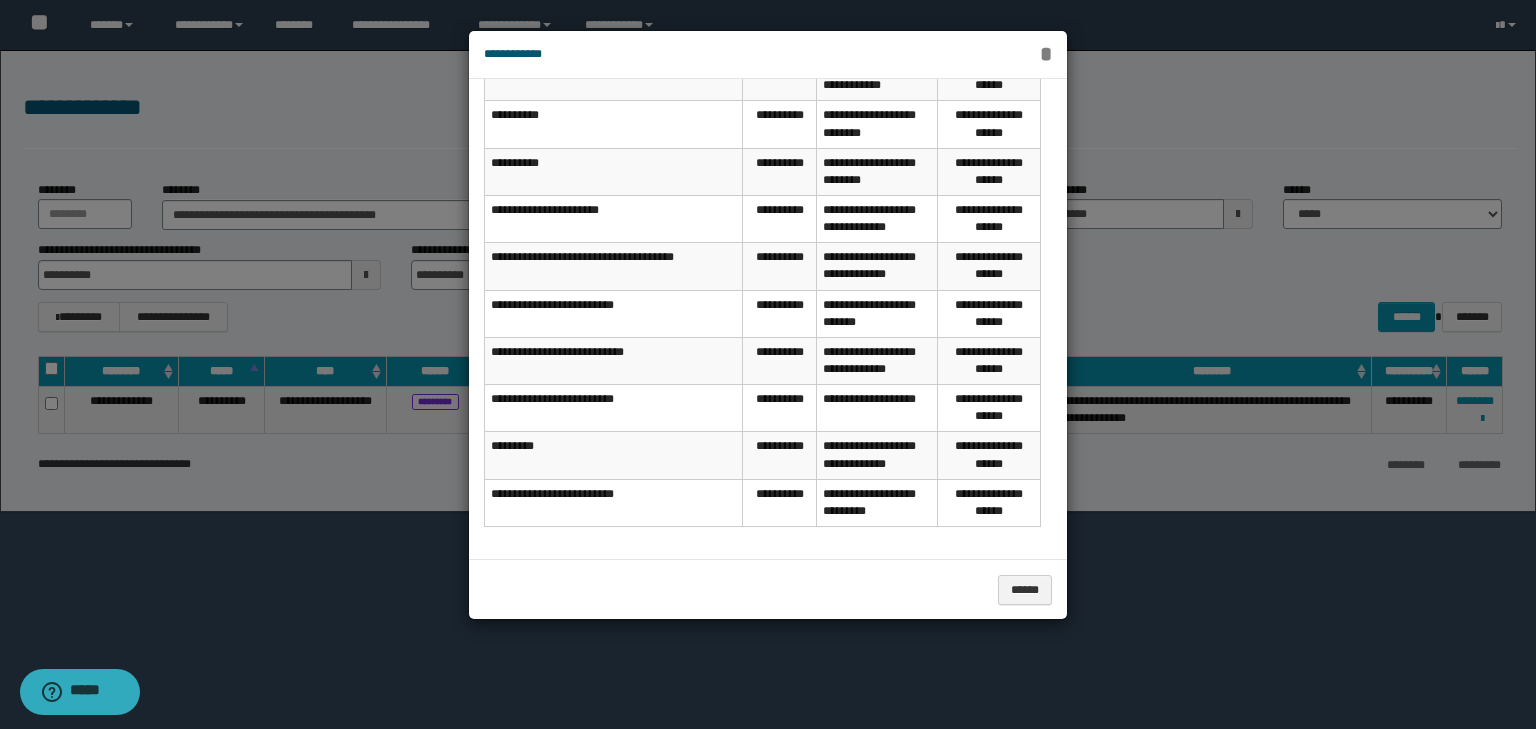 click on "*" at bounding box center (1046, 54) 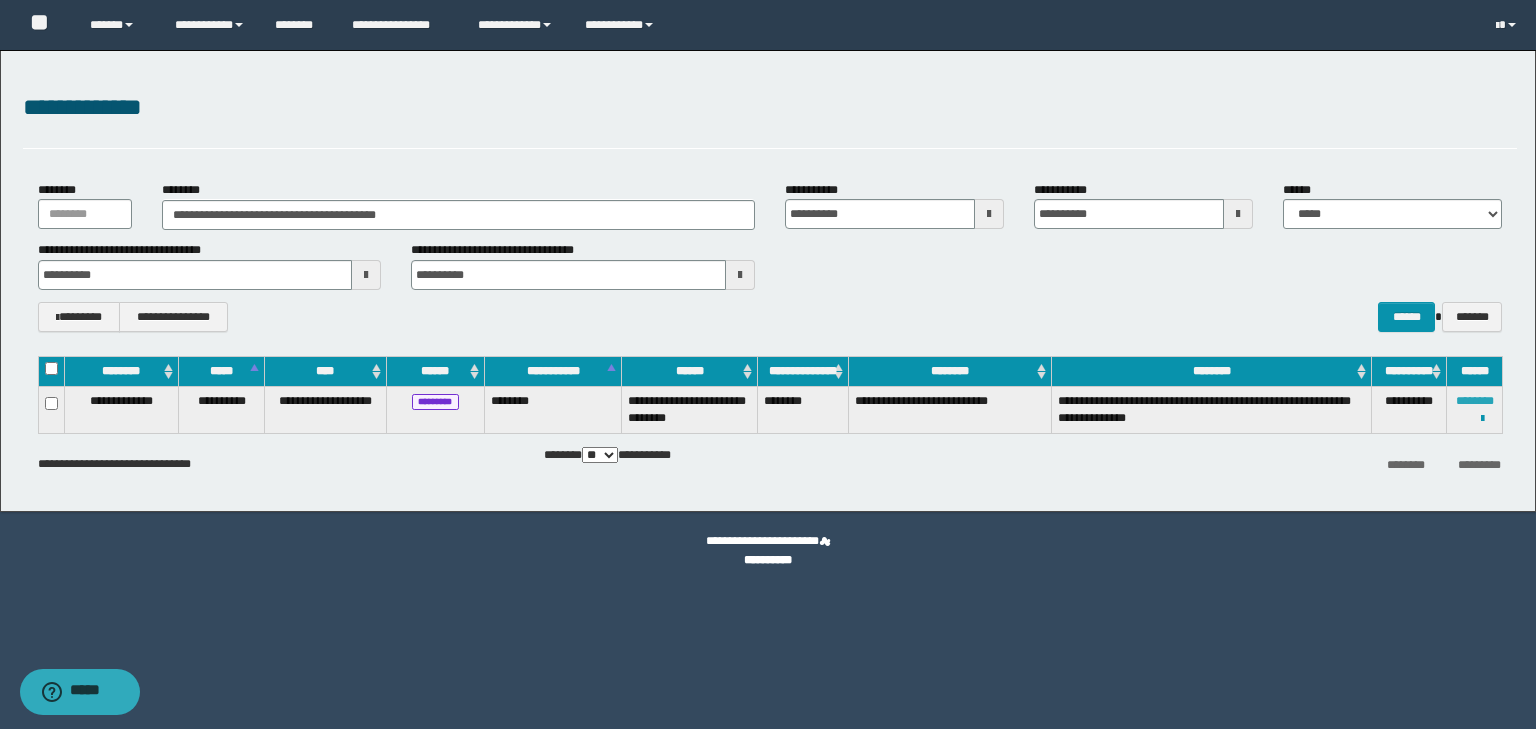 click on "********" at bounding box center [1475, 401] 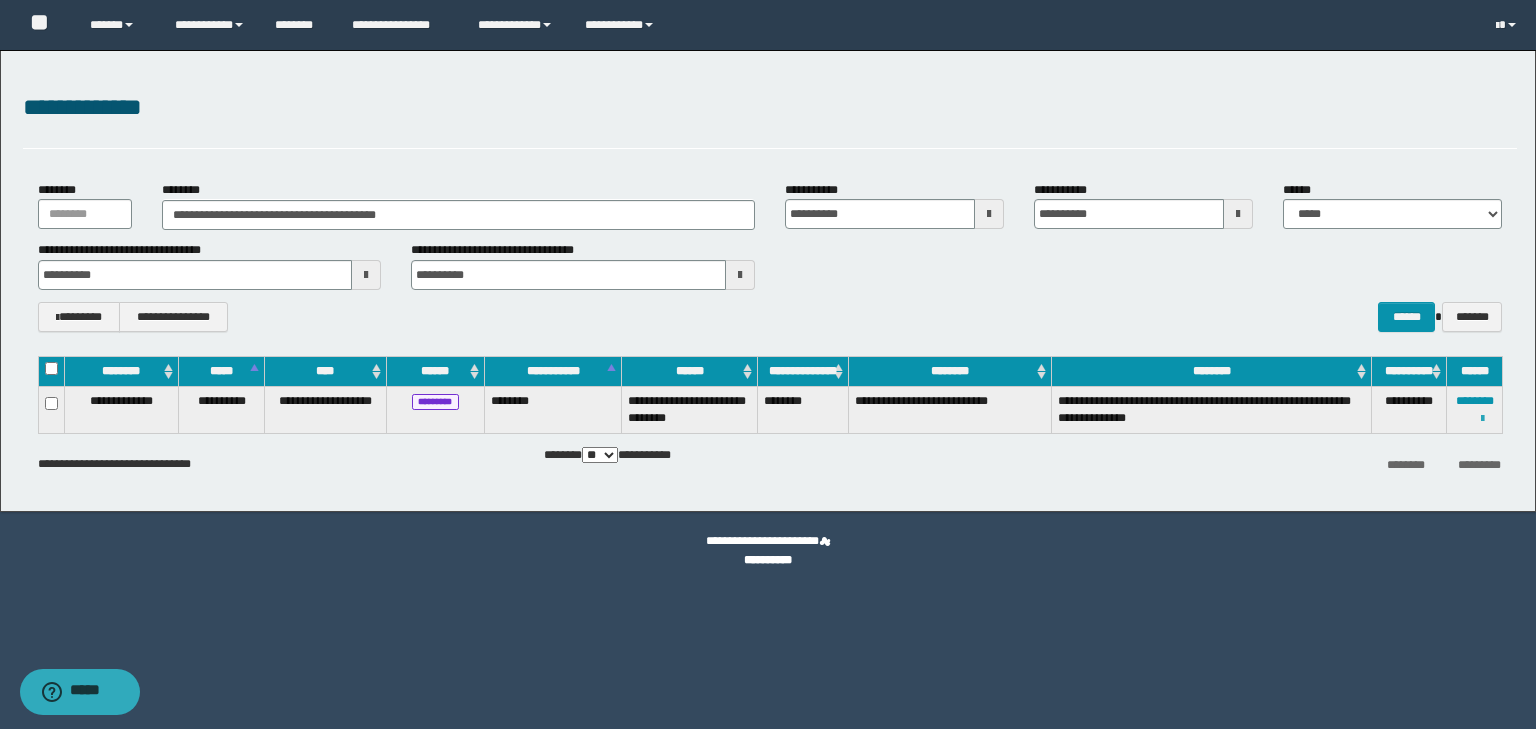 click at bounding box center (1482, 419) 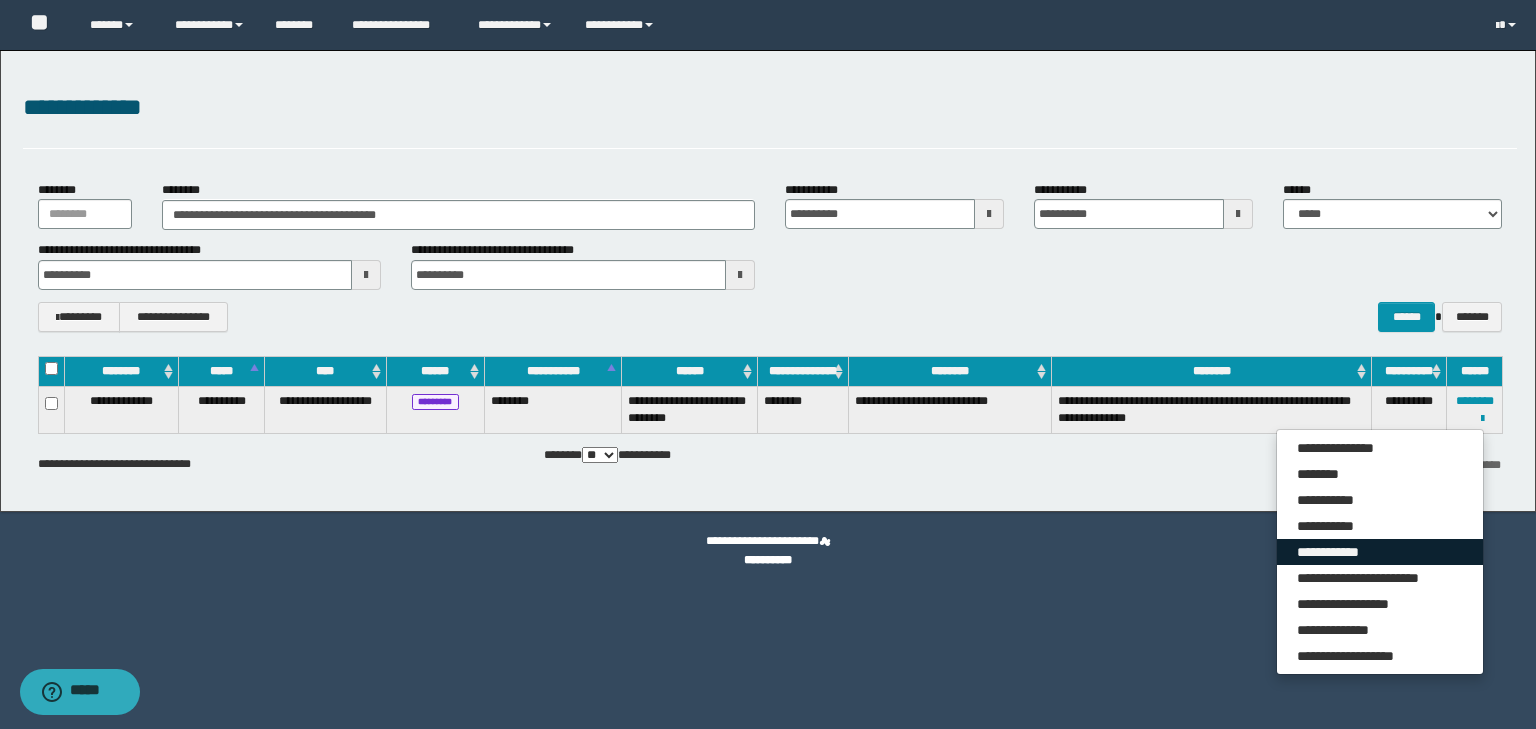 click on "**********" at bounding box center [1380, 552] 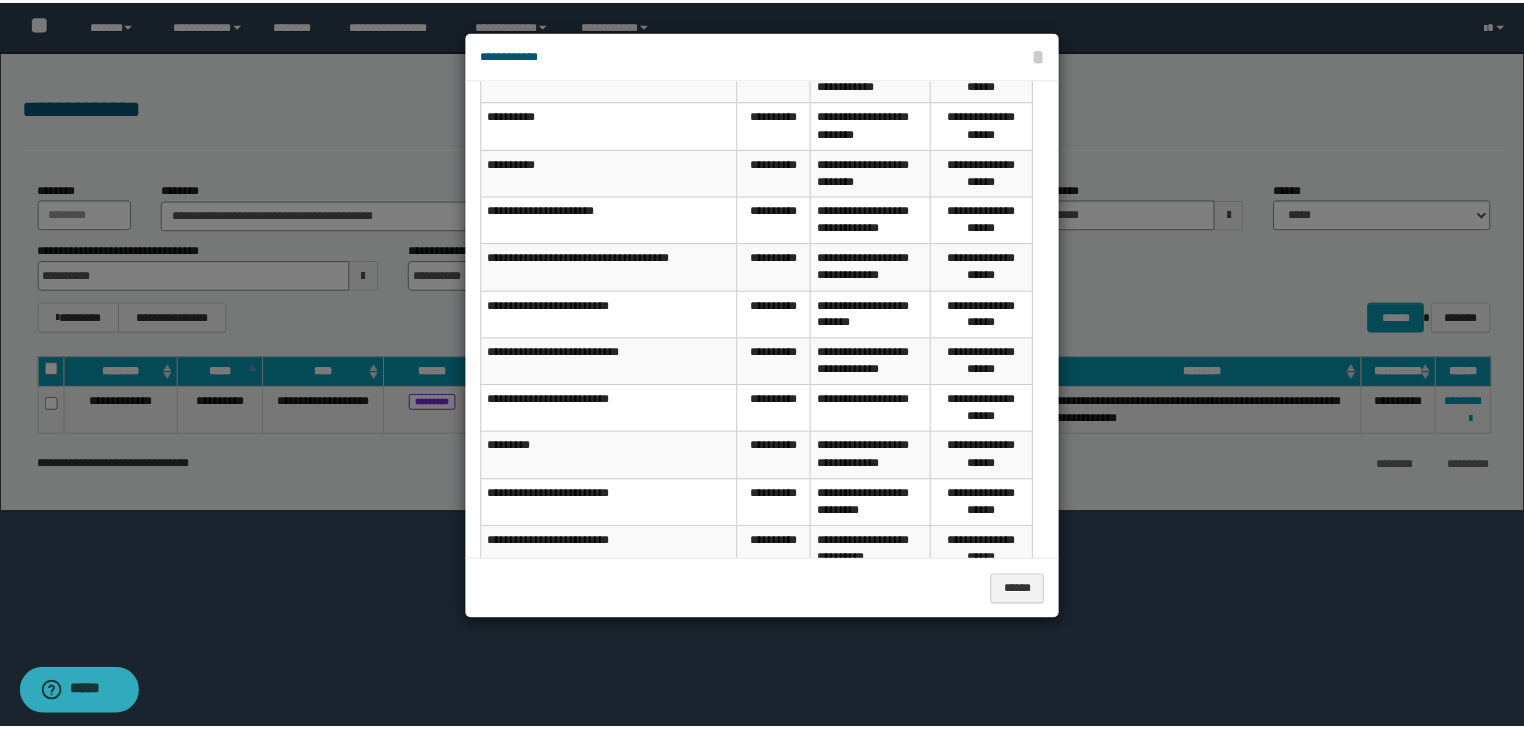 scroll, scrollTop: 307, scrollLeft: 0, axis: vertical 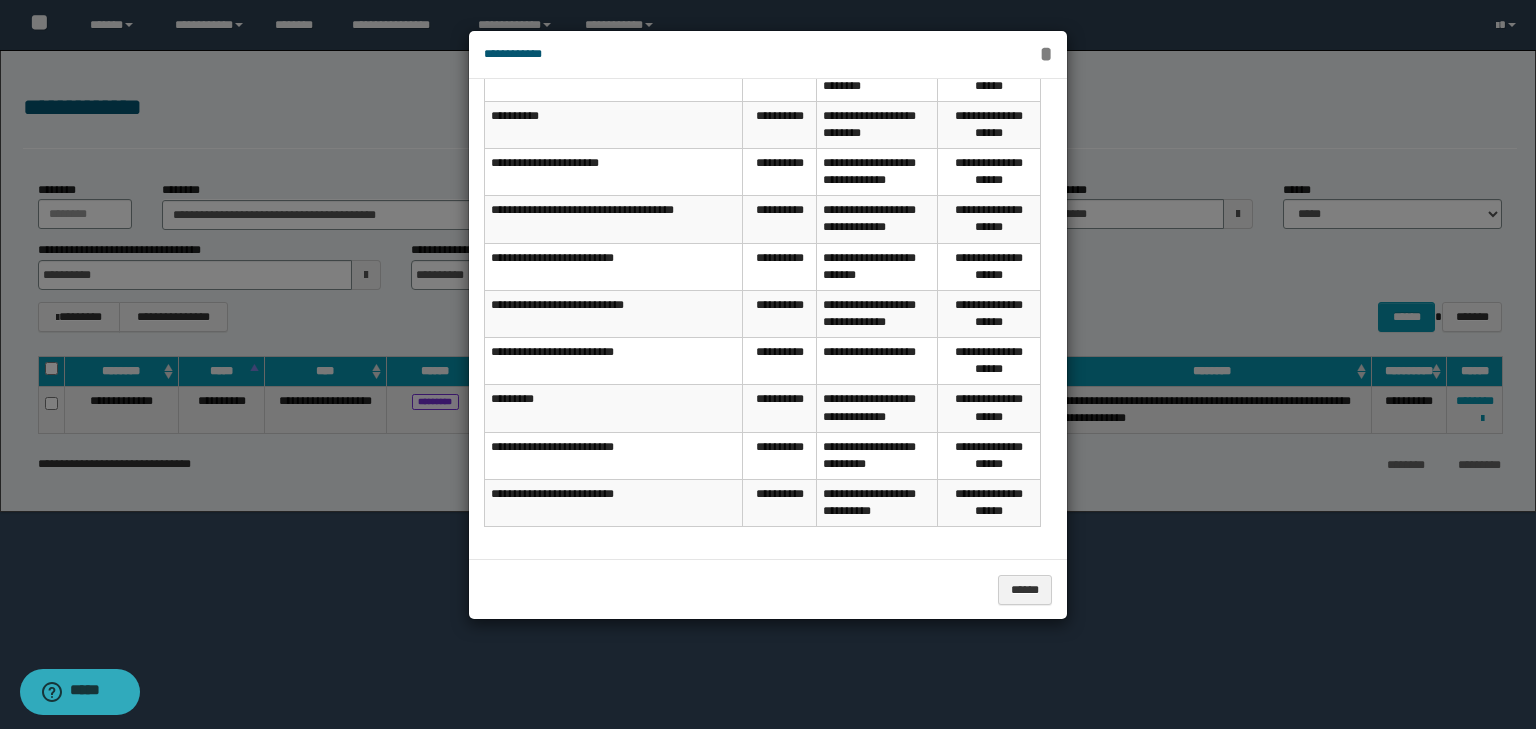 click on "*" at bounding box center [1046, 54] 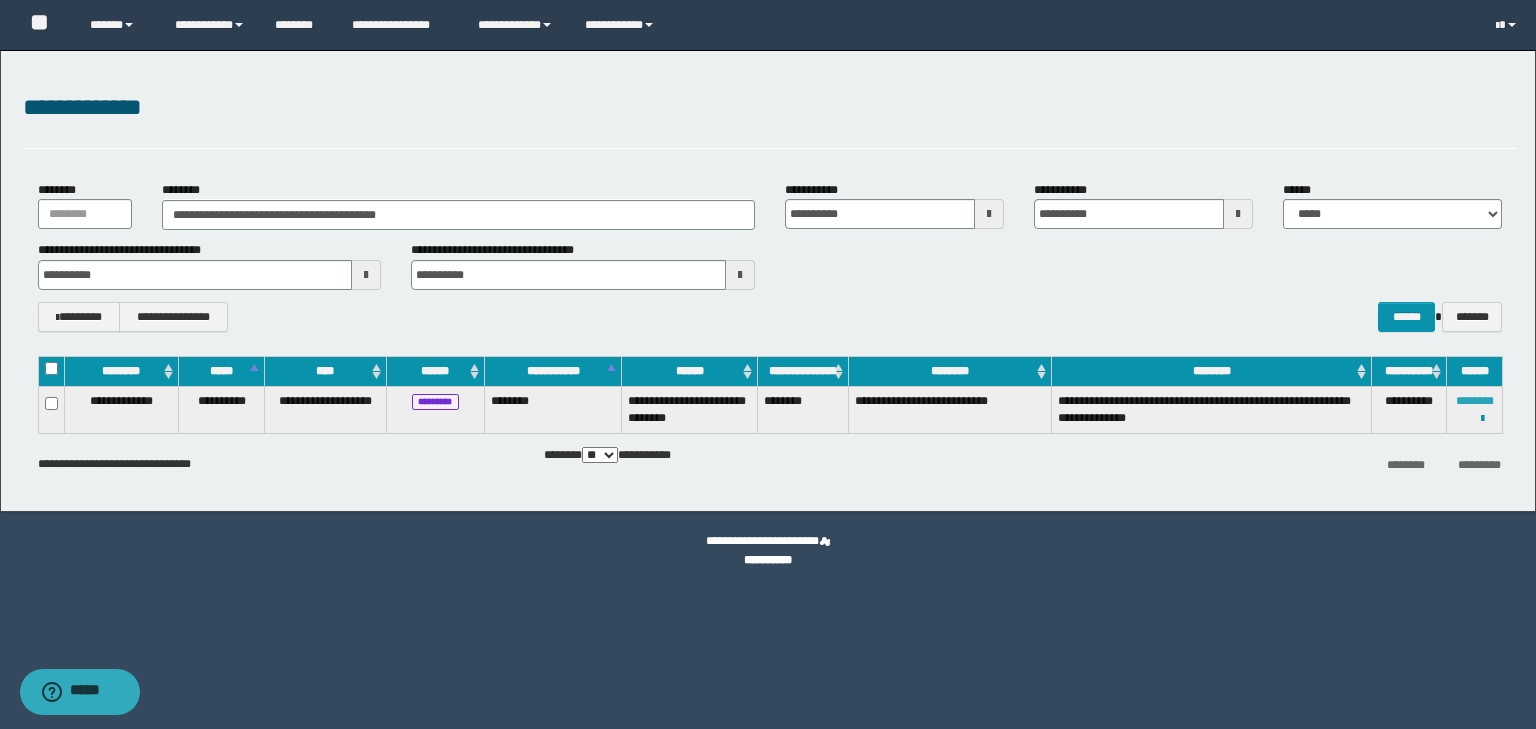 click on "********" at bounding box center [1475, 401] 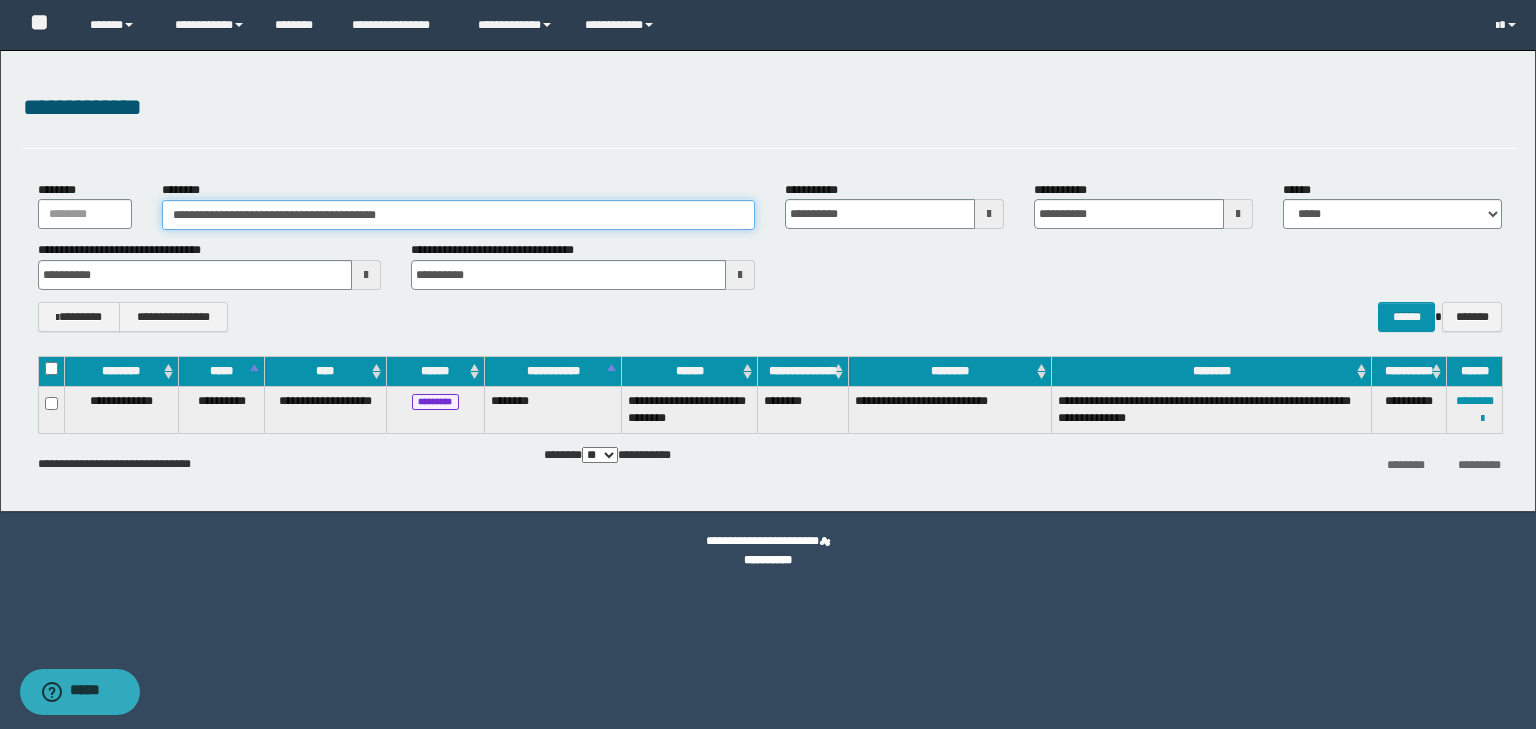 click on "**********" at bounding box center (458, 215) 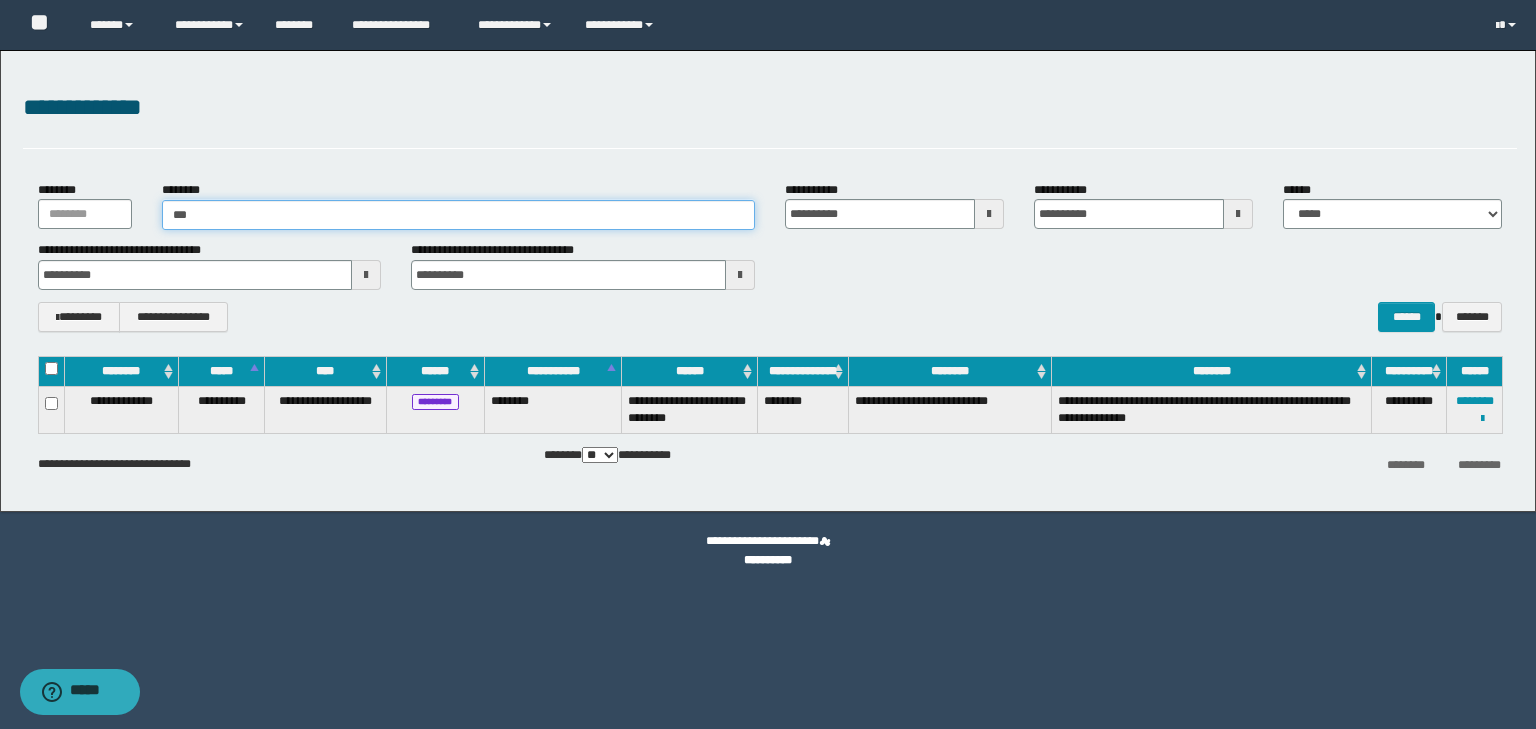 type on "****" 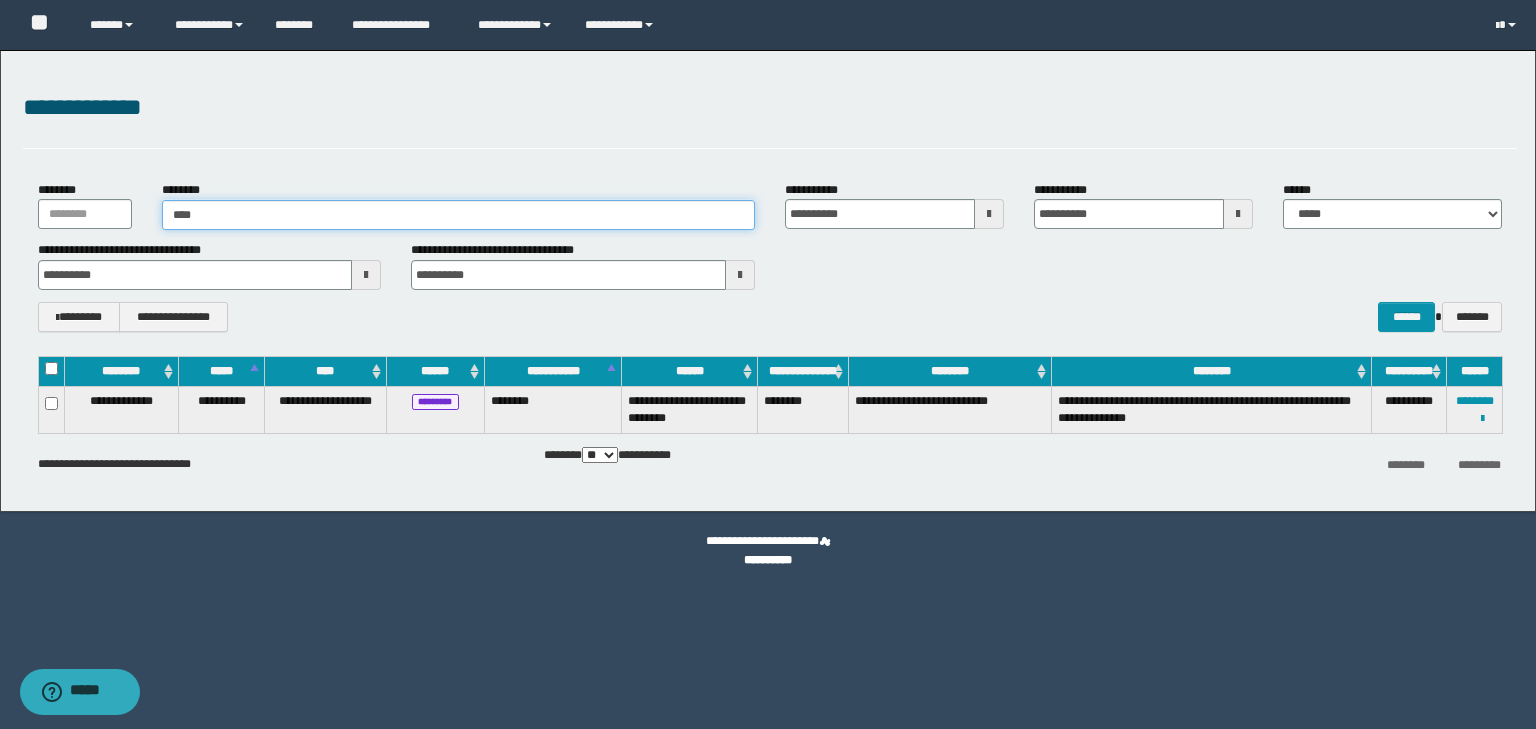 type on "****" 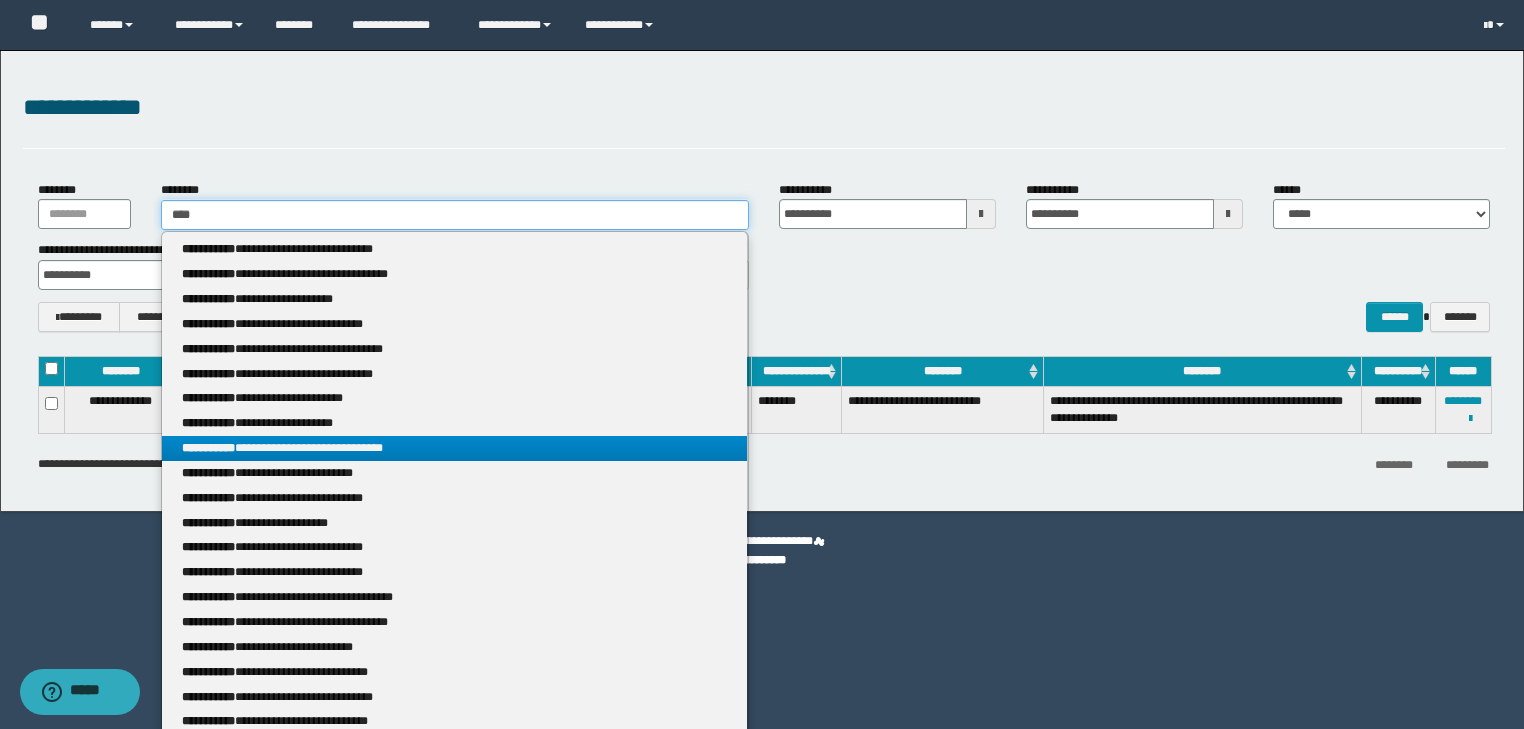 type on "****" 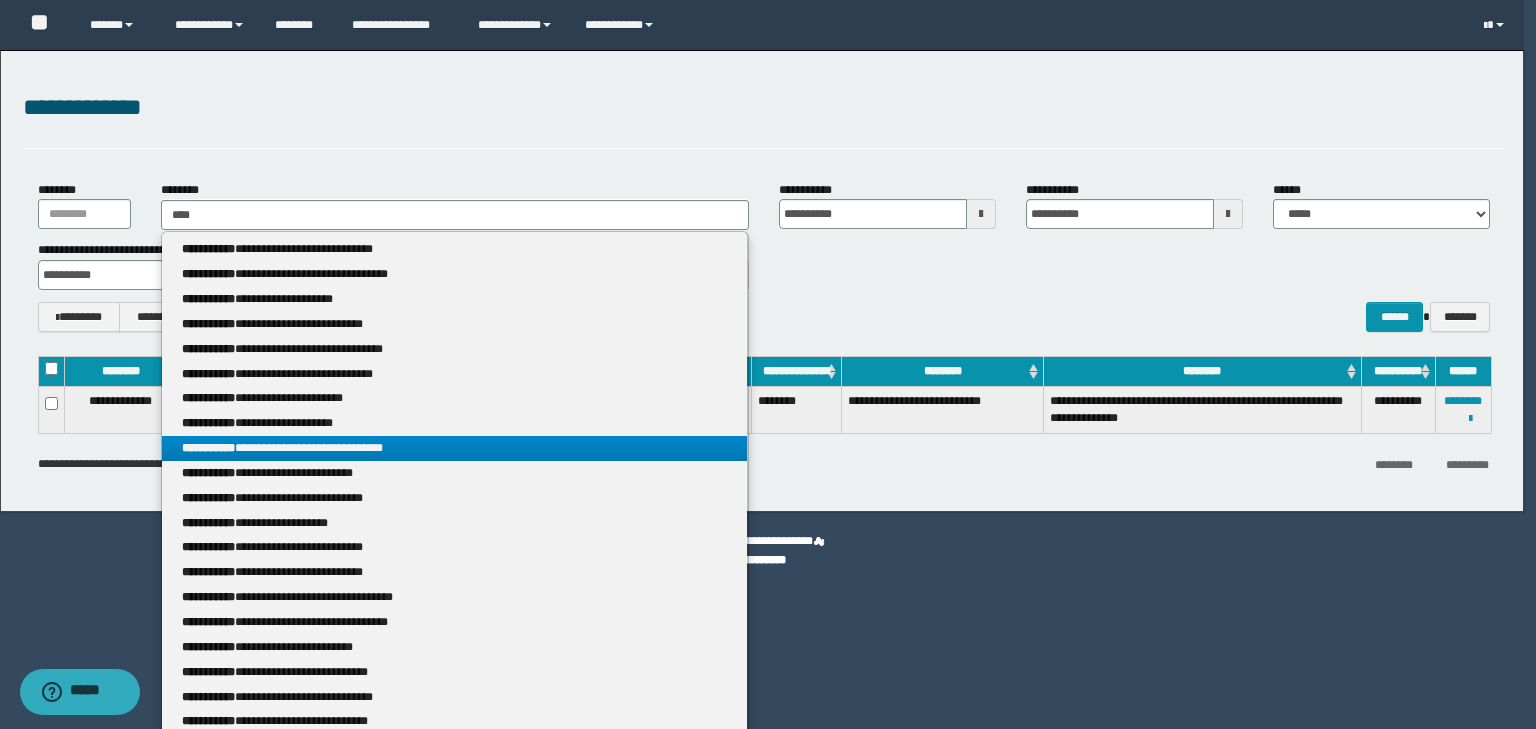 click on "**********" at bounding box center [762, 551] 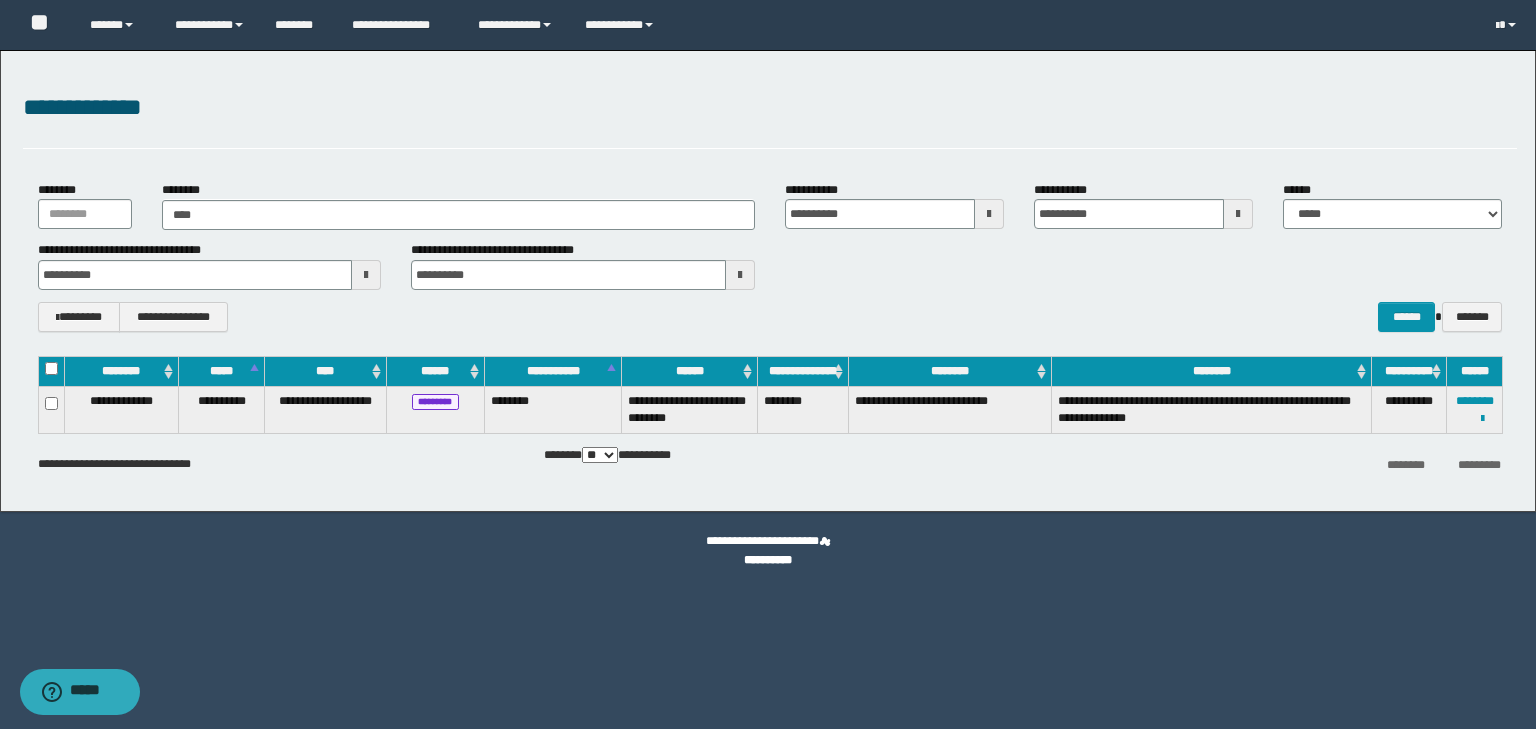 click on "**********" at bounding box center (768, 551) 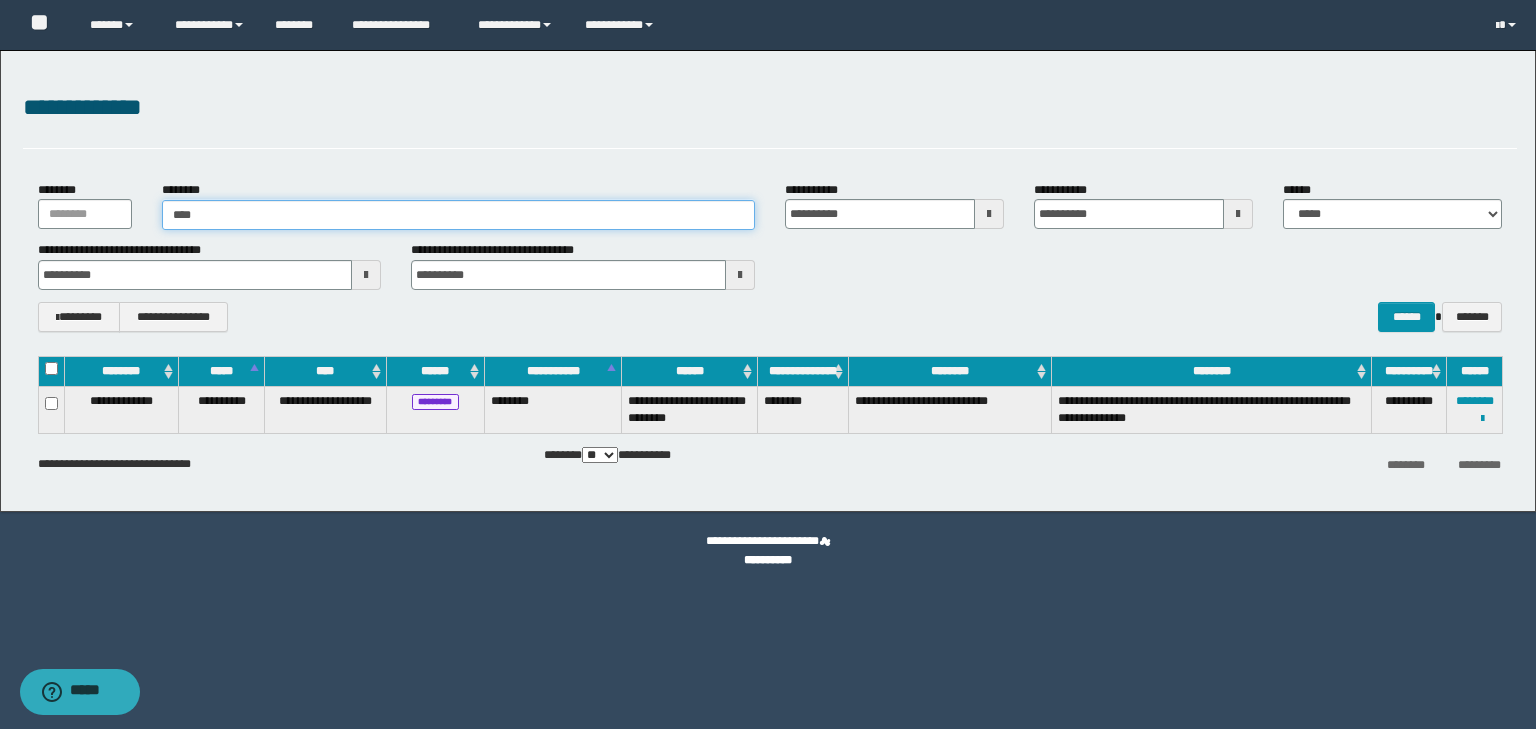type on "****" 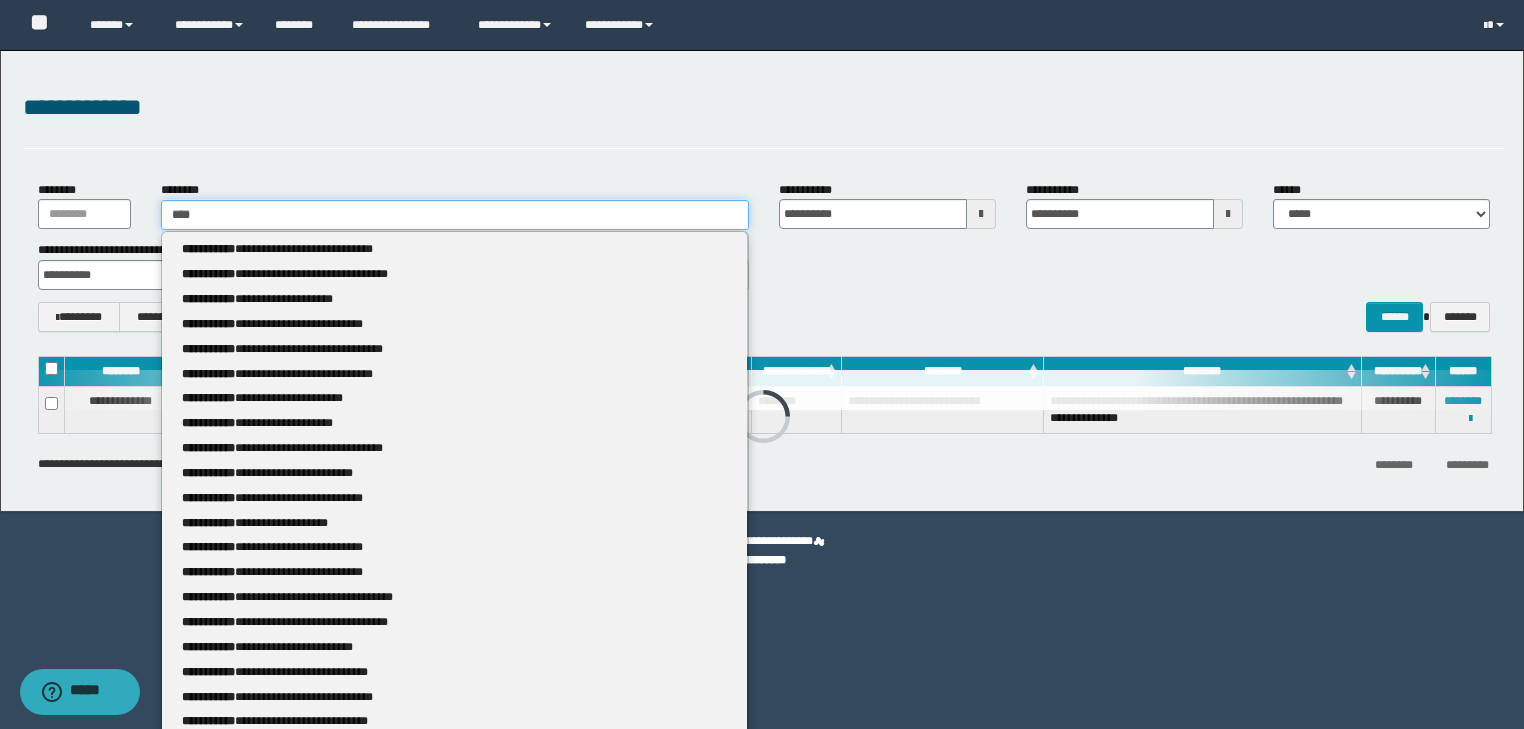 drag, startPoint x: 277, startPoint y: 209, endPoint x: 155, endPoint y: 217, distance: 122.26202 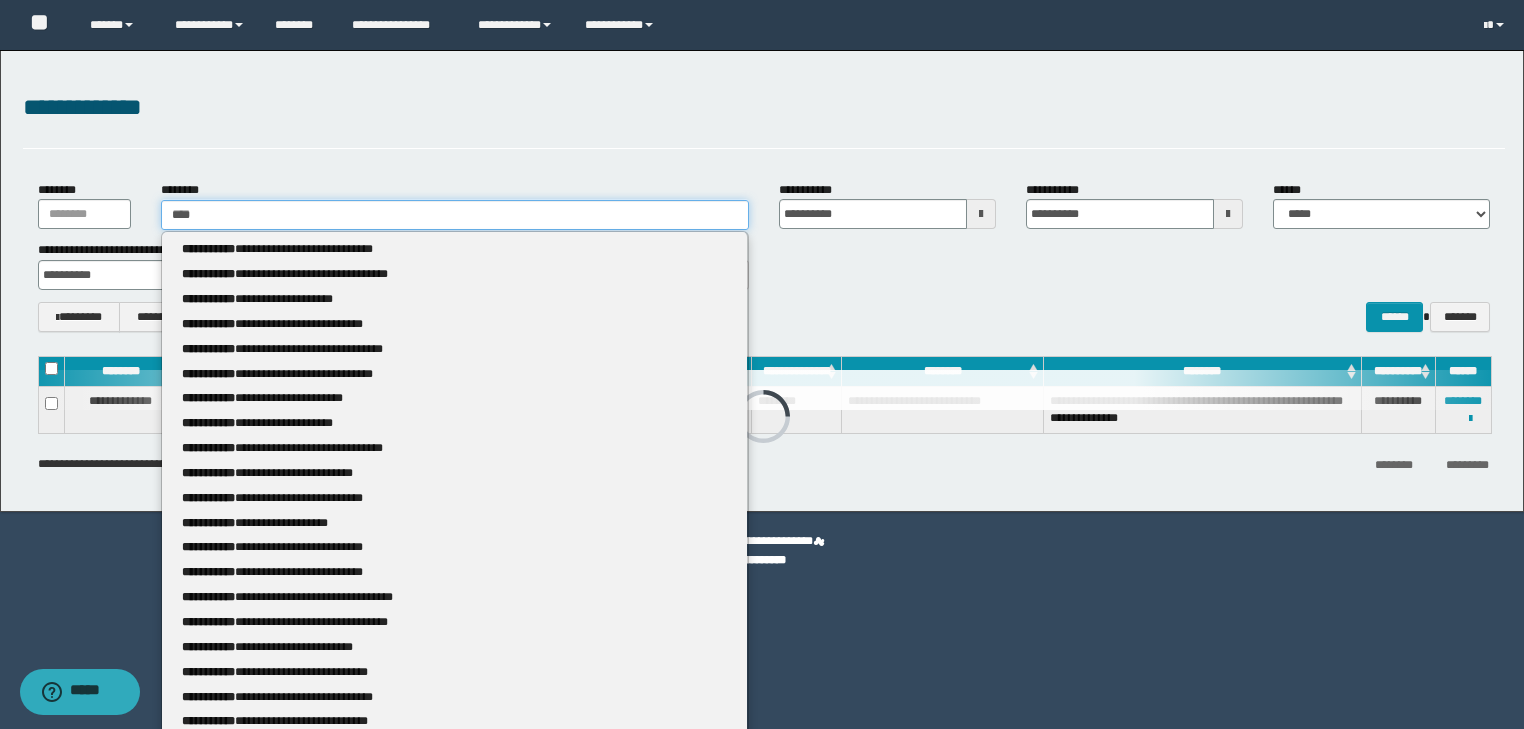click on "****" at bounding box center [455, 215] 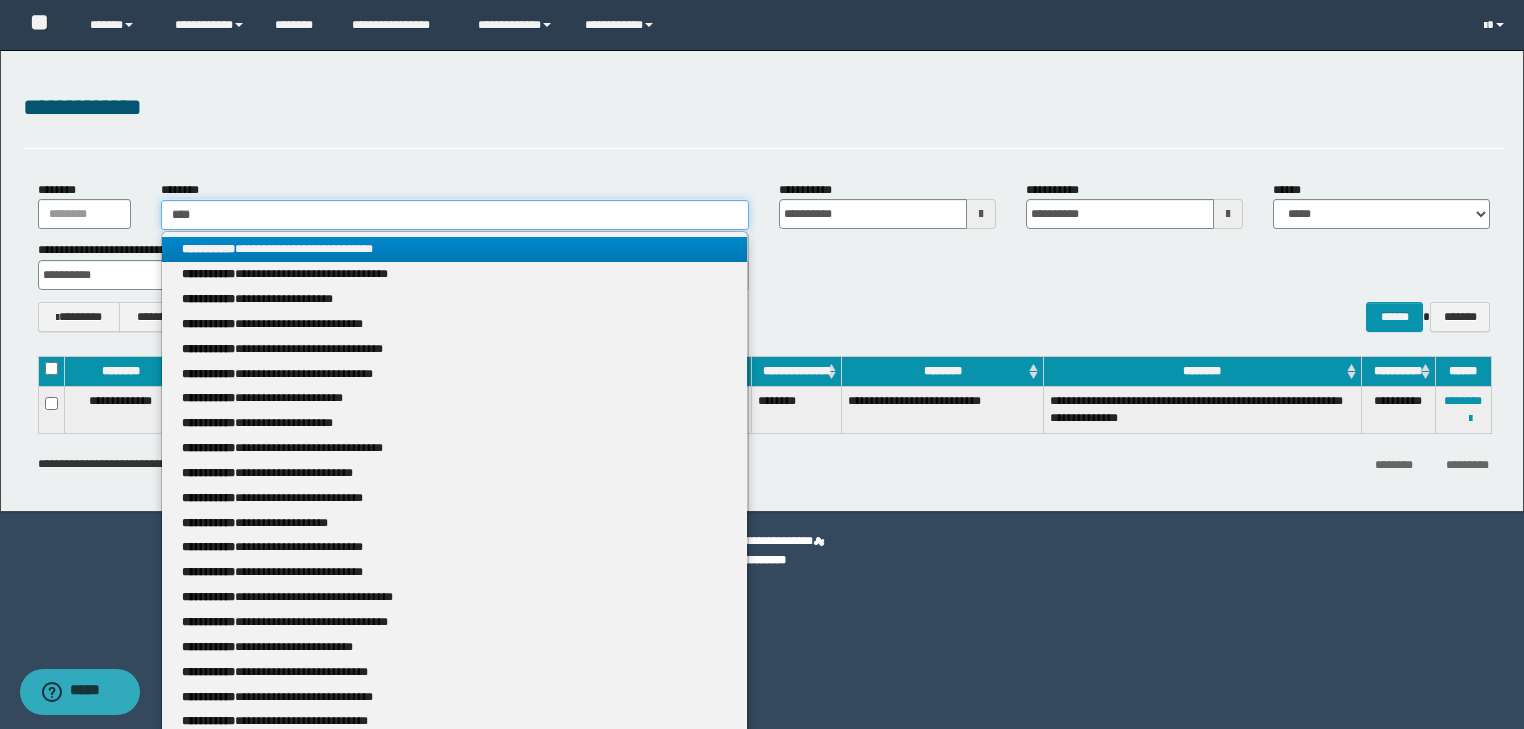 type 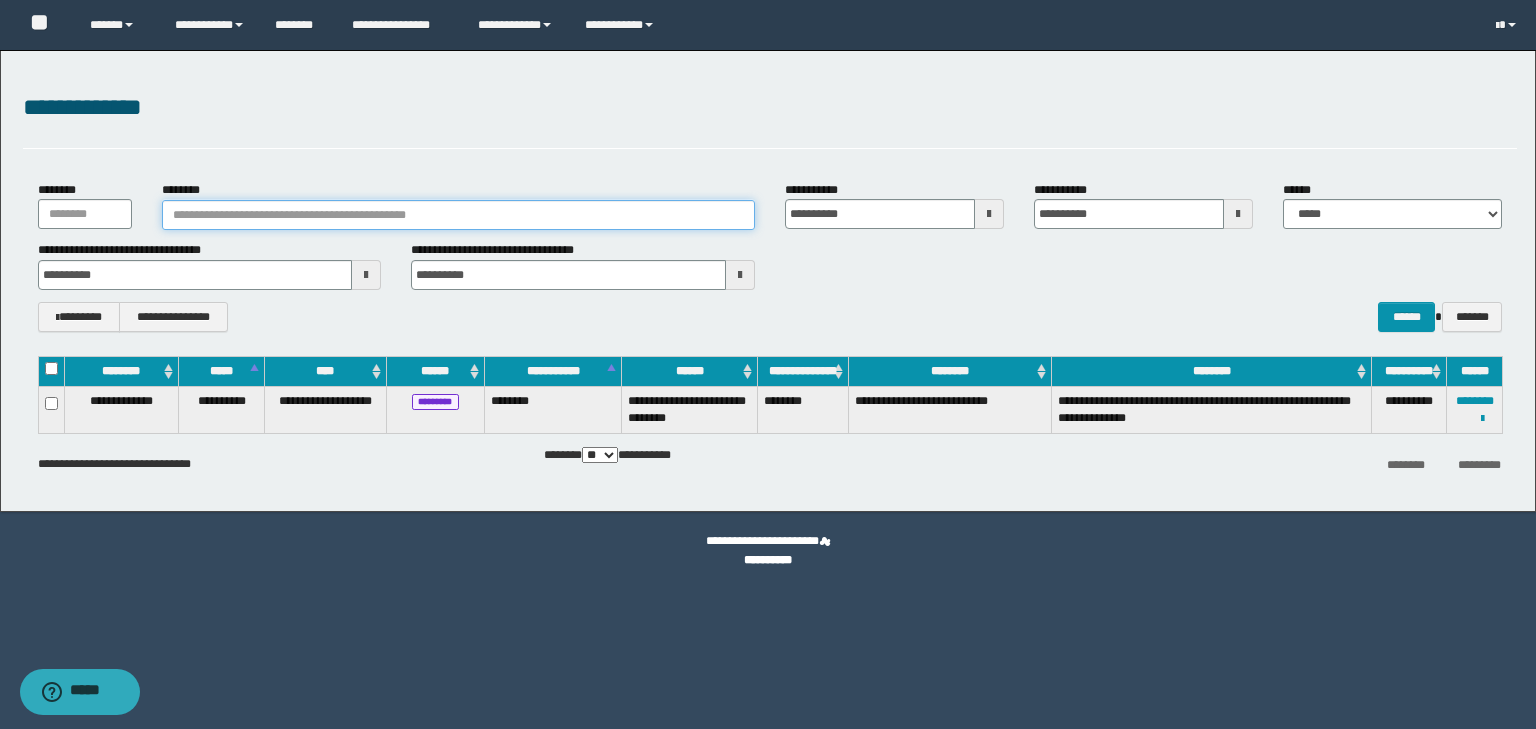 type 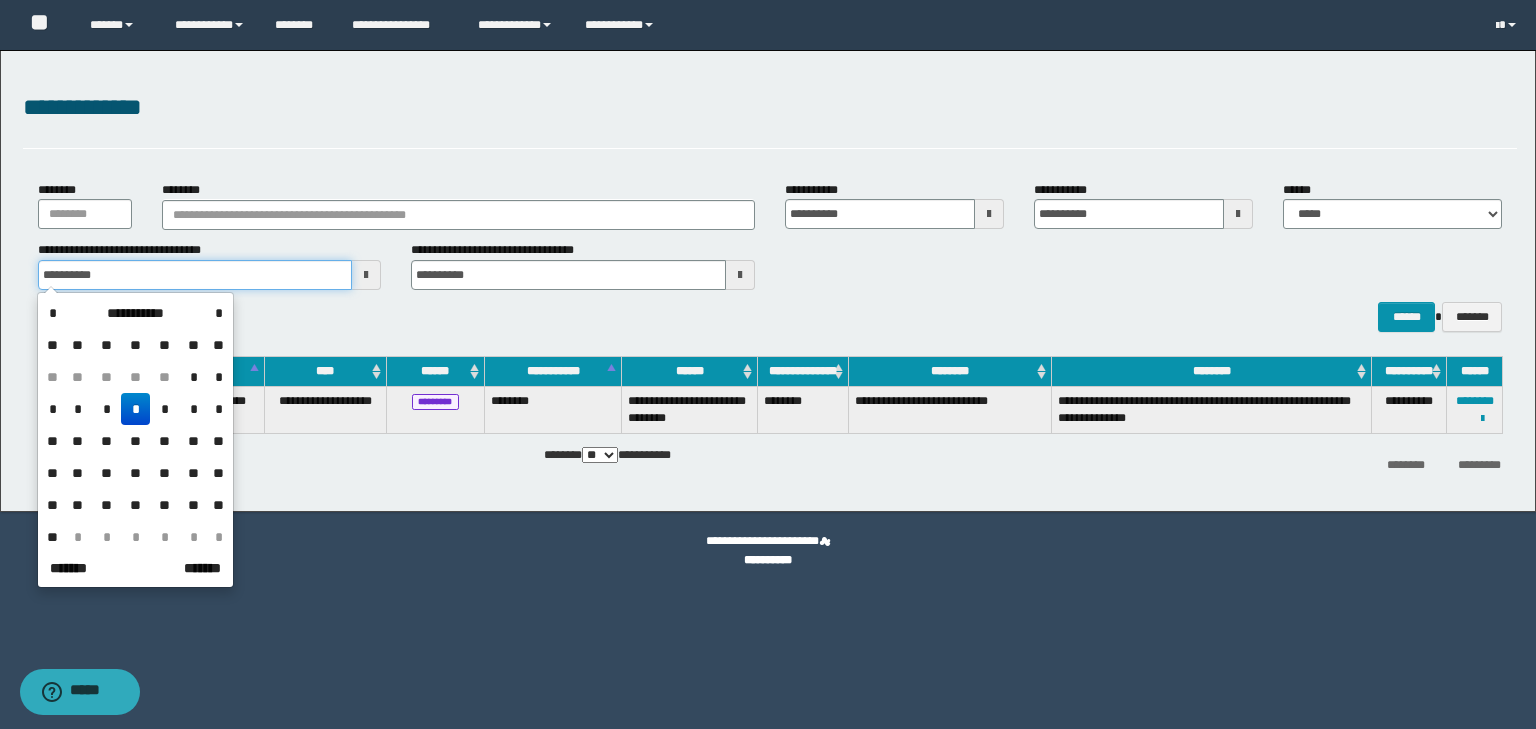 click on "**********" at bounding box center (195, 275) 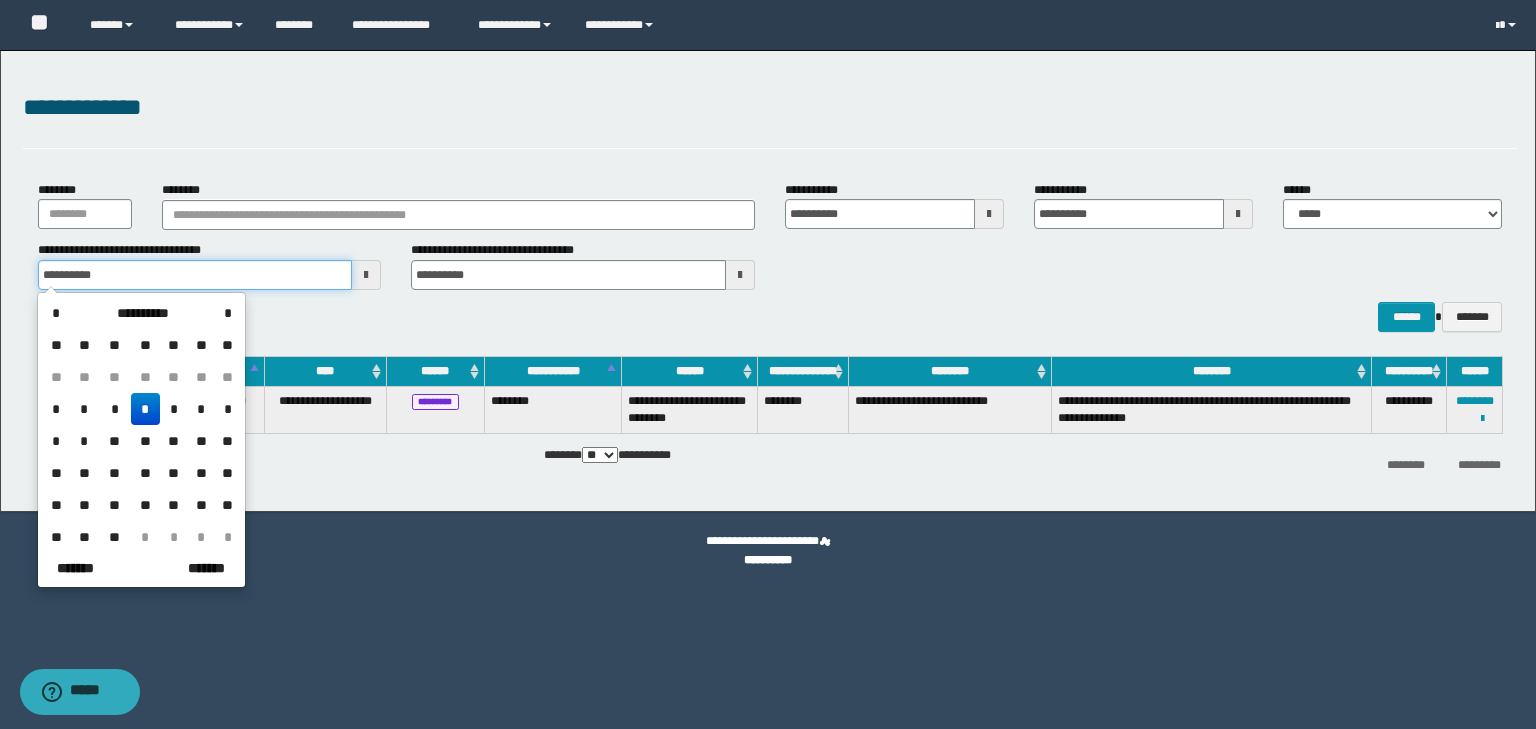 type on "**********" 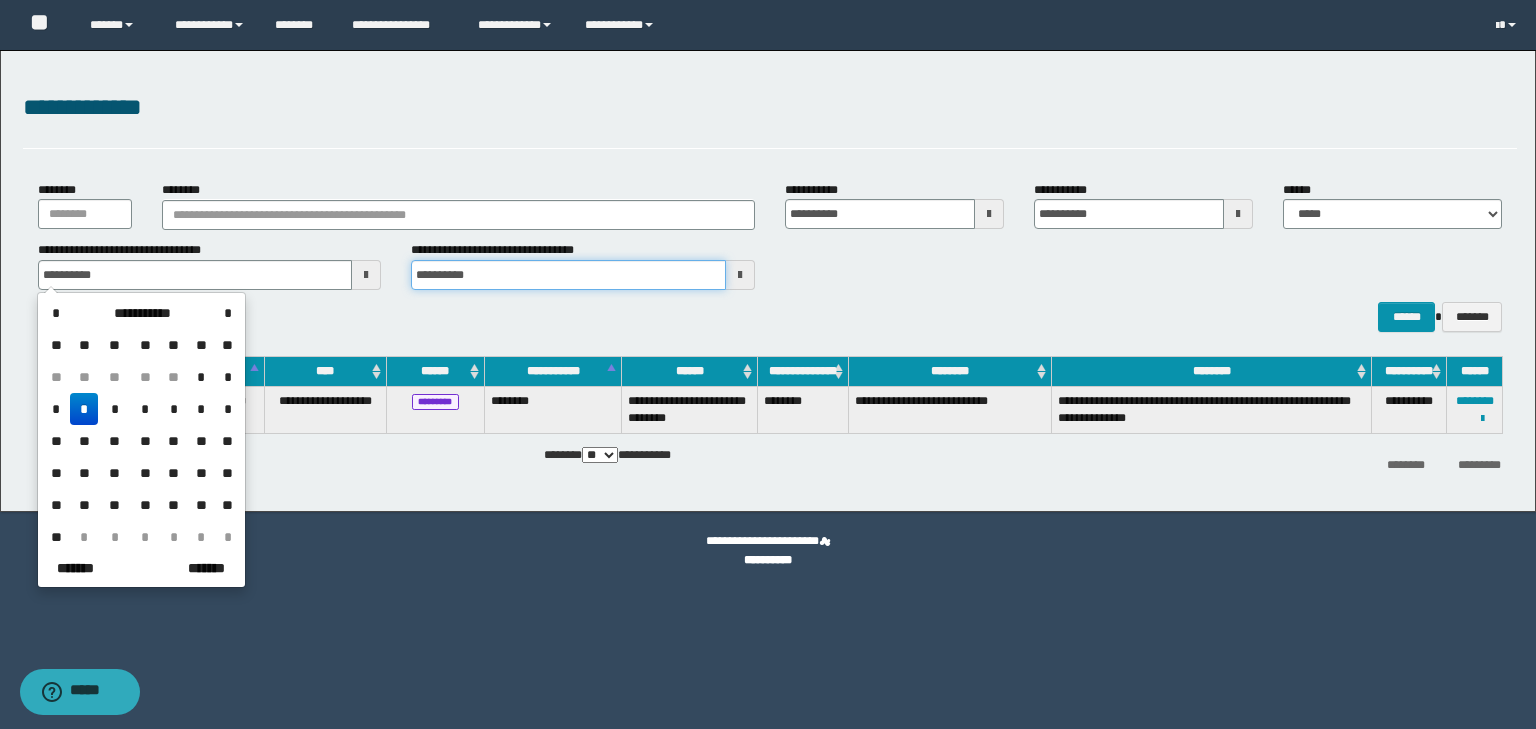 click on "**********" at bounding box center (568, 275) 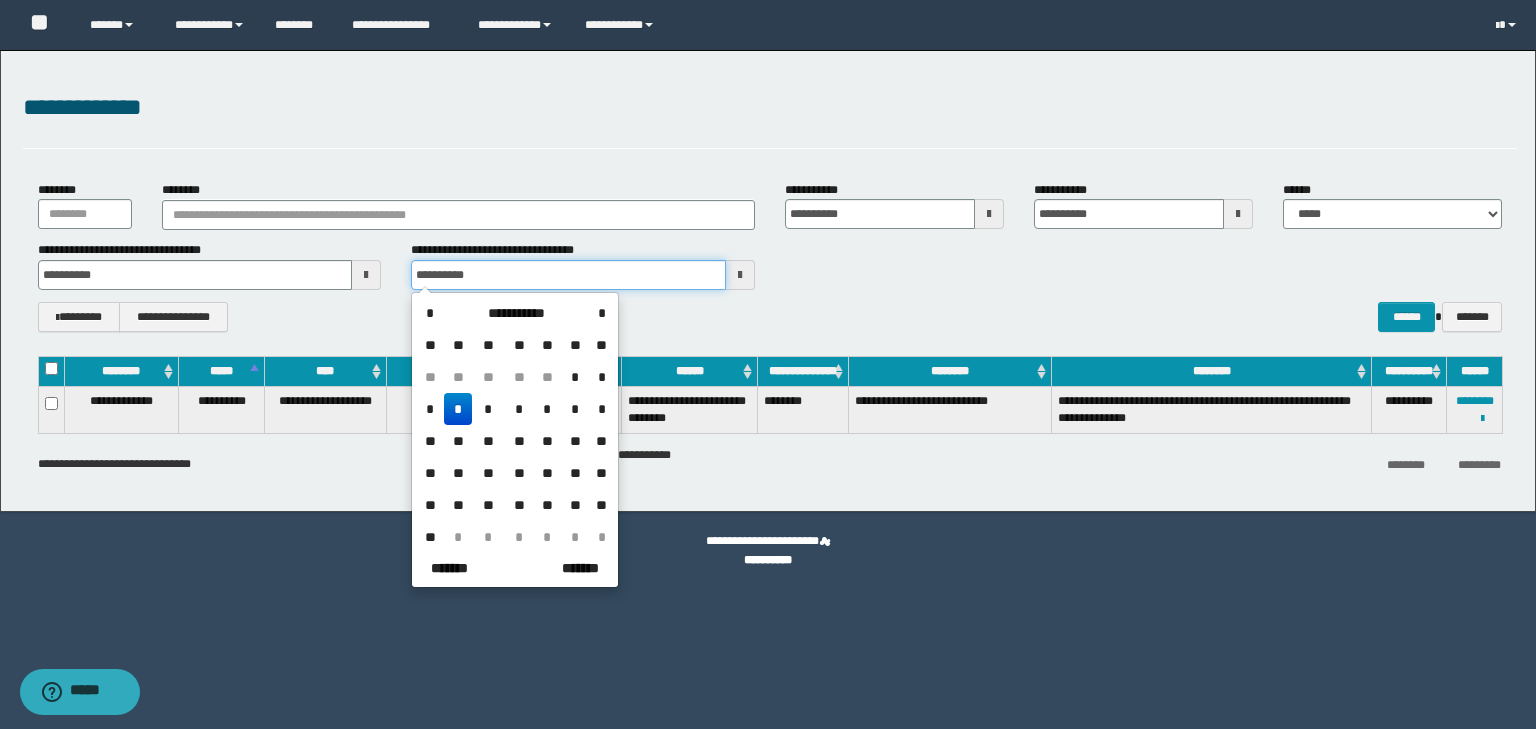 type on "**********" 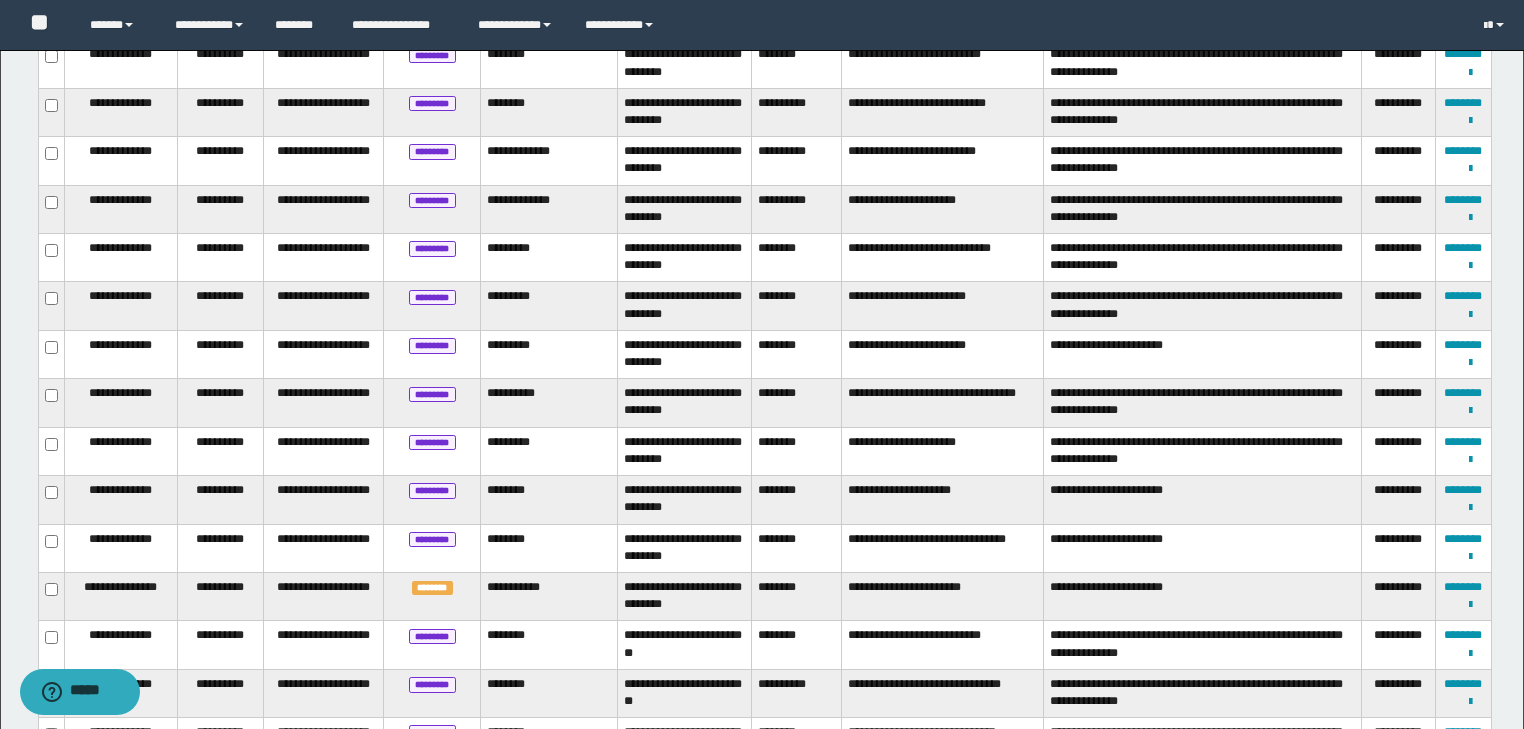 scroll, scrollTop: 400, scrollLeft: 0, axis: vertical 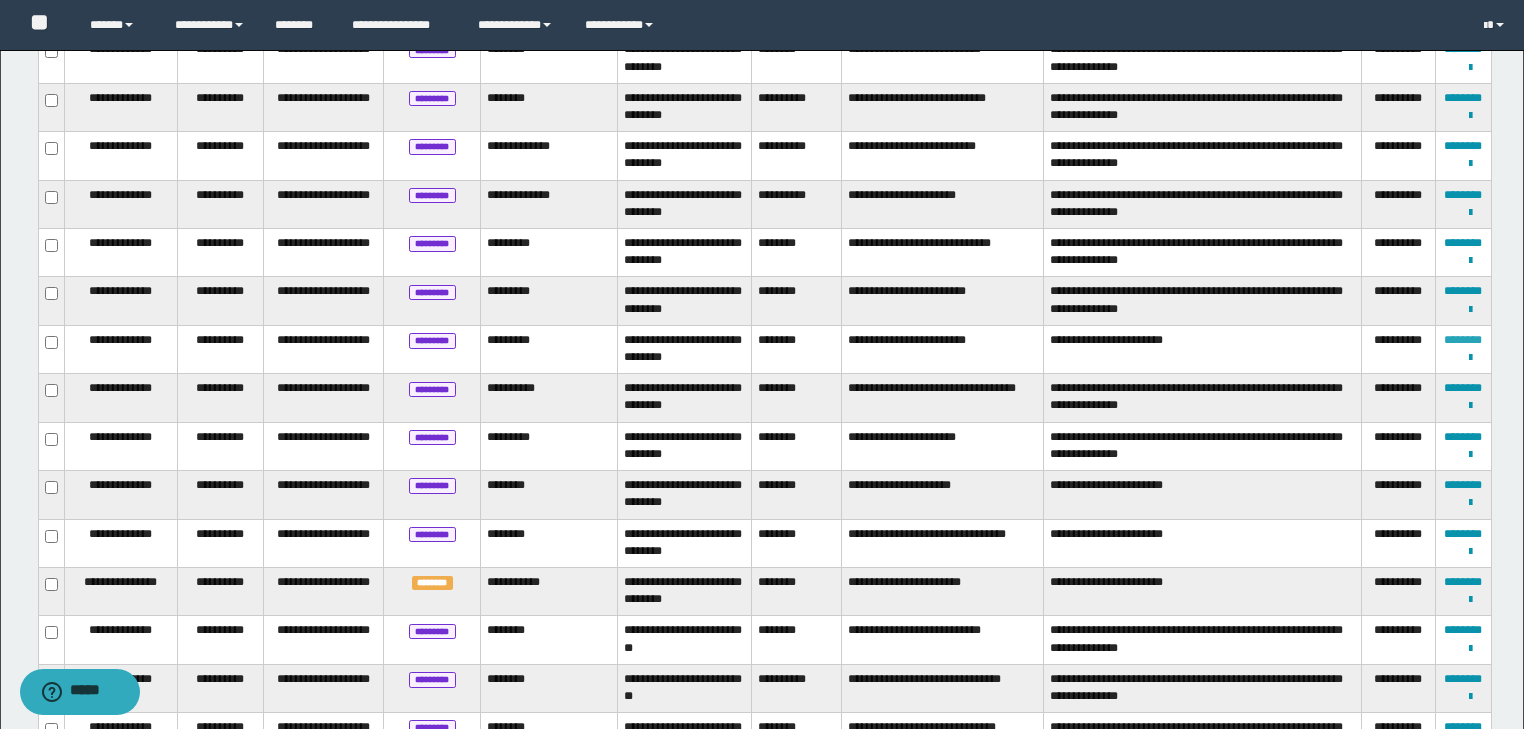 click on "********" at bounding box center (1463, 340) 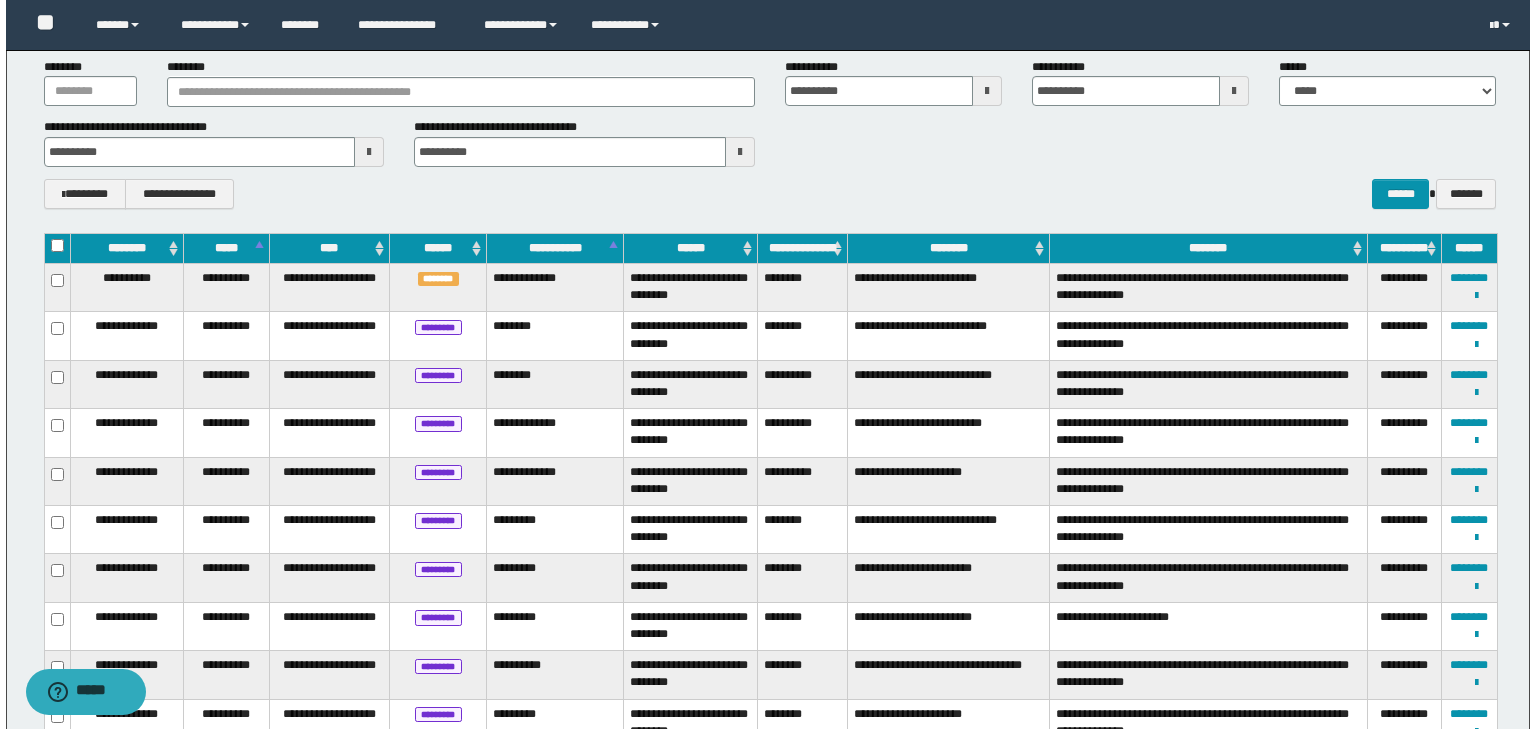 scroll, scrollTop: 0, scrollLeft: 0, axis: both 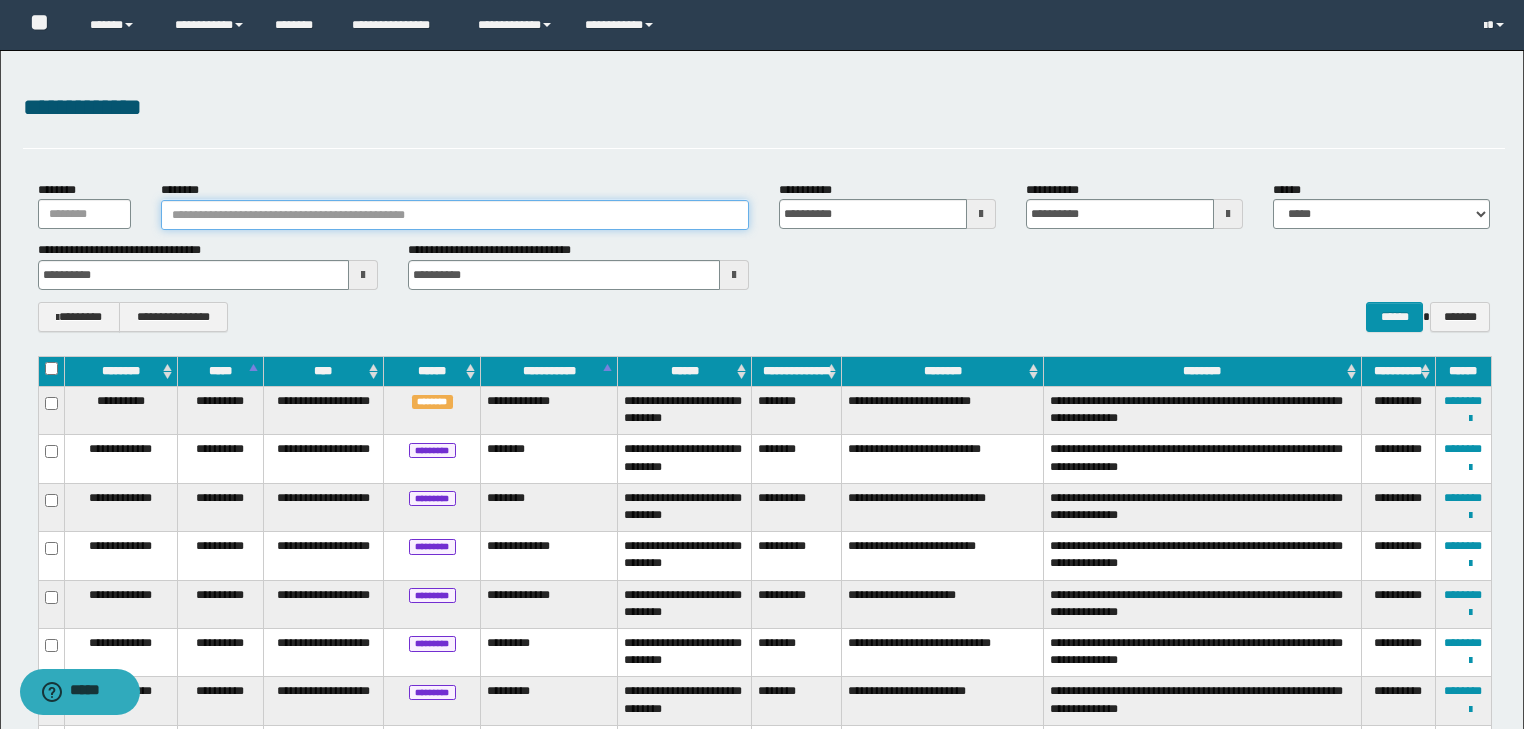 click on "********" at bounding box center (455, 215) 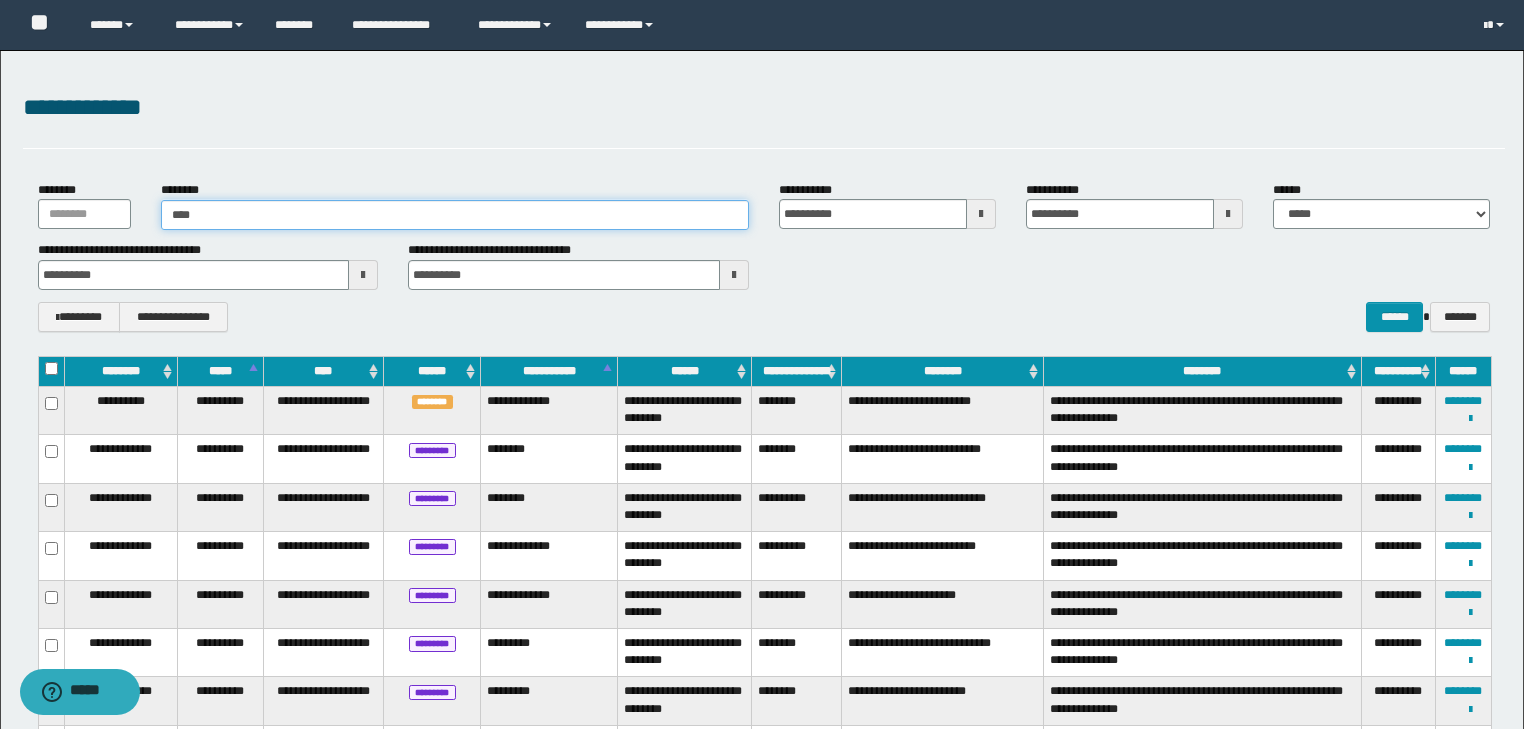 type on "*****" 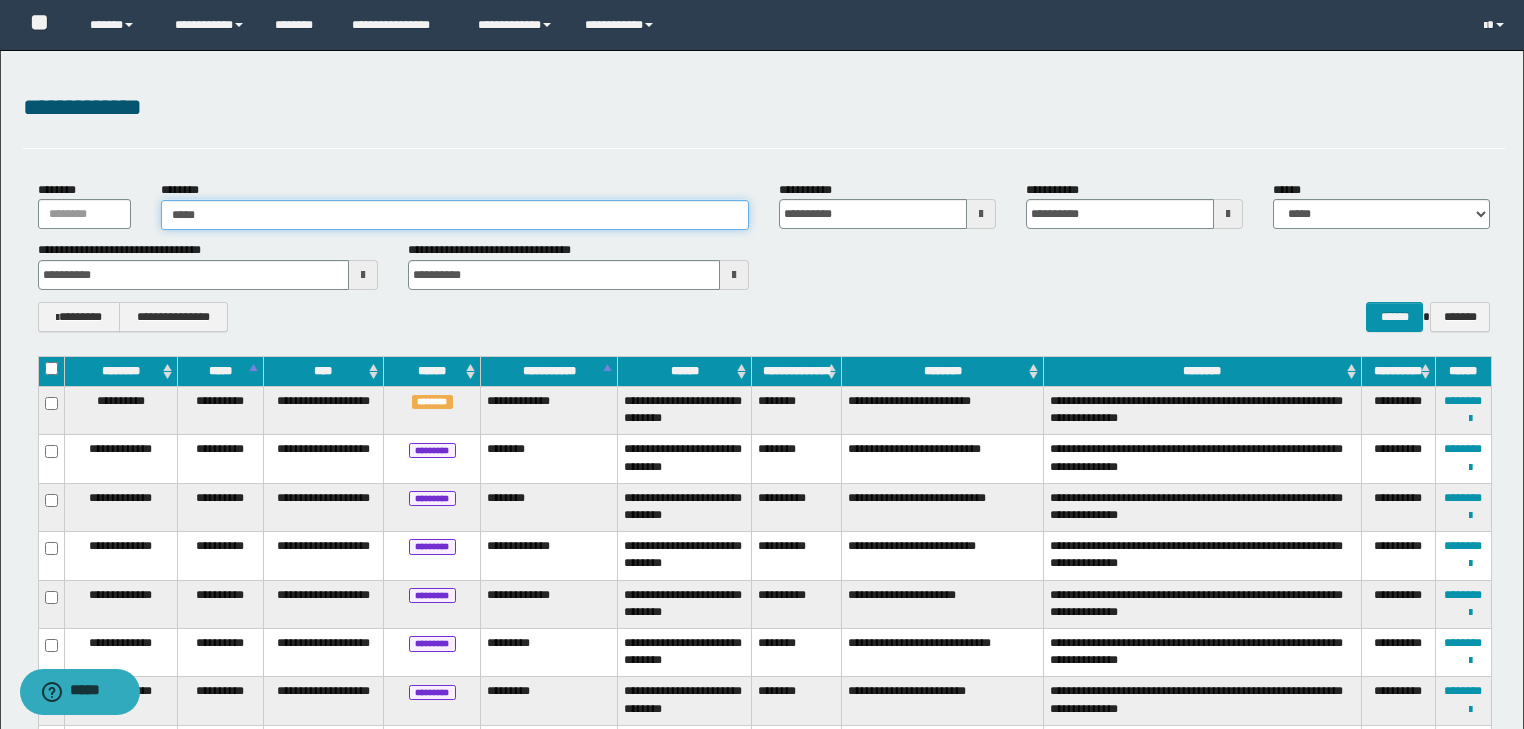 type on "*****" 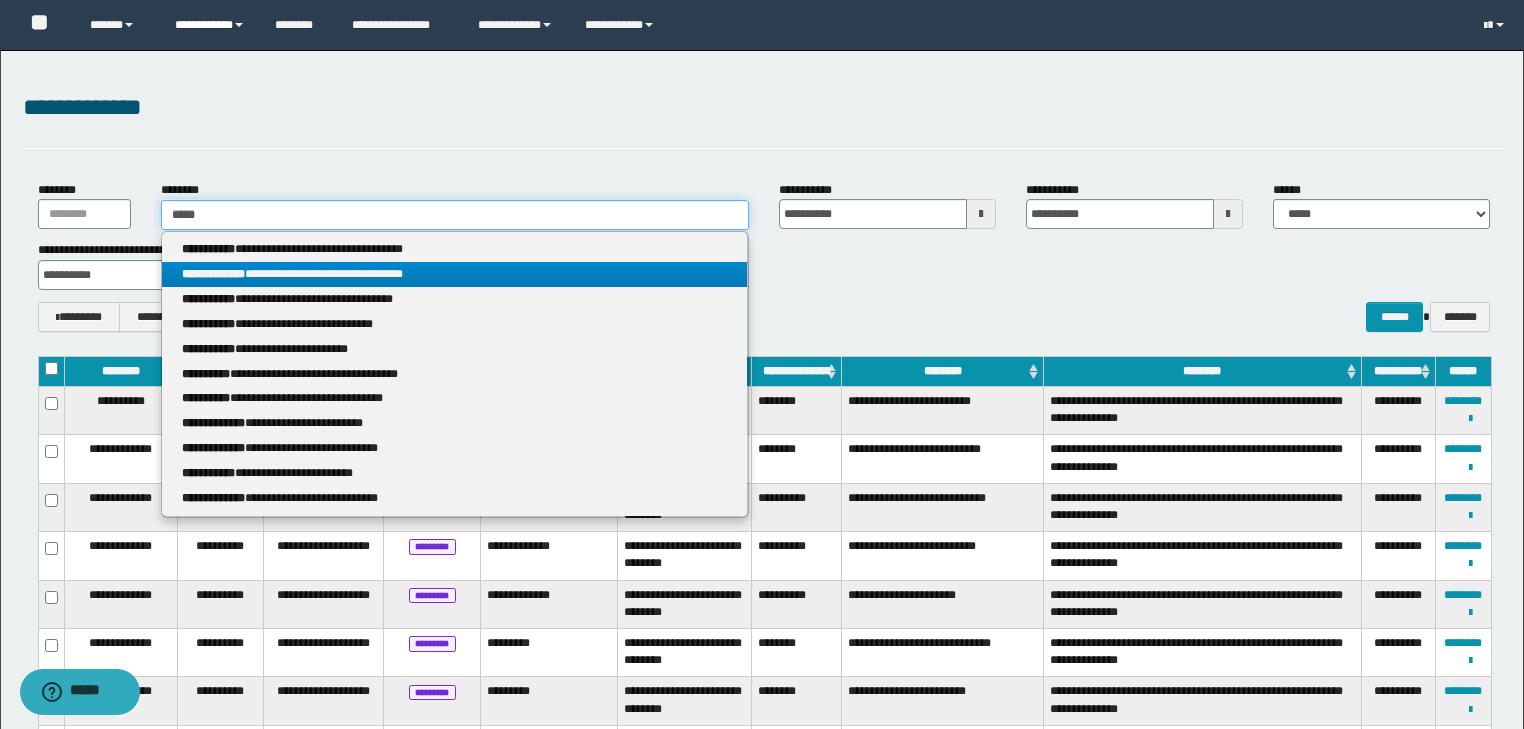 type on "*****" 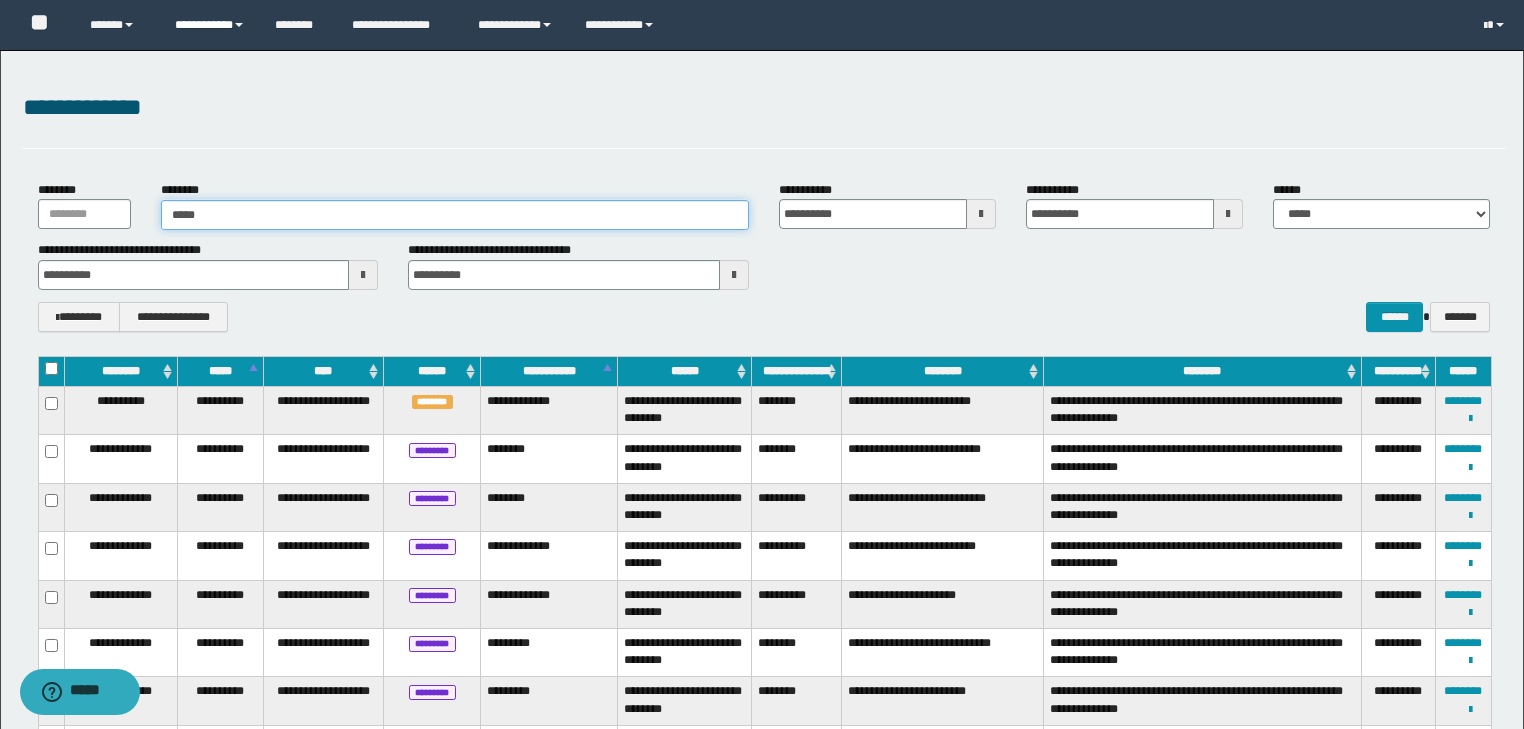 type on "*****" 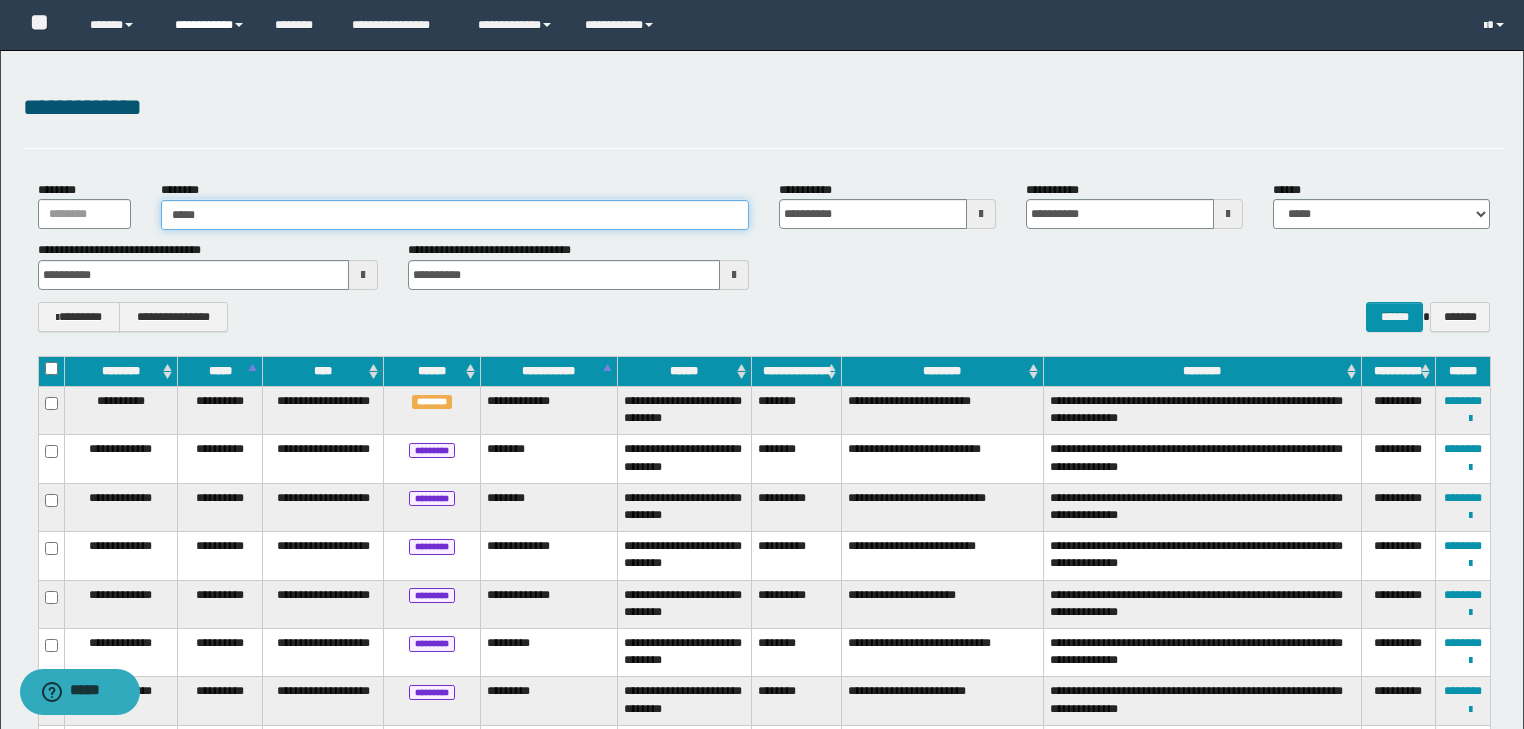 type on "*****" 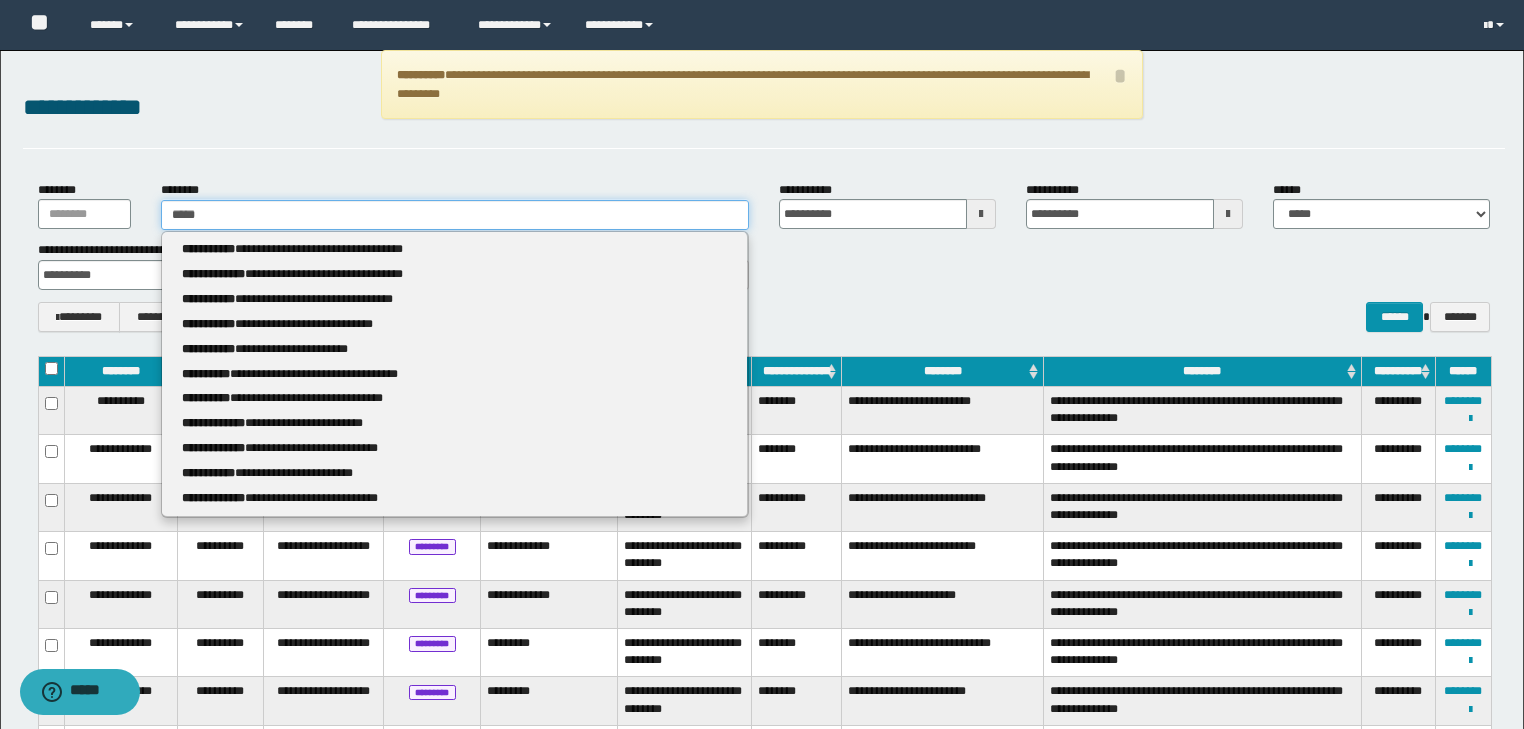 click on "*****" at bounding box center (455, 215) 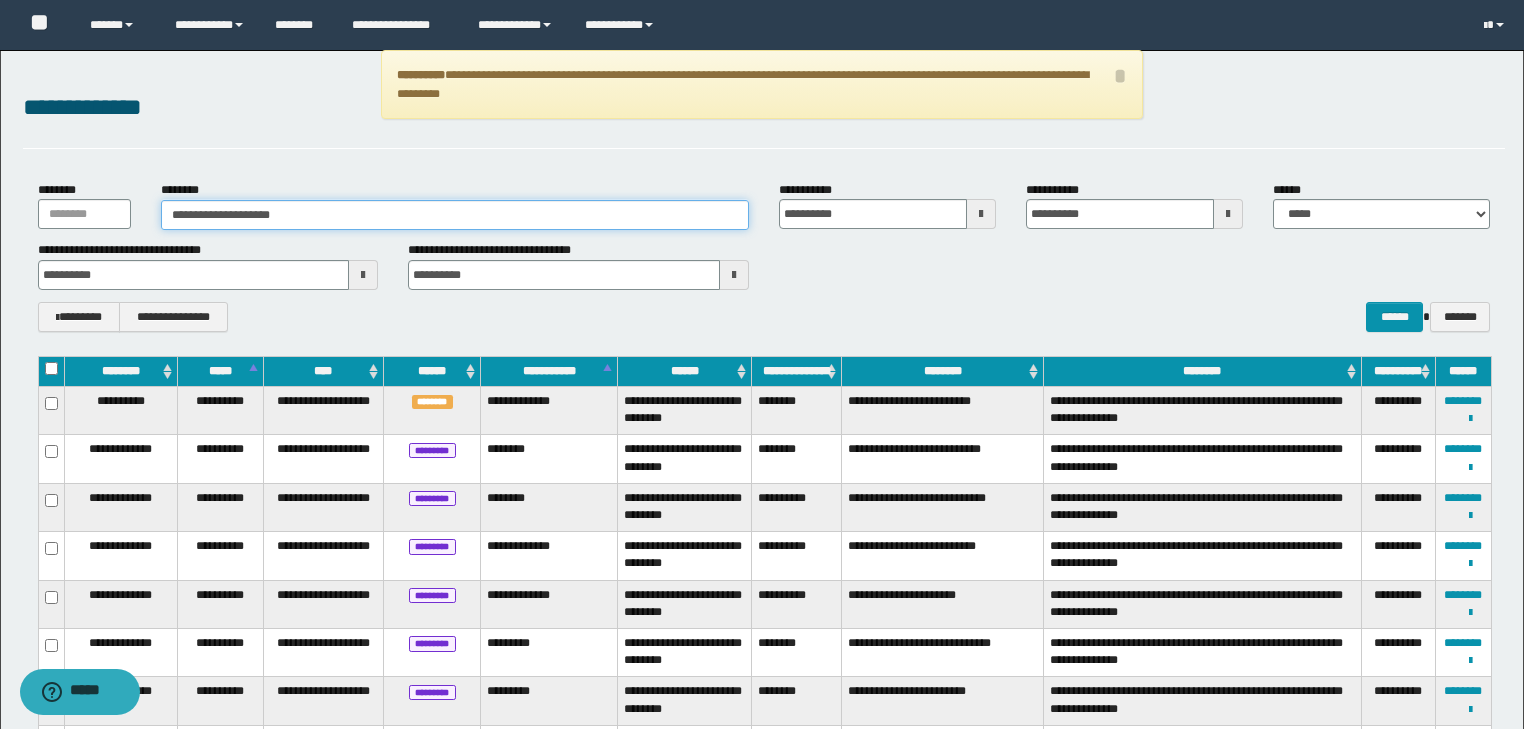 type on "**********" 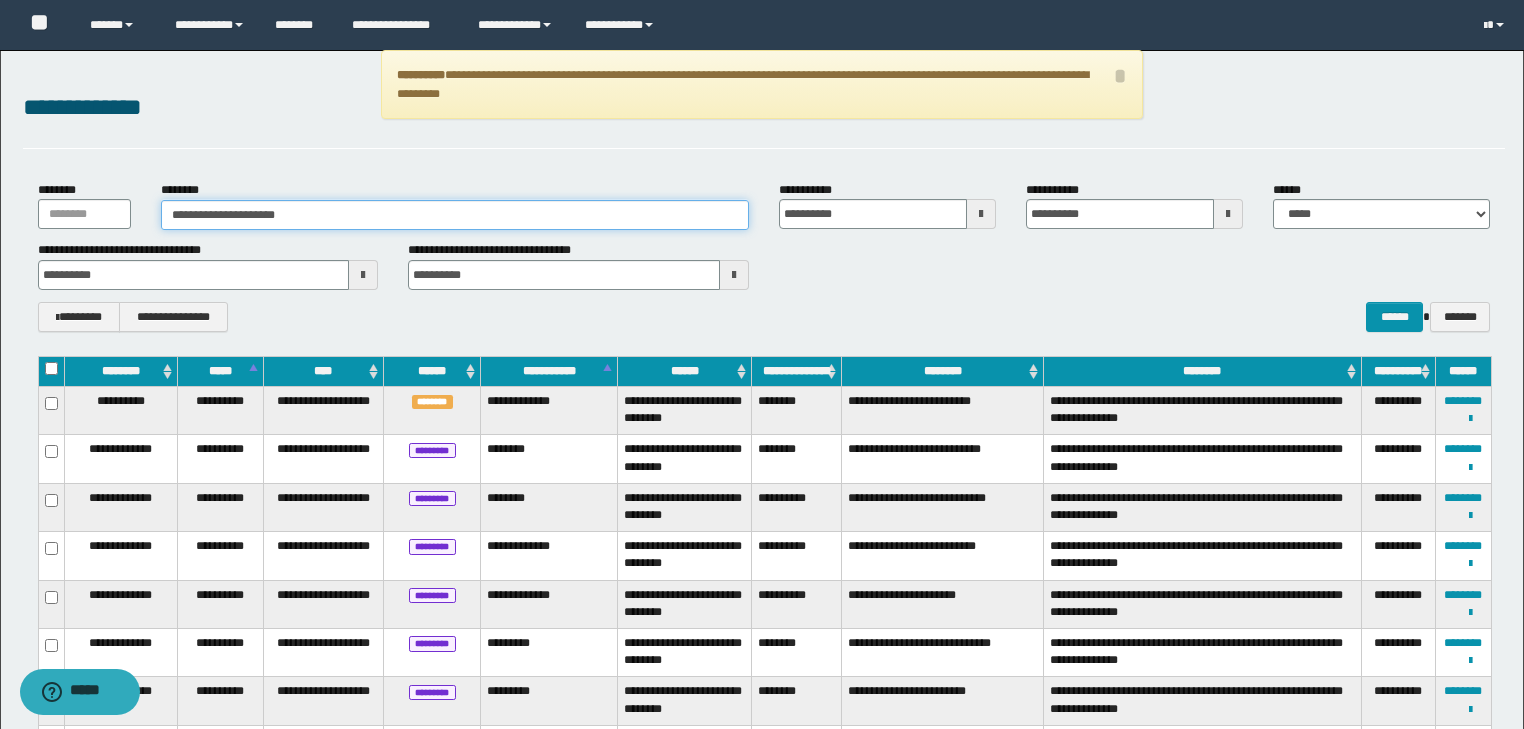 type on "**********" 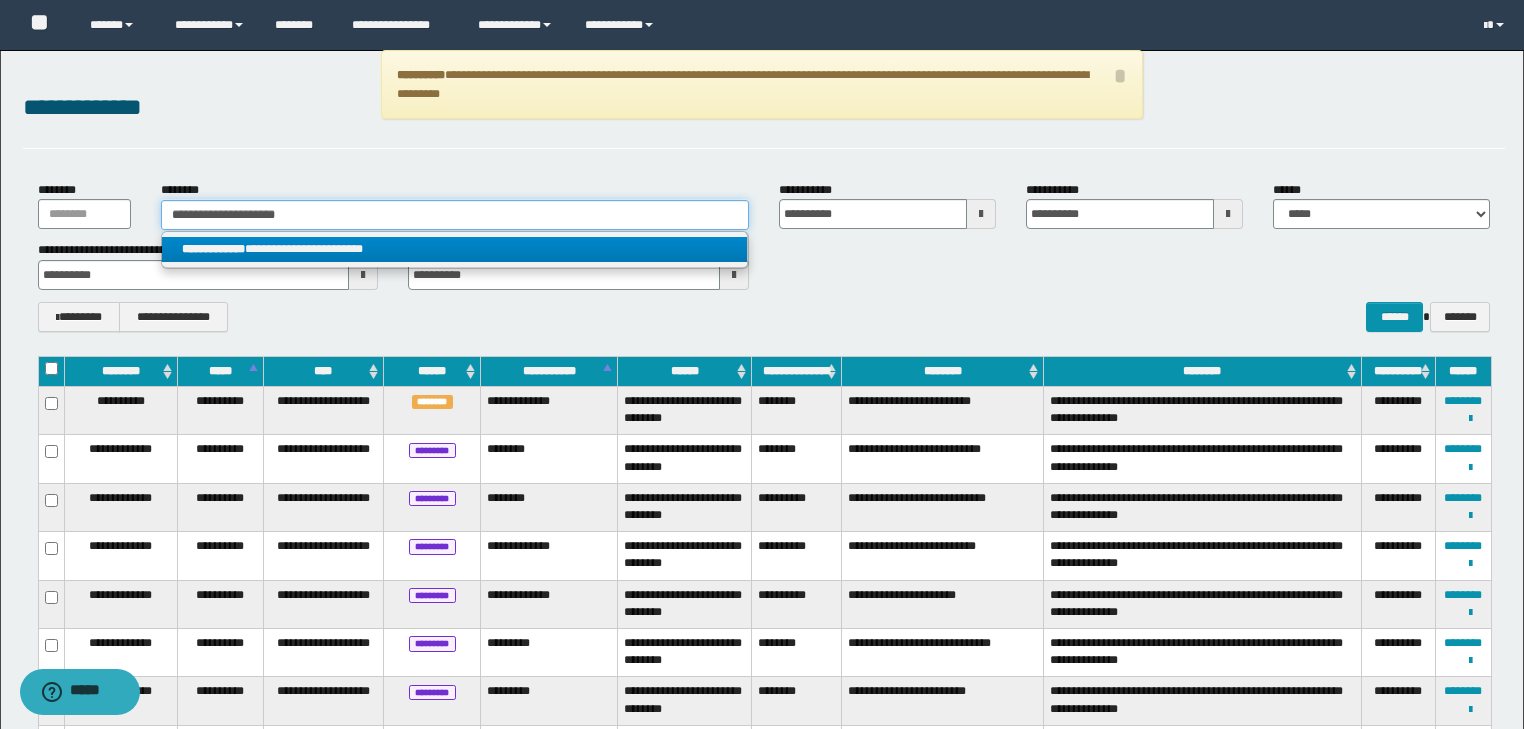 type on "**********" 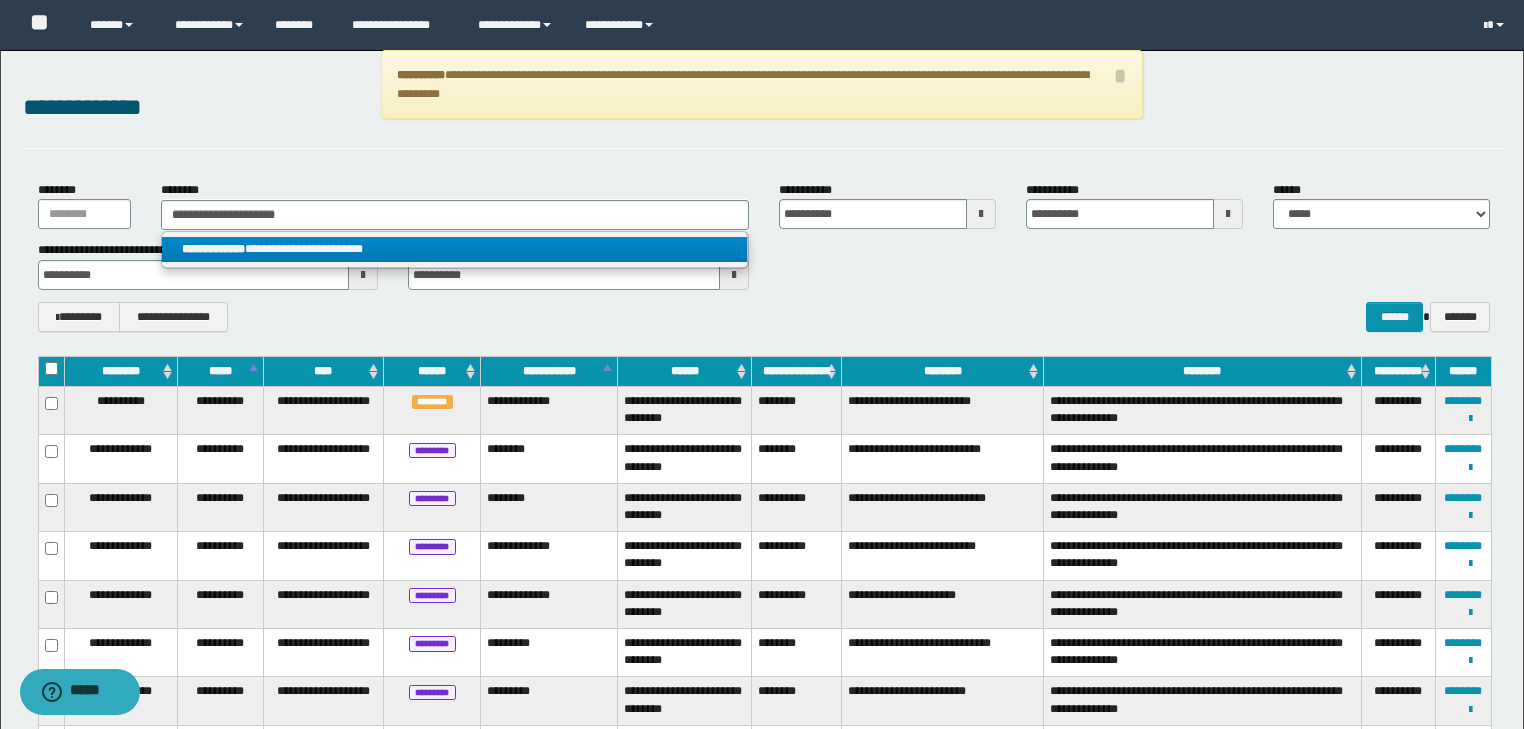 click on "**********" at bounding box center (454, 249) 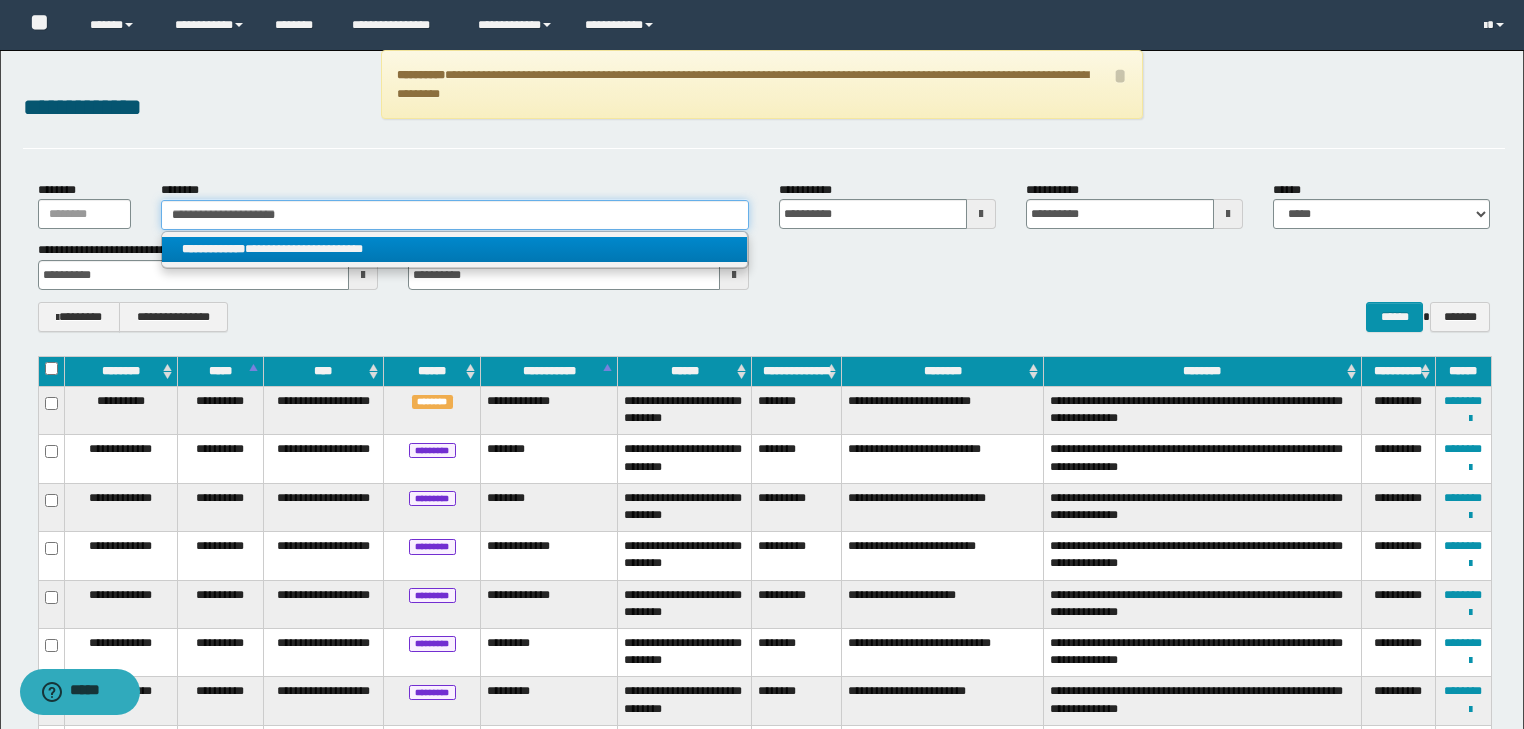 type 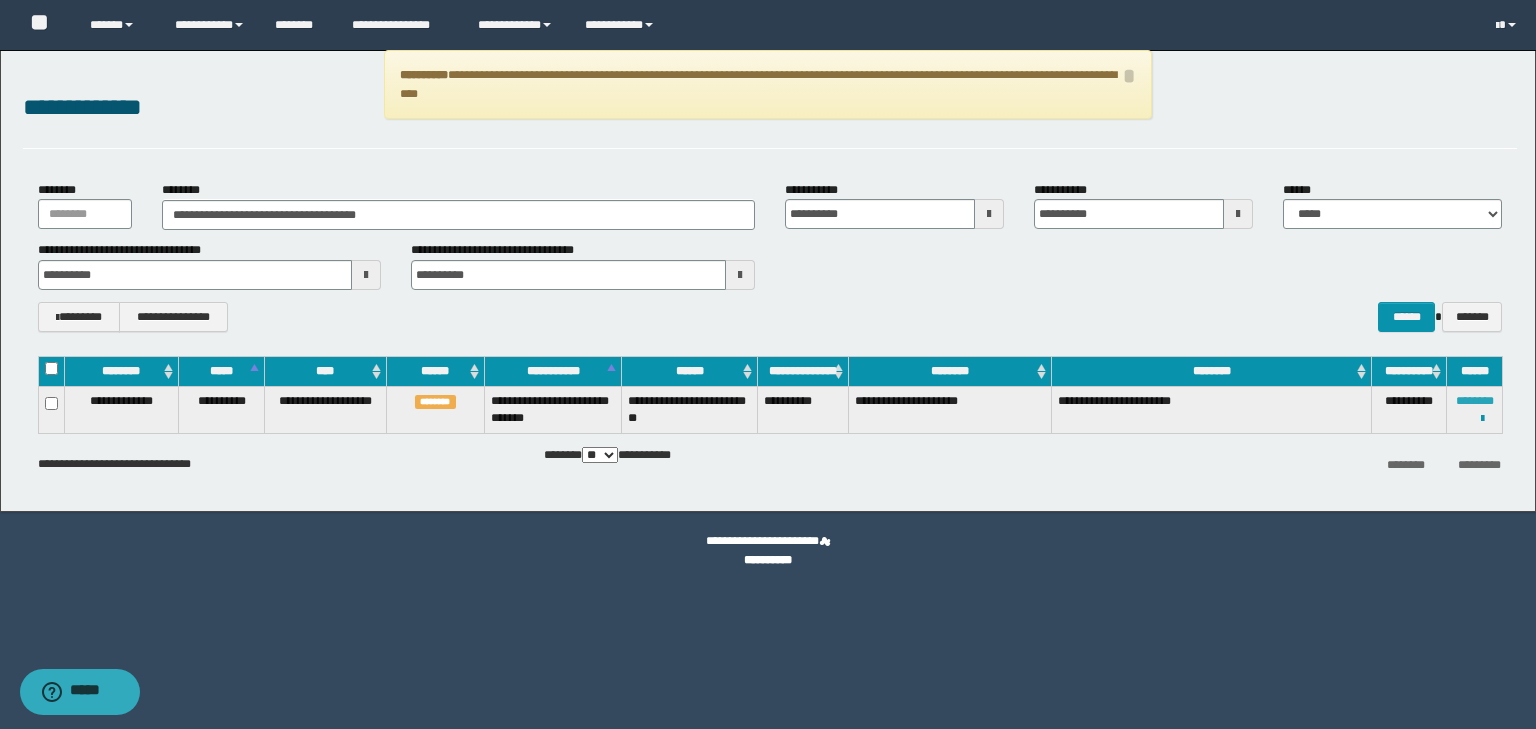 click on "********" at bounding box center (1475, 401) 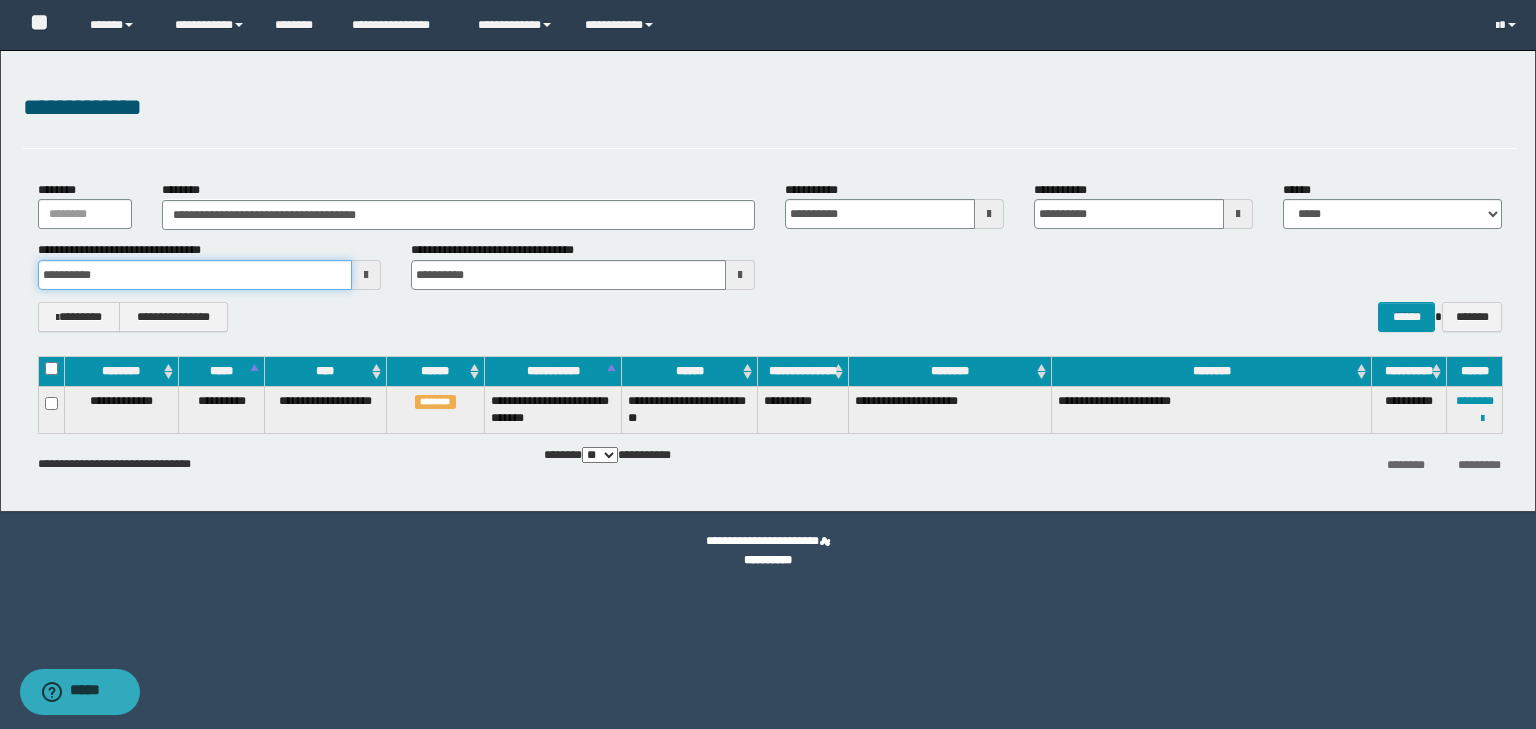 click on "**********" at bounding box center (195, 275) 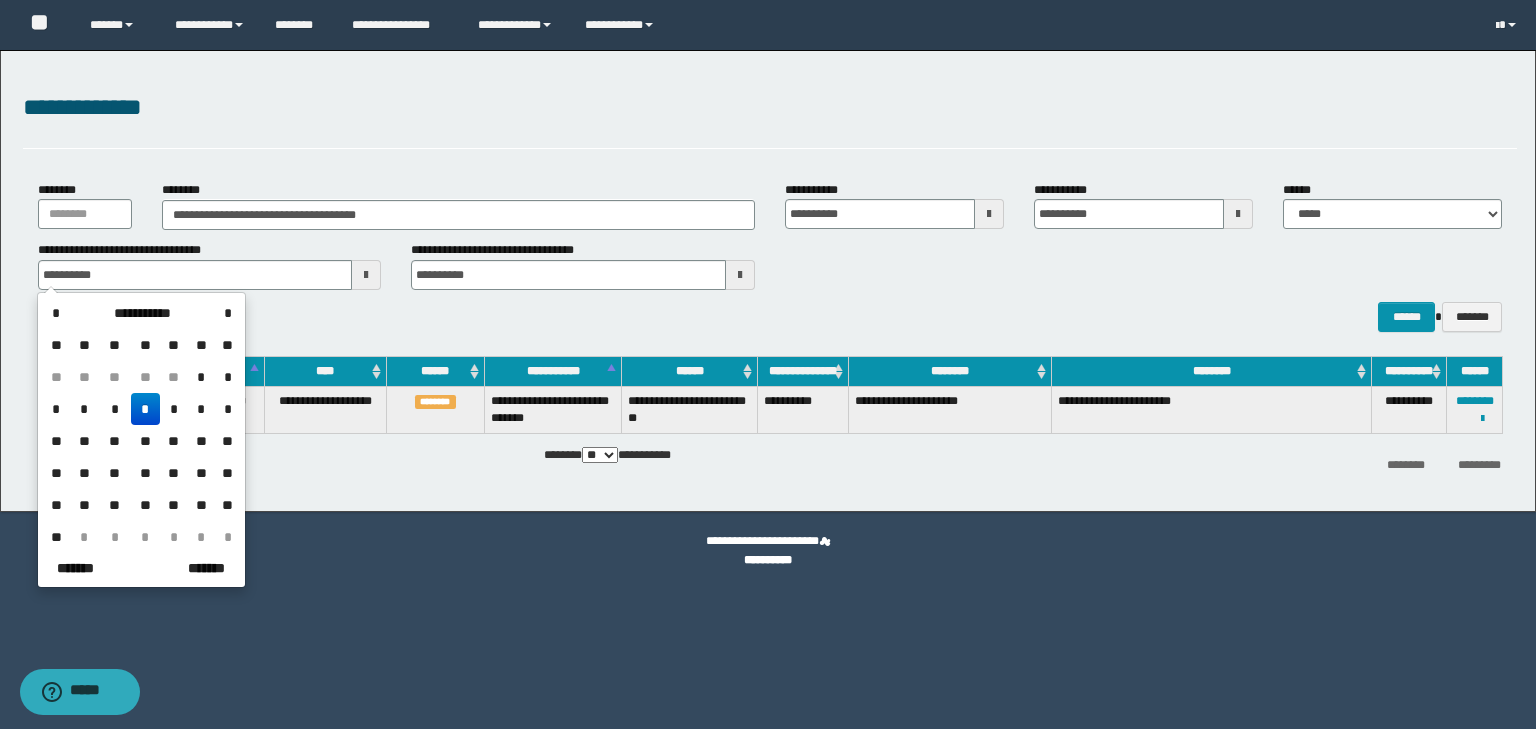 click on "*" at bounding box center [145, 409] 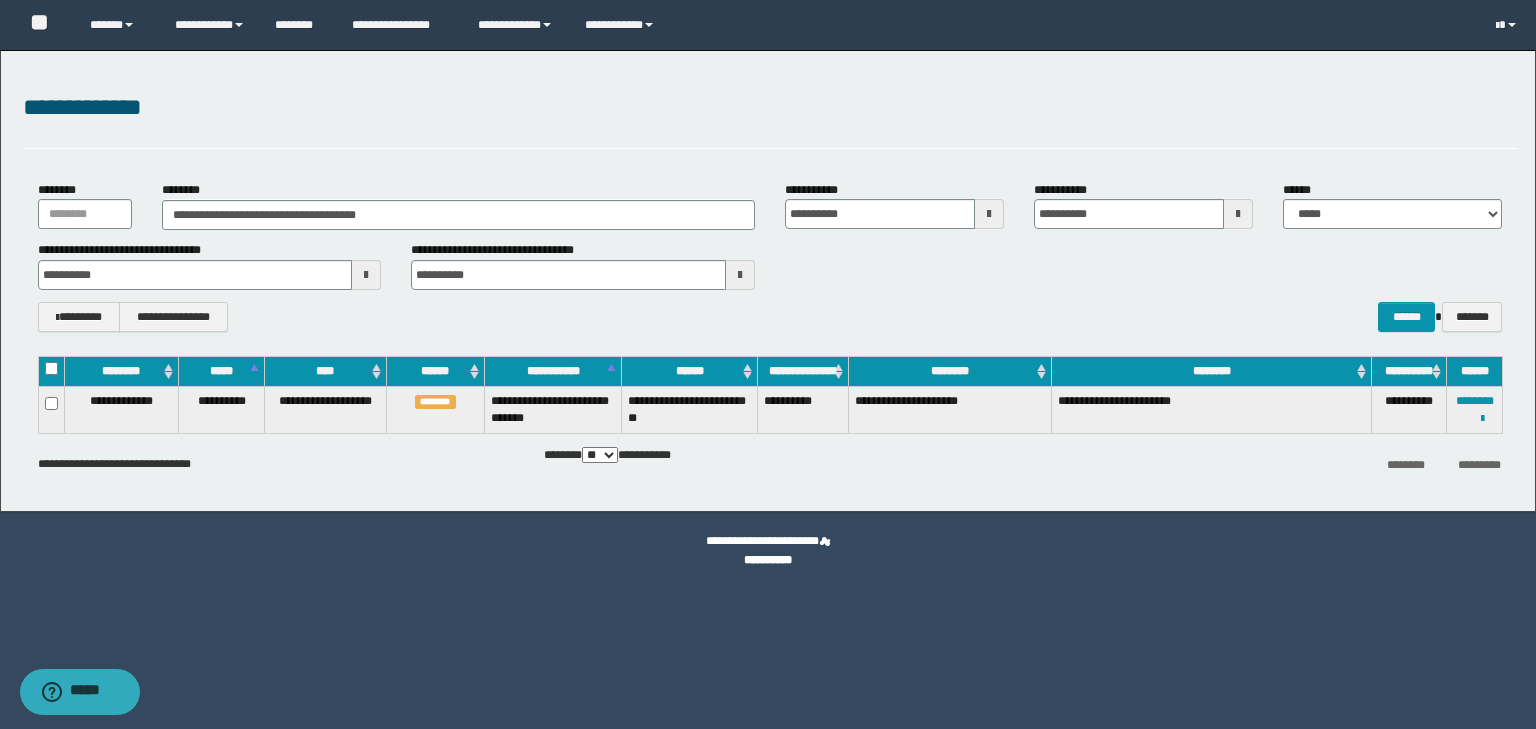 click on "**********" at bounding box center [770, 256] 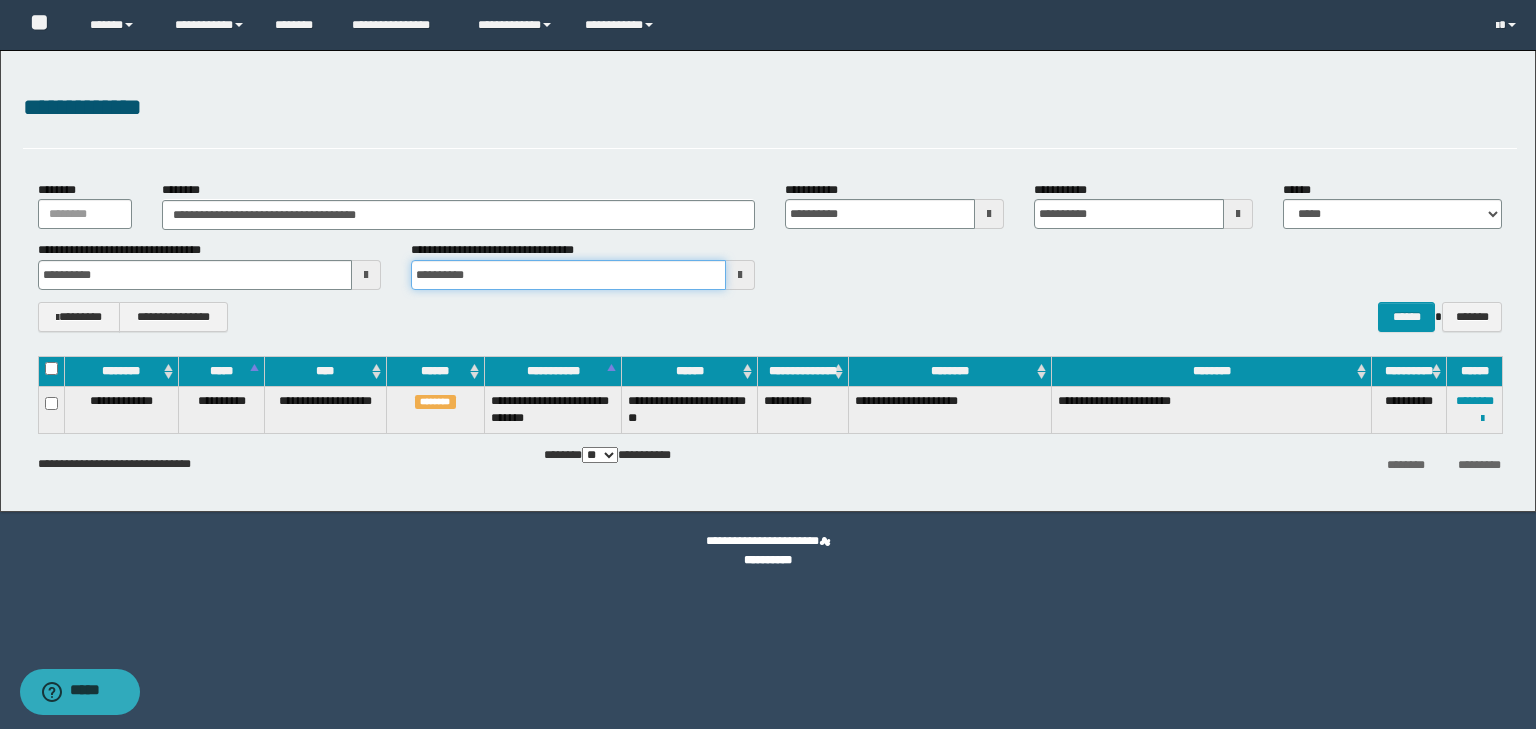 click on "**********" at bounding box center (568, 275) 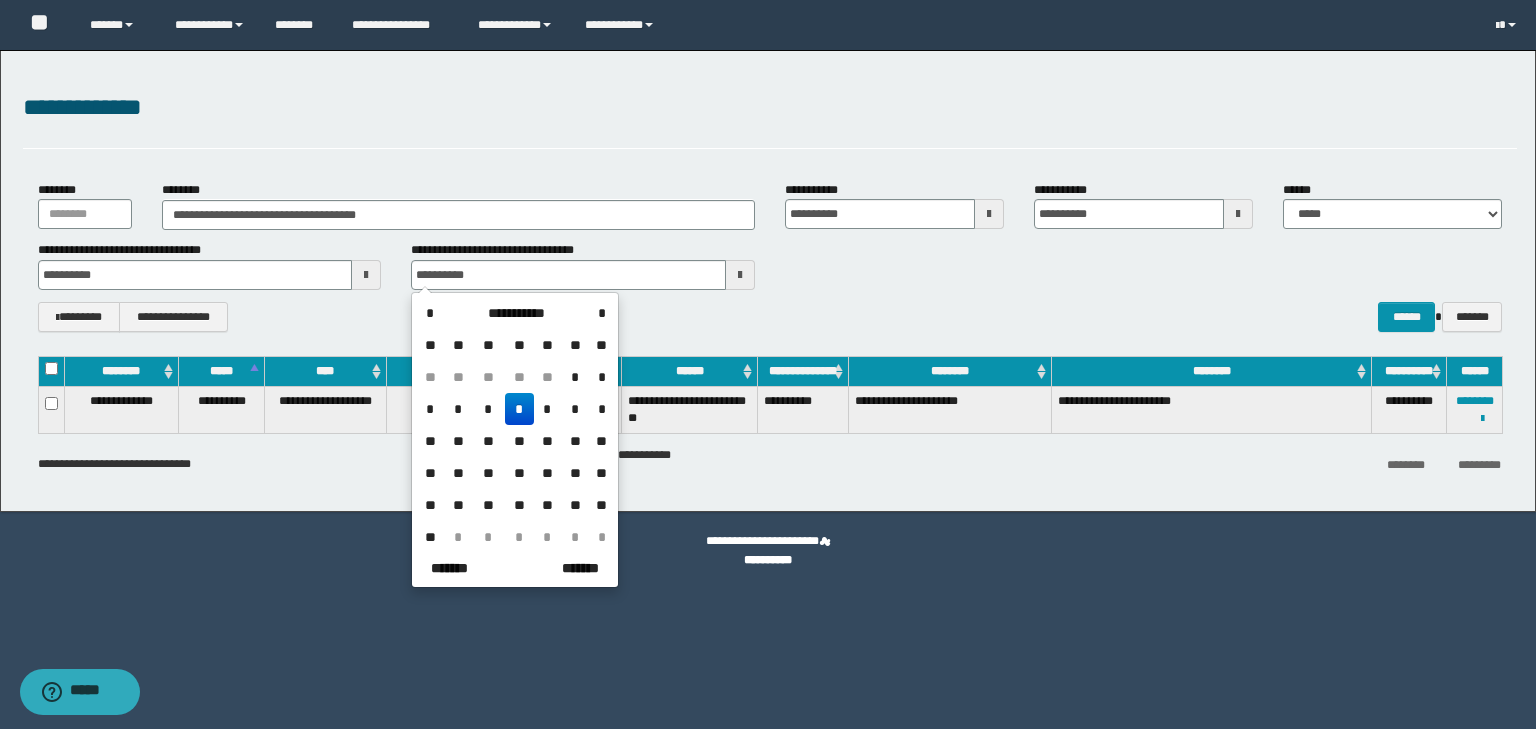 click on "*" at bounding box center [519, 409] 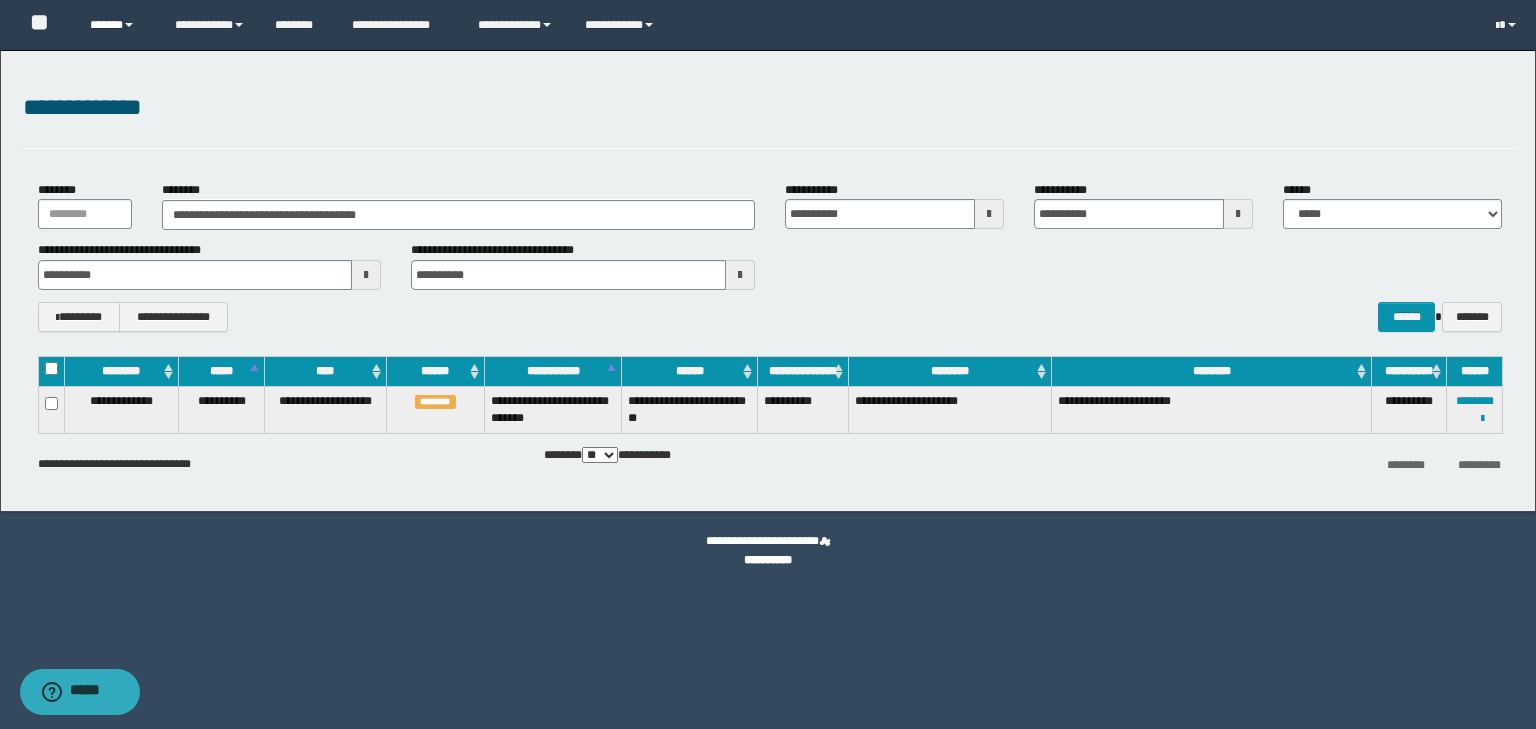 click on "******" at bounding box center (117, 25) 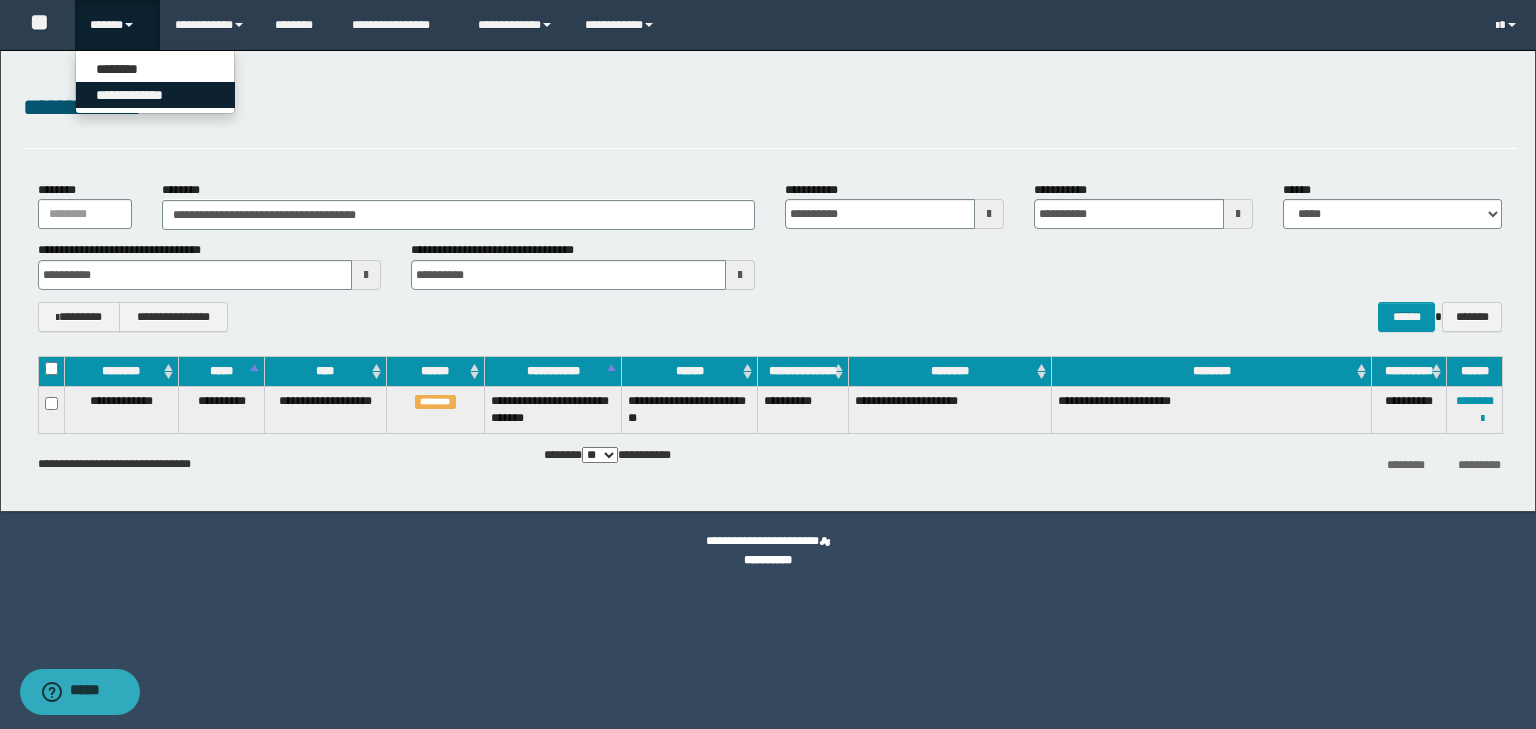 click on "**********" at bounding box center (155, 95) 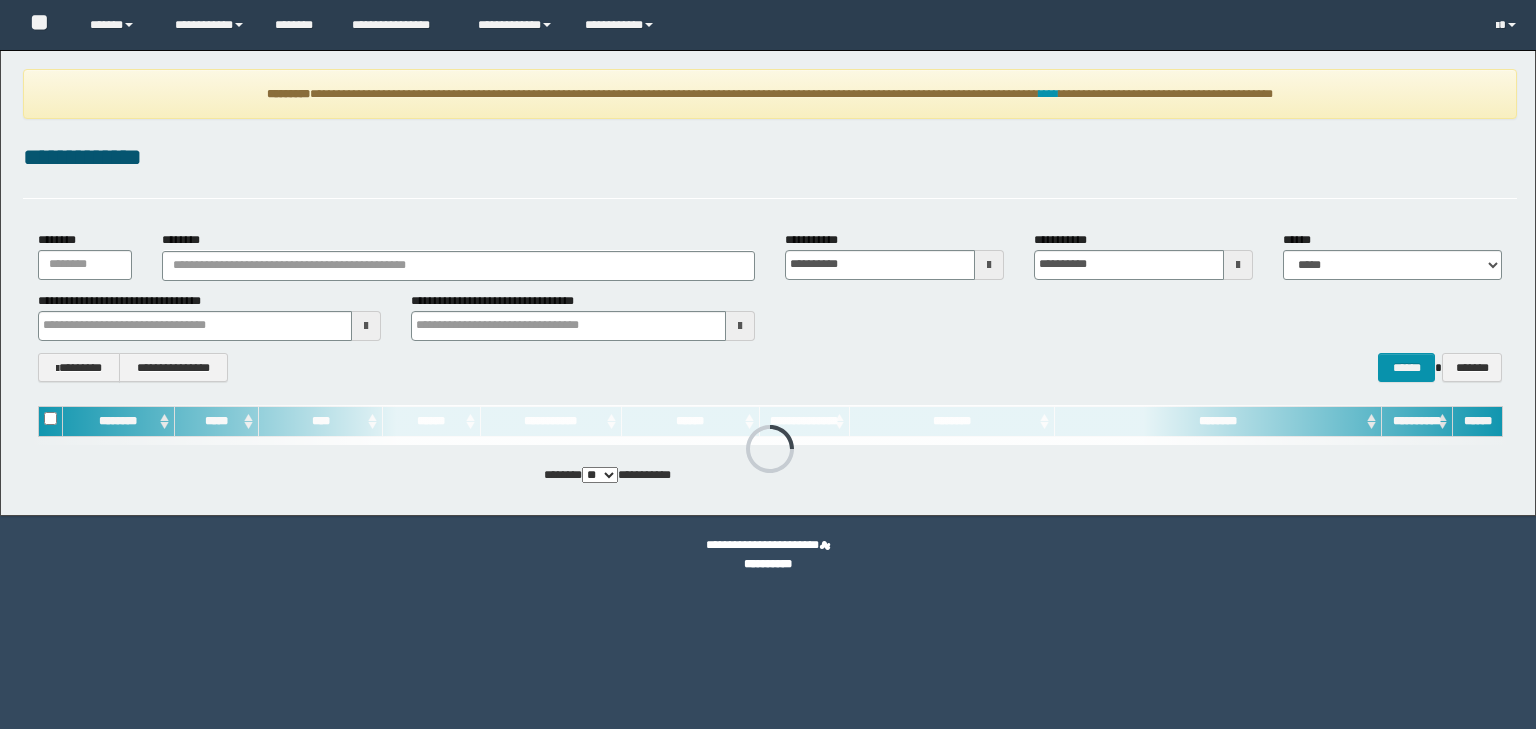 scroll, scrollTop: 0, scrollLeft: 0, axis: both 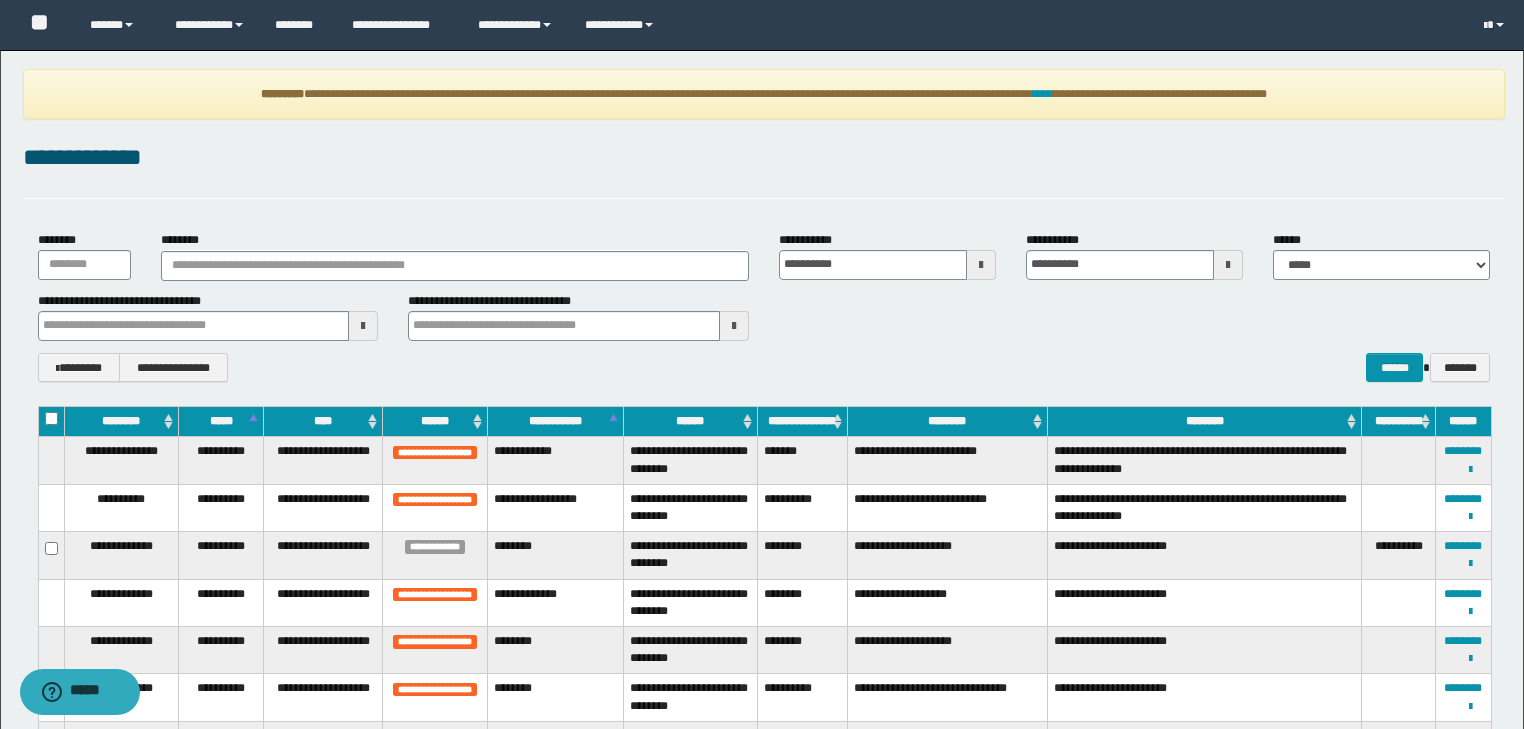 click on "**********" at bounding box center (764, 368) 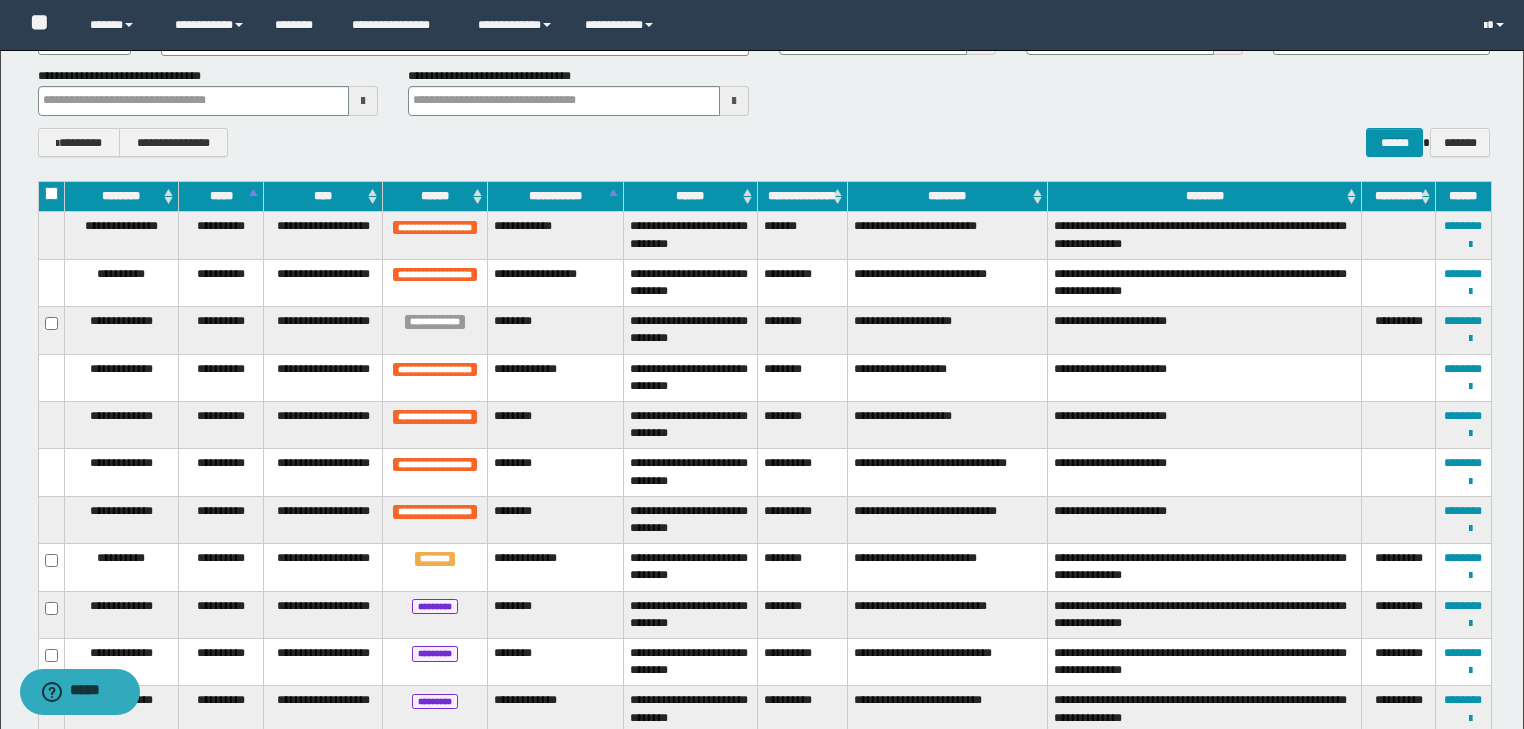 scroll, scrollTop: 0, scrollLeft: 0, axis: both 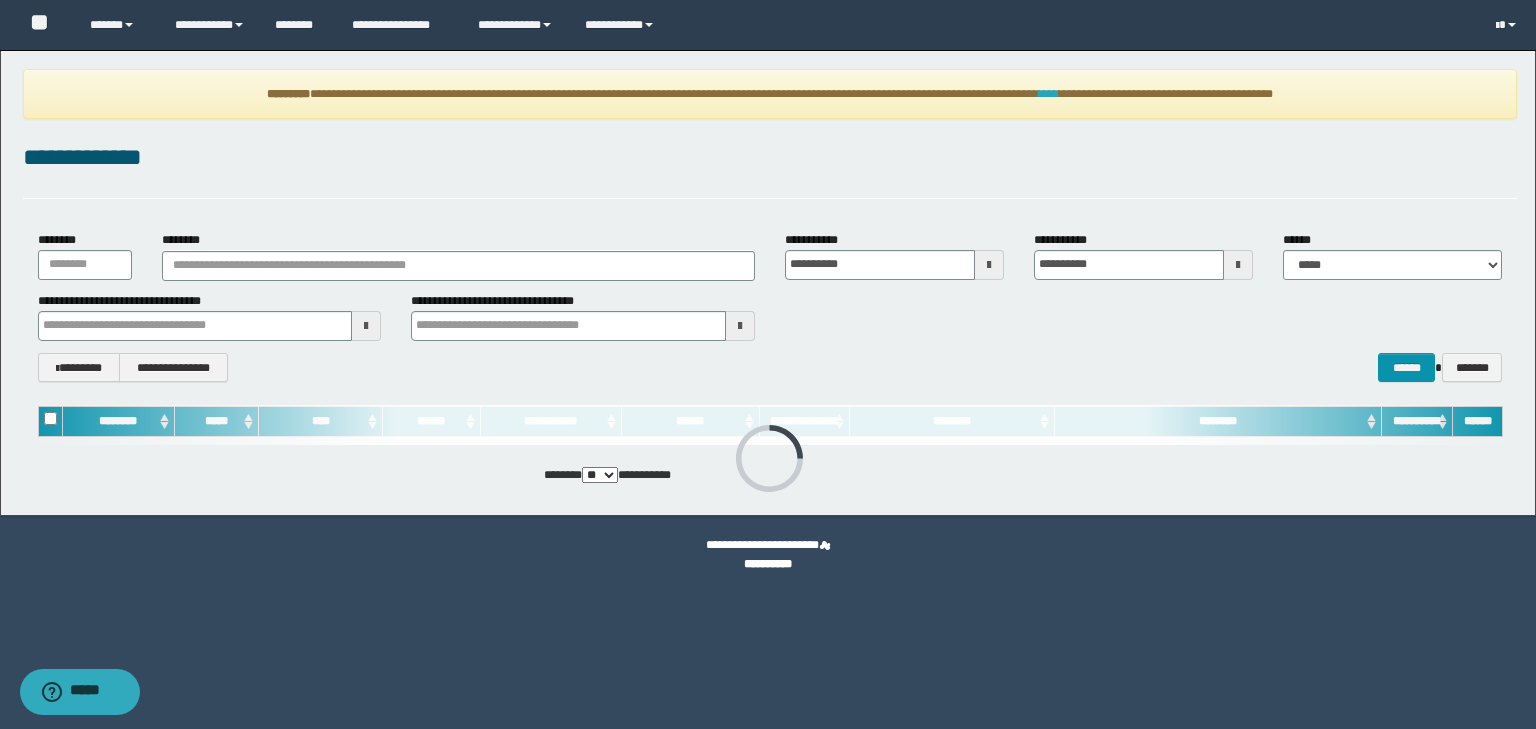 click on "****" at bounding box center [1049, 94] 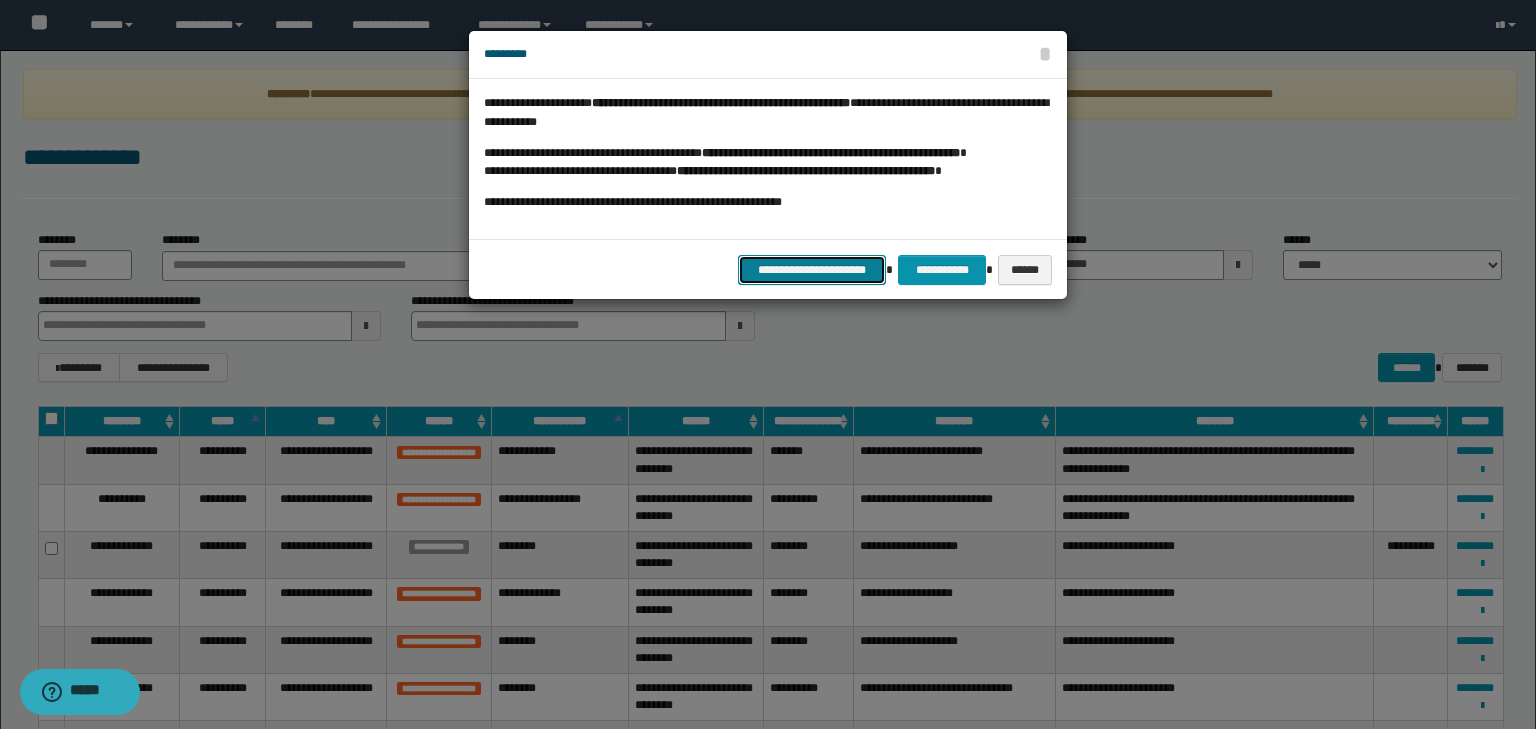 click on "**********" at bounding box center (812, 270) 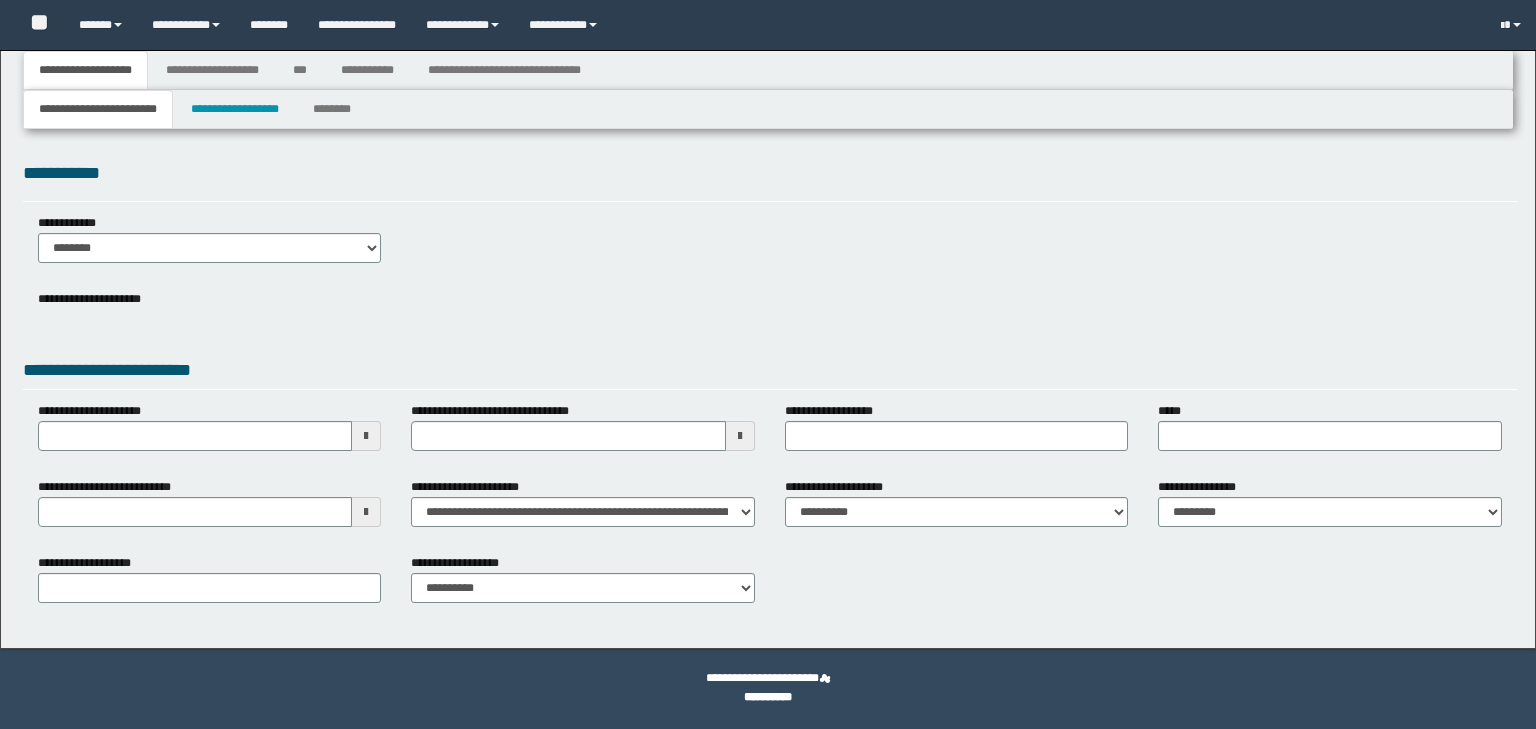 type 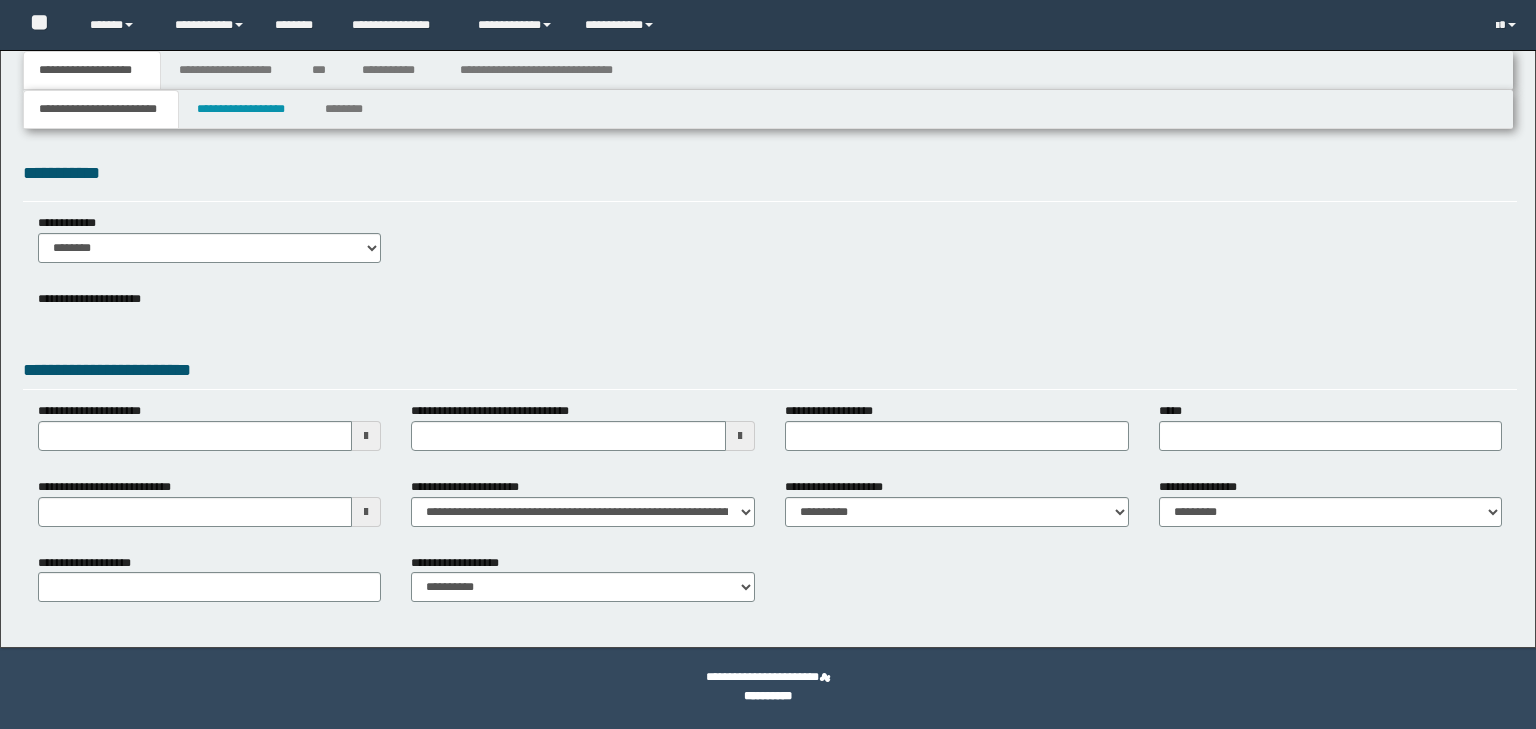 scroll, scrollTop: 0, scrollLeft: 0, axis: both 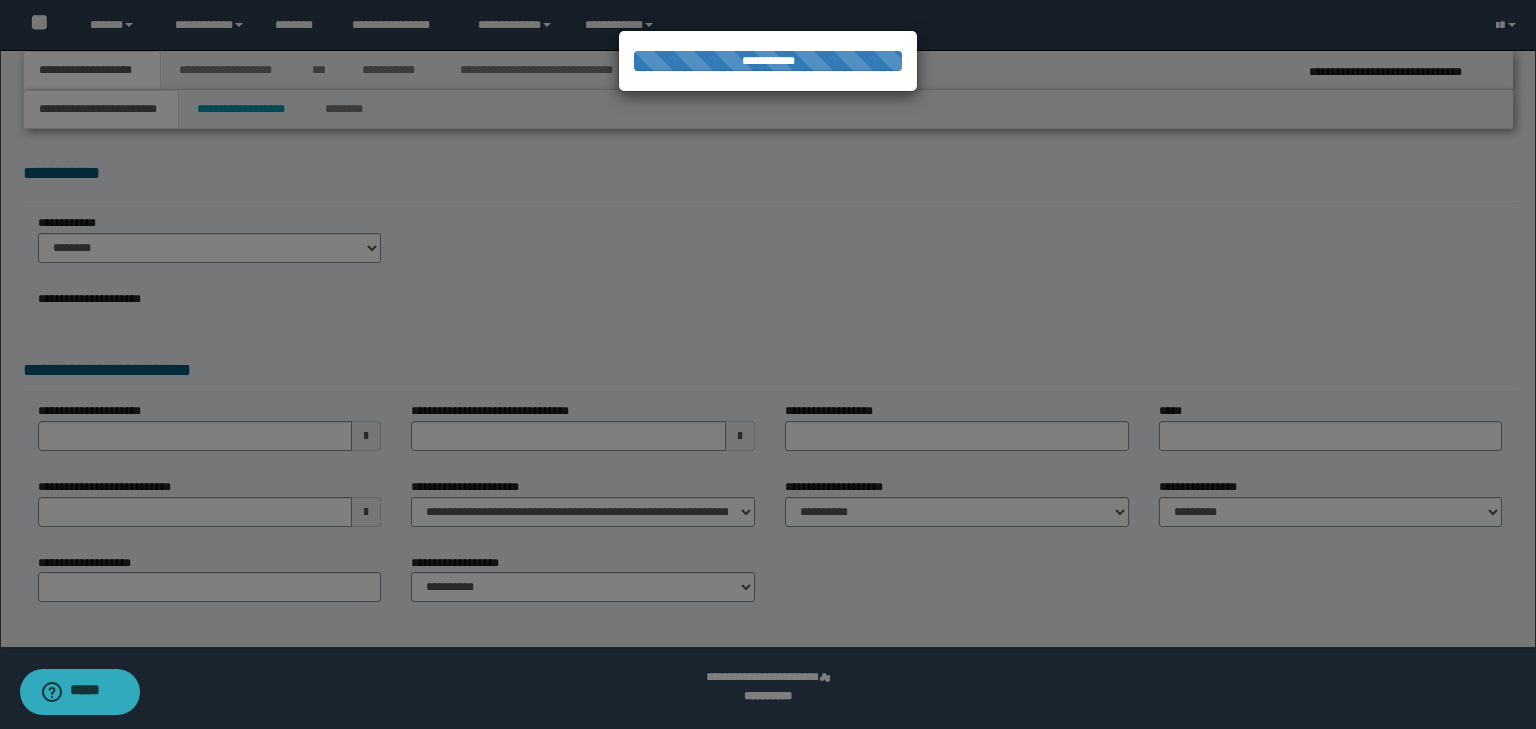type on "**********" 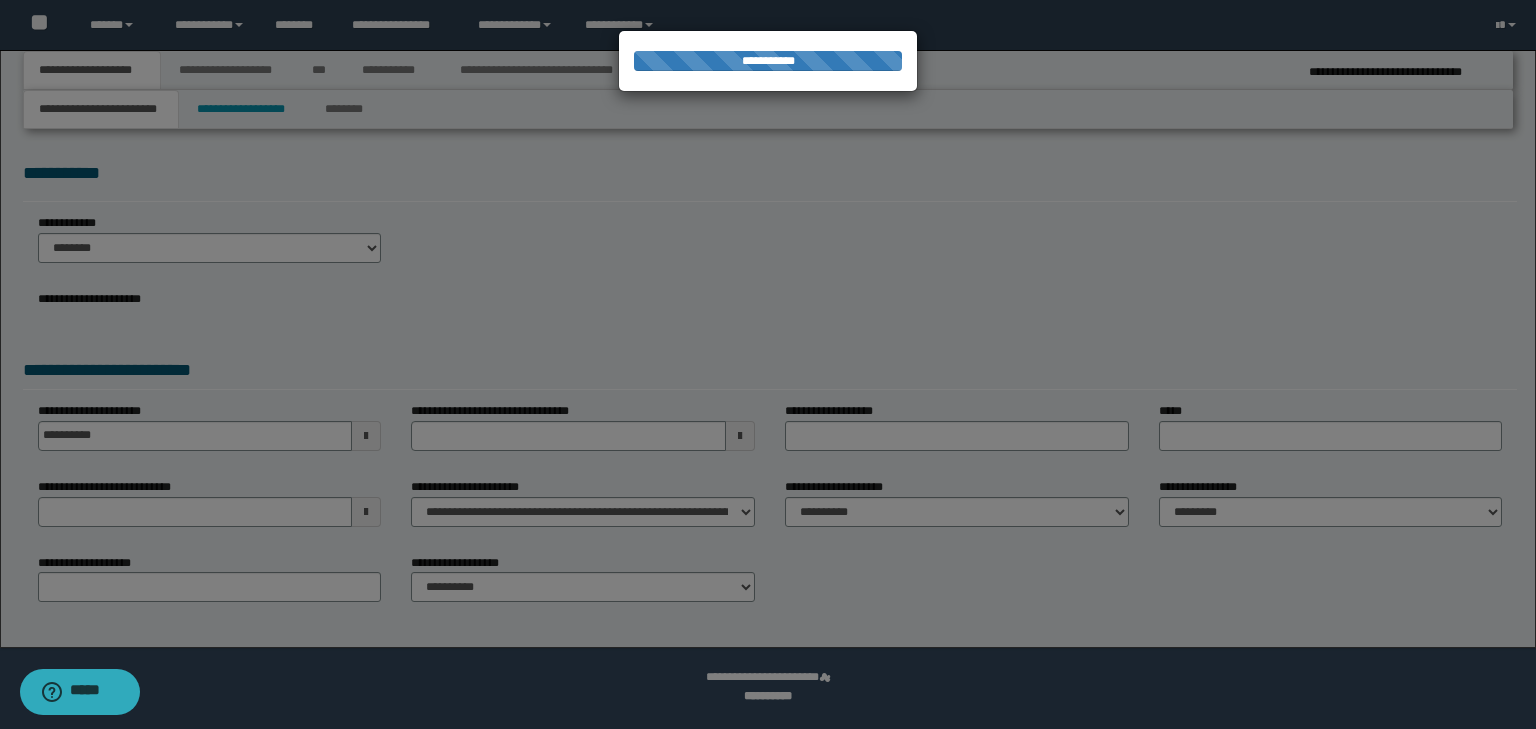 type on "**********" 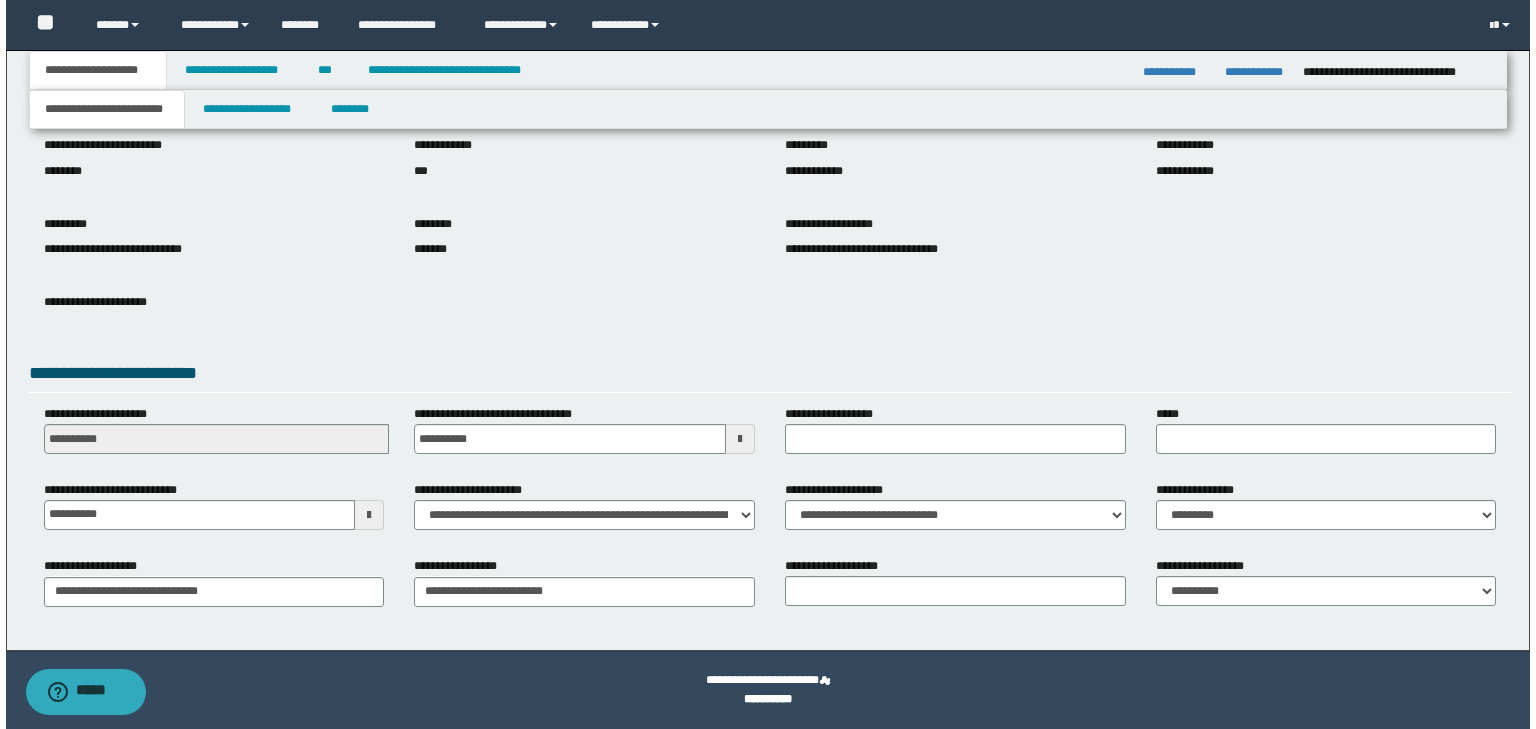 scroll, scrollTop: 0, scrollLeft: 0, axis: both 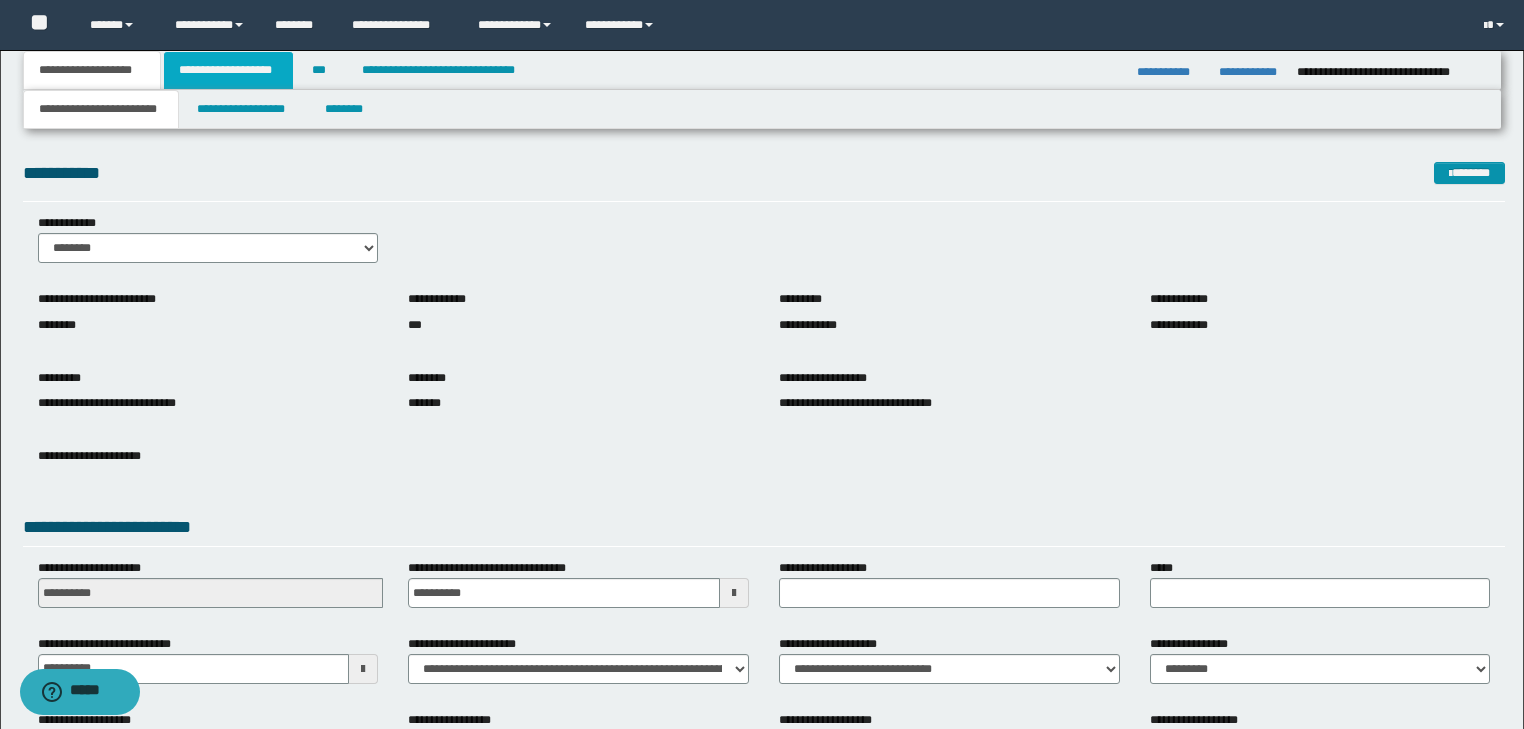 click on "**********" at bounding box center [228, 70] 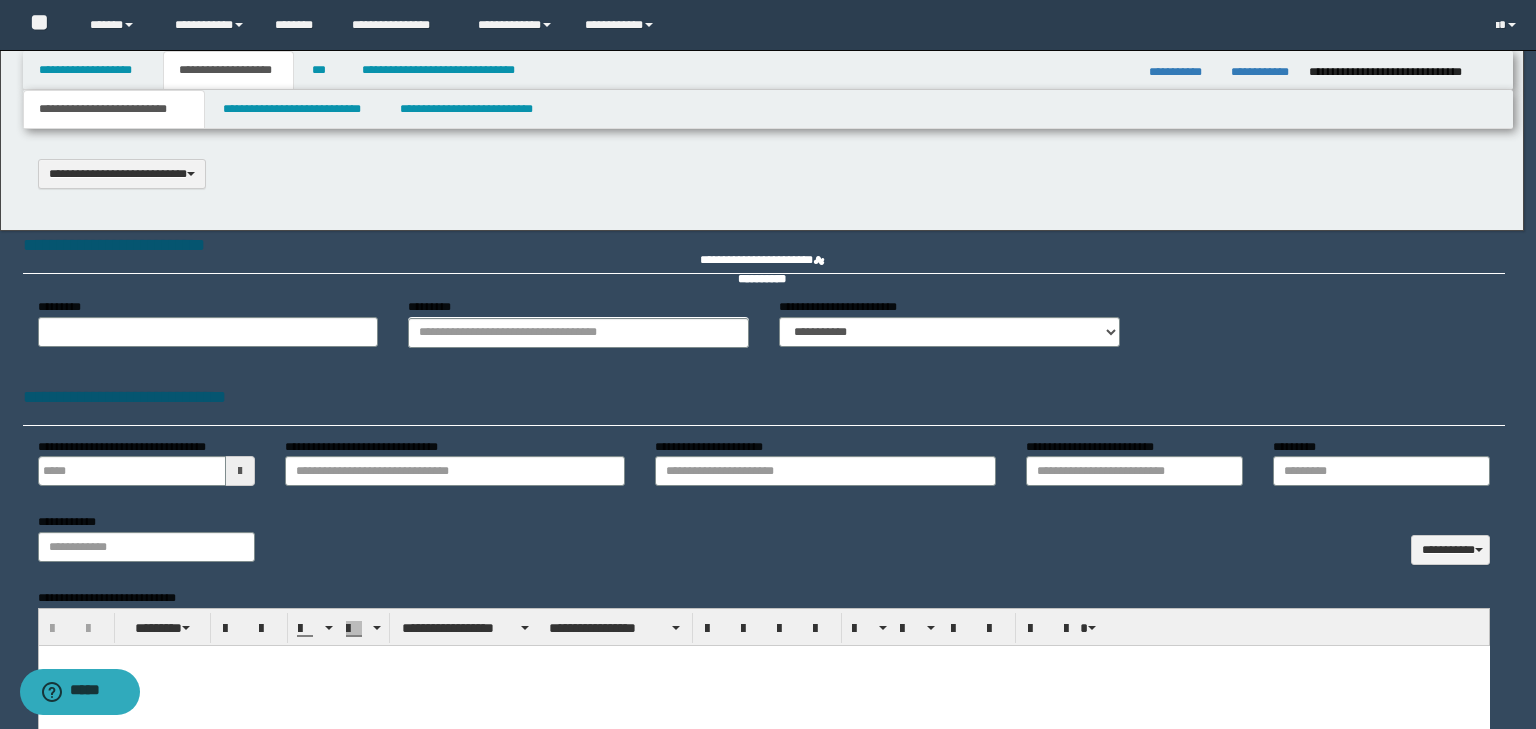 scroll, scrollTop: 0, scrollLeft: 0, axis: both 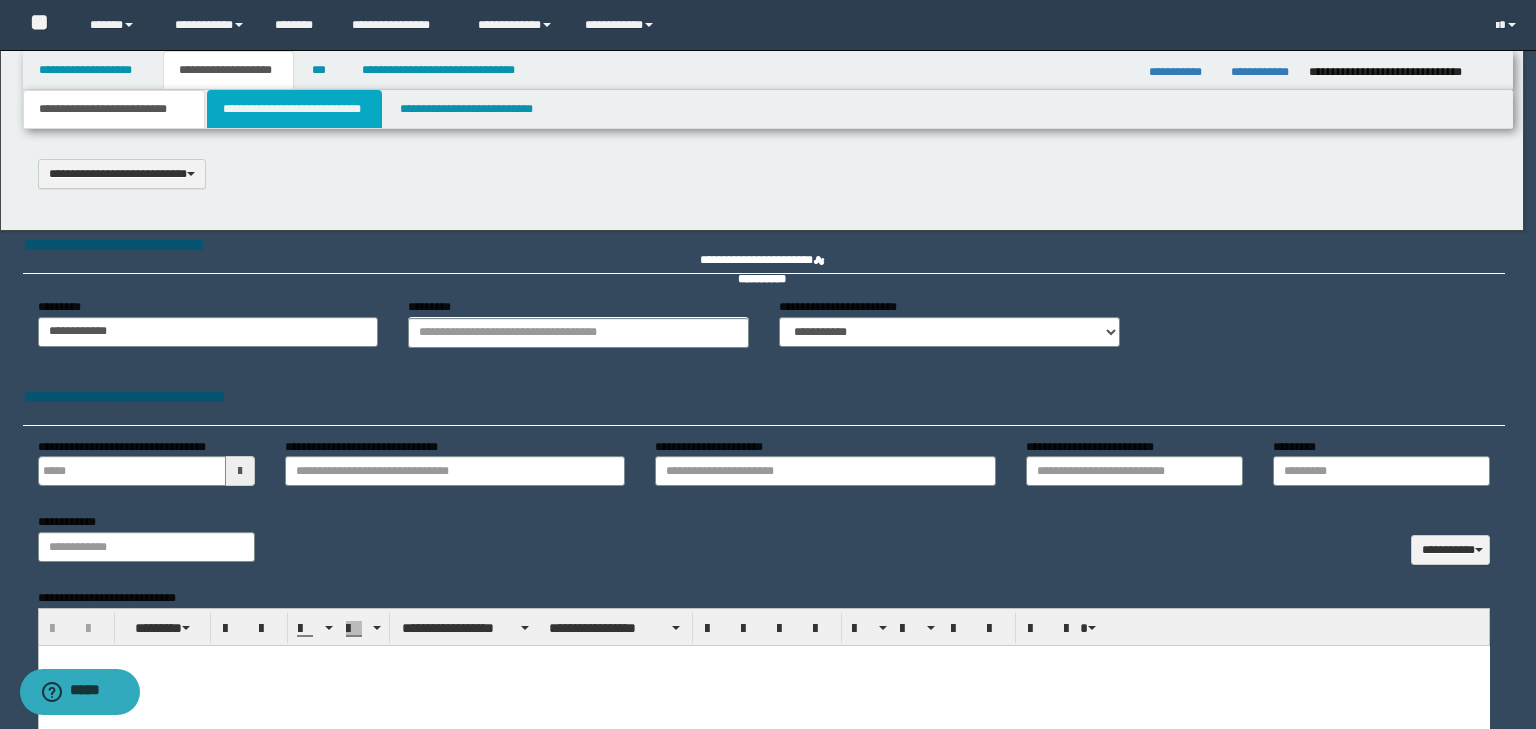 click on "**********" at bounding box center [294, 109] 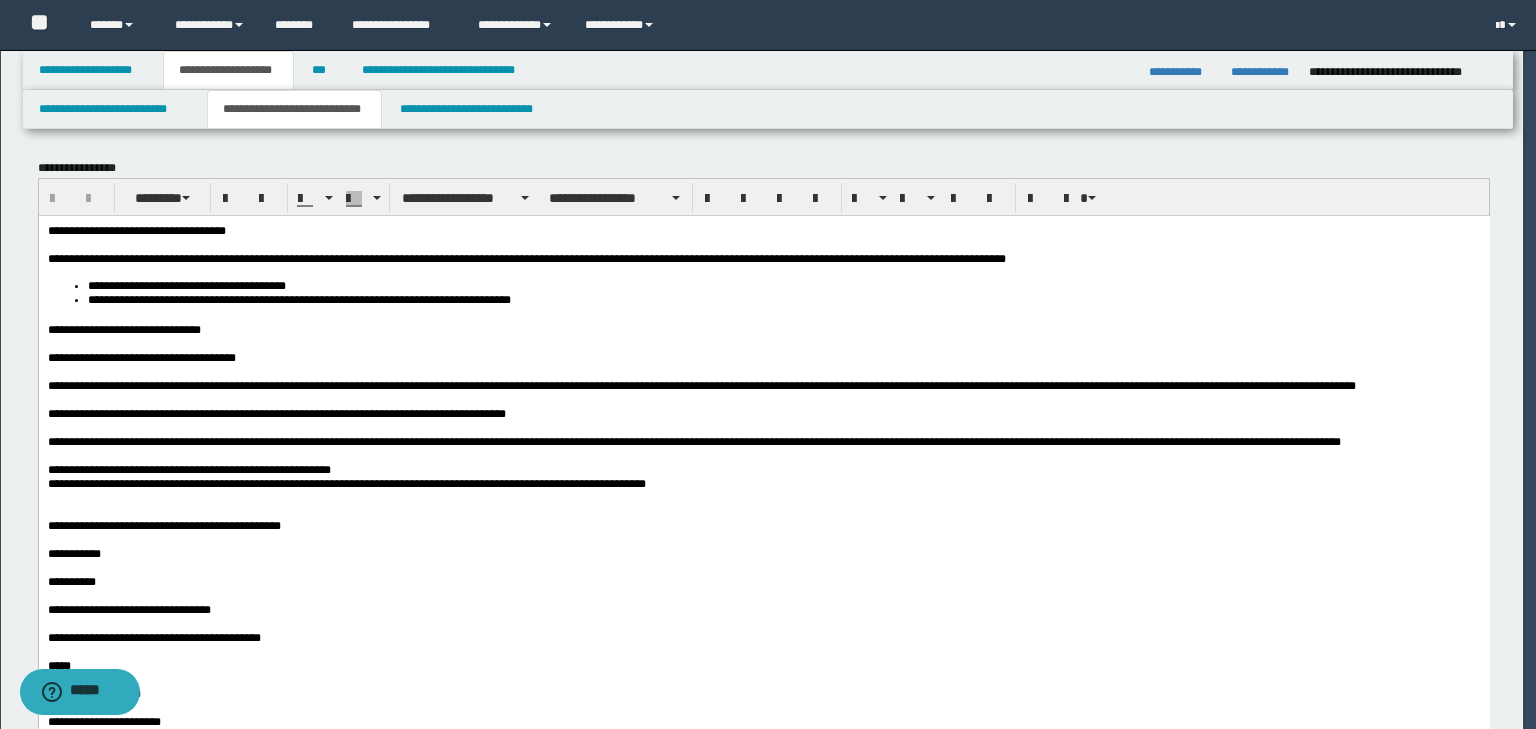 scroll, scrollTop: 0, scrollLeft: 0, axis: both 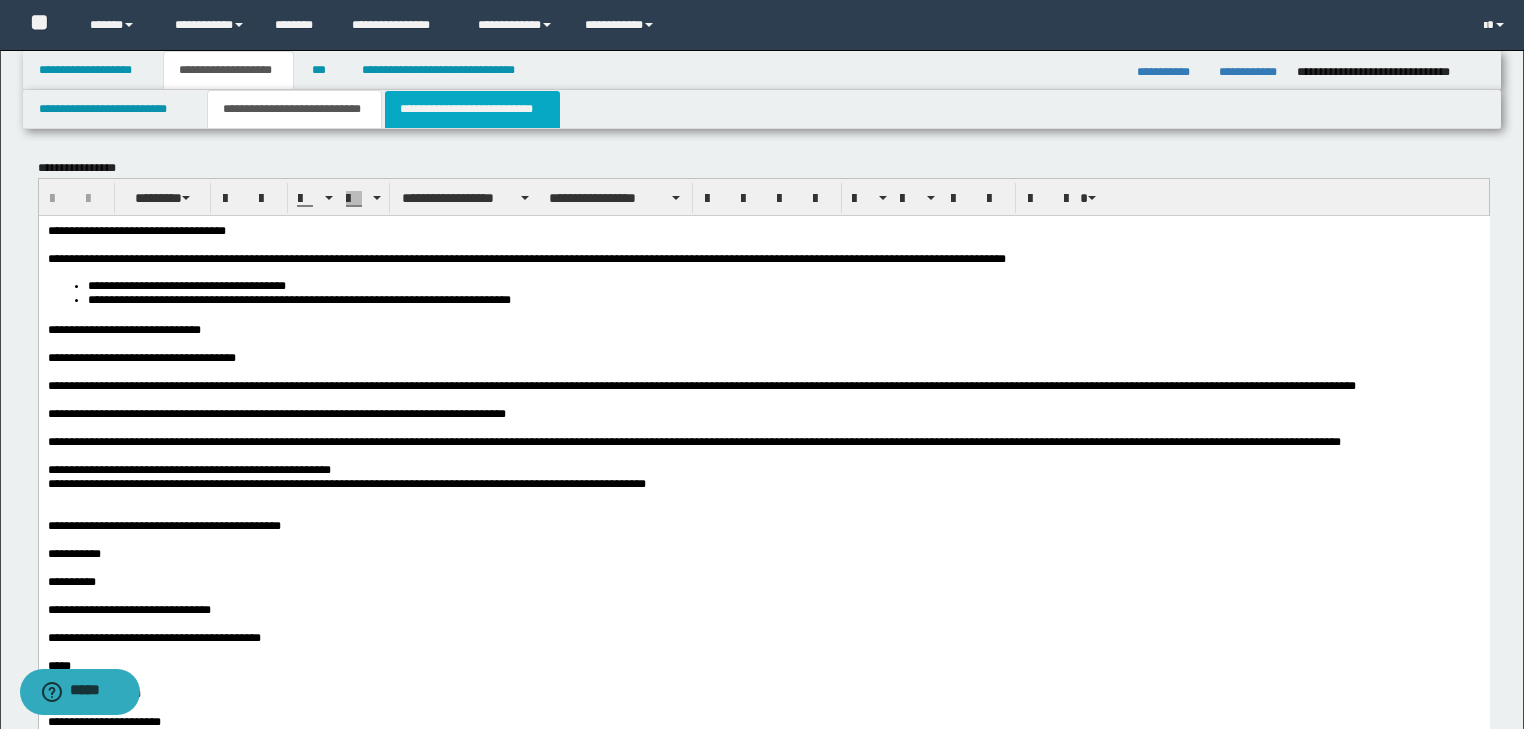 click on "**********" at bounding box center (472, 109) 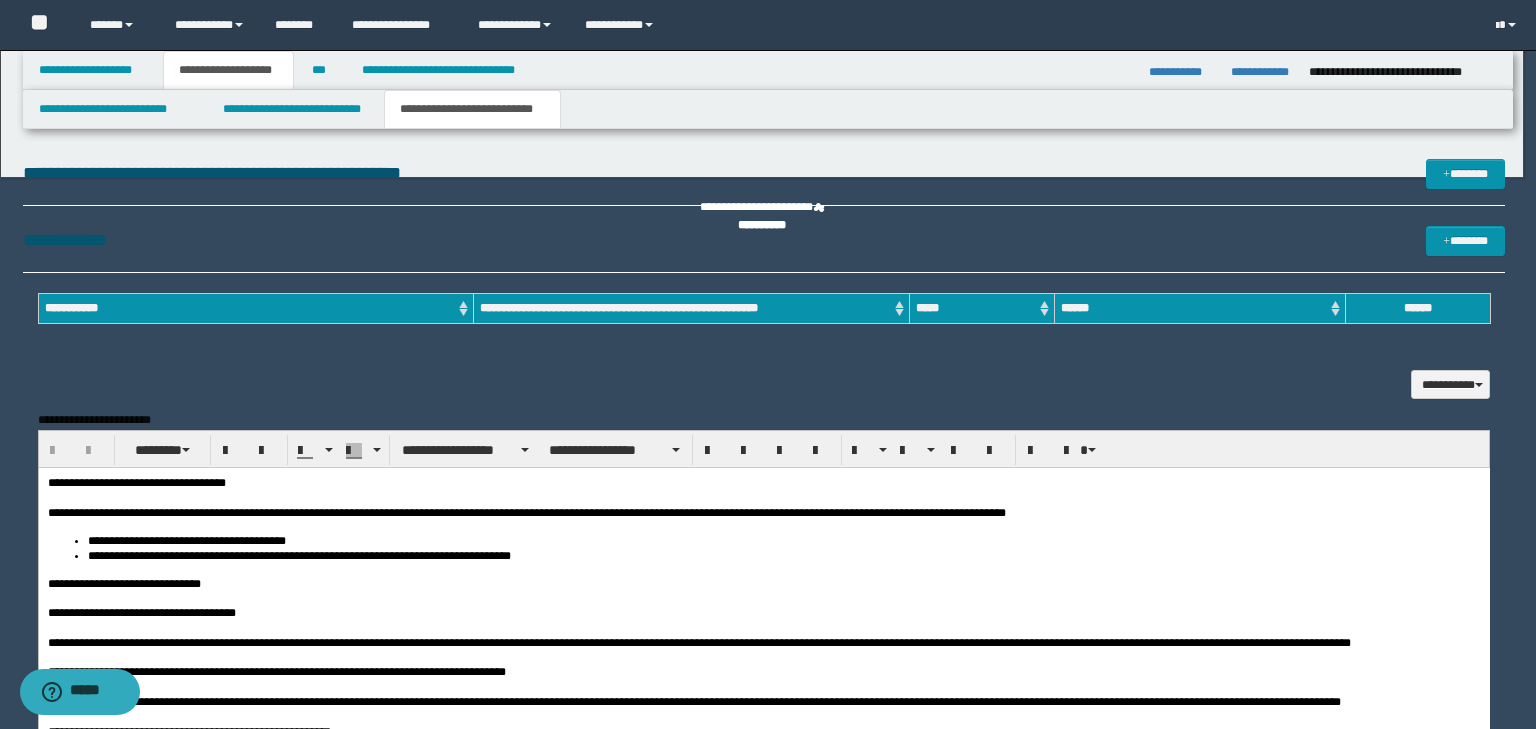 scroll, scrollTop: 0, scrollLeft: 0, axis: both 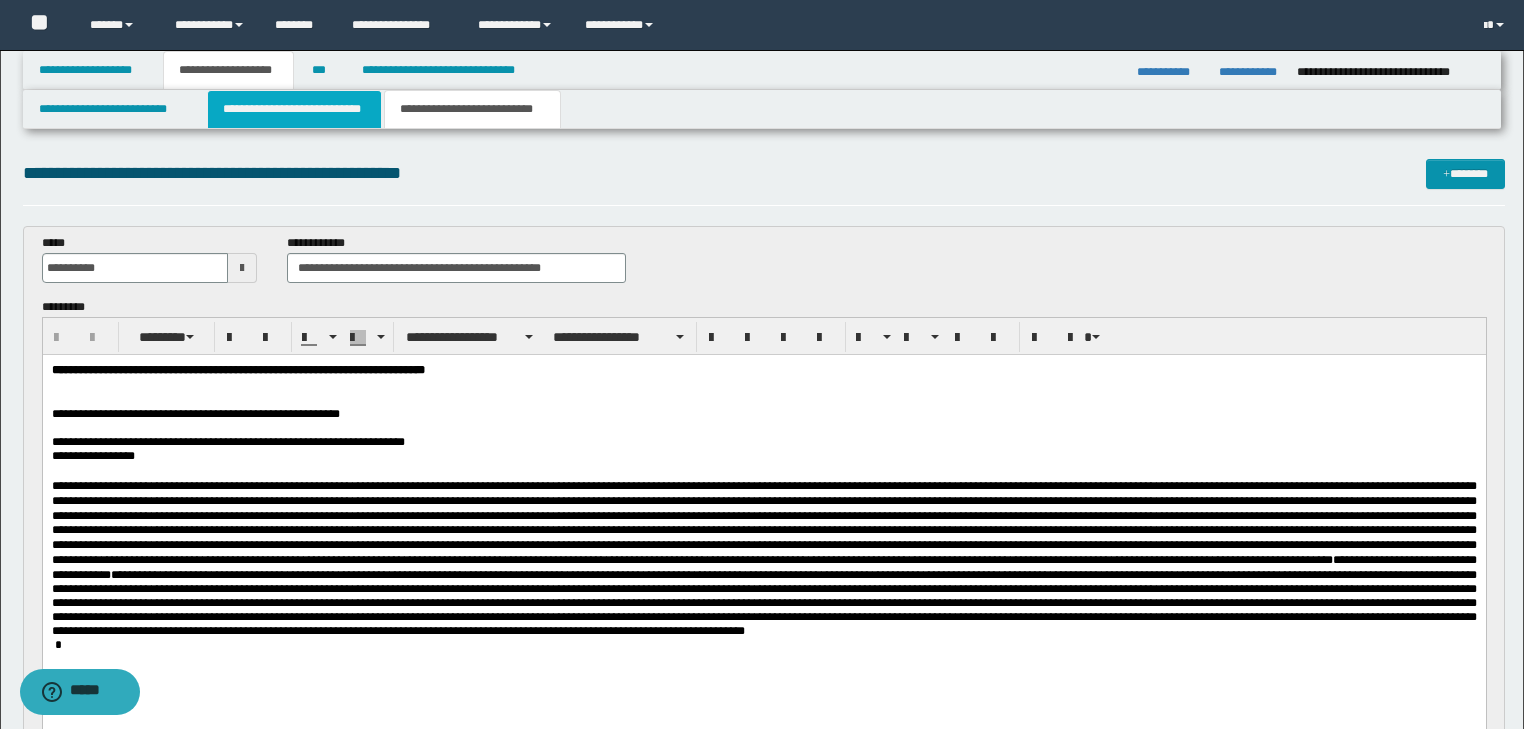 click on "**********" at bounding box center [294, 109] 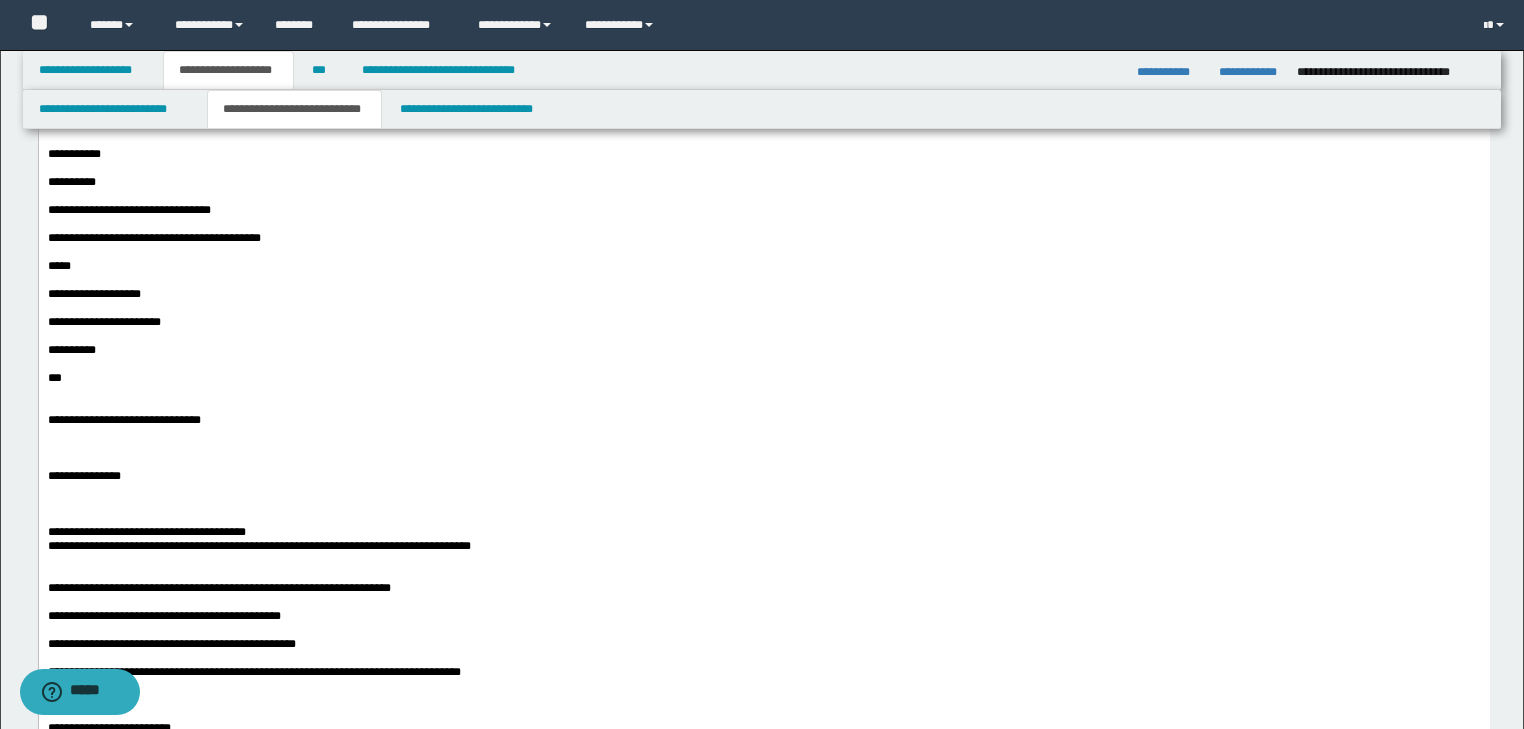 scroll, scrollTop: 80, scrollLeft: 0, axis: vertical 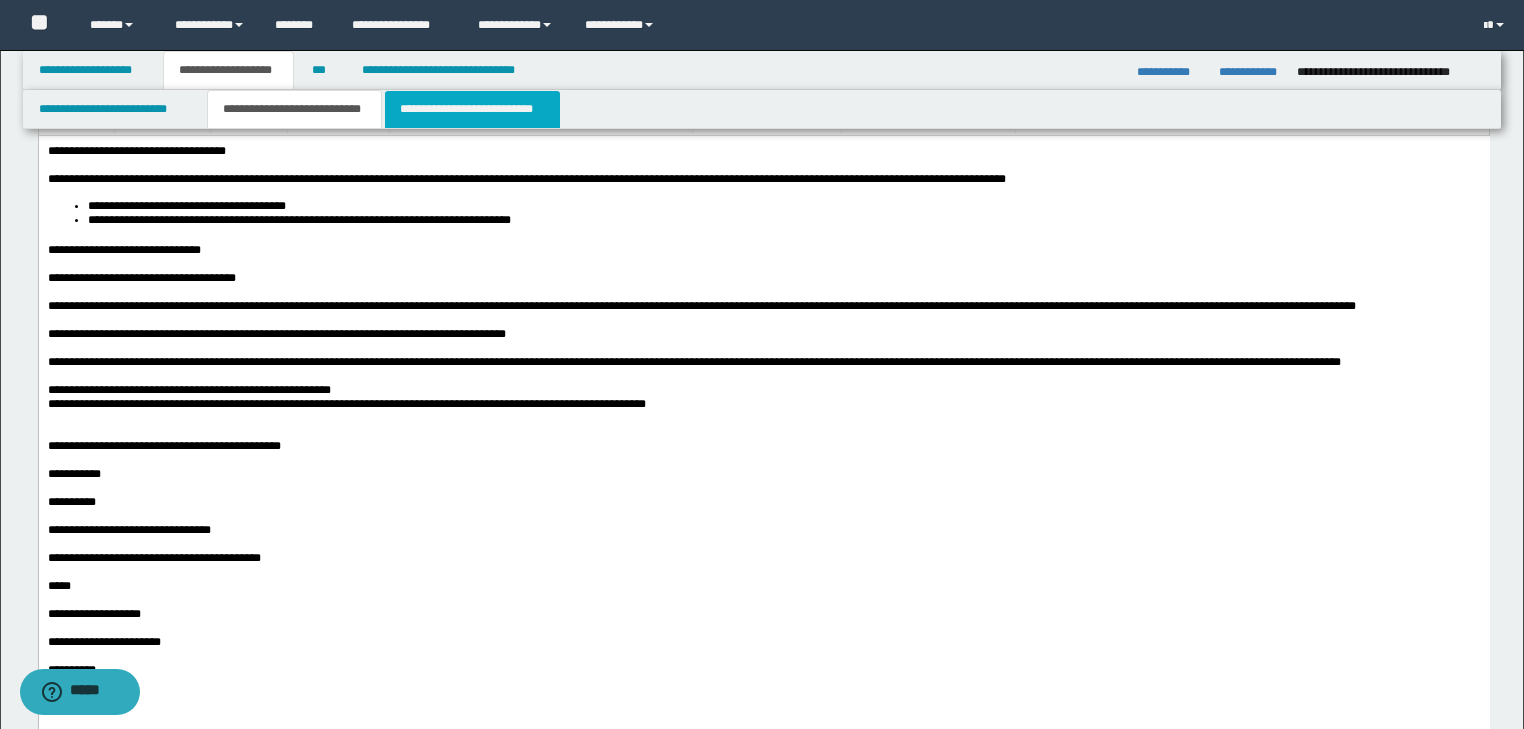 click on "**********" at bounding box center [472, 109] 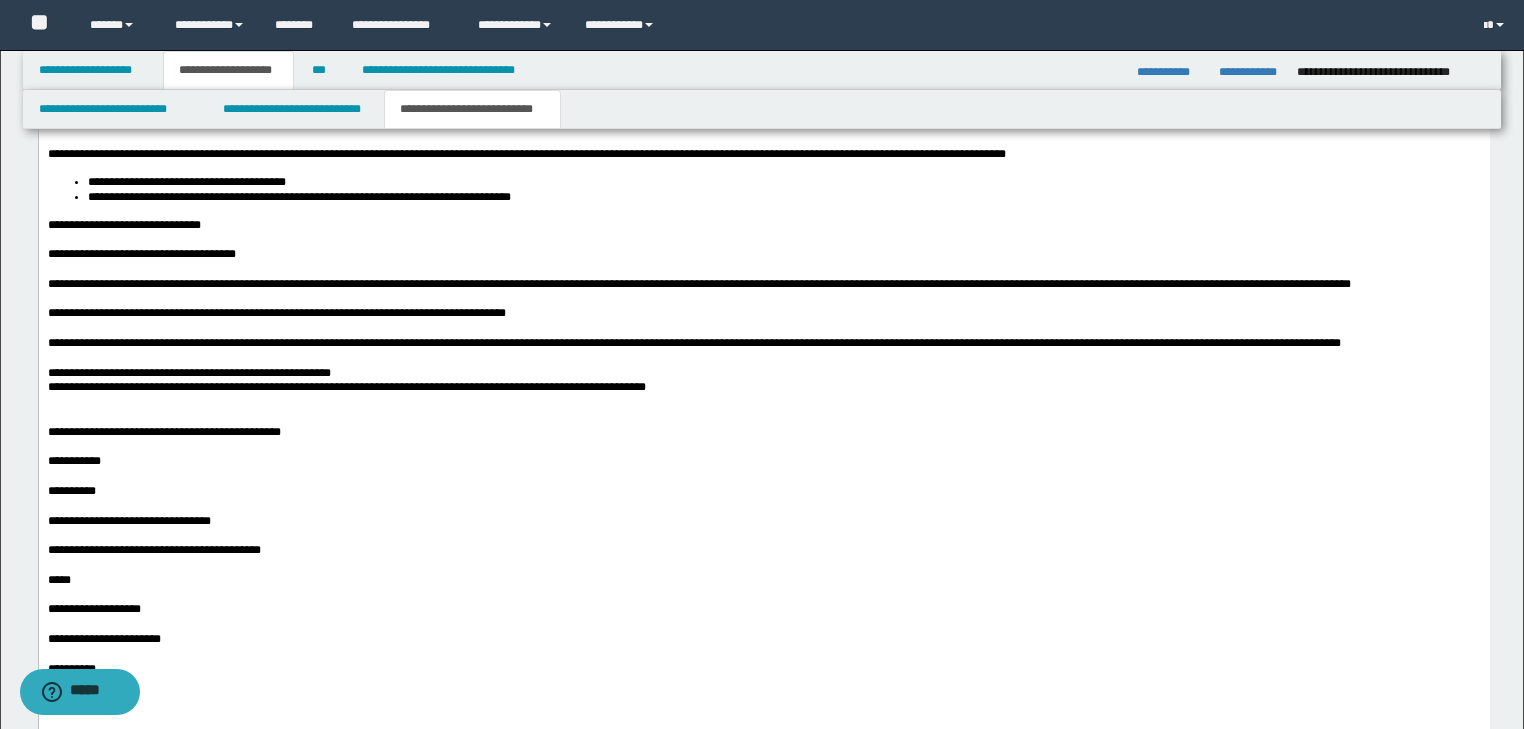 scroll, scrollTop: 1760, scrollLeft: 0, axis: vertical 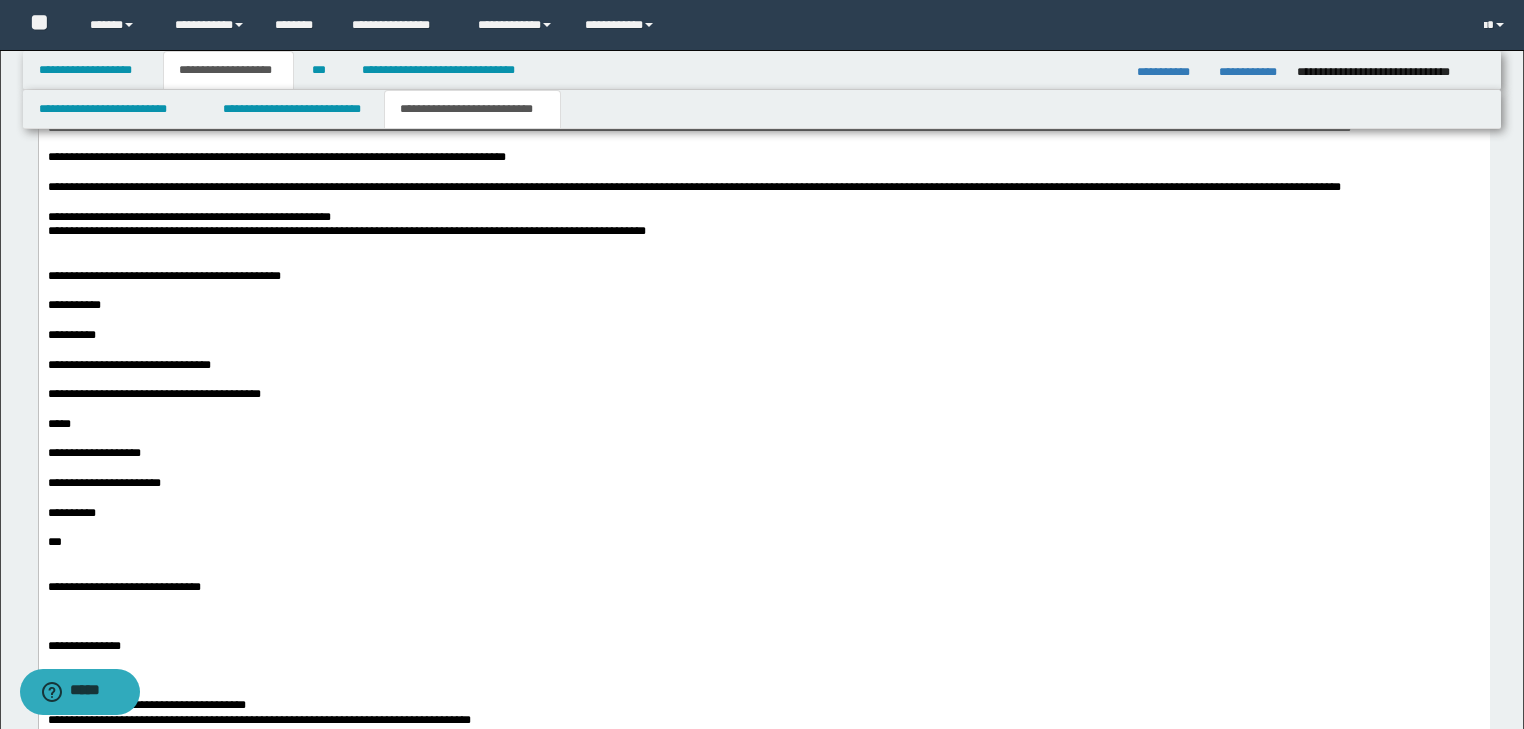 drag, startPoint x: 43, startPoint y: -32, endPoint x: 312, endPoint y: 335, distance: 455.02747 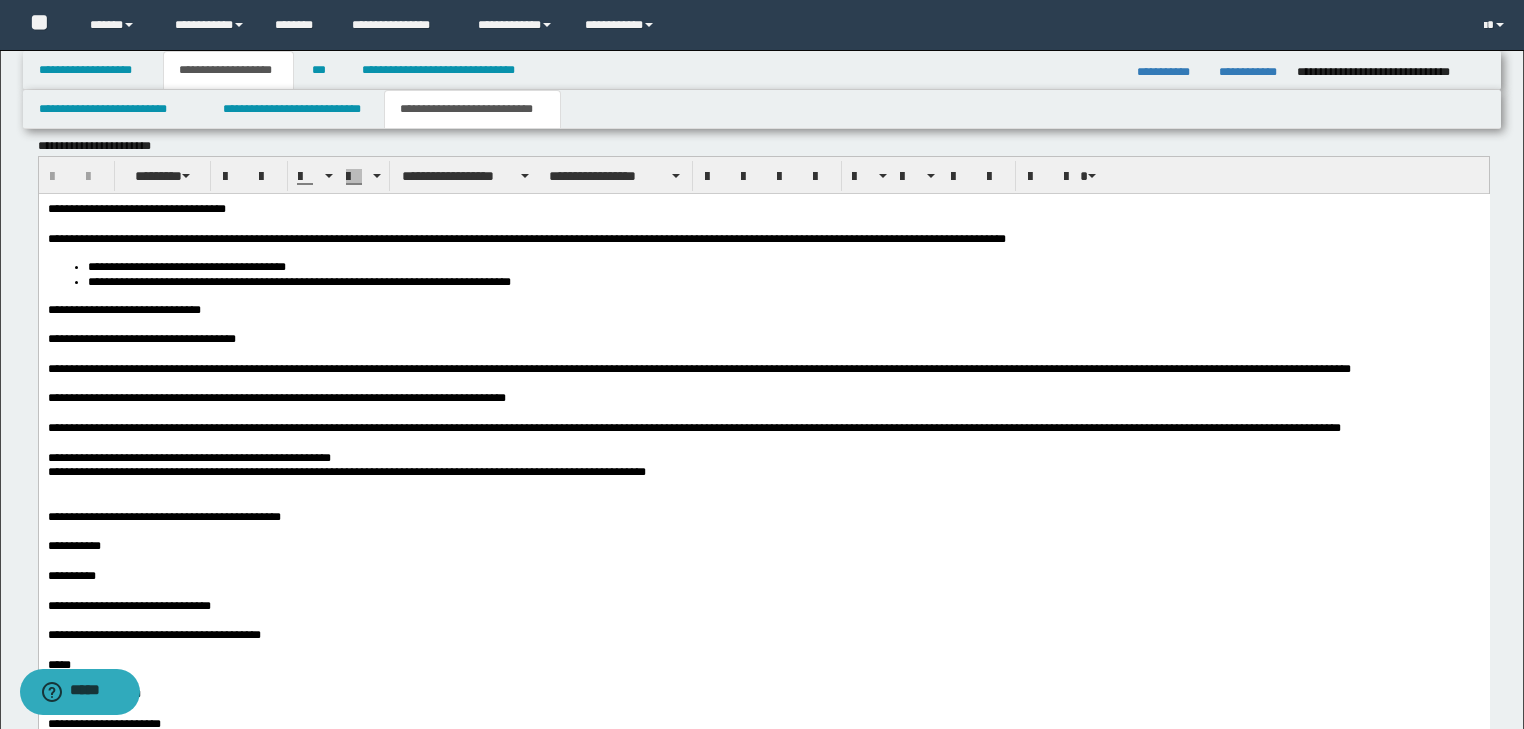 scroll, scrollTop: 1760, scrollLeft: 0, axis: vertical 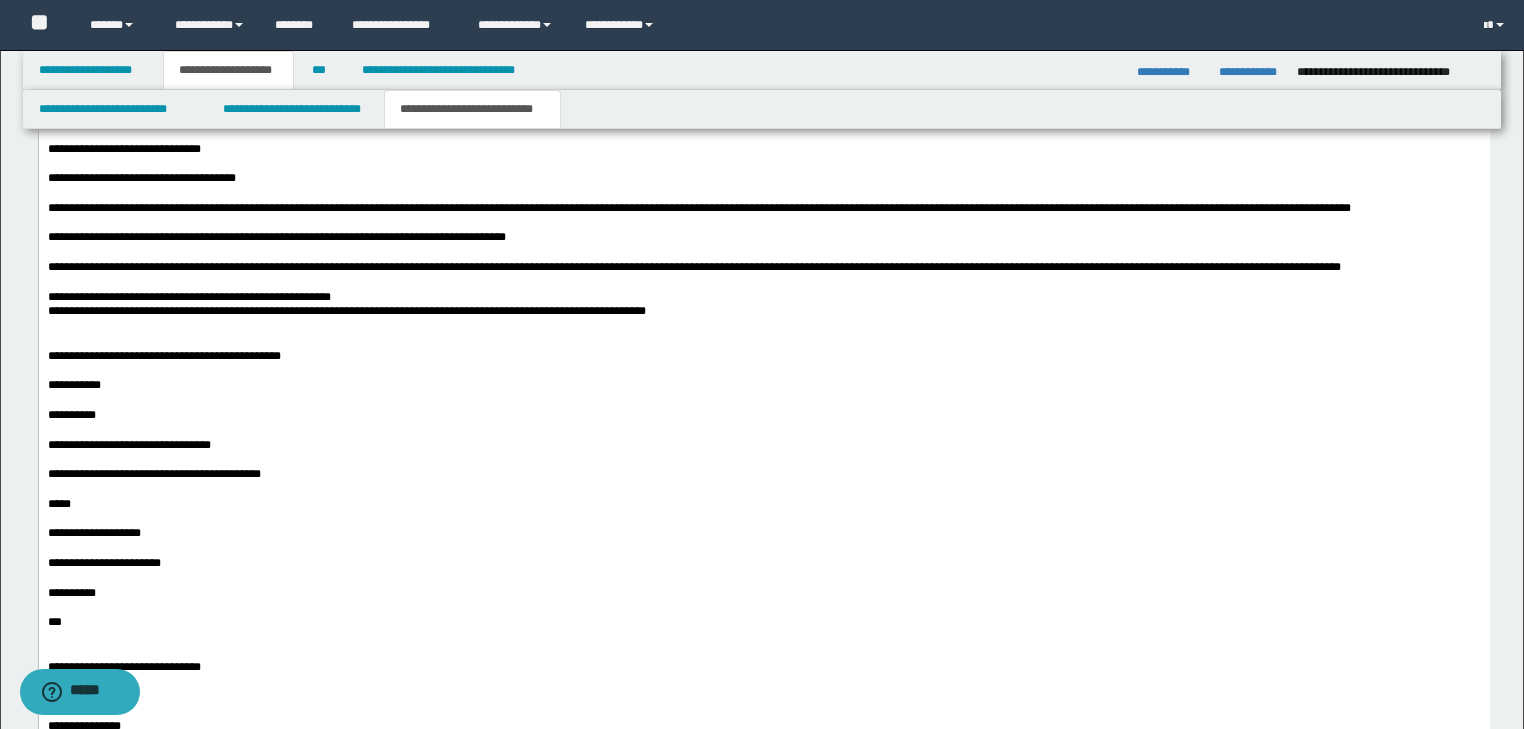click on "**********" at bounding box center (128, 445) 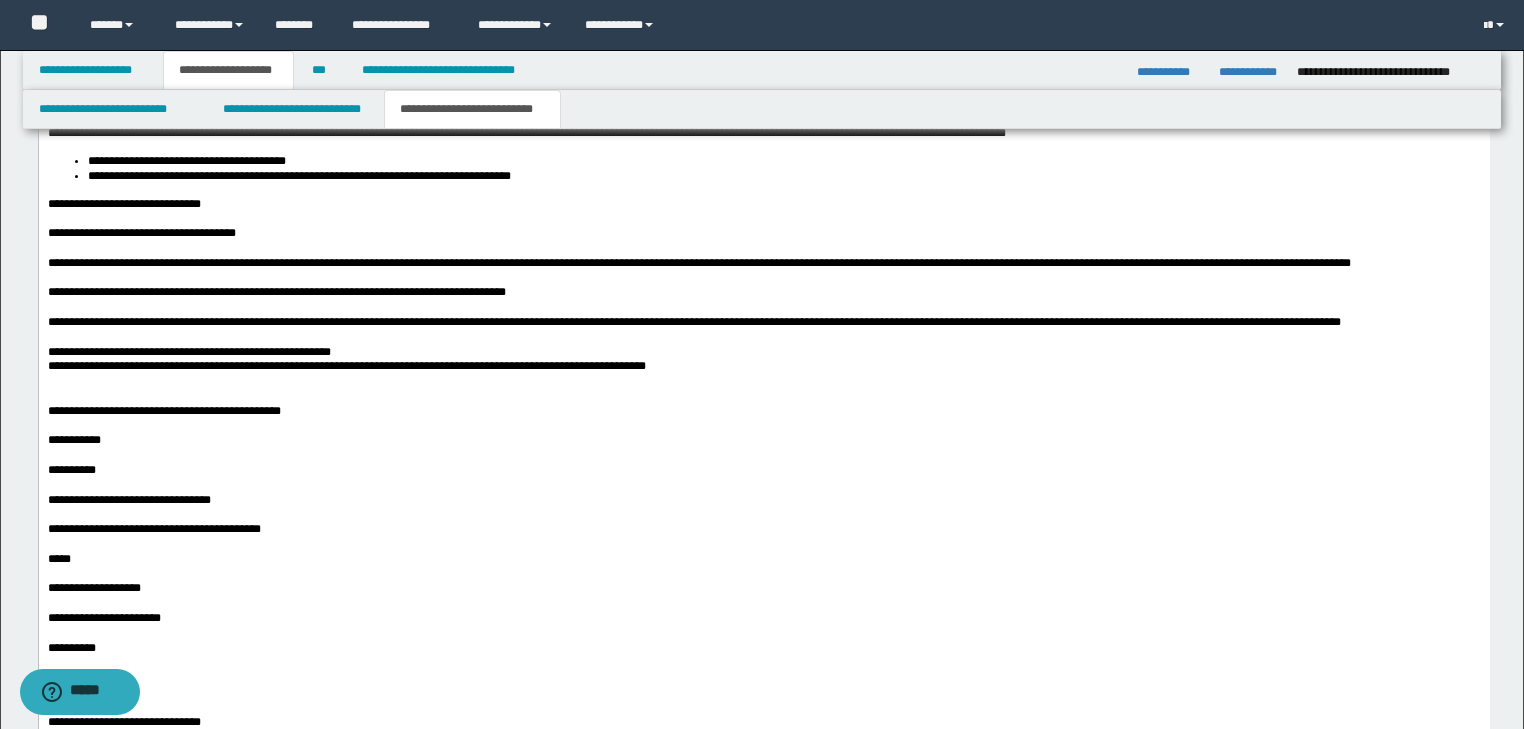scroll, scrollTop: 1760, scrollLeft: 0, axis: vertical 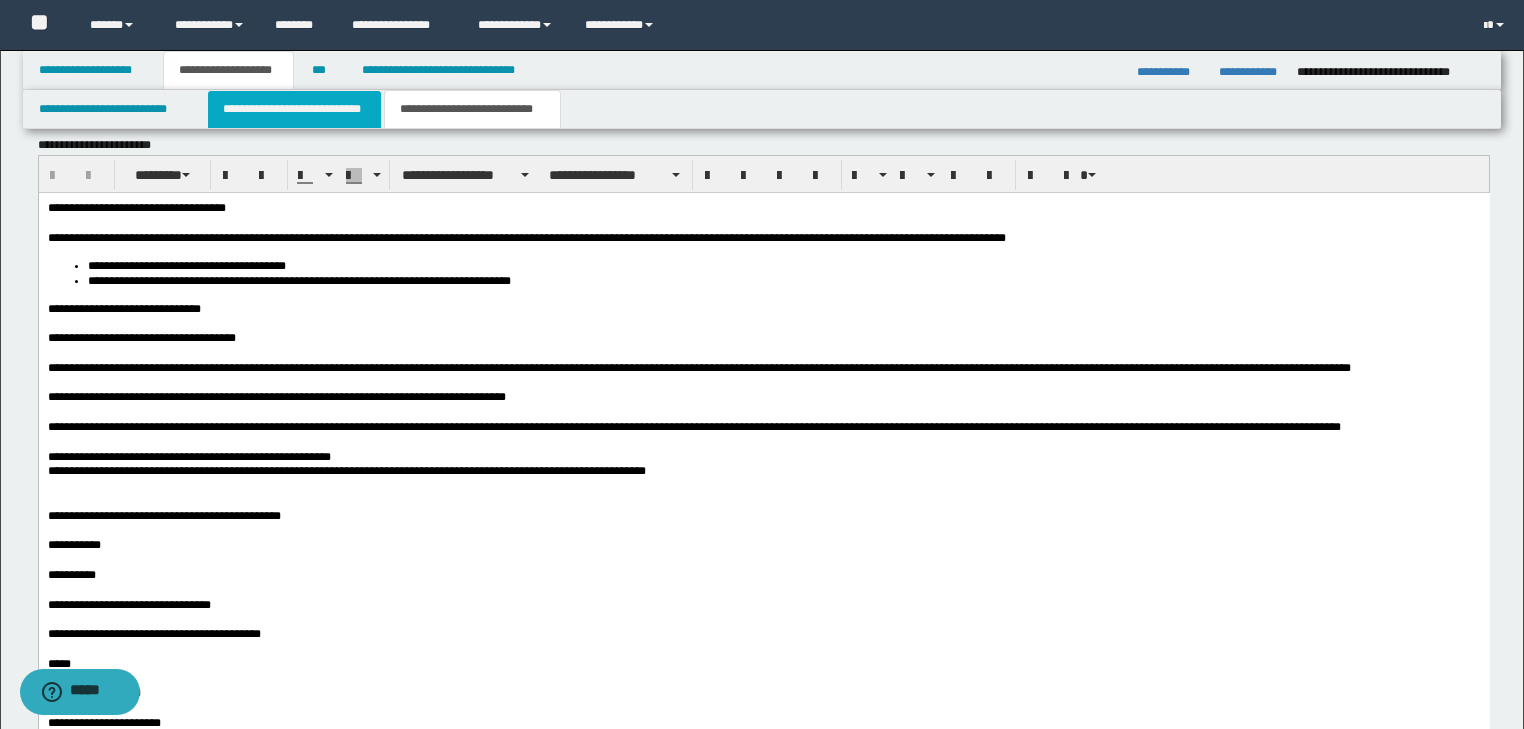 click on "**********" at bounding box center (294, 109) 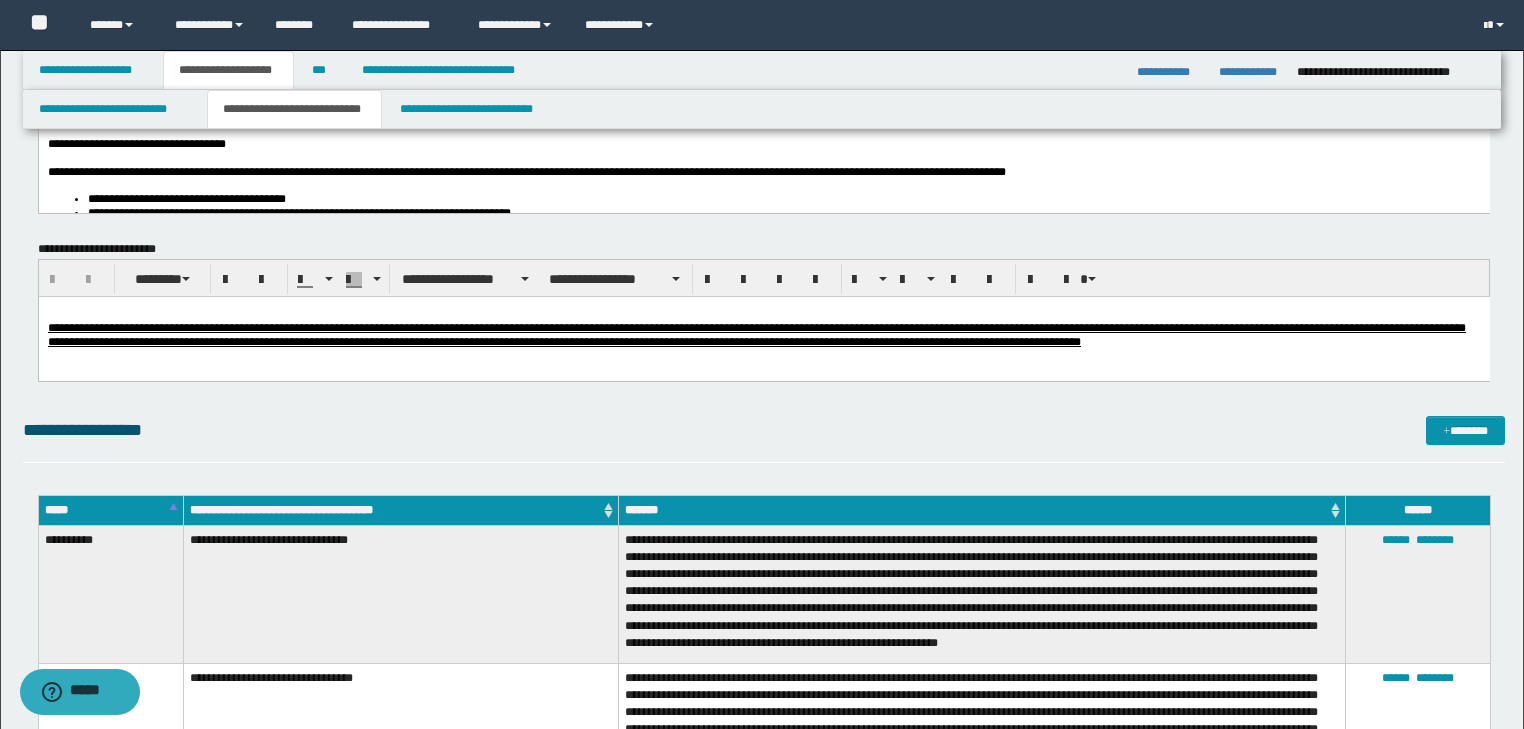 scroll, scrollTop: 0, scrollLeft: 0, axis: both 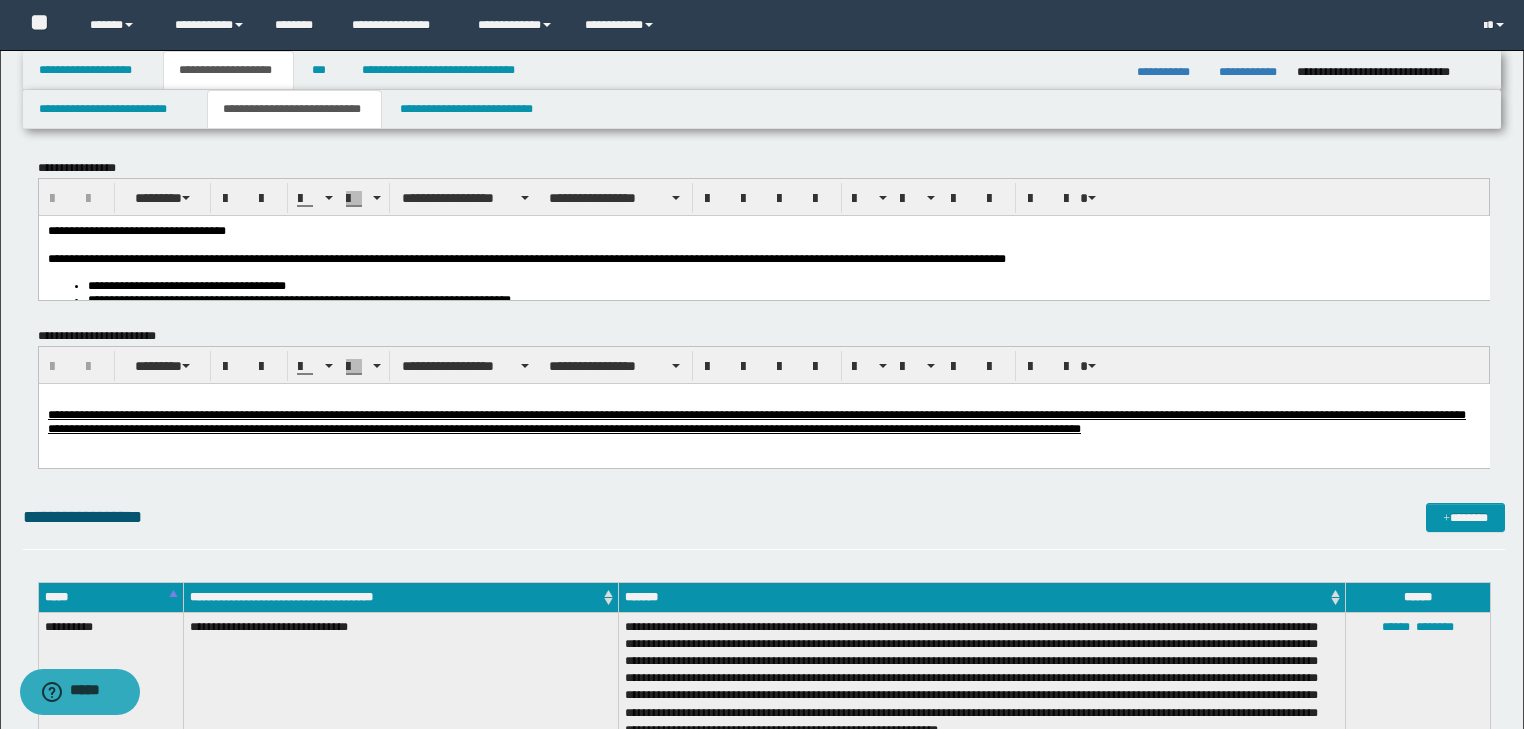 click at bounding box center (763, 244) 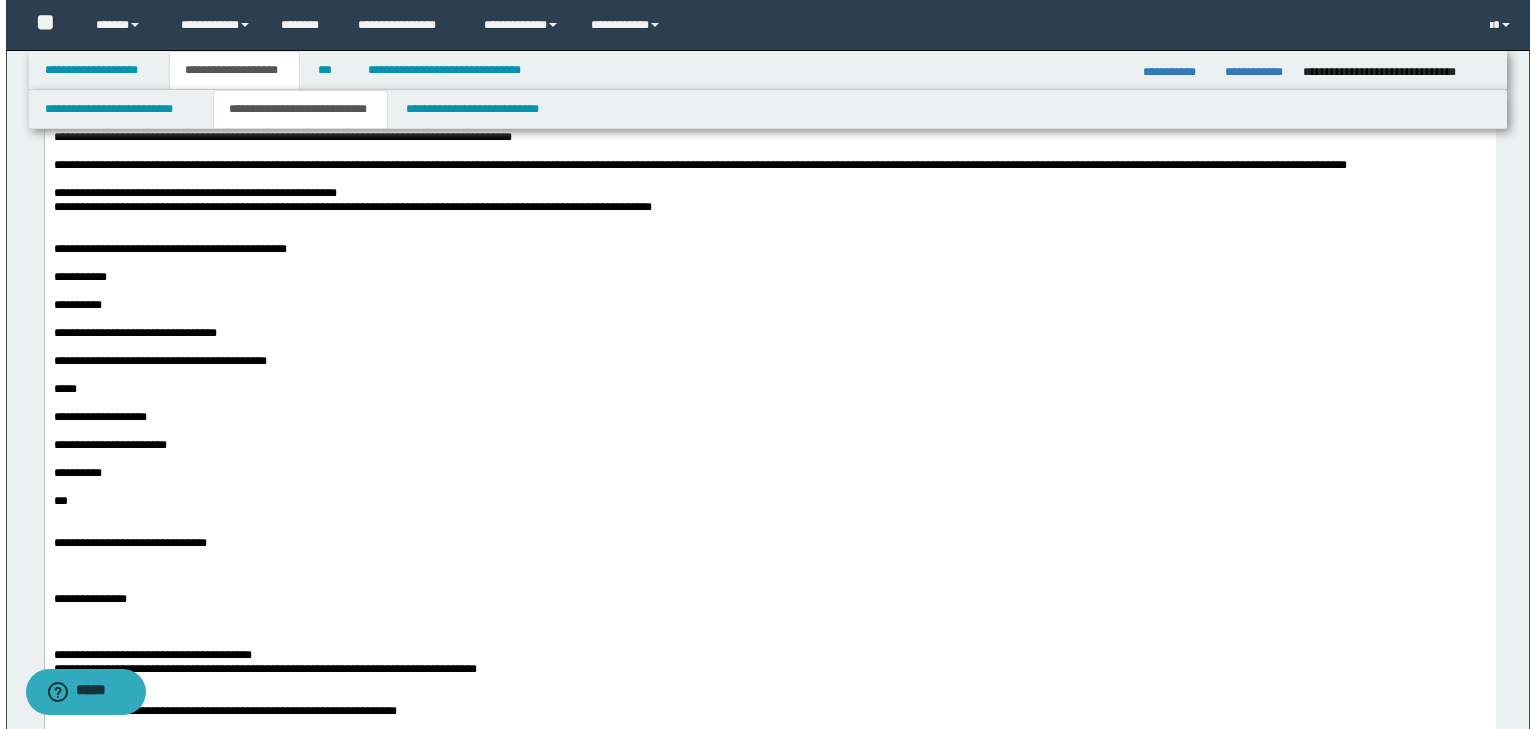 scroll, scrollTop: 240, scrollLeft: 0, axis: vertical 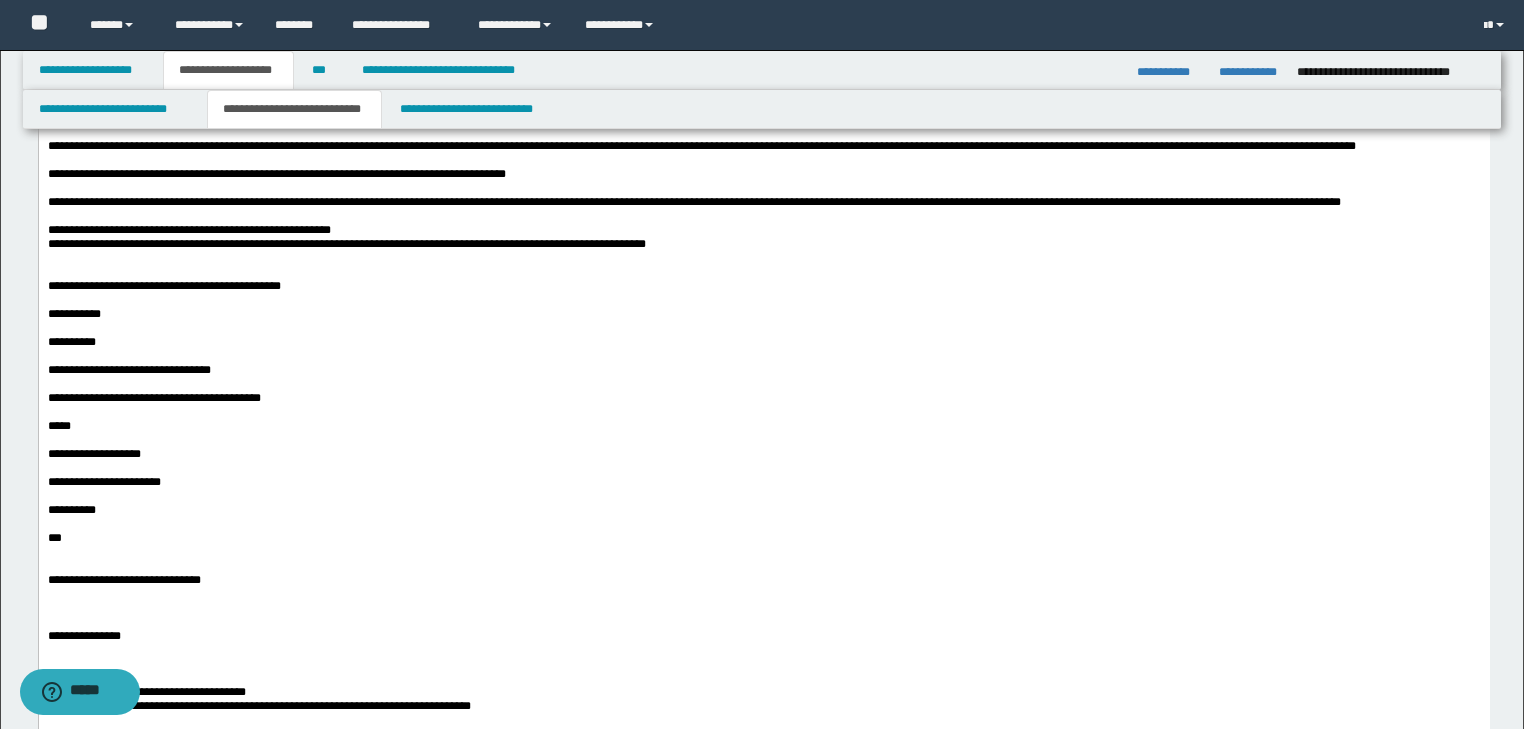 click on "**********" at bounding box center (1250, 72) 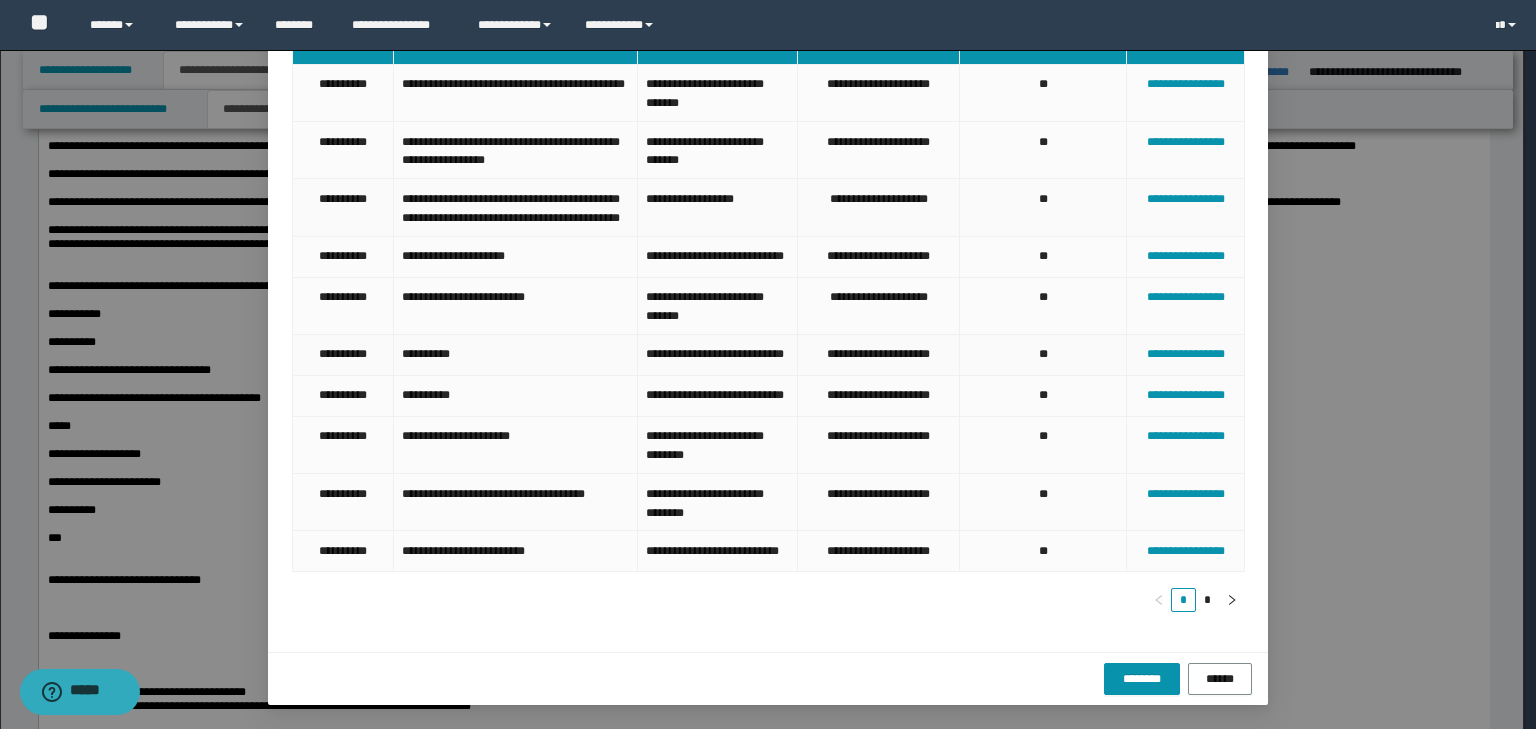 scroll, scrollTop: 252, scrollLeft: 0, axis: vertical 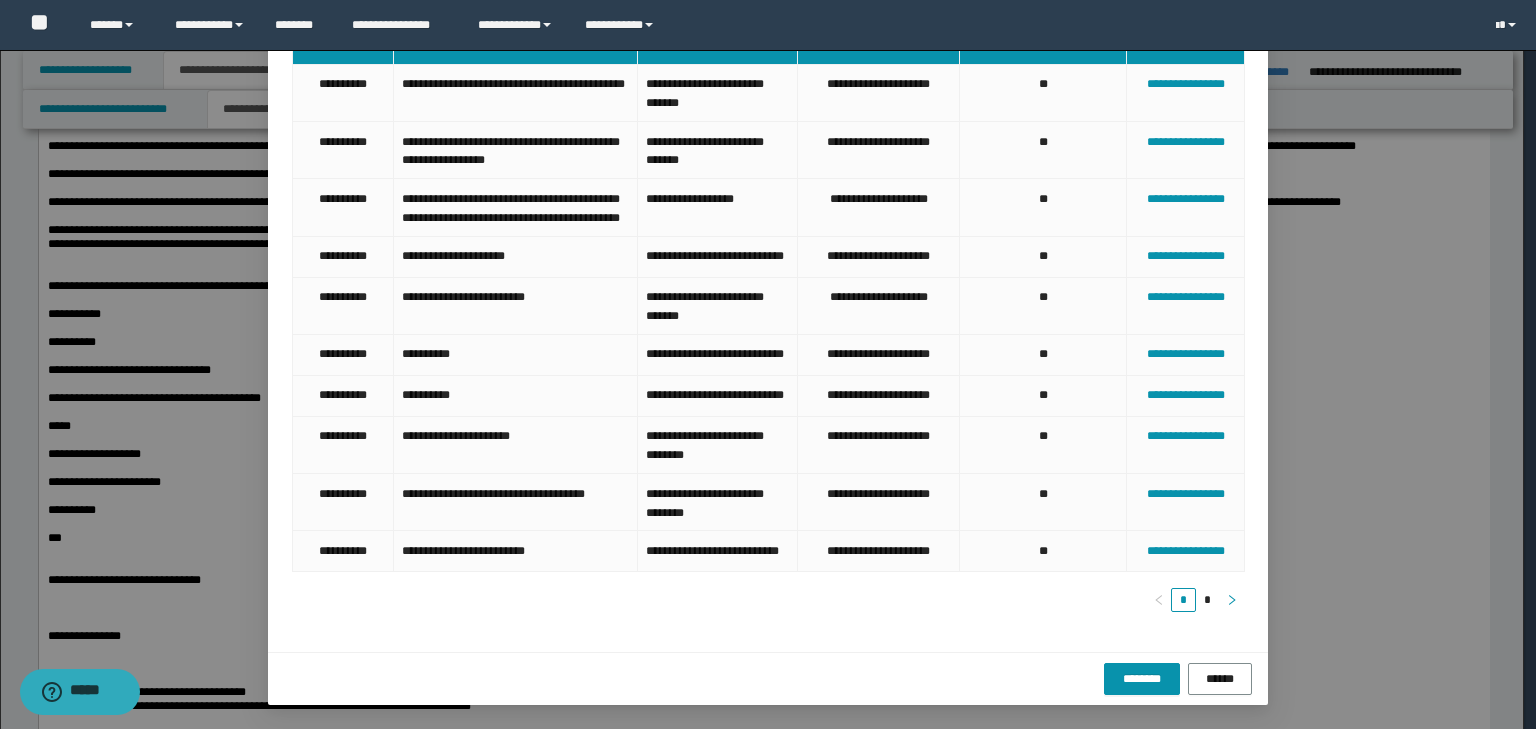 click 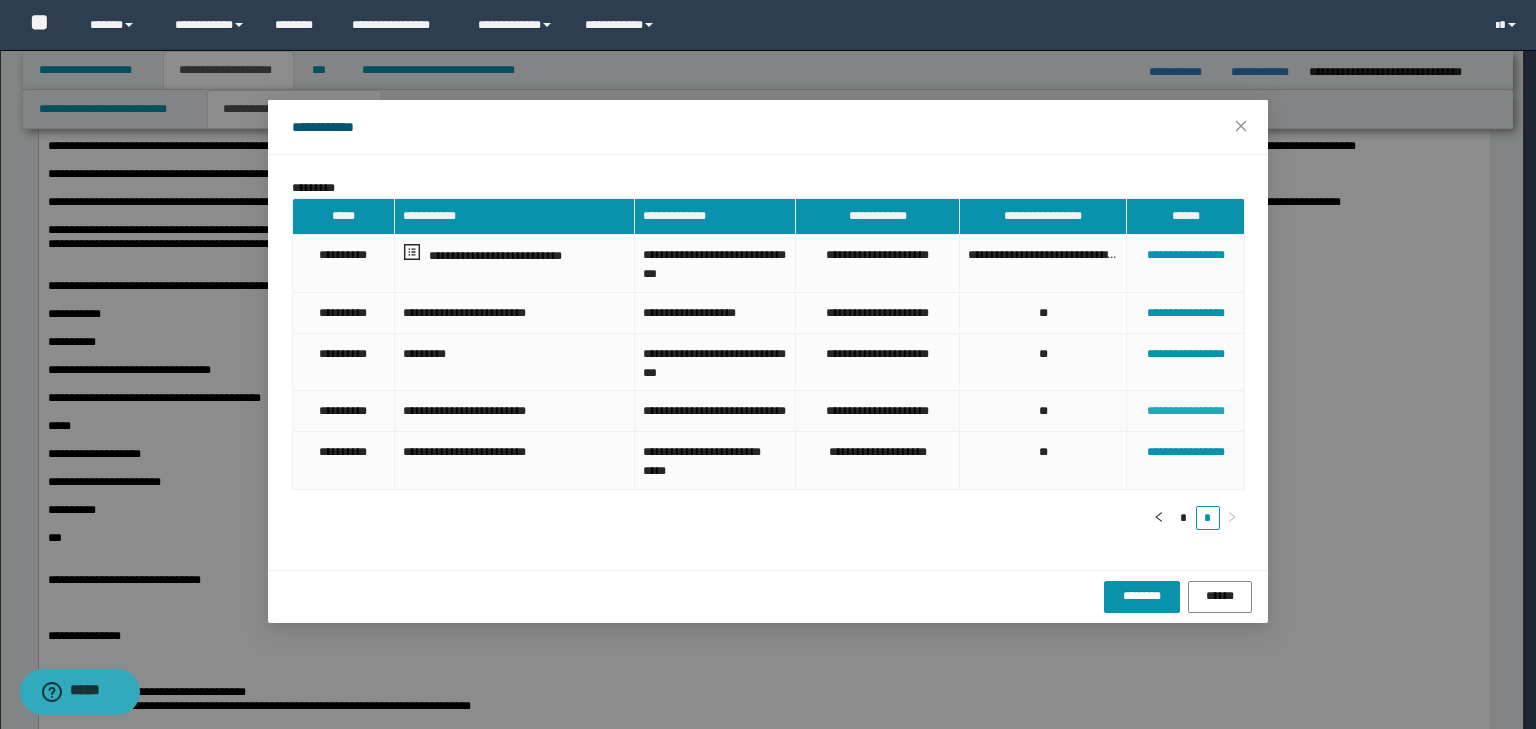 click on "**********" at bounding box center (1185, 411) 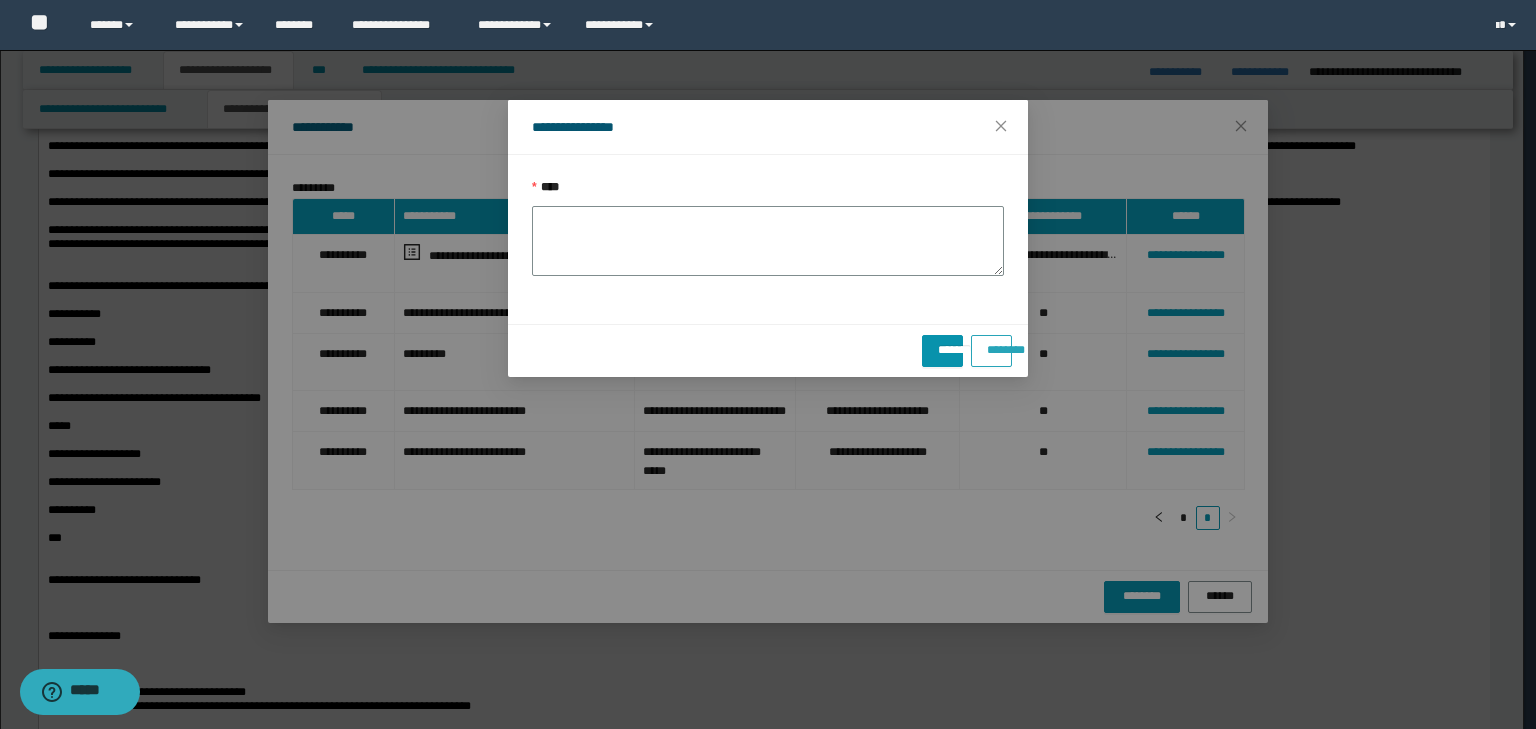 click on "********" at bounding box center (991, 343) 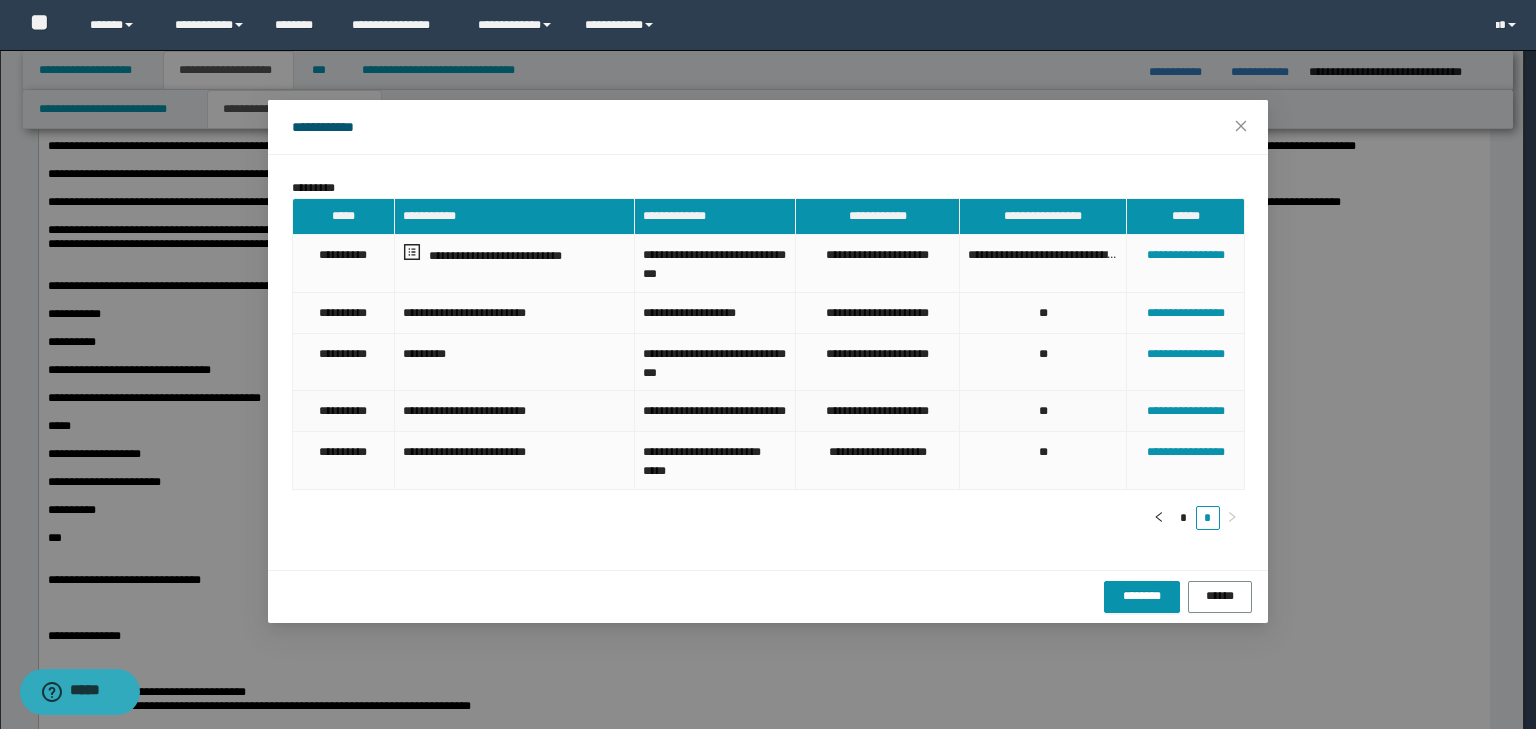 click on "**" at bounding box center [1043, 411] 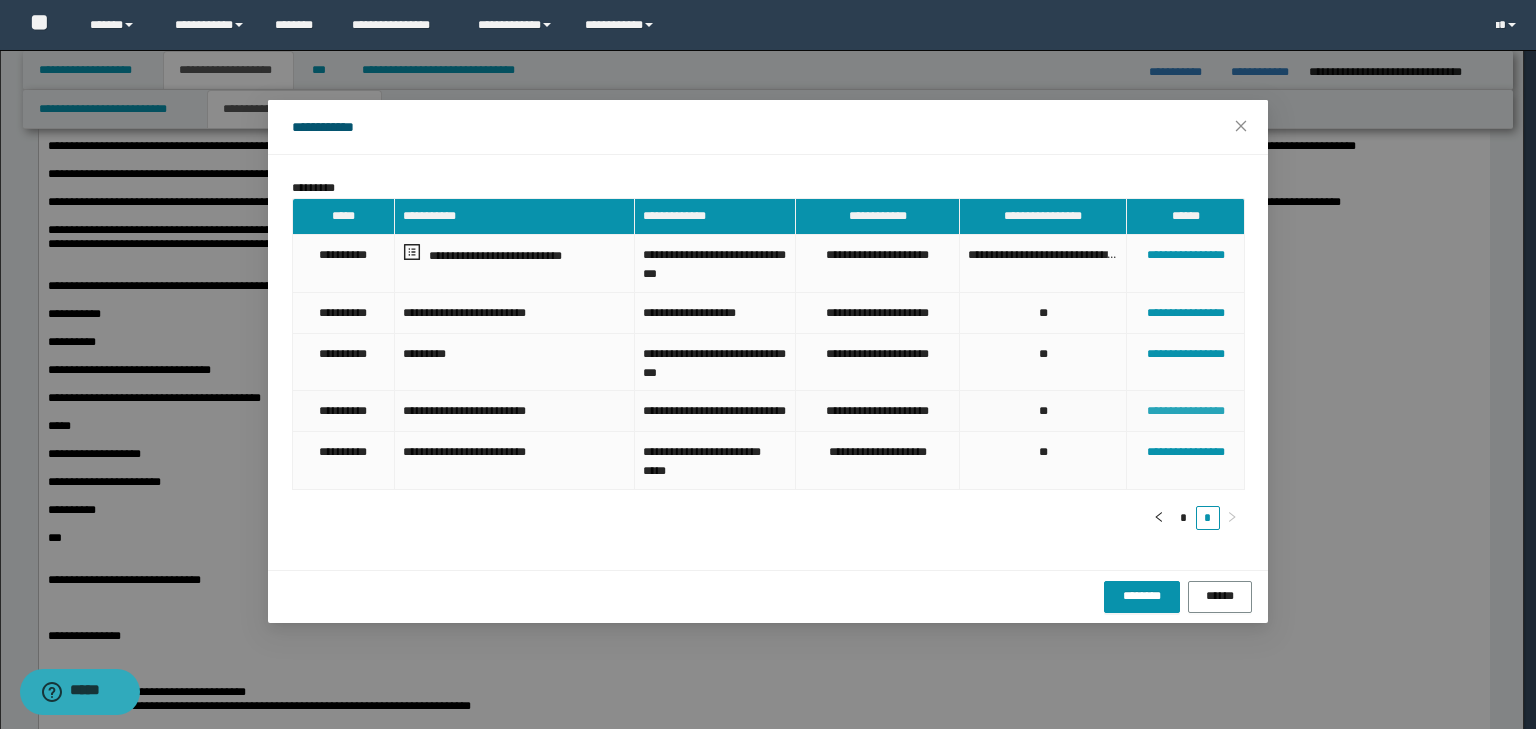 click on "**********" at bounding box center [1185, 411] 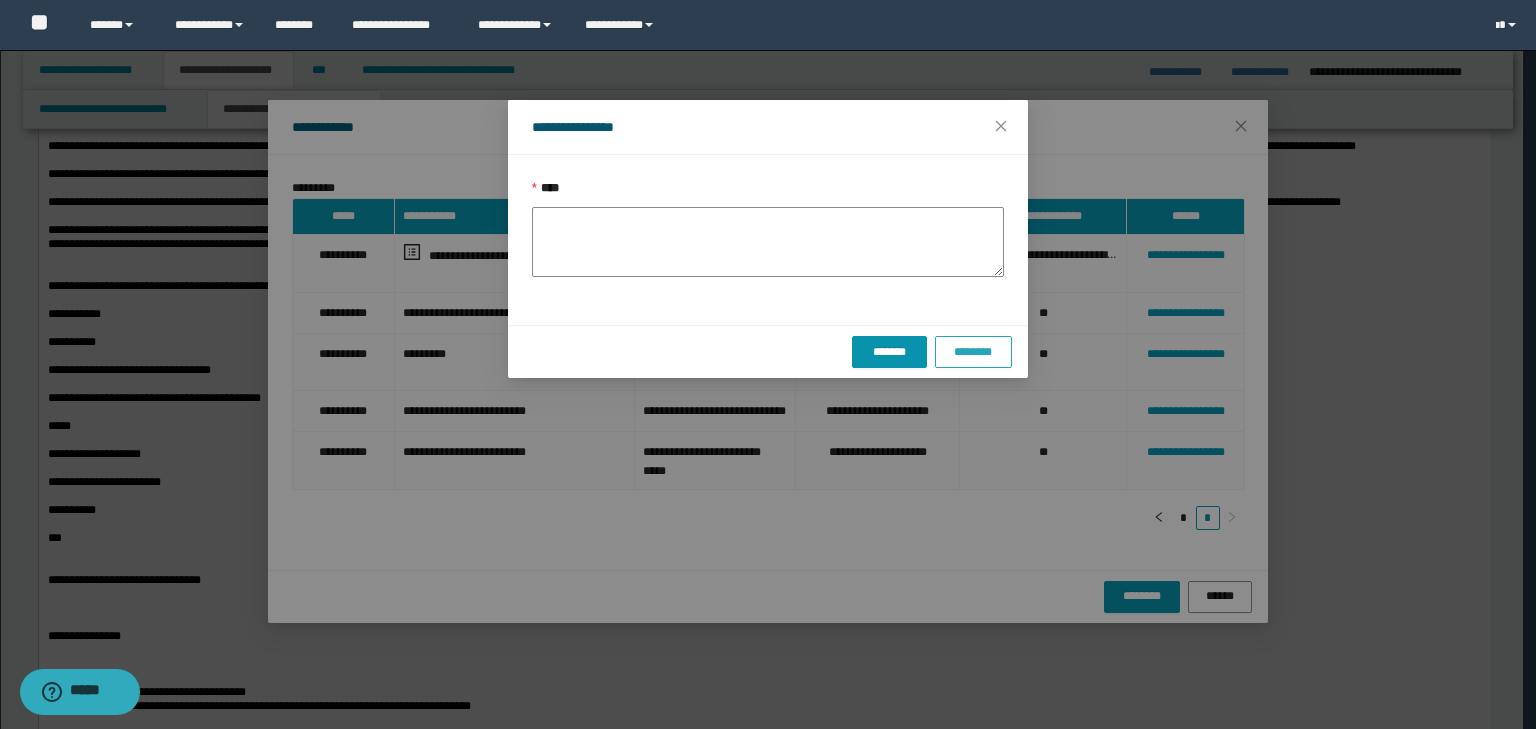click on "********" at bounding box center (973, 352) 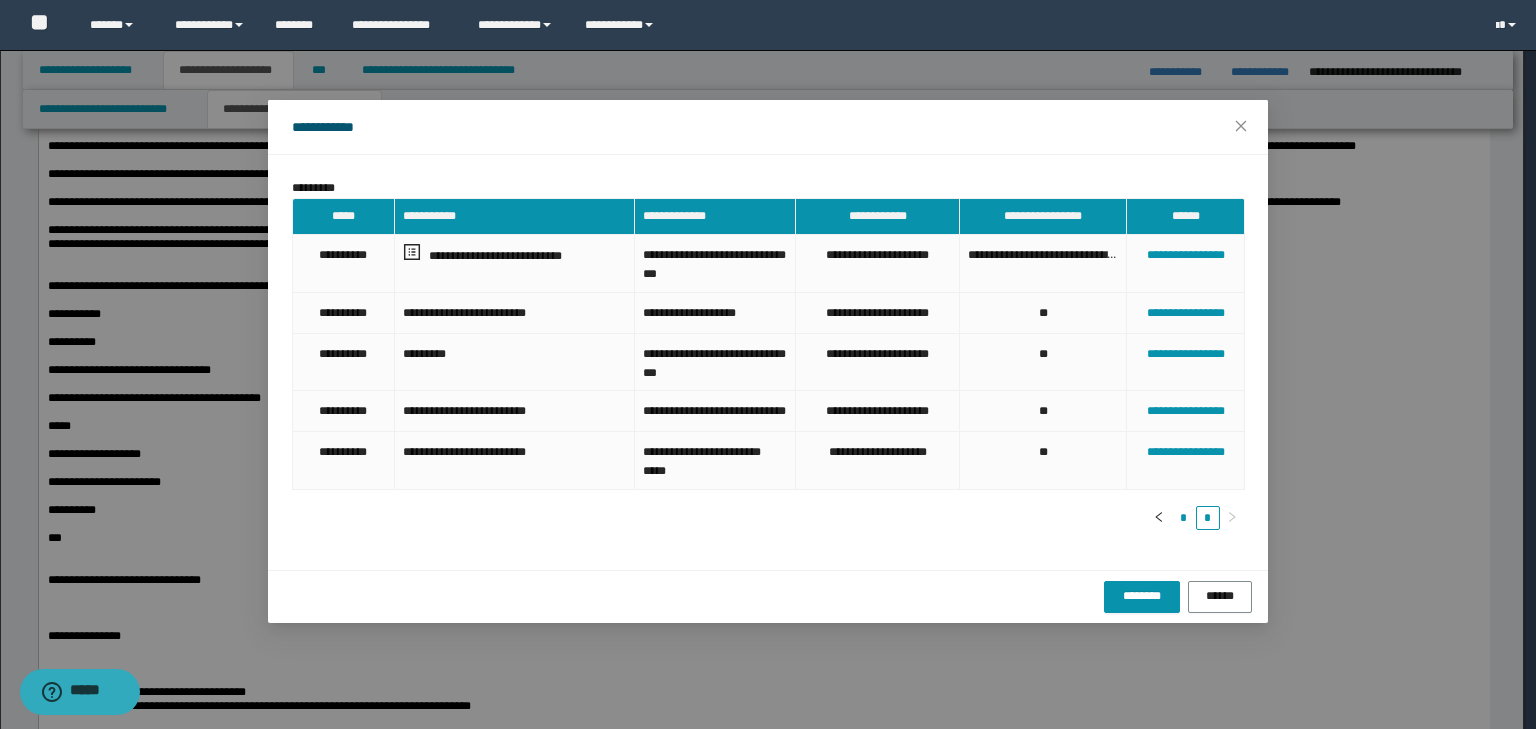 click on "*" at bounding box center (1183, 518) 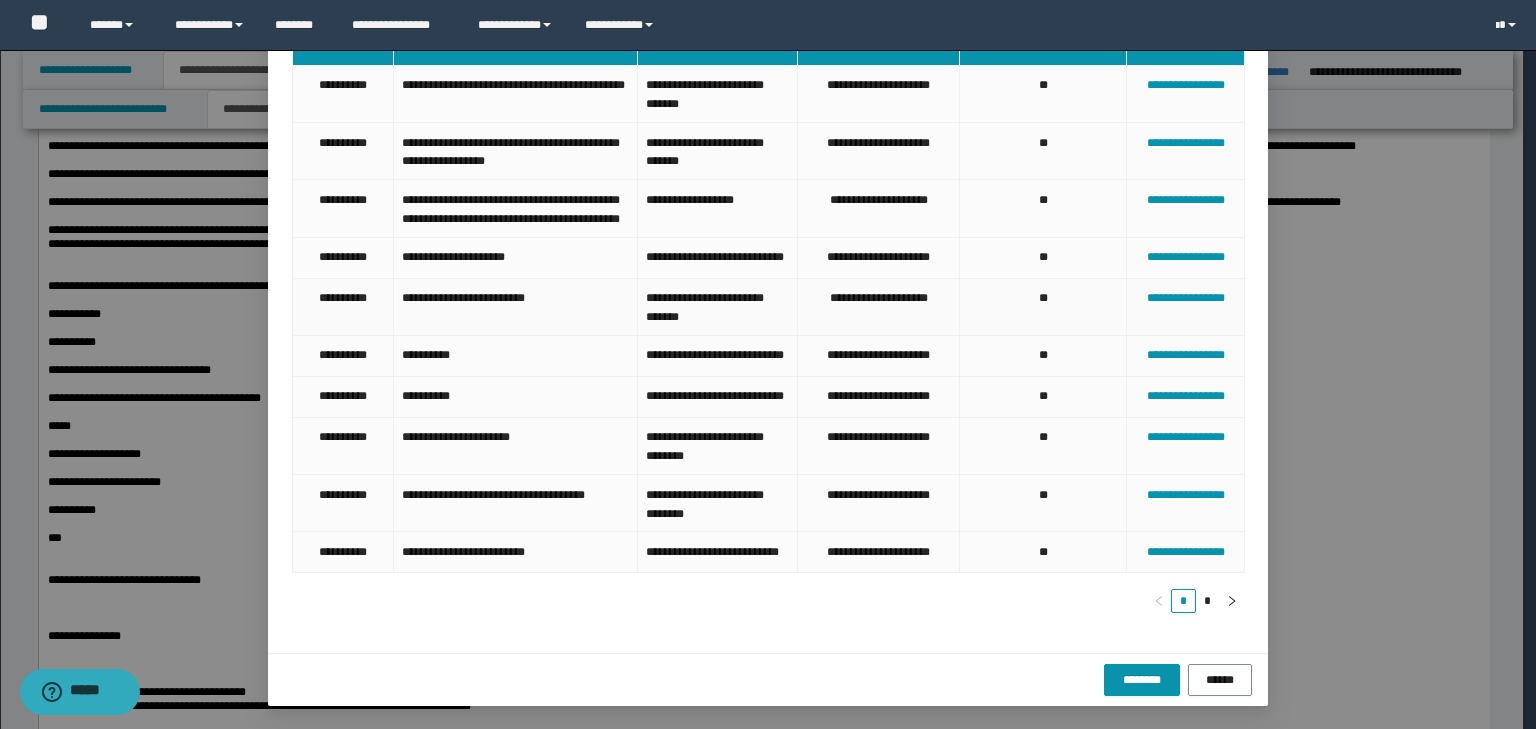 scroll, scrollTop: 172, scrollLeft: 0, axis: vertical 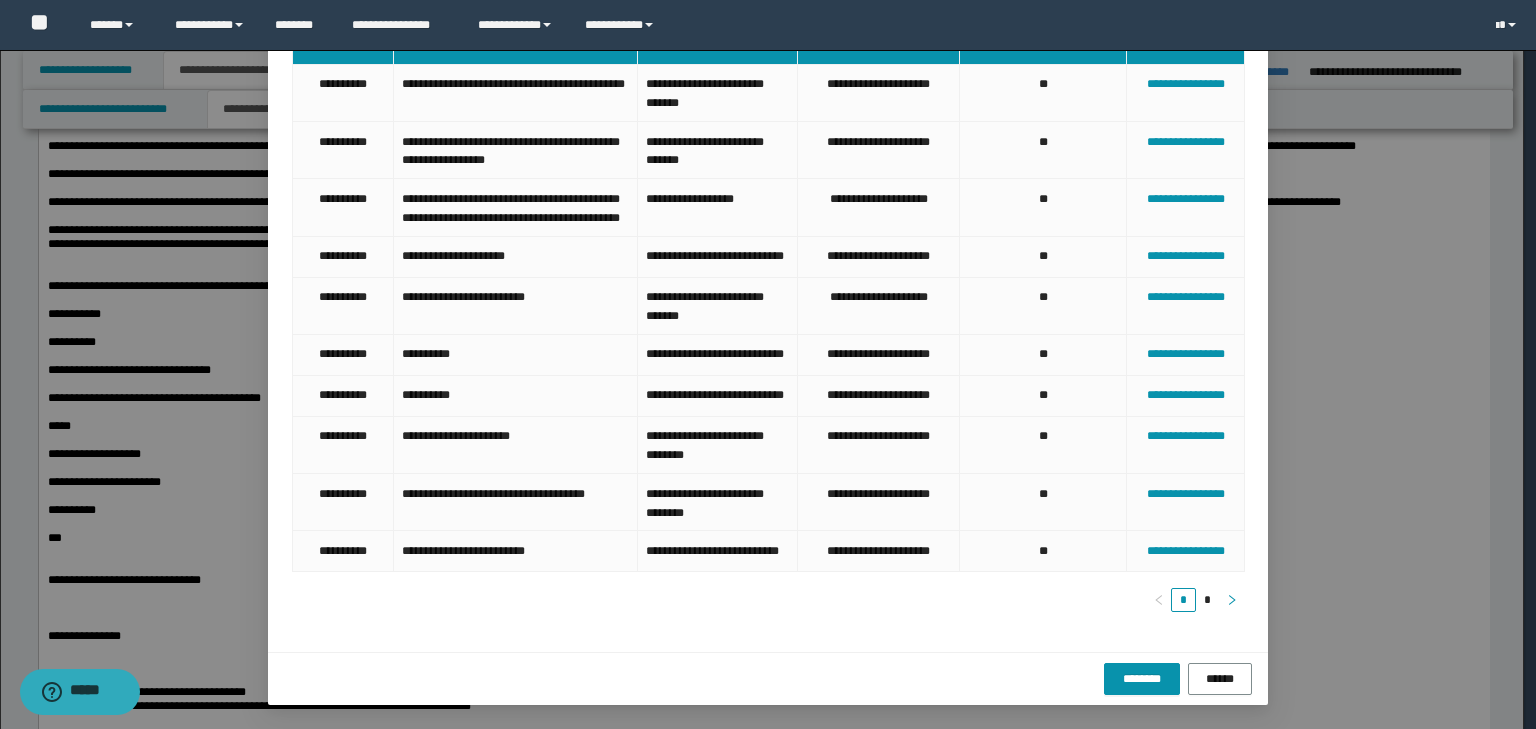 click 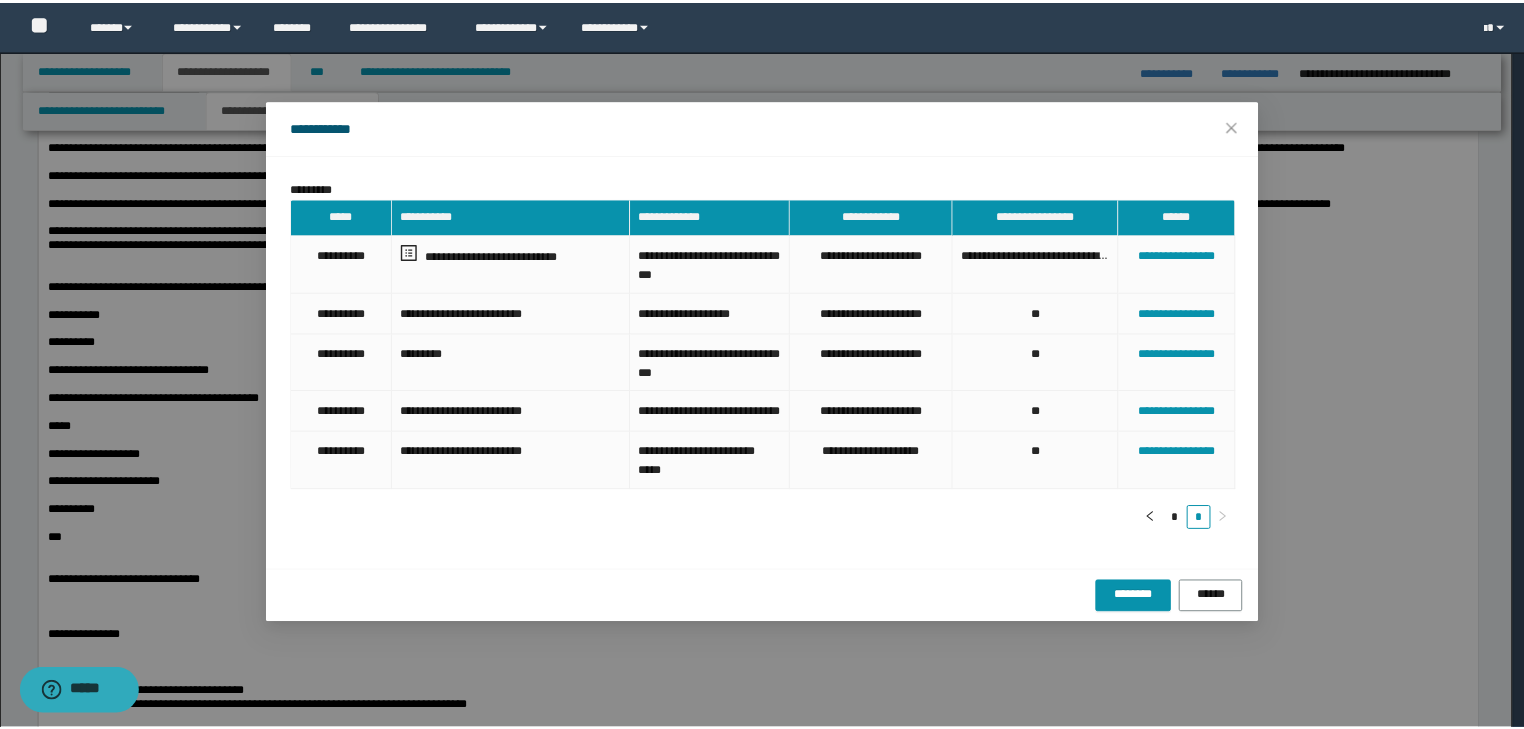 scroll, scrollTop: 0, scrollLeft: 0, axis: both 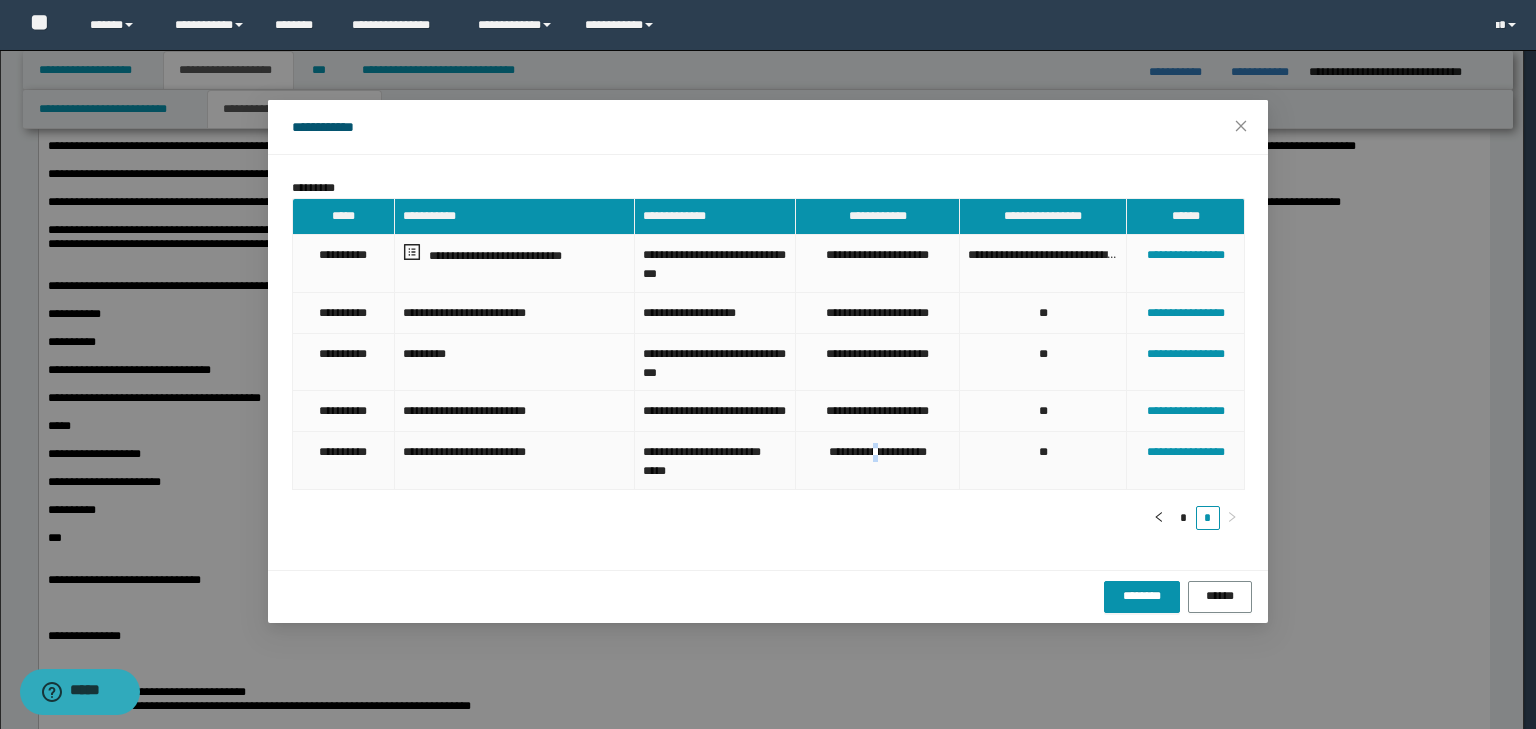 click on "**********" at bounding box center (878, 460) 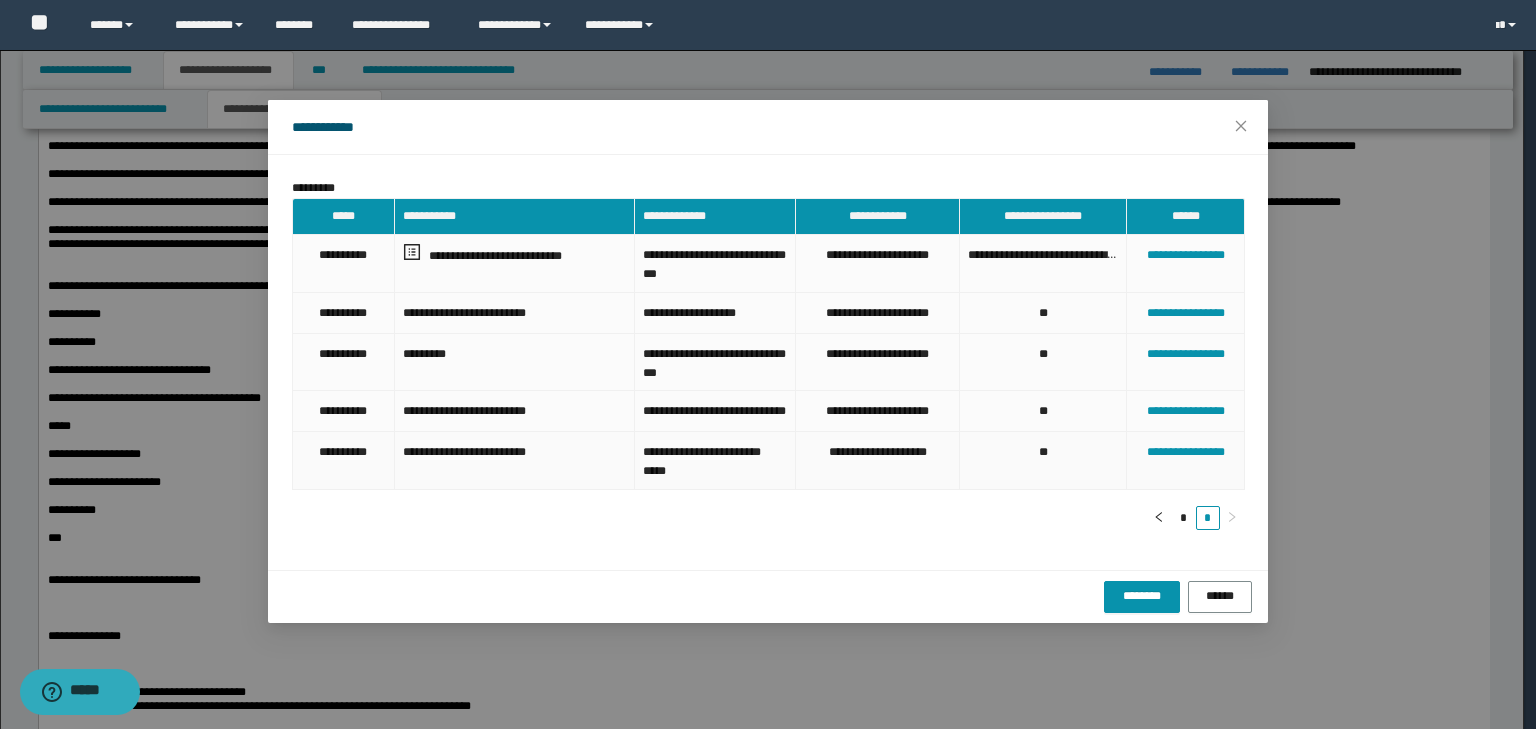 click on "**********" at bounding box center (715, 460) 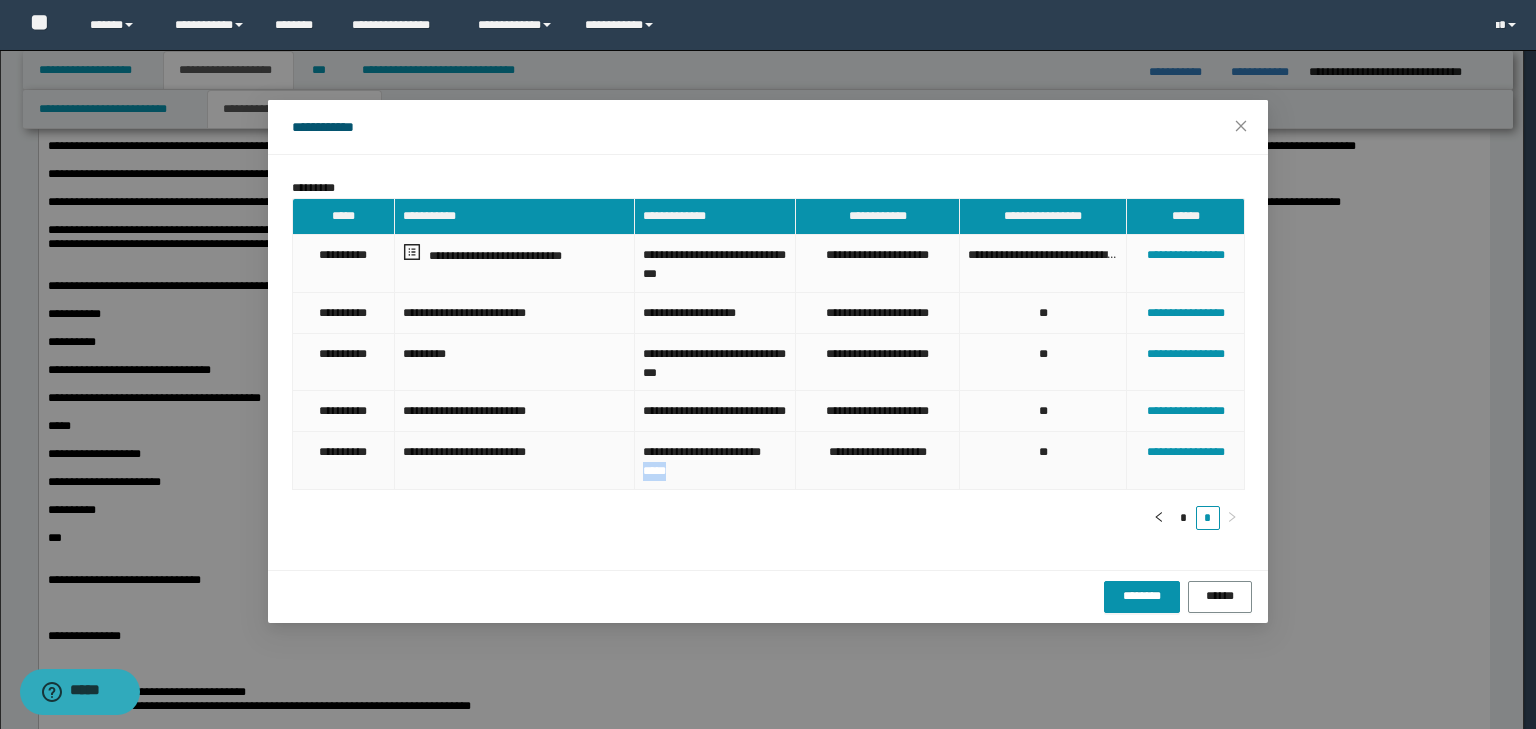click on "**********" at bounding box center [715, 460] 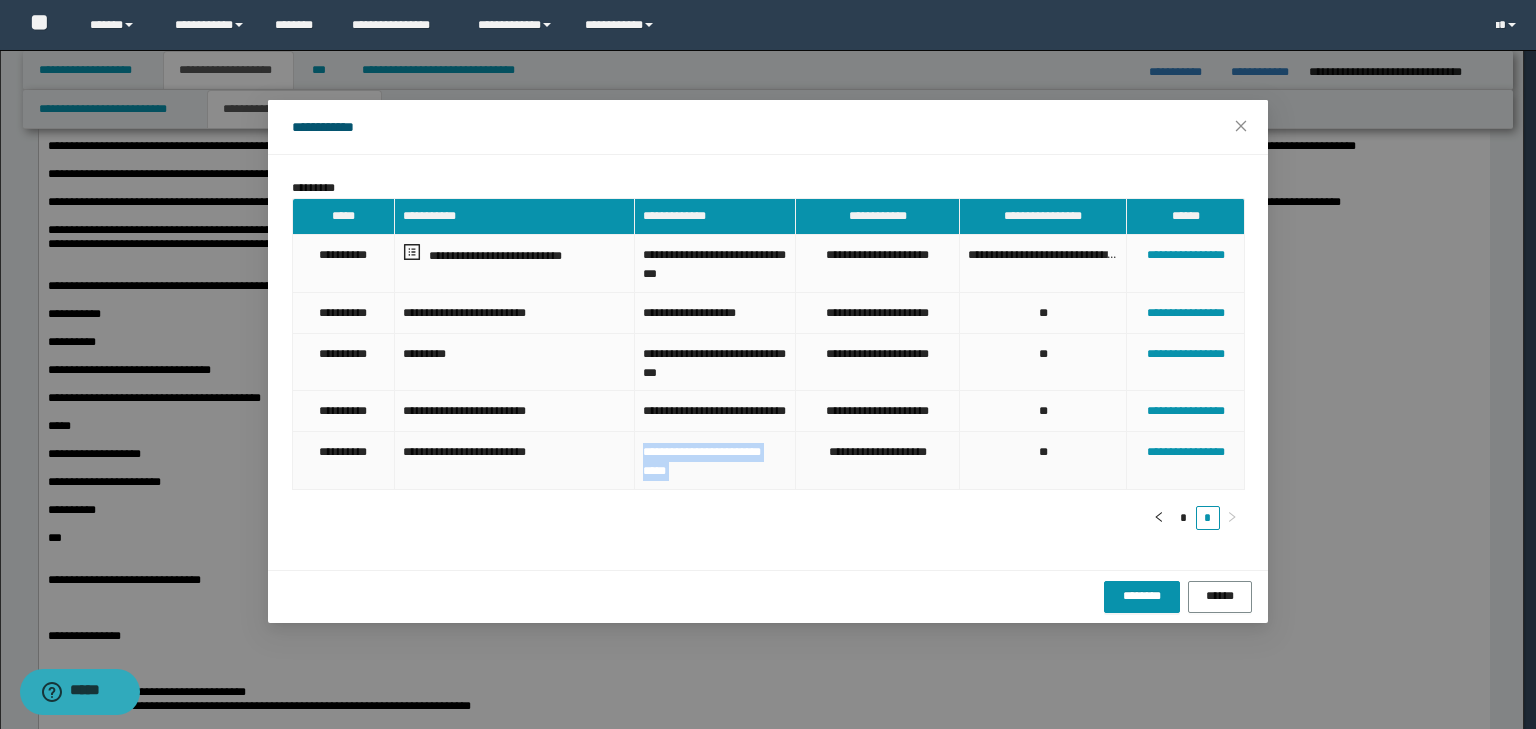 click on "**********" at bounding box center [715, 460] 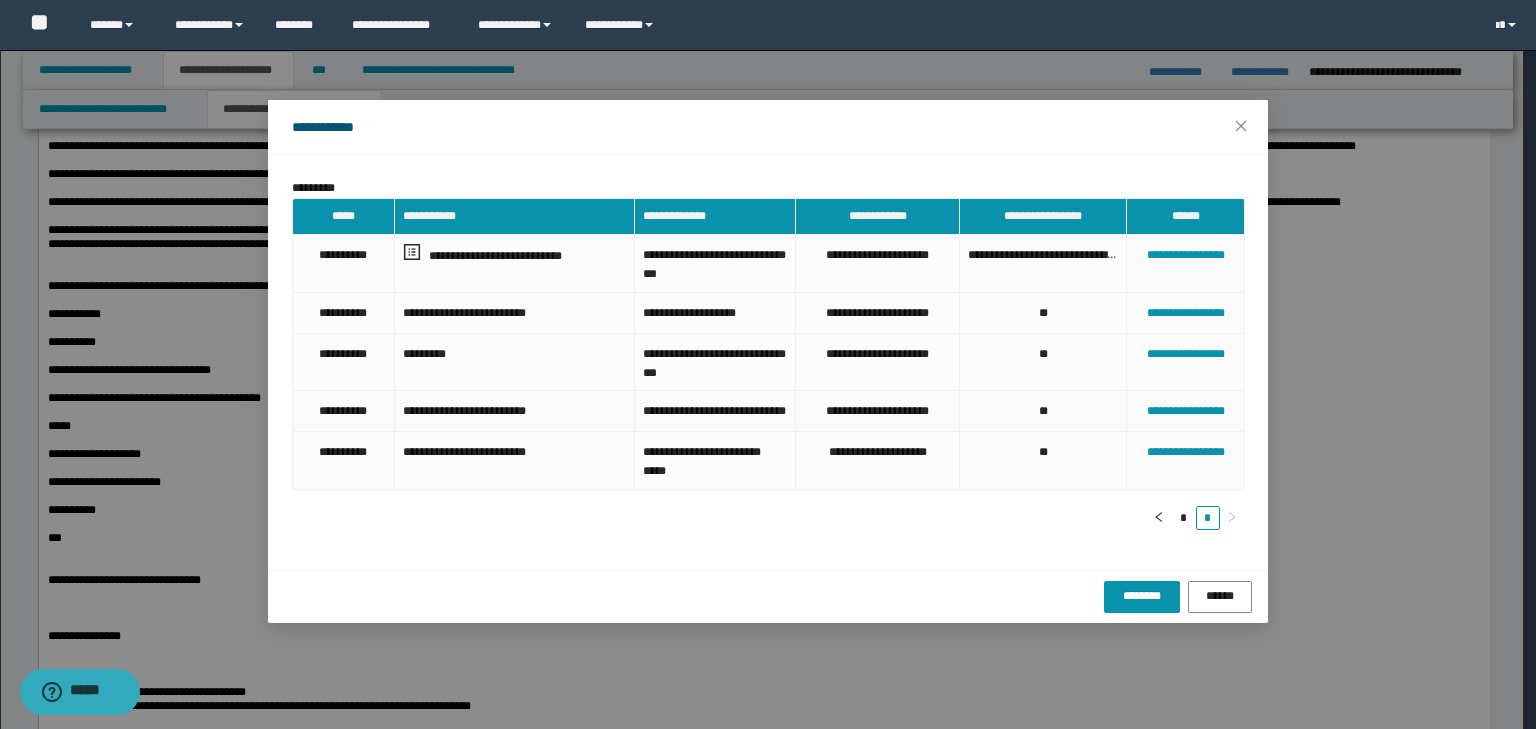 click on "**********" at bounding box center [515, 411] 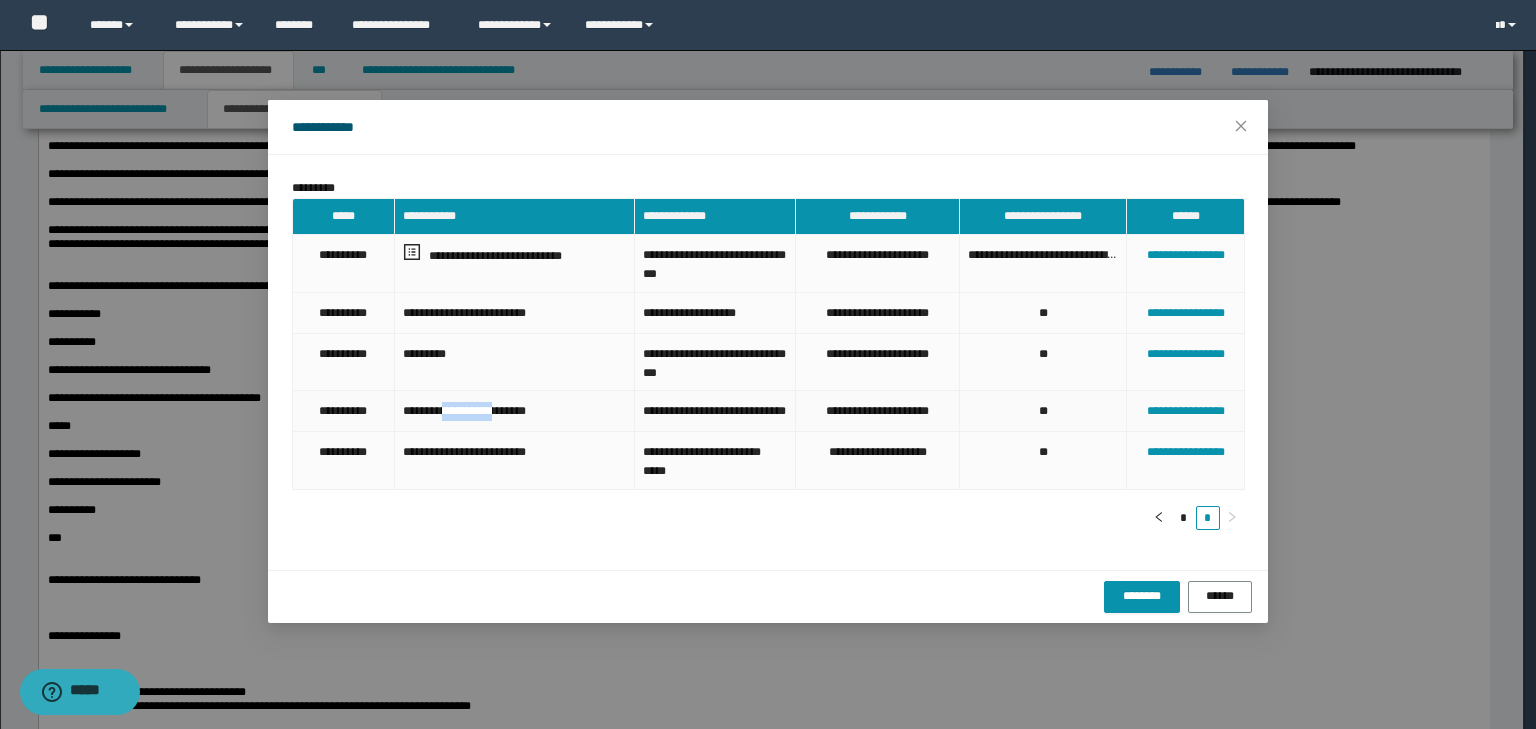 click on "**********" at bounding box center (515, 411) 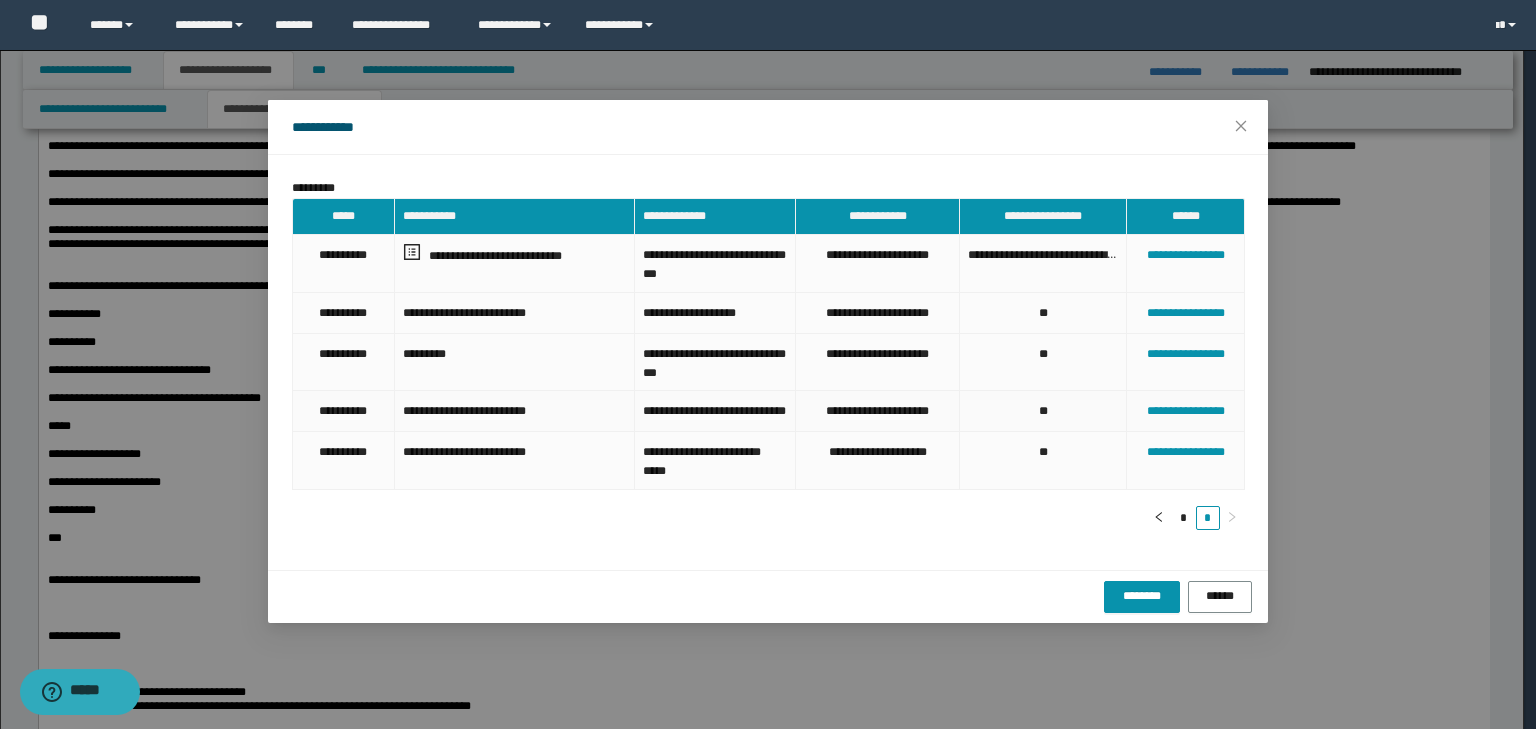 click on "**********" at bounding box center (344, 411) 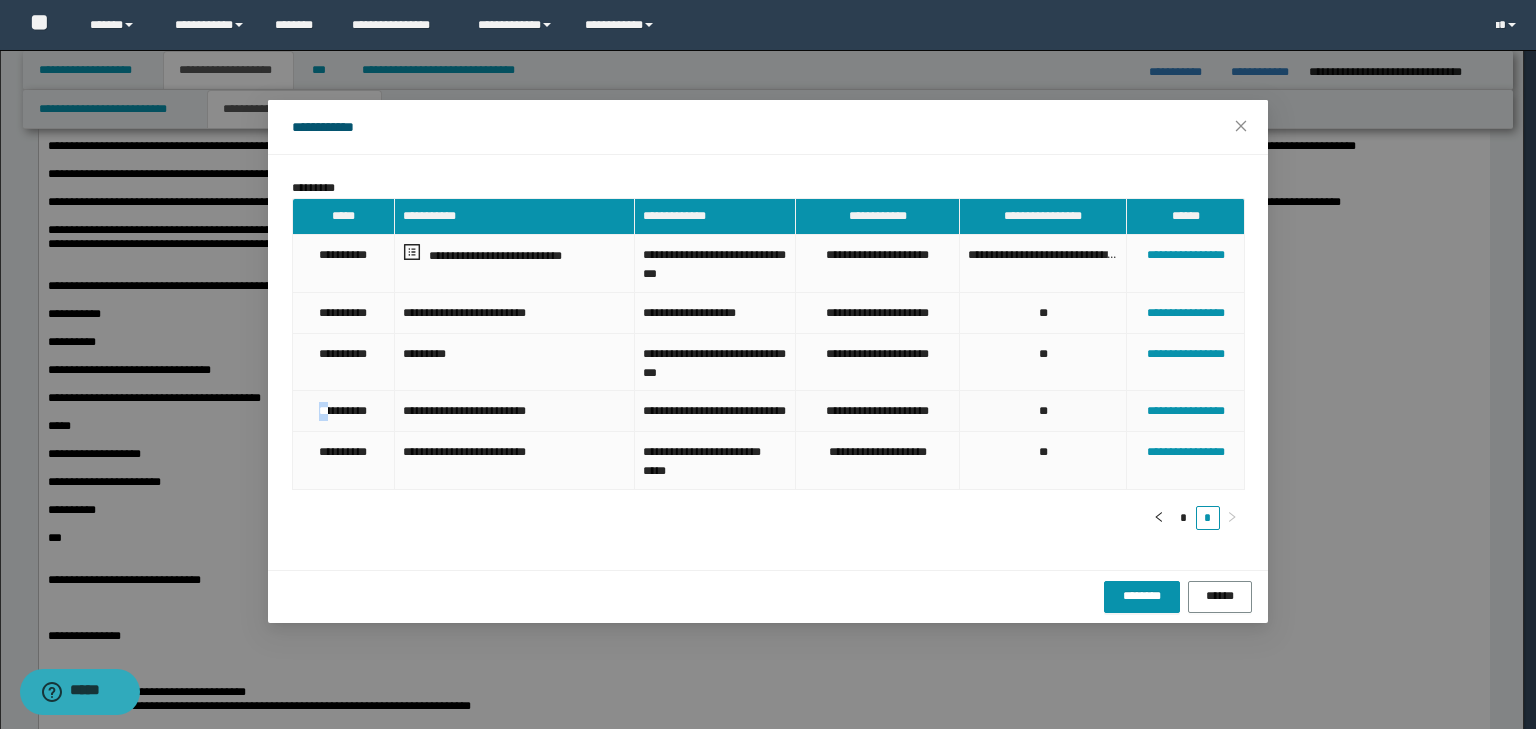 click on "**********" at bounding box center [344, 411] 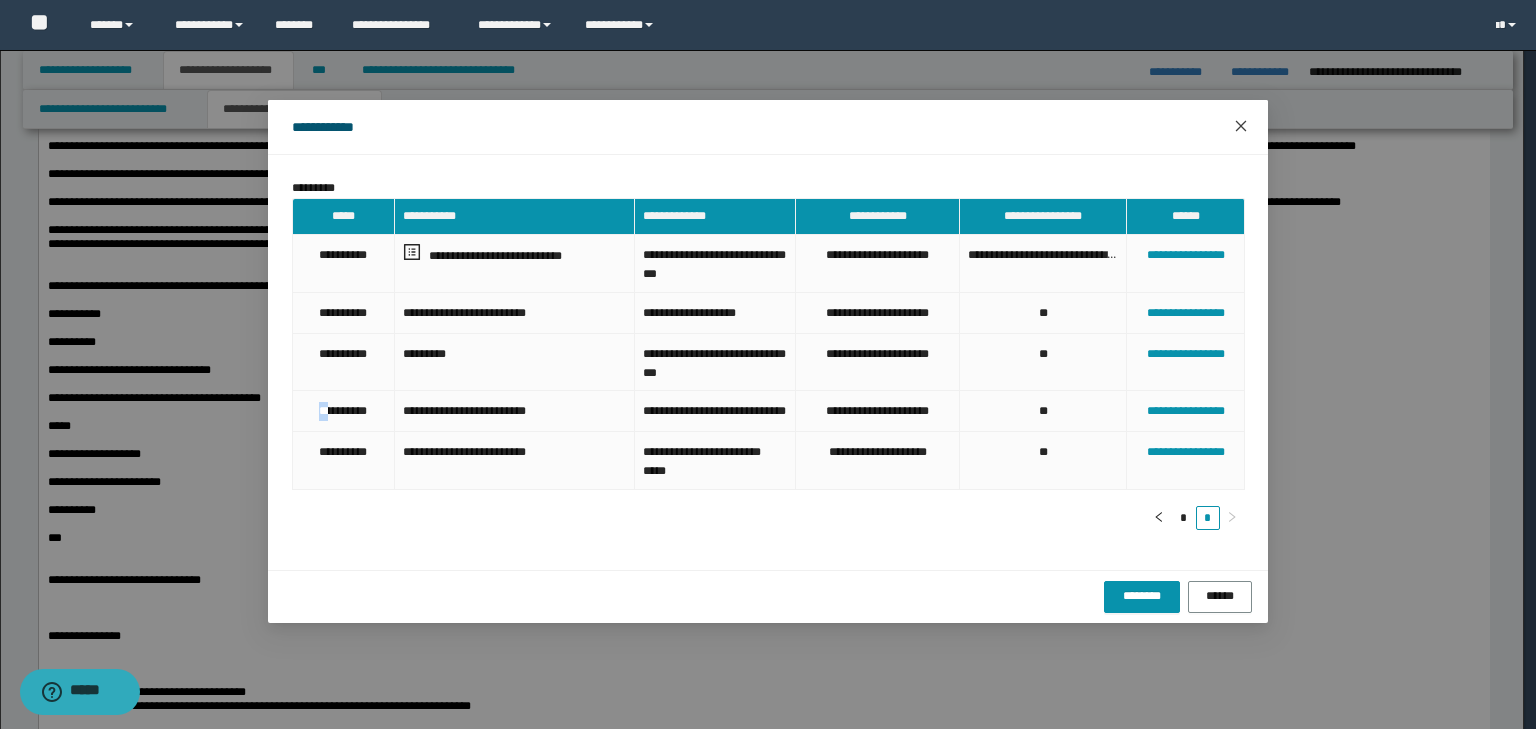 click 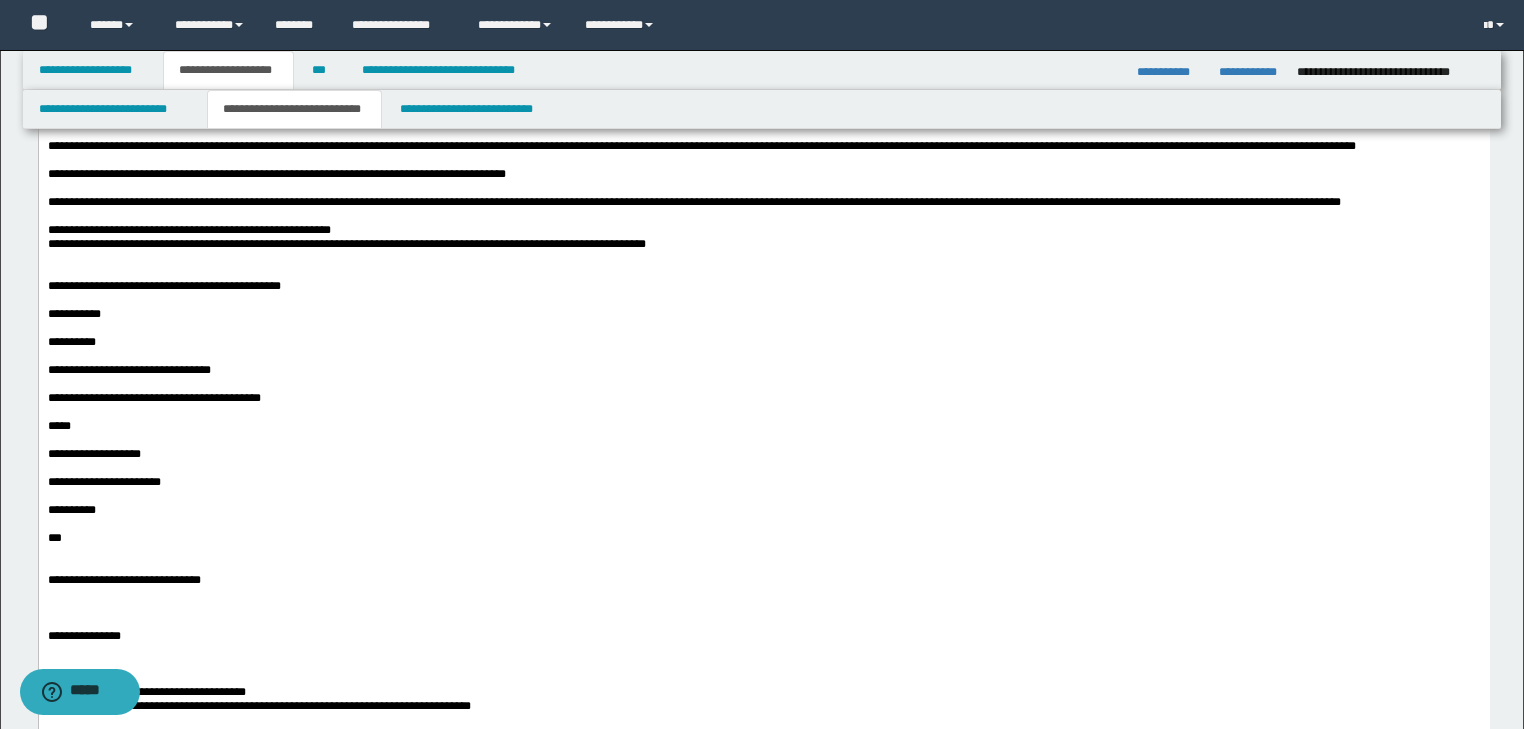 drag, startPoint x: 1180, startPoint y: 74, endPoint x: 1126, endPoint y: 82, distance: 54.589375 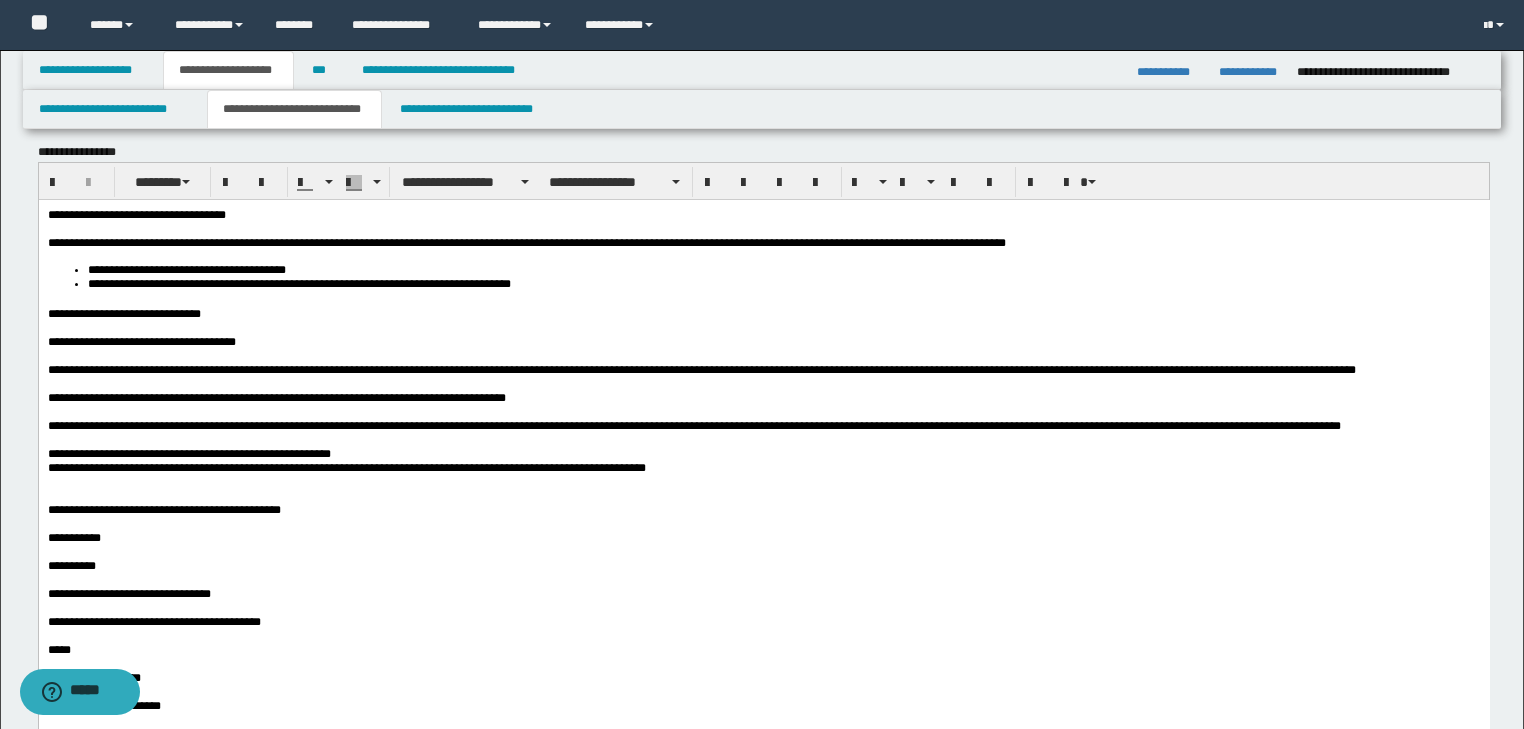scroll, scrollTop: 0, scrollLeft: 0, axis: both 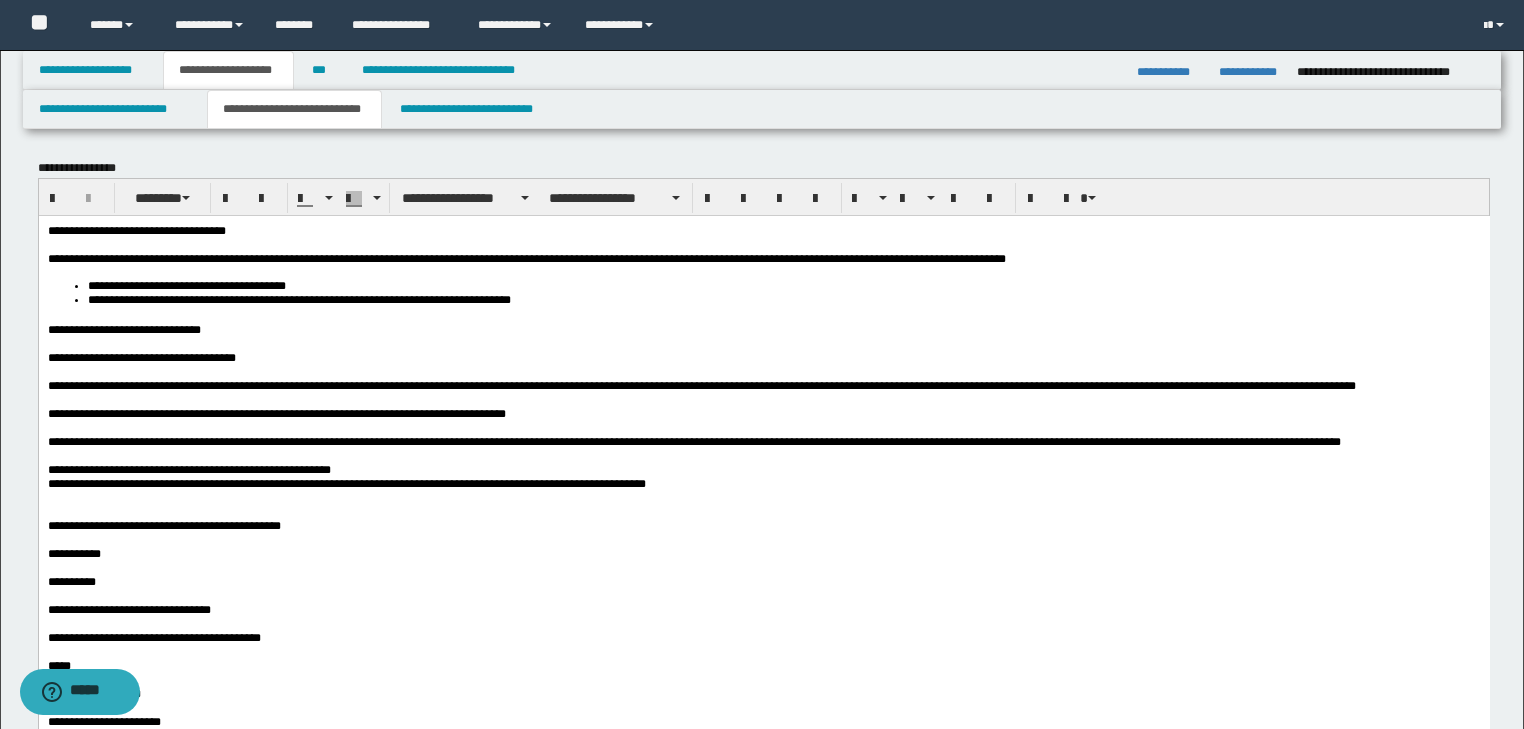 click on "**********" at bounding box center (526, 258) 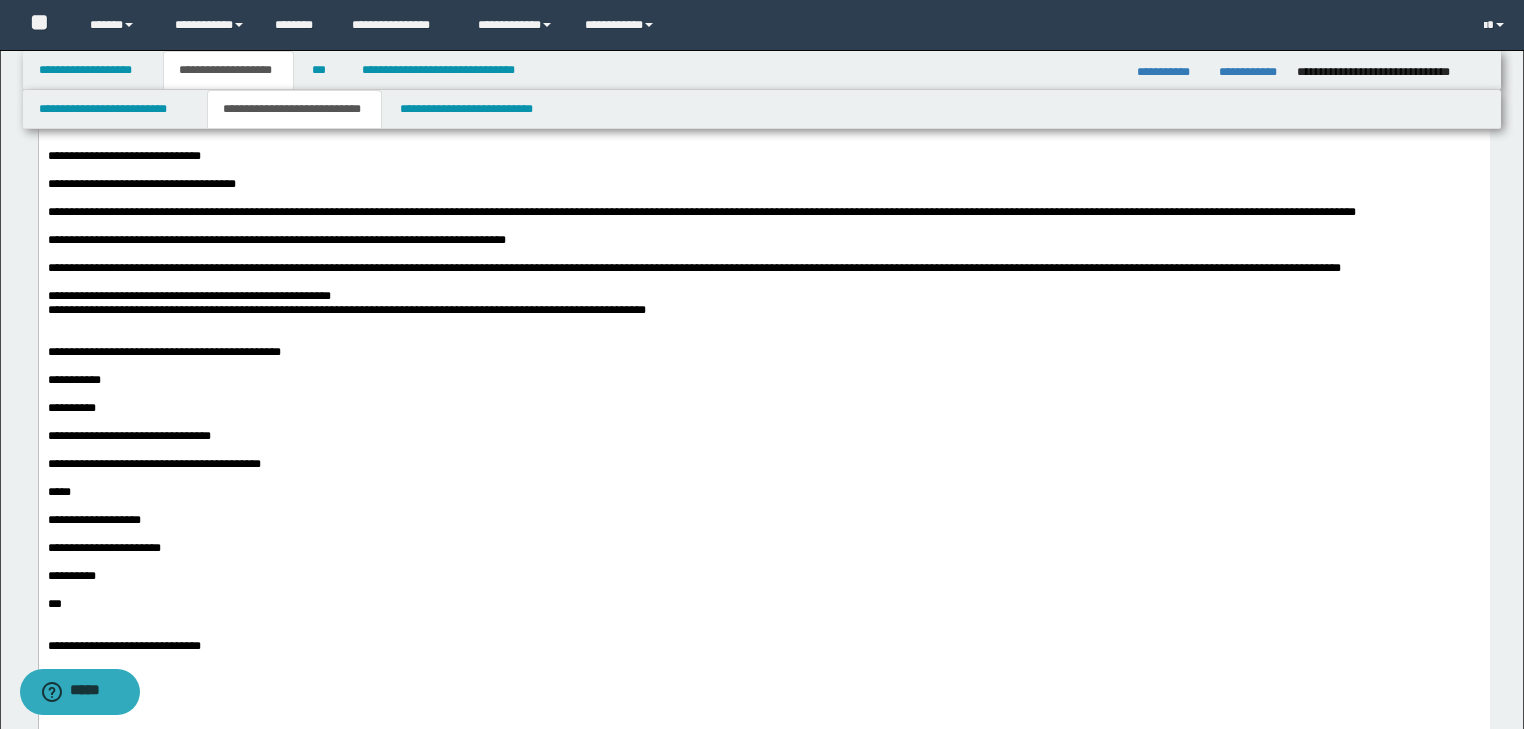 scroll, scrollTop: 0, scrollLeft: 0, axis: both 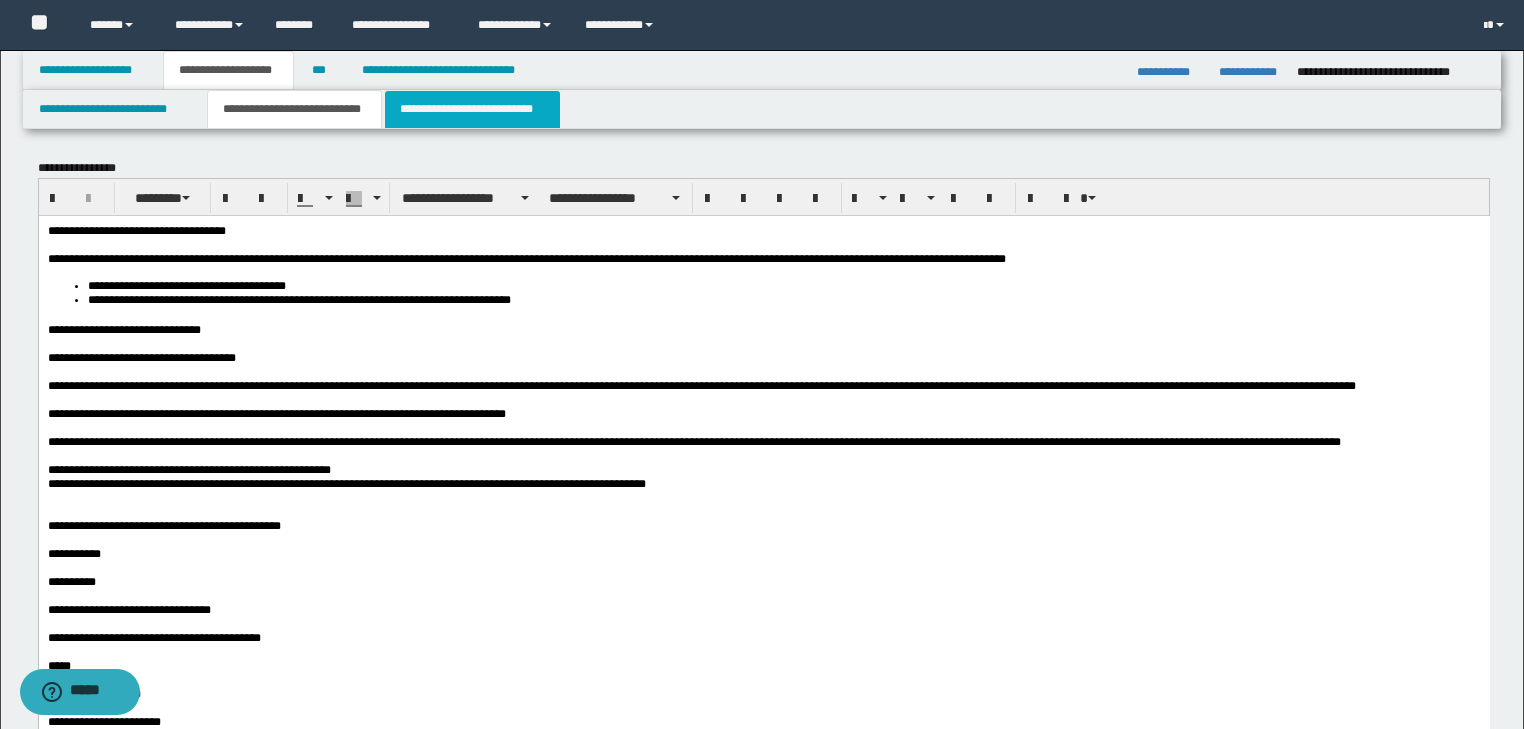 click on "**********" at bounding box center [472, 109] 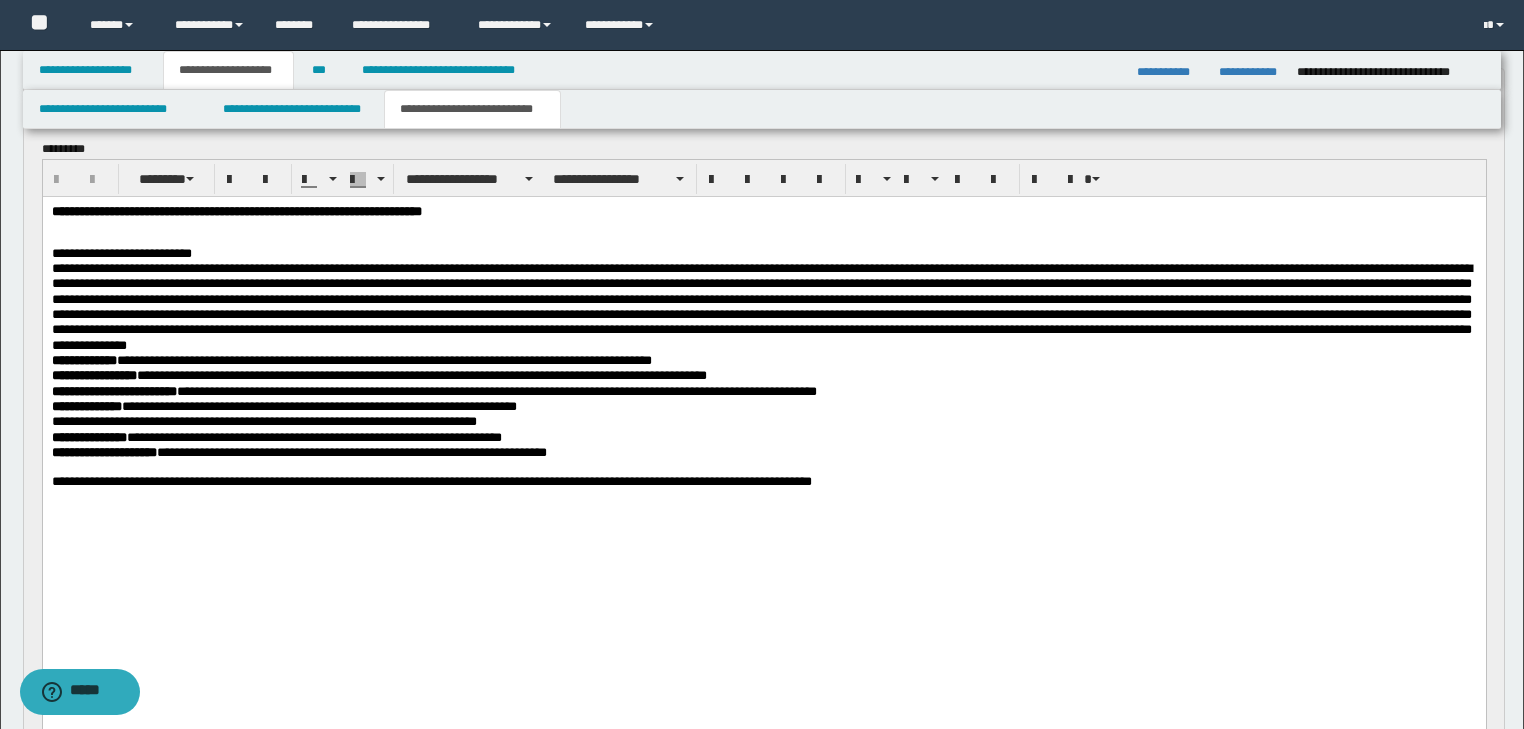 scroll, scrollTop: 800, scrollLeft: 0, axis: vertical 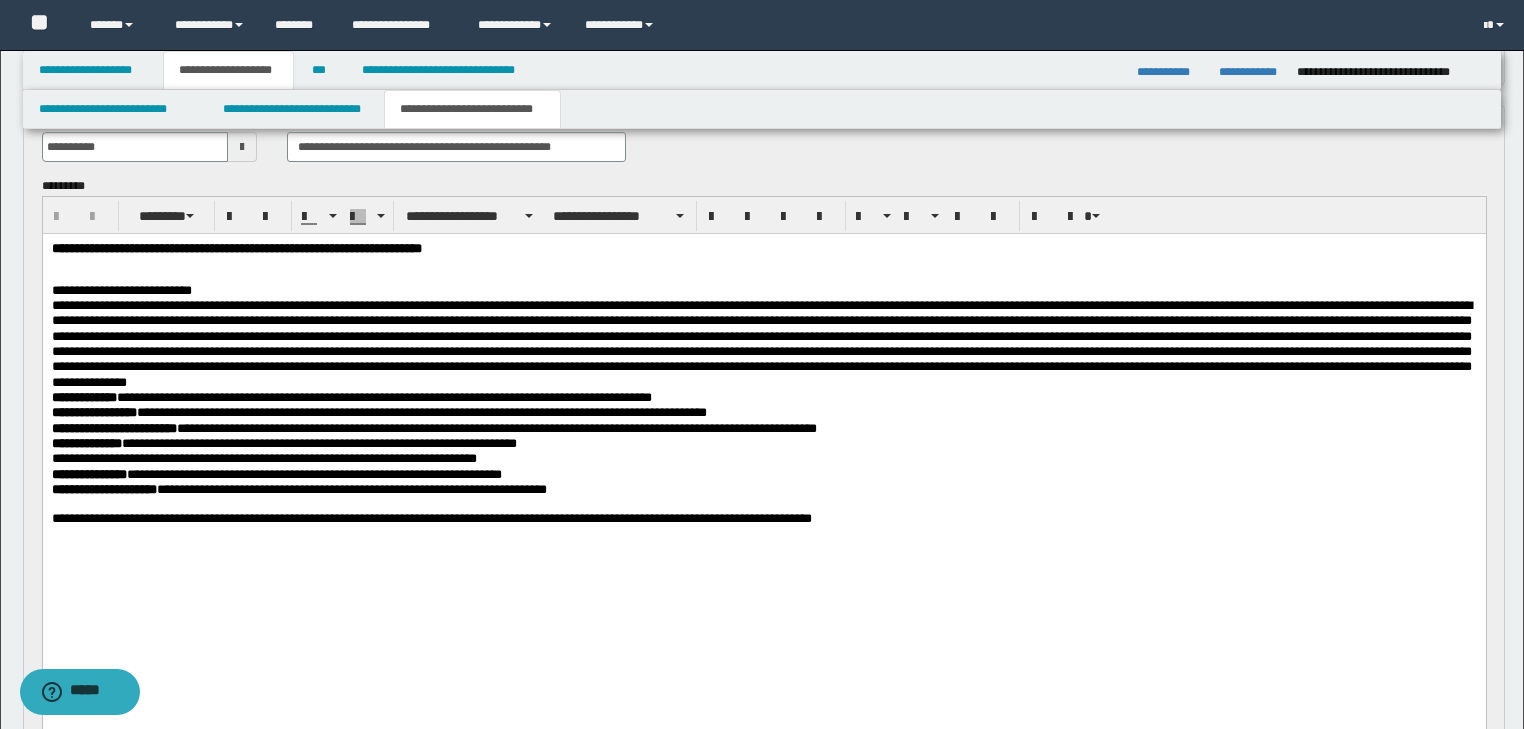 click at bounding box center [761, 344] 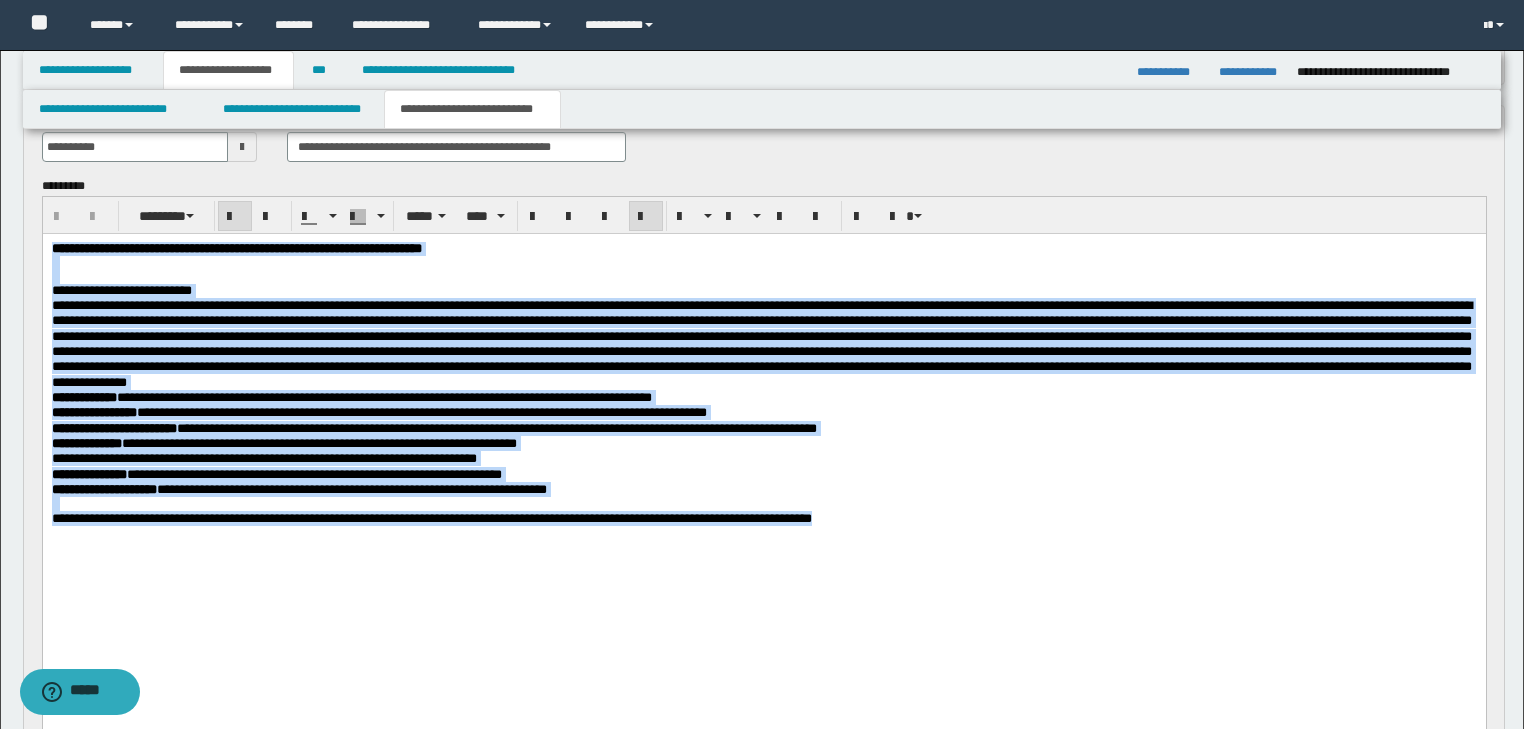 drag, startPoint x: 1004, startPoint y: 557, endPoint x: 44, endPoint y: 483, distance: 962.84784 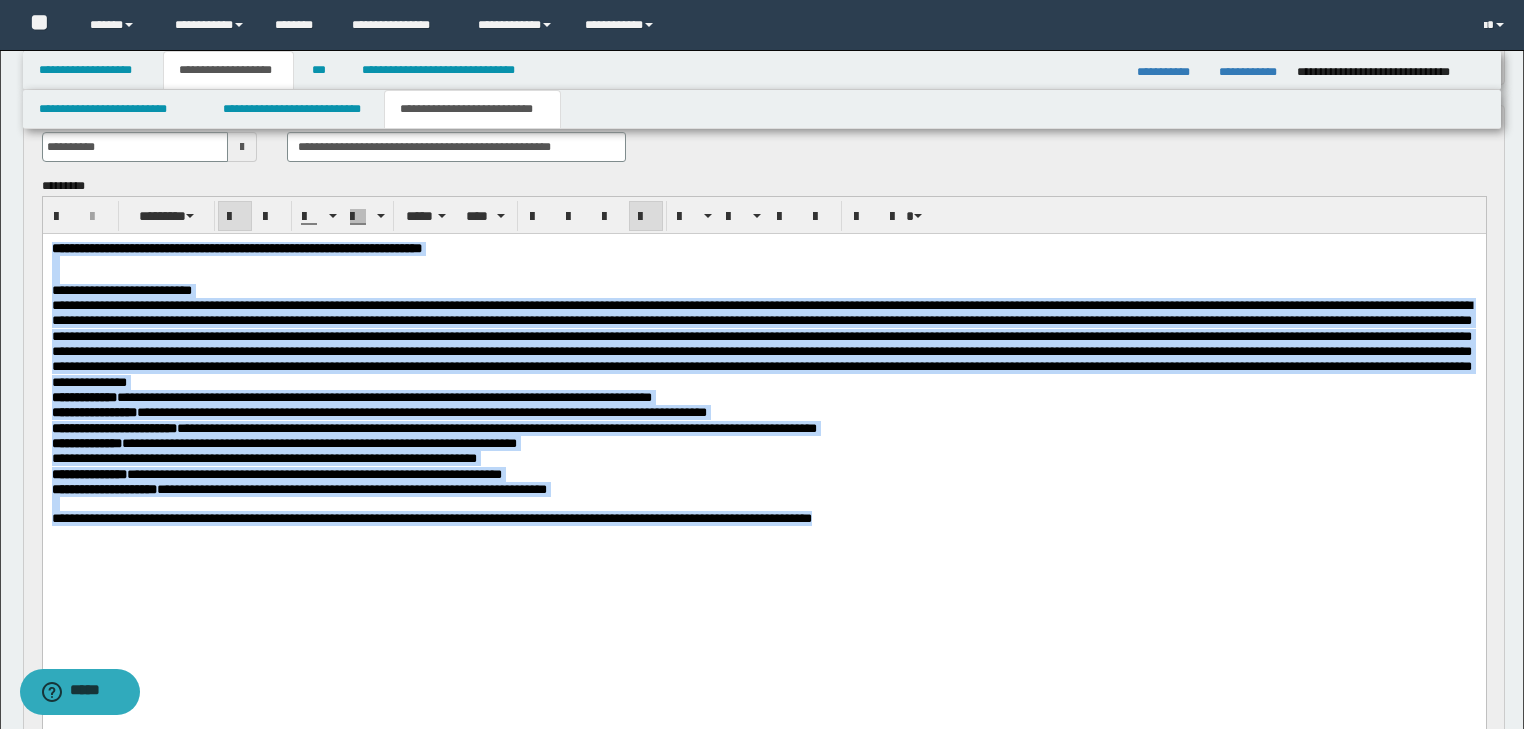 paste 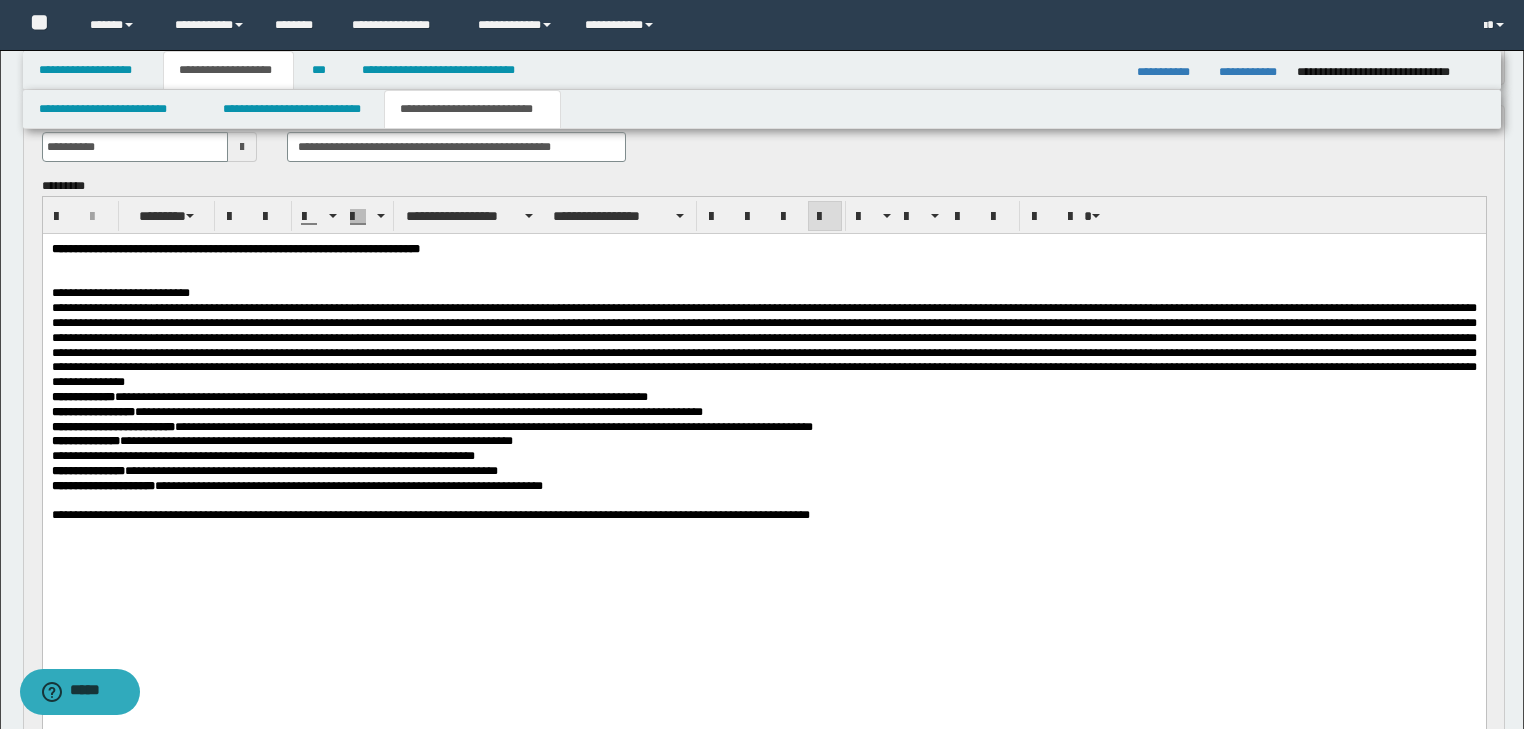 click at bounding box center [763, 279] 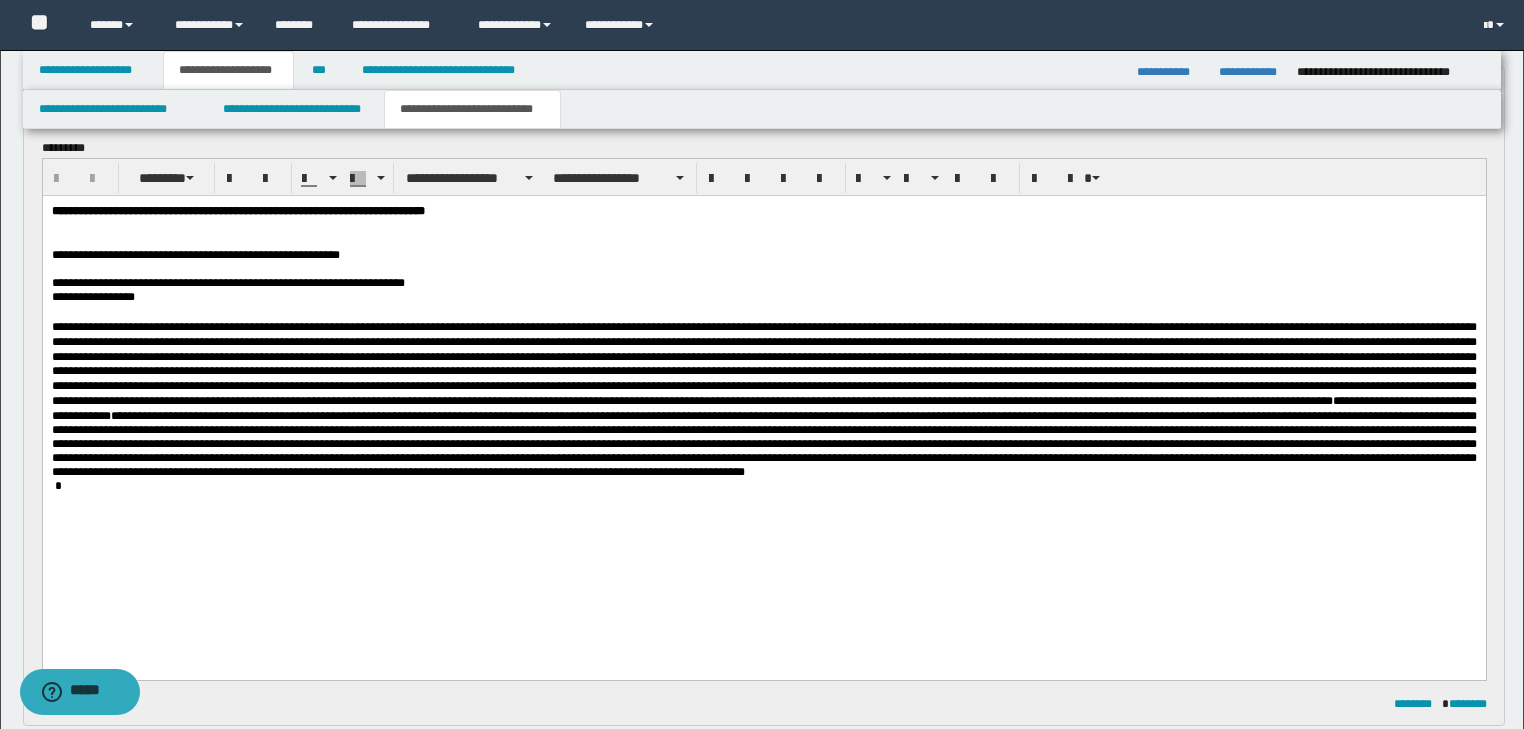 scroll, scrollTop: 160, scrollLeft: 0, axis: vertical 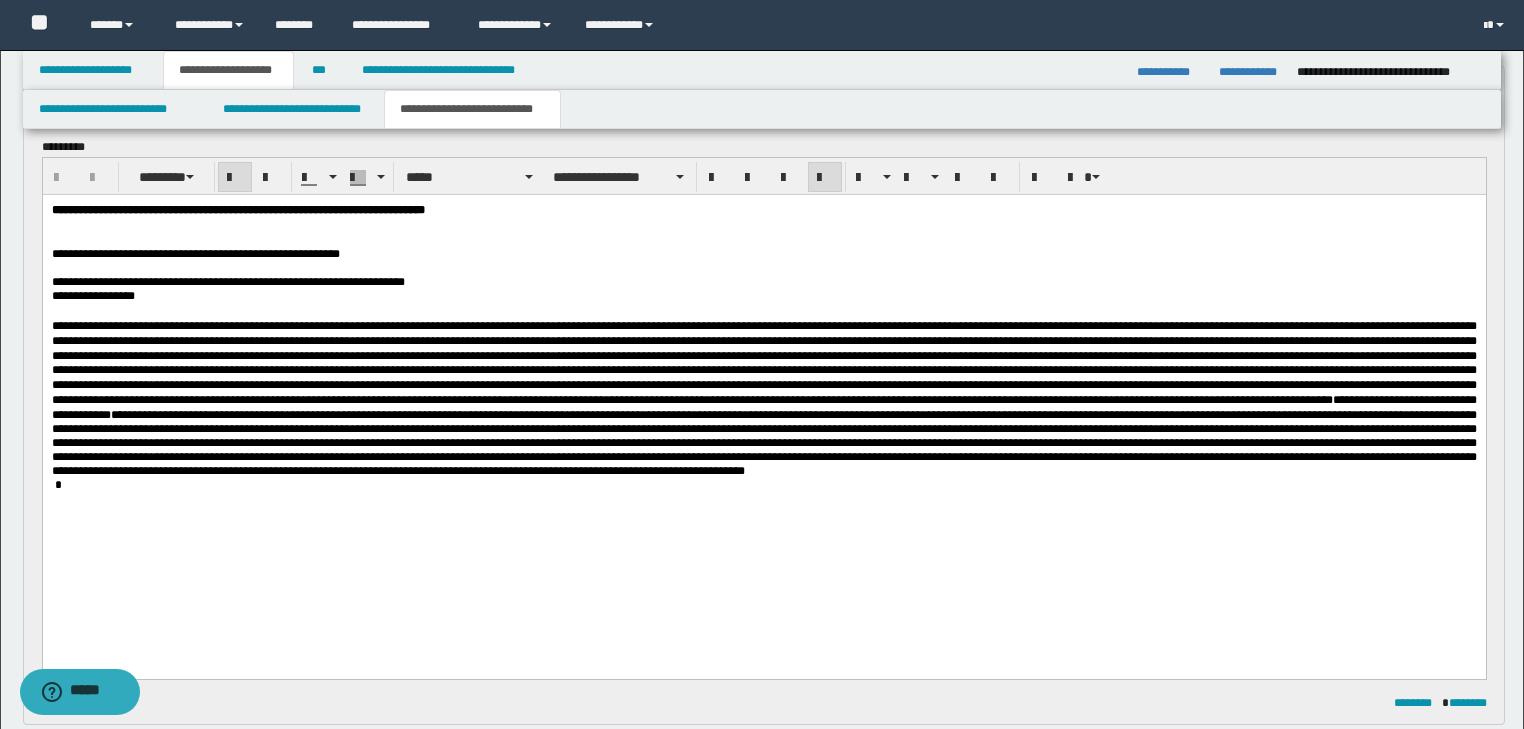 click at bounding box center [763, 223] 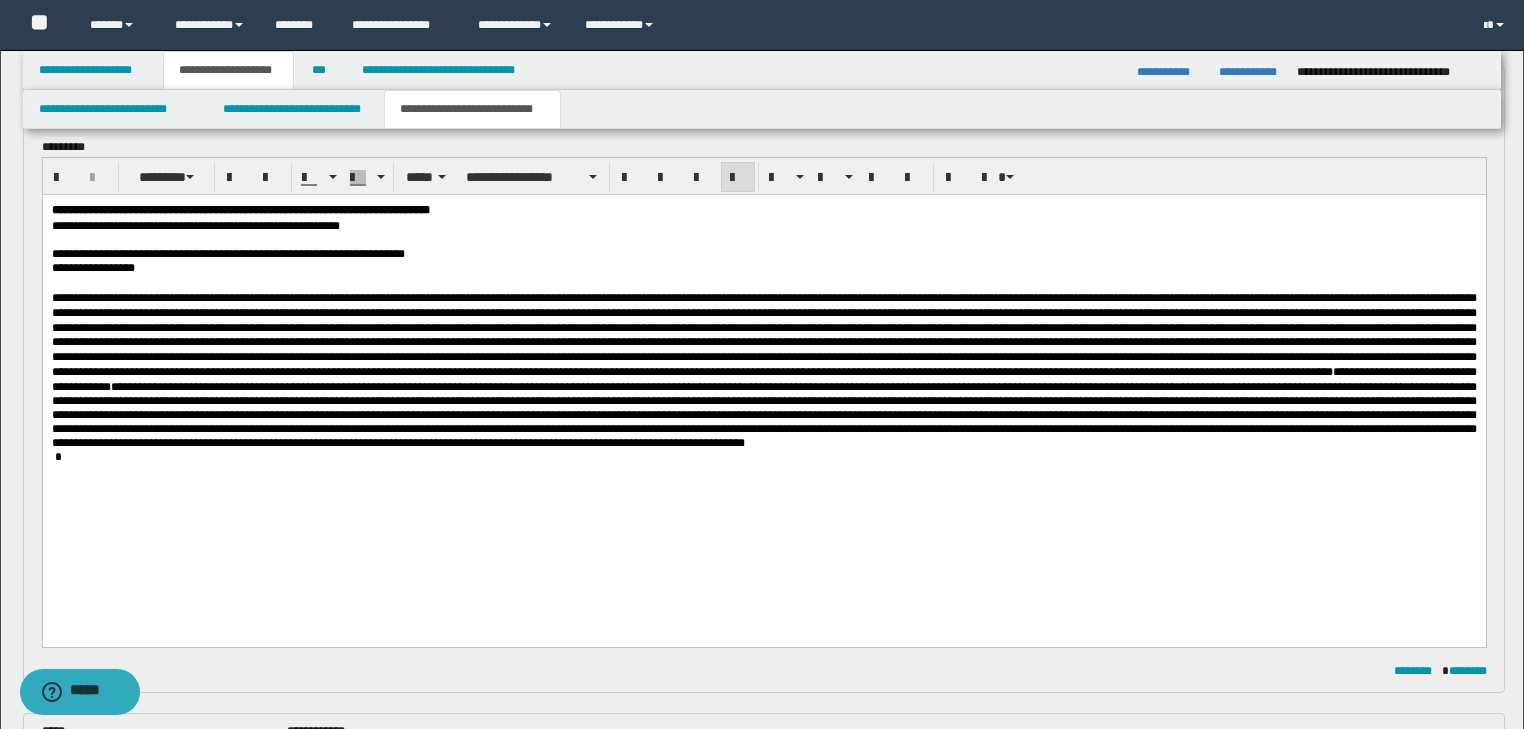 click at bounding box center (763, 239) 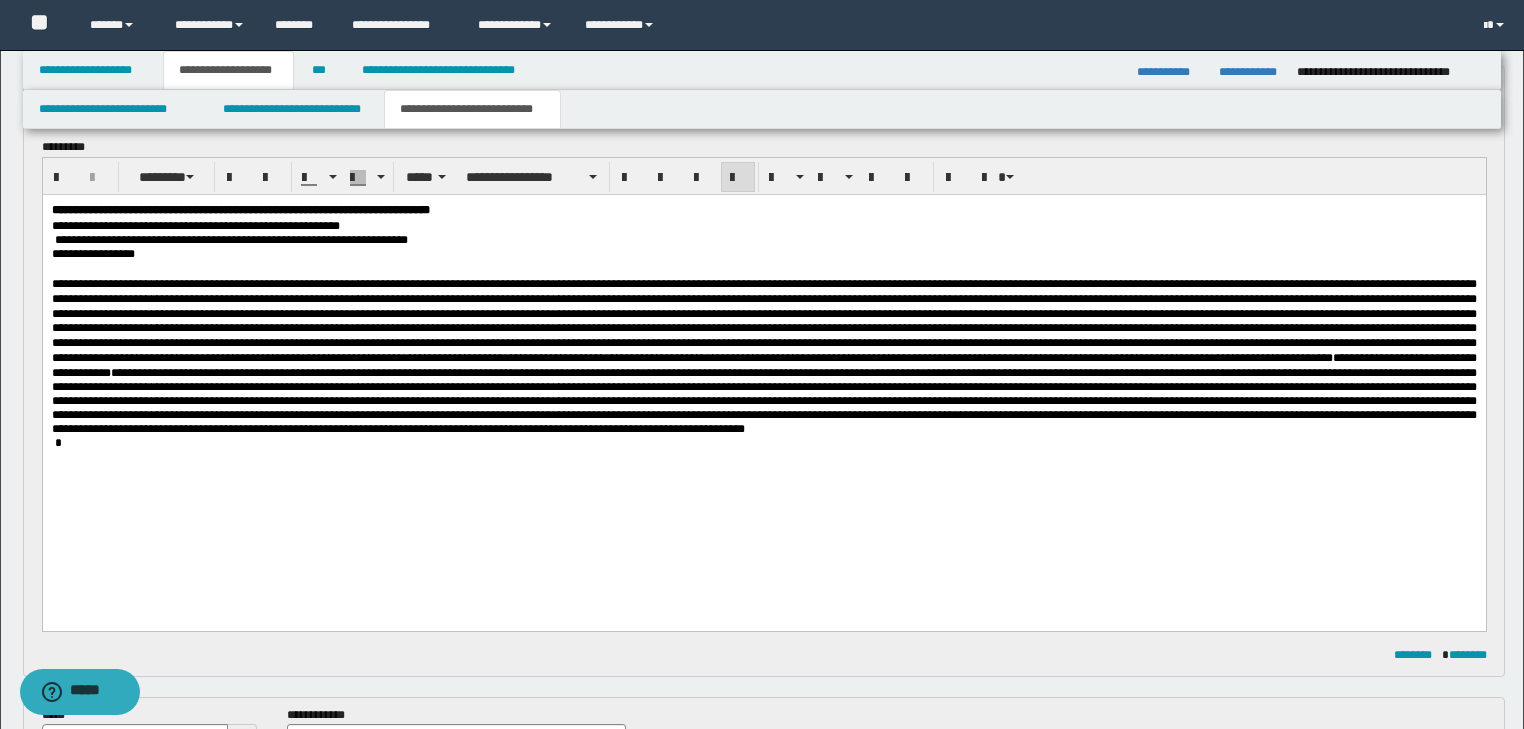 type 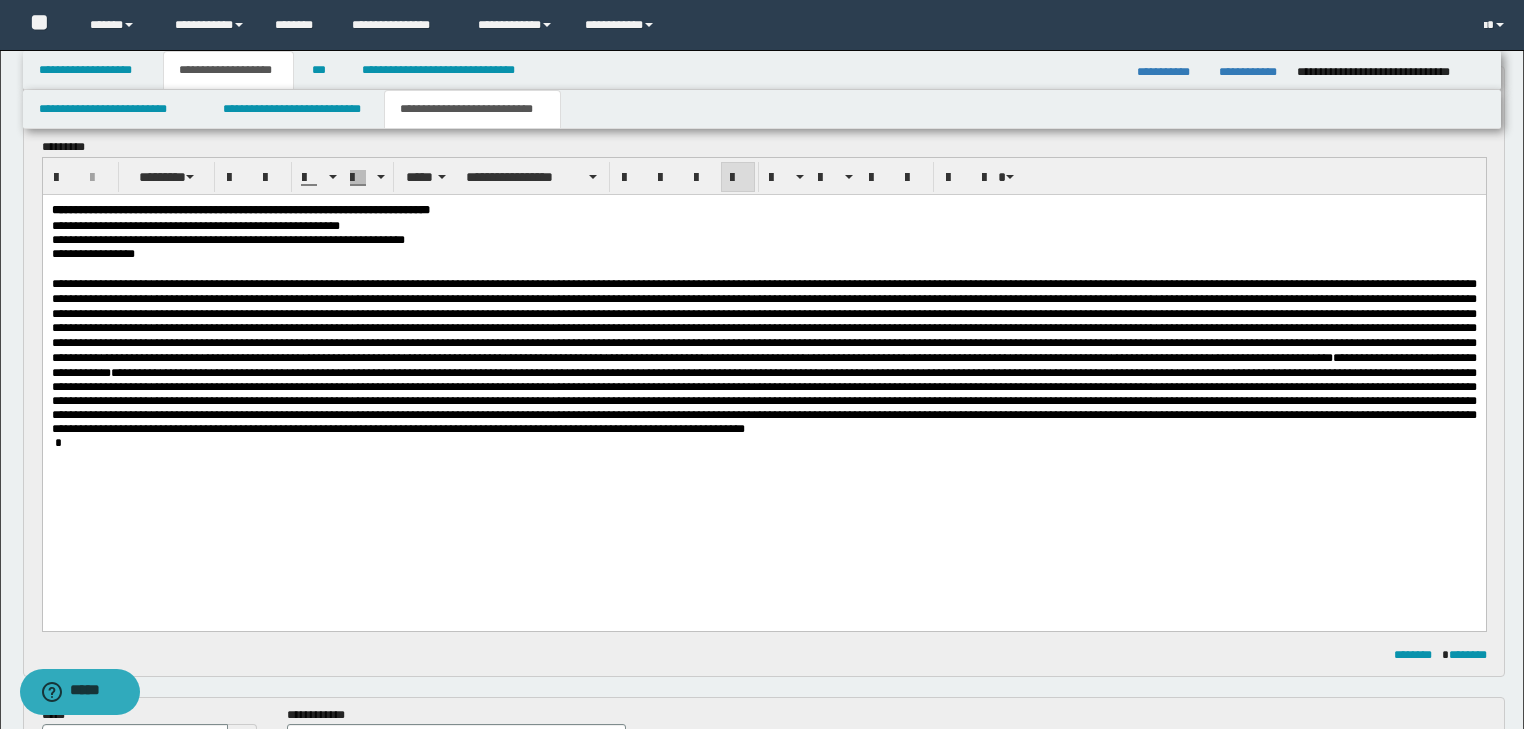 click on "**********" at bounding box center [763, 355] 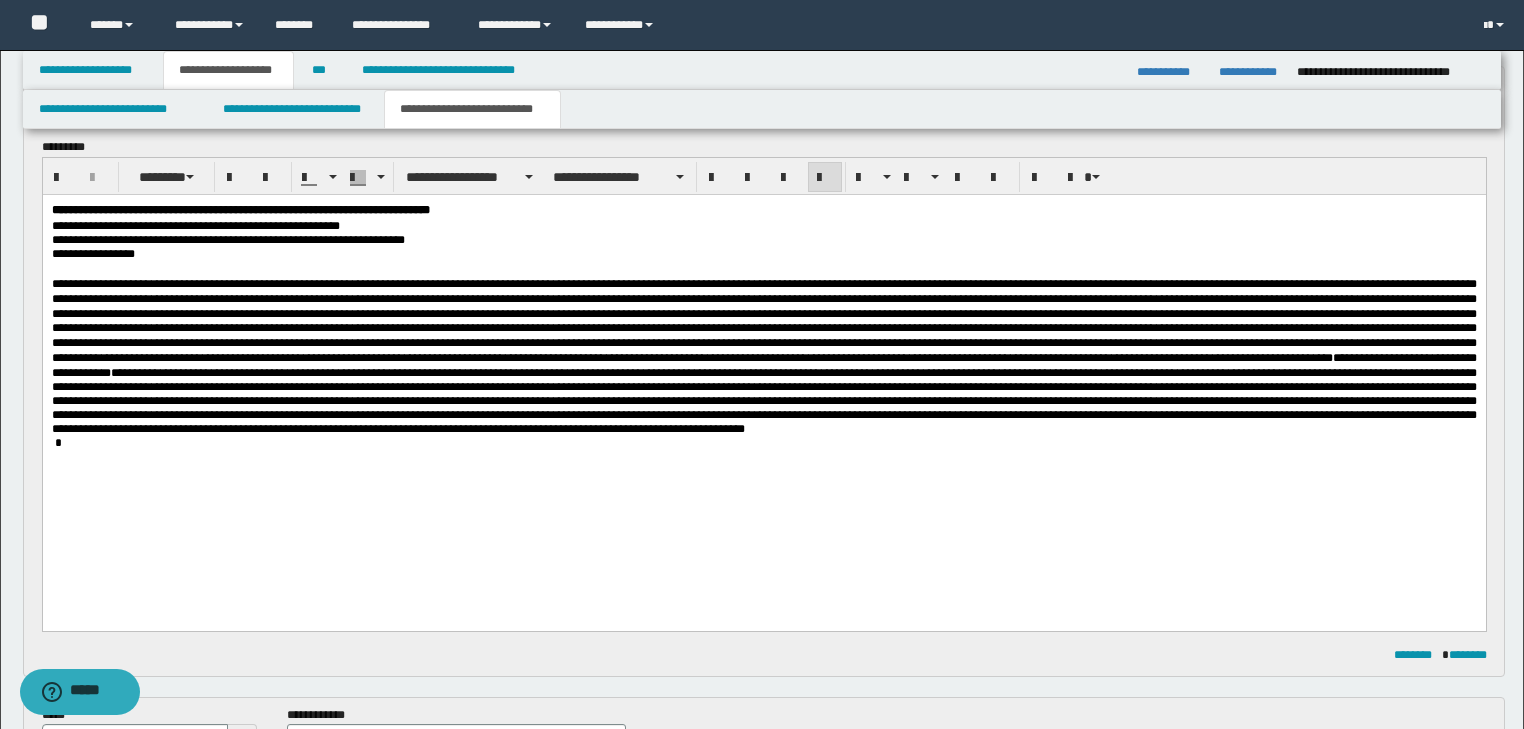 click at bounding box center [764, 268] 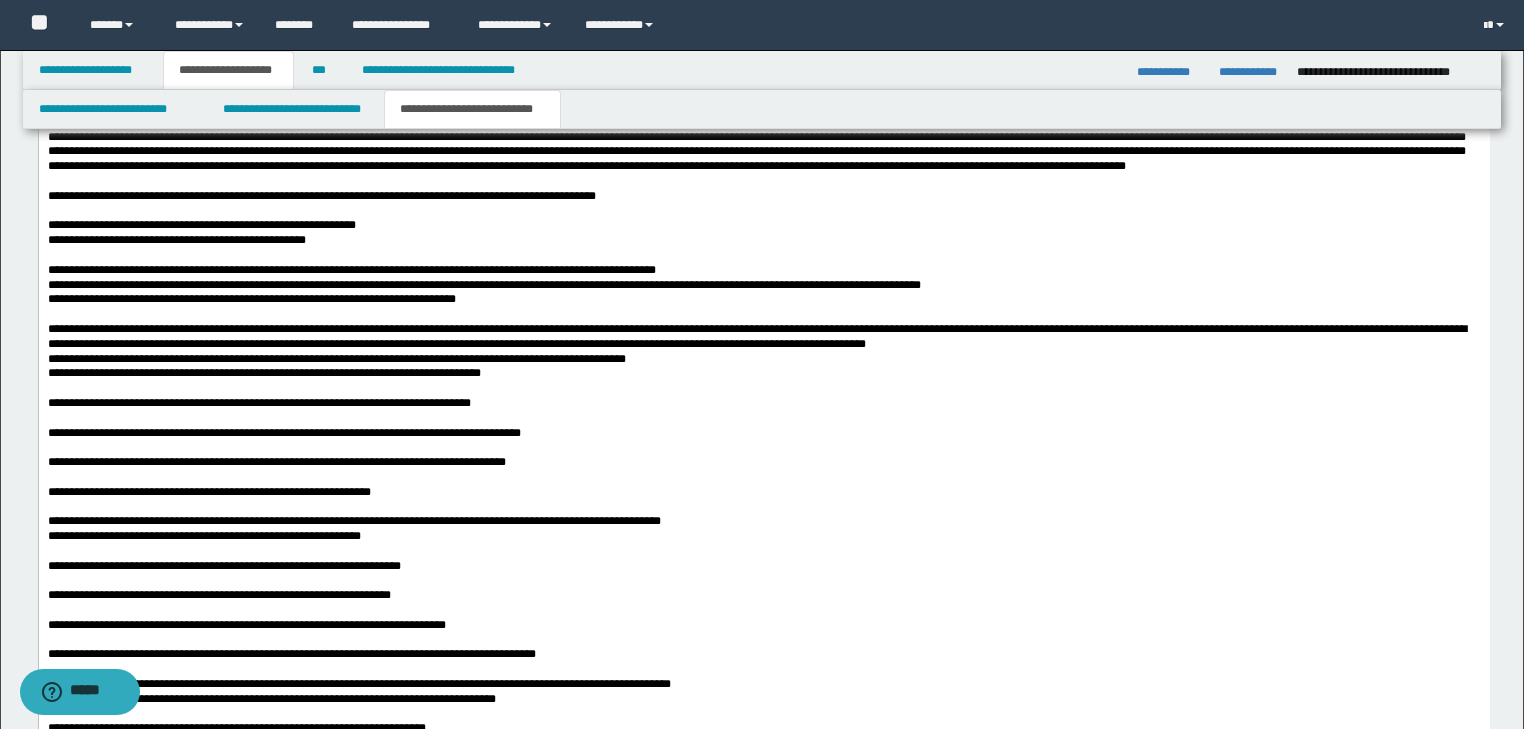 scroll, scrollTop: 4961, scrollLeft: 0, axis: vertical 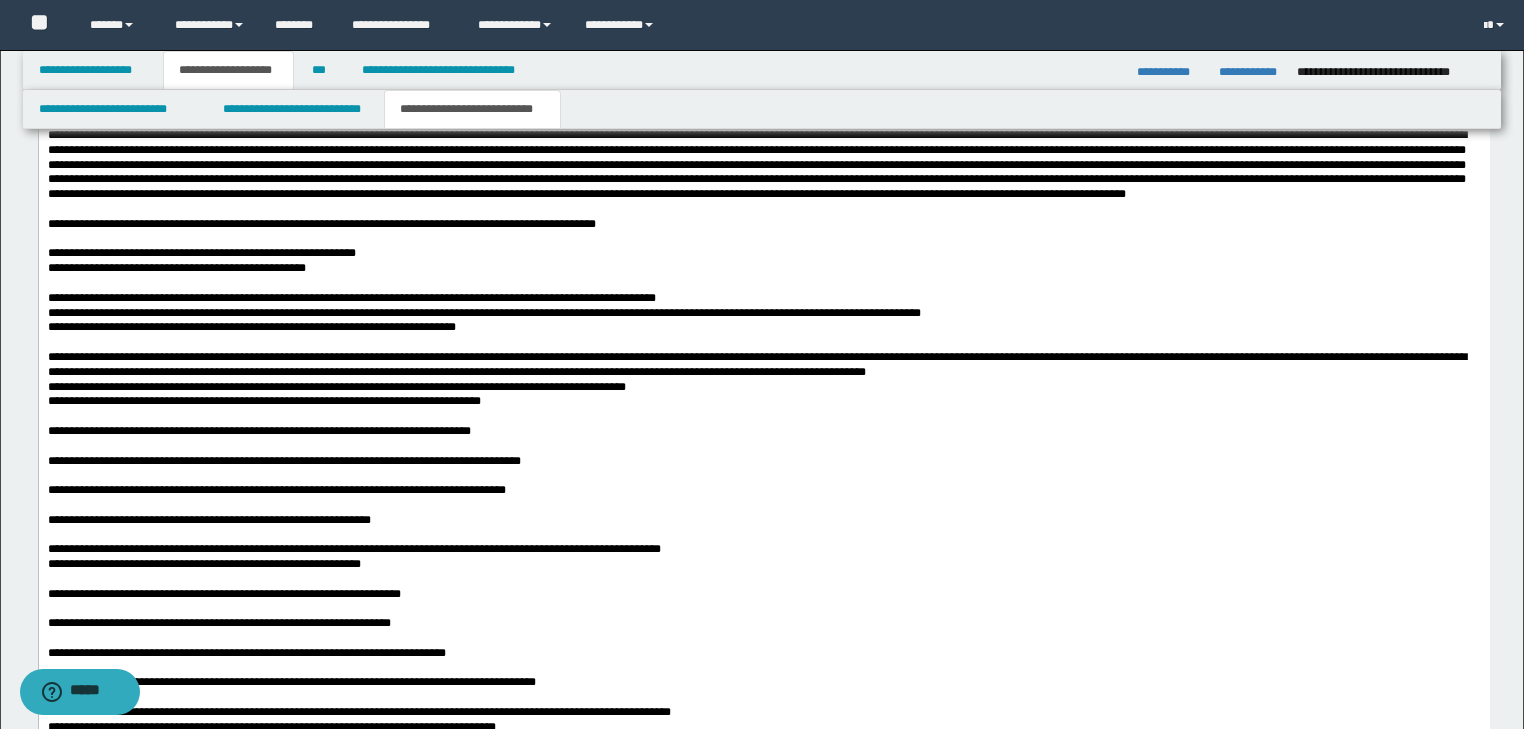 drag, startPoint x: 275, startPoint y: 529, endPoint x: 383, endPoint y: 547, distance: 109.48972 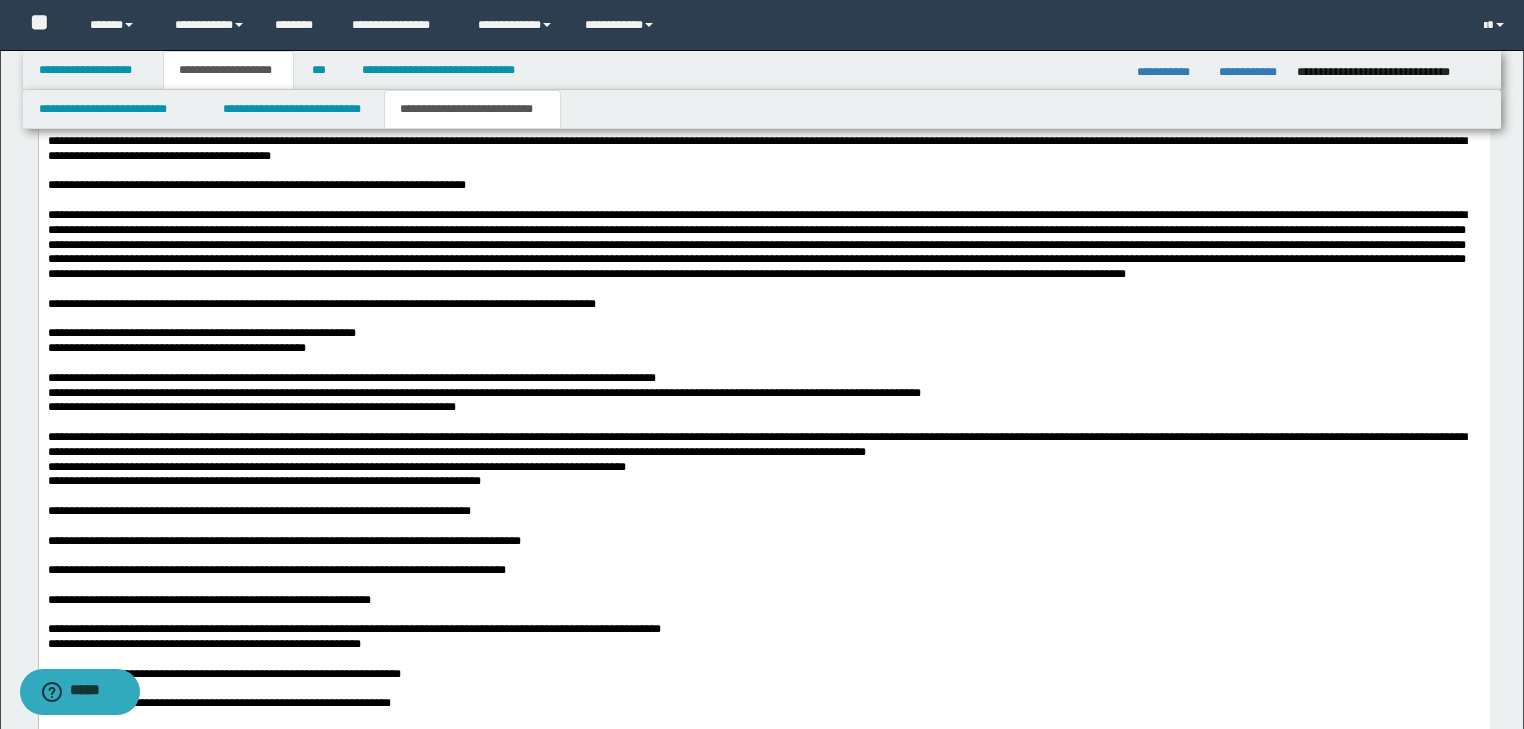 scroll, scrollTop: 4801, scrollLeft: 0, axis: vertical 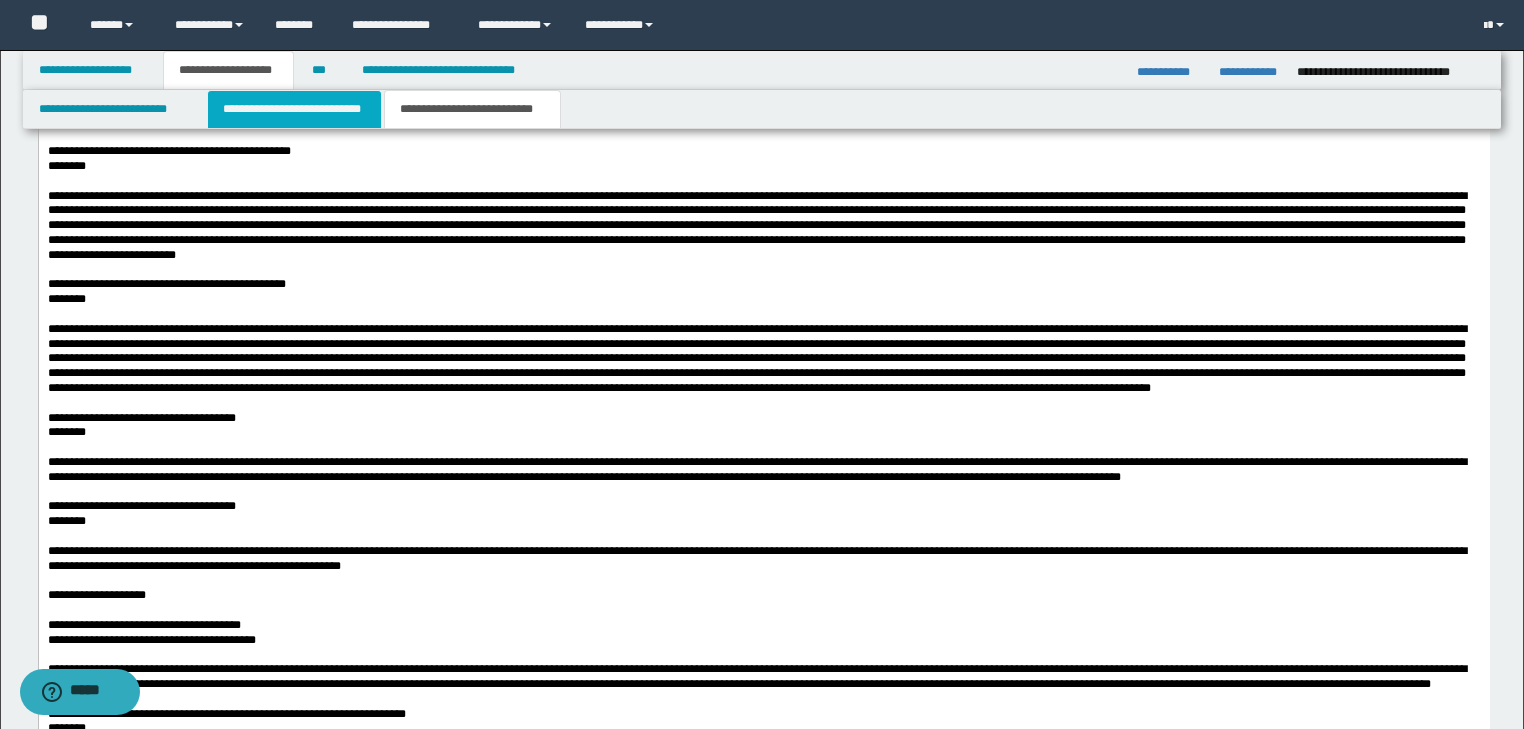 click on "**********" at bounding box center [294, 109] 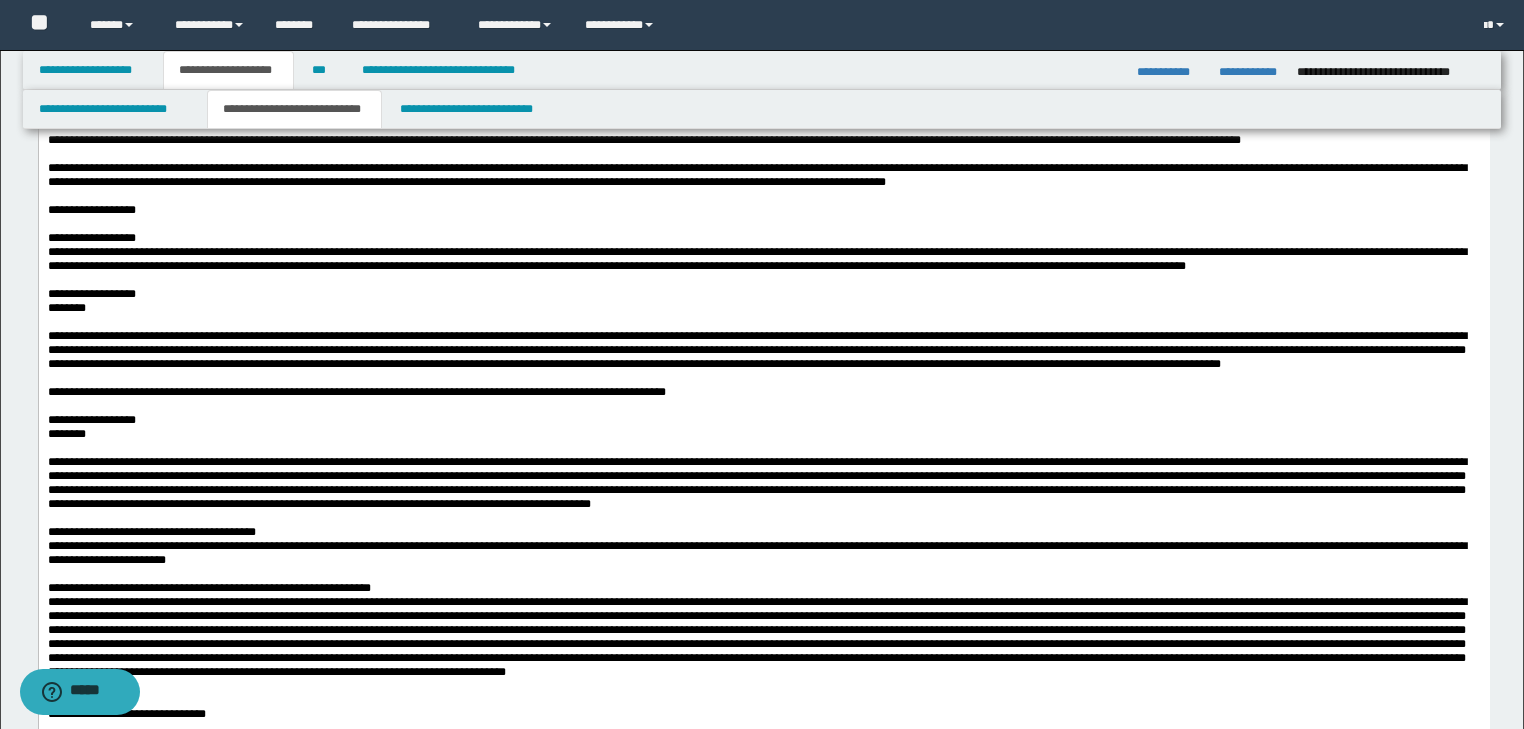 scroll, scrollTop: 1441, scrollLeft: 0, axis: vertical 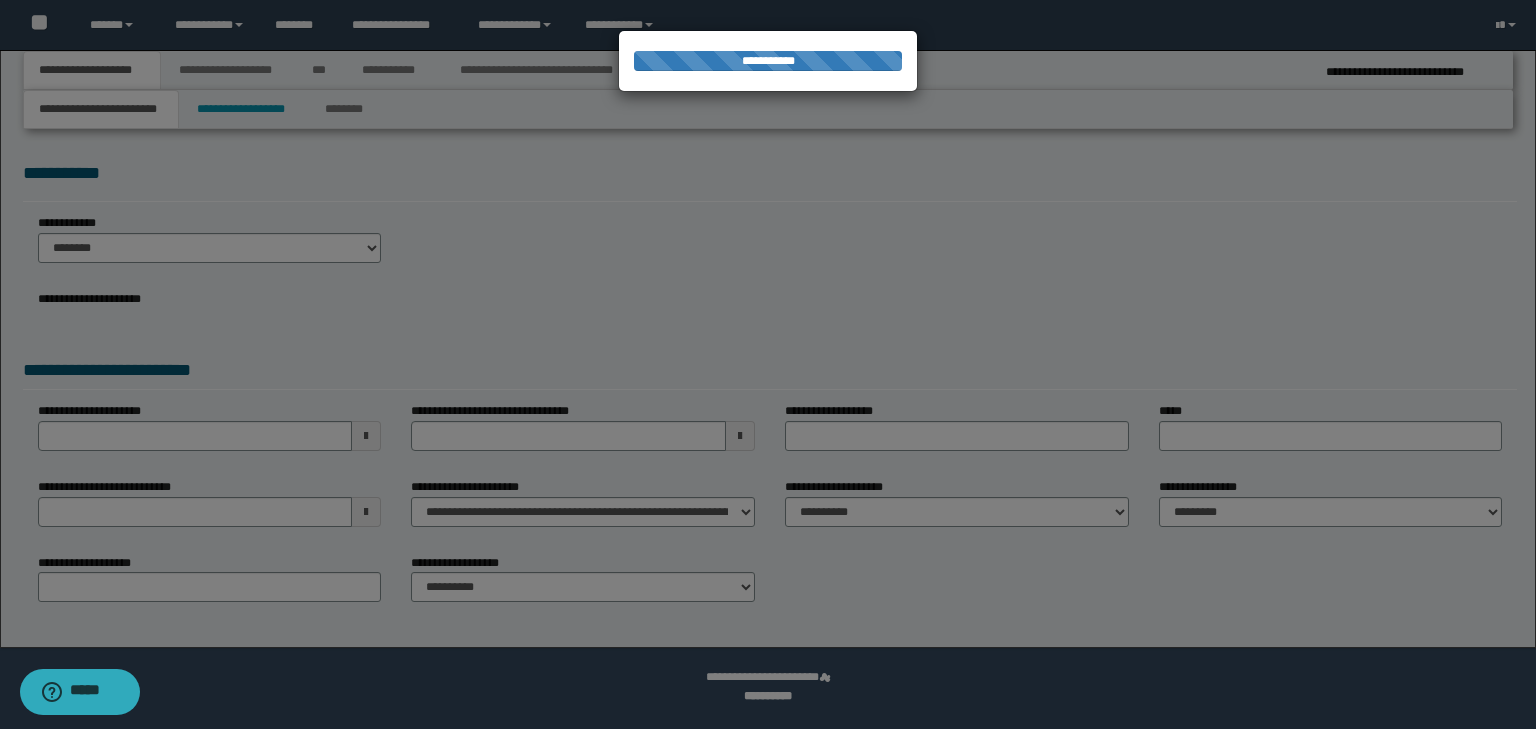 select on "*" 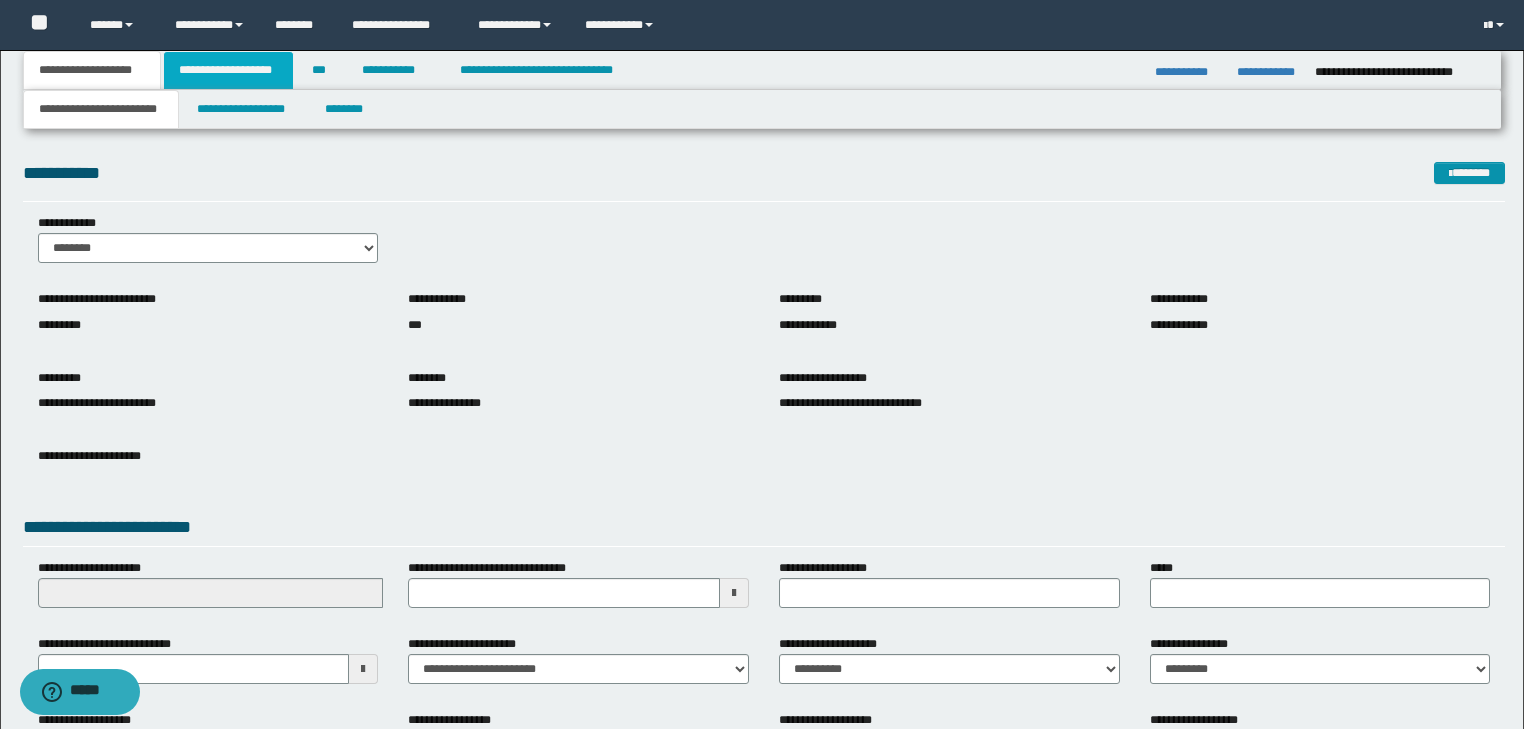 click on "**********" at bounding box center (228, 70) 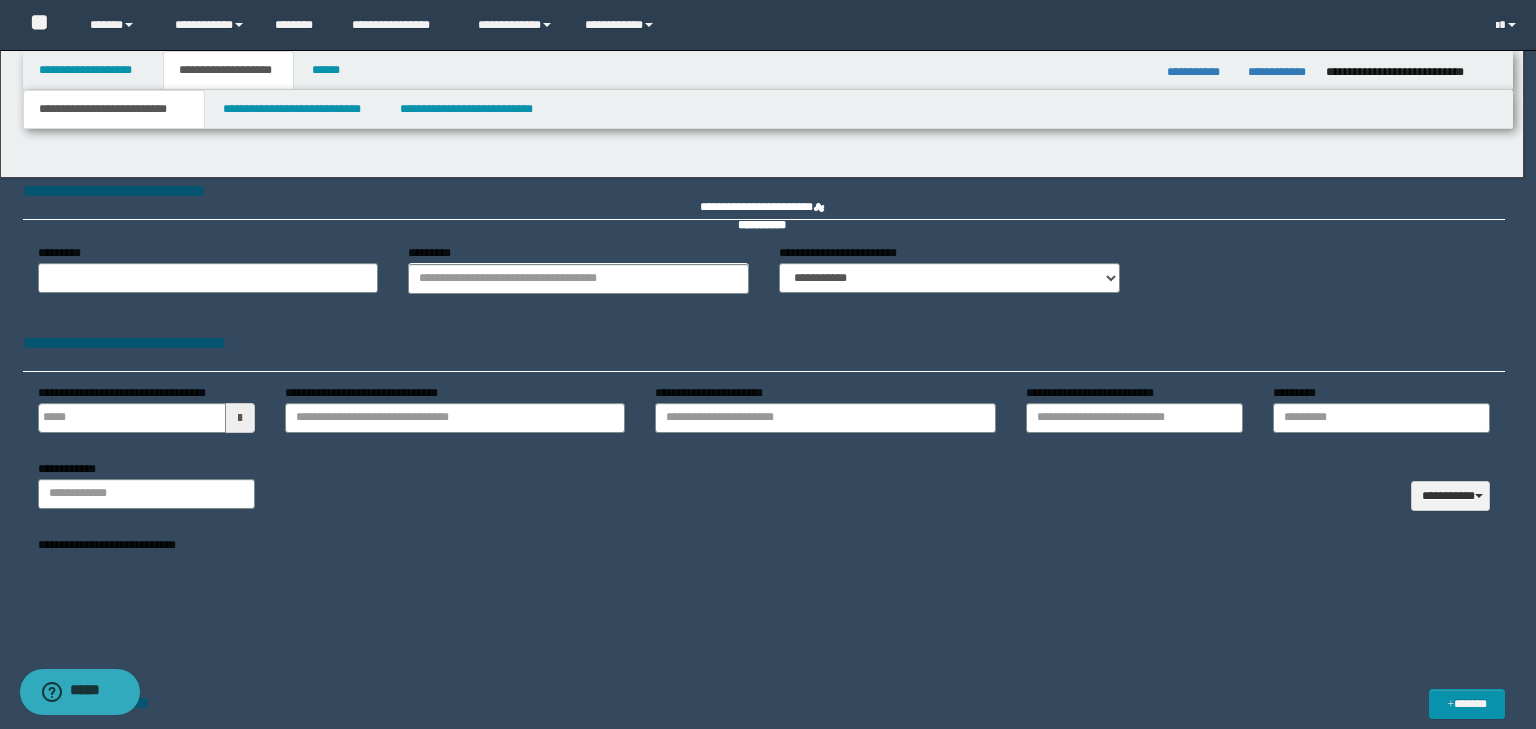 type 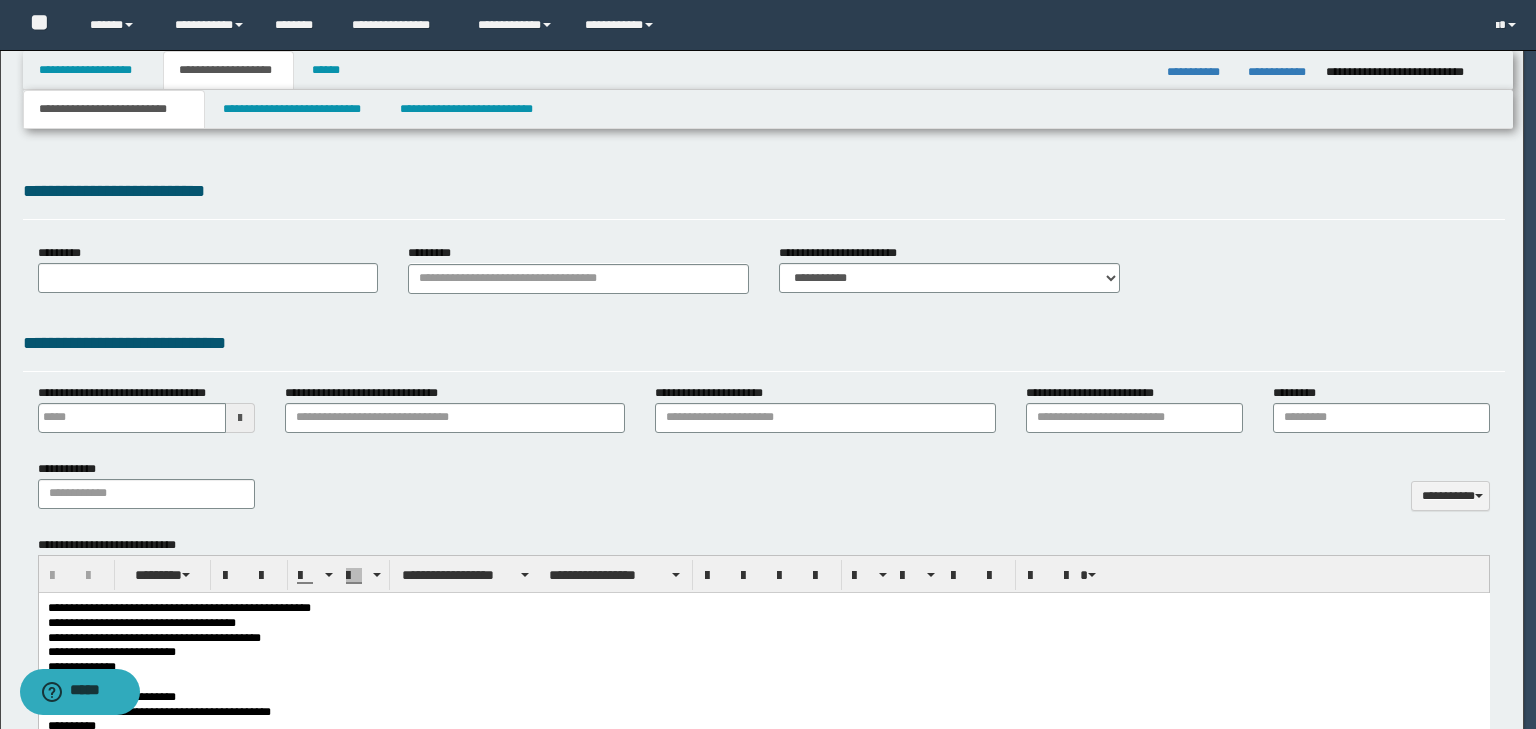 scroll, scrollTop: 0, scrollLeft: 0, axis: both 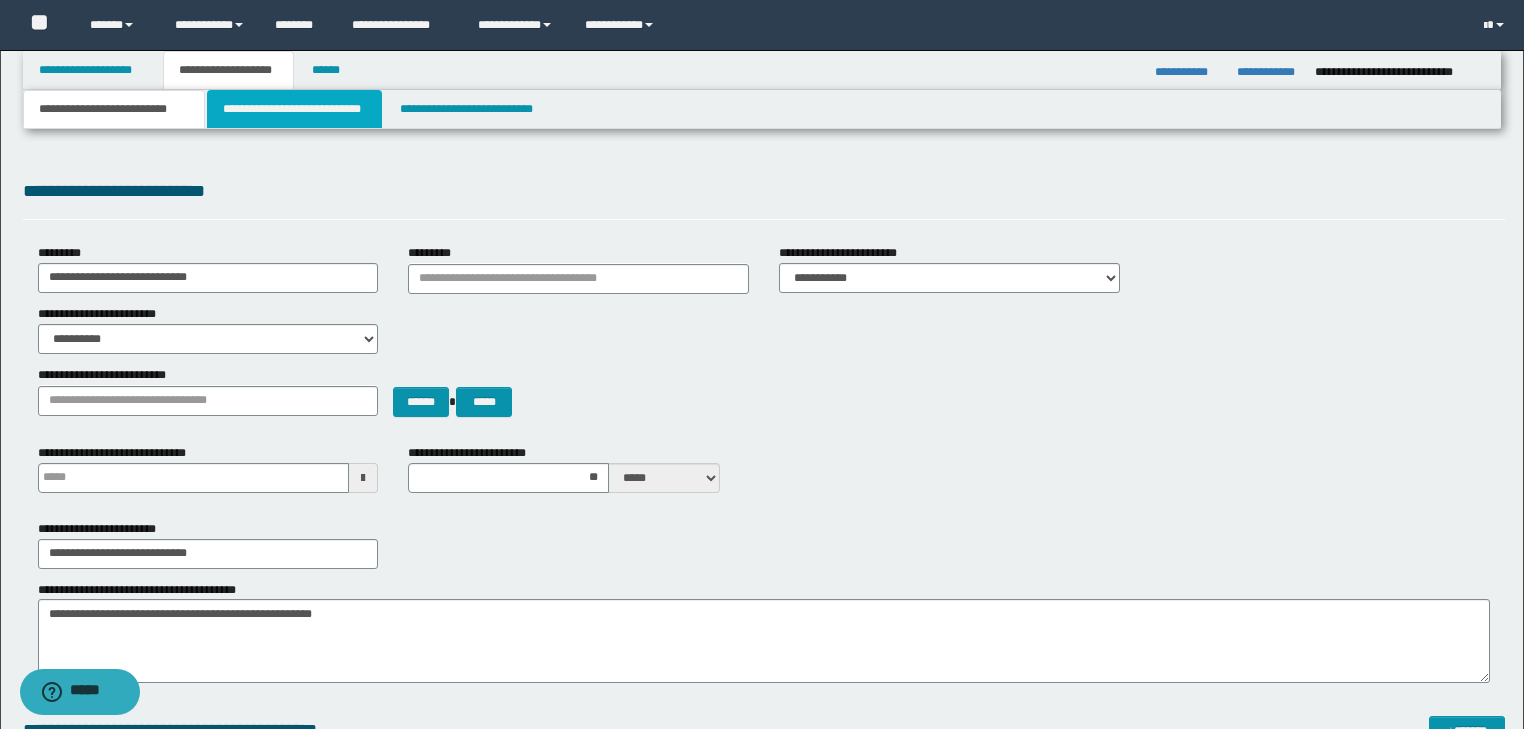 click on "**********" at bounding box center (294, 109) 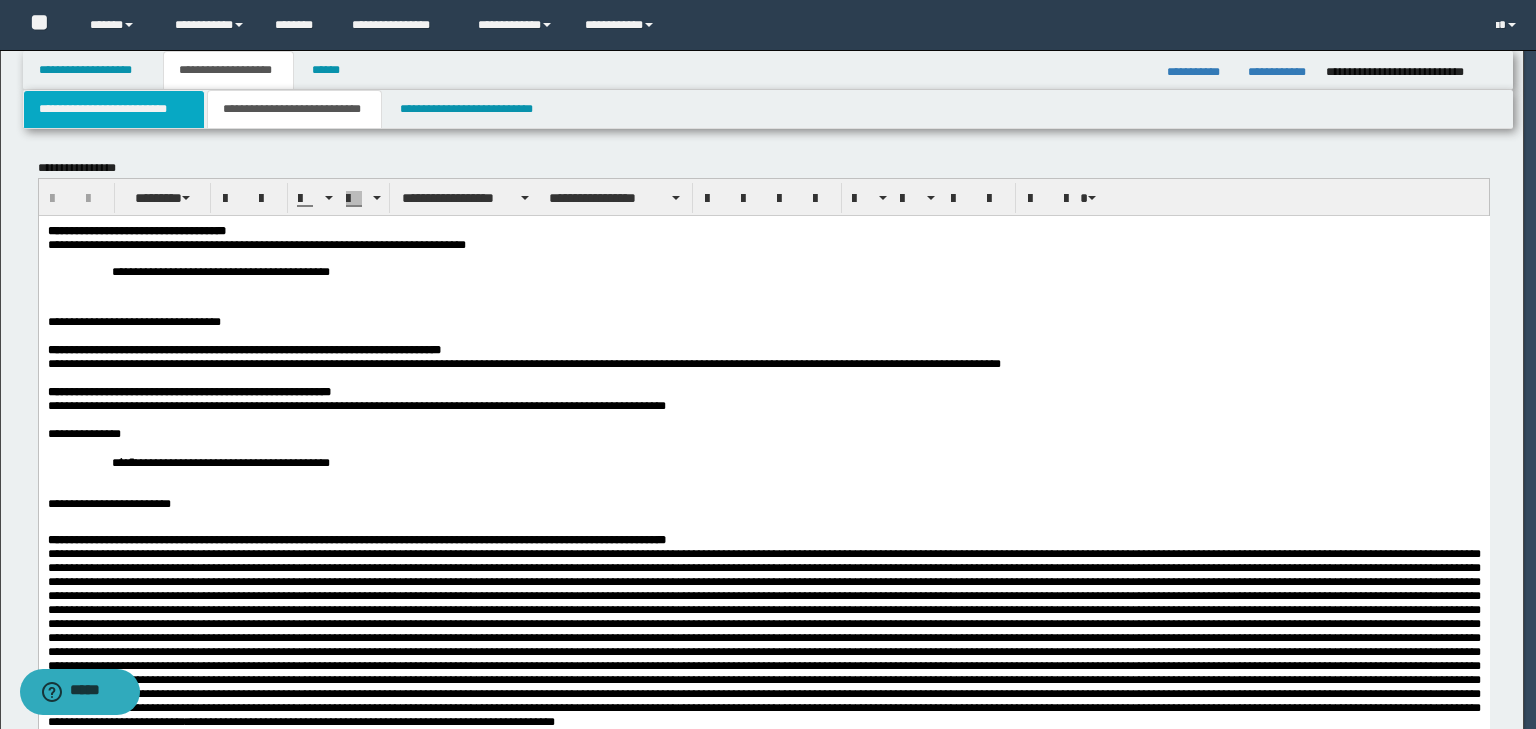 scroll, scrollTop: 0, scrollLeft: 0, axis: both 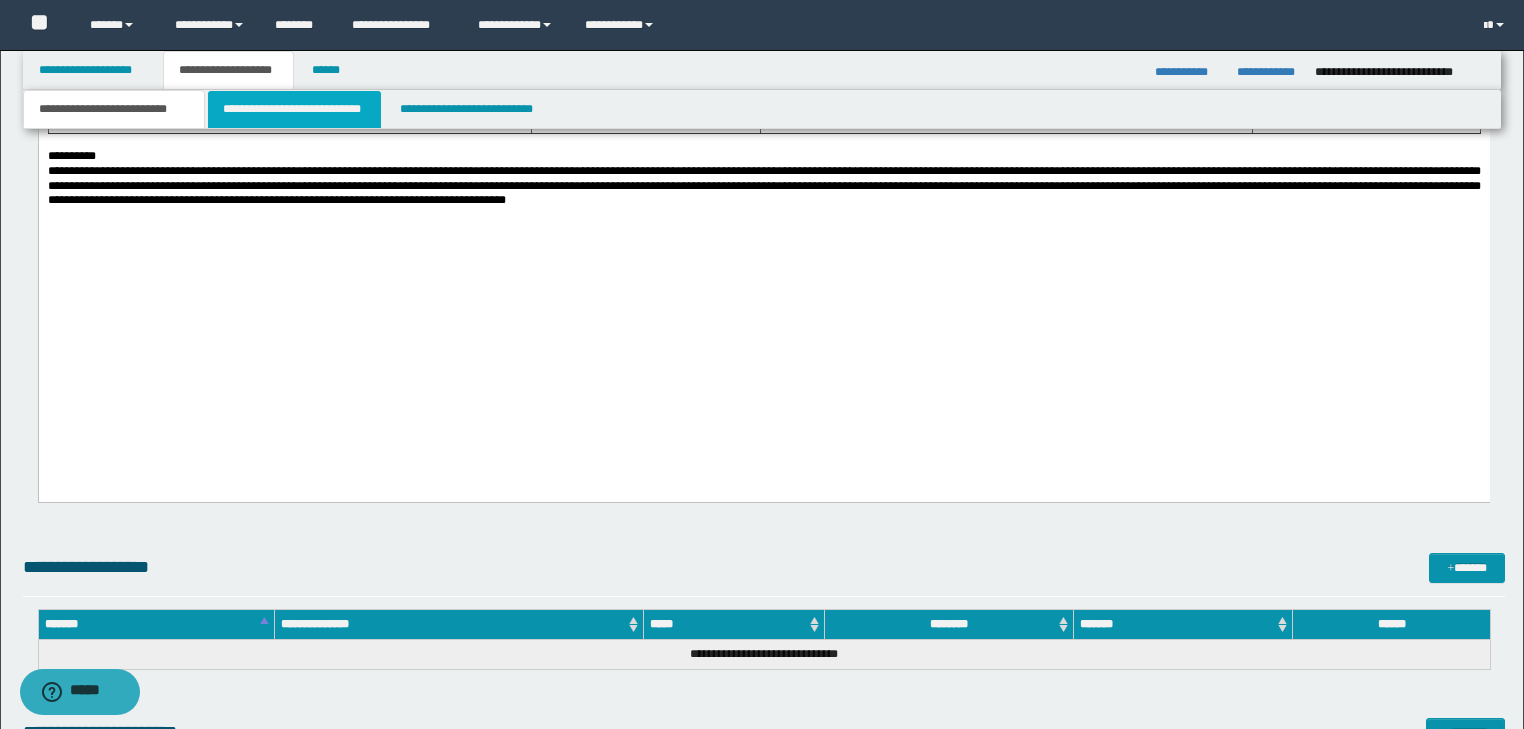 click on "**********" at bounding box center (294, 109) 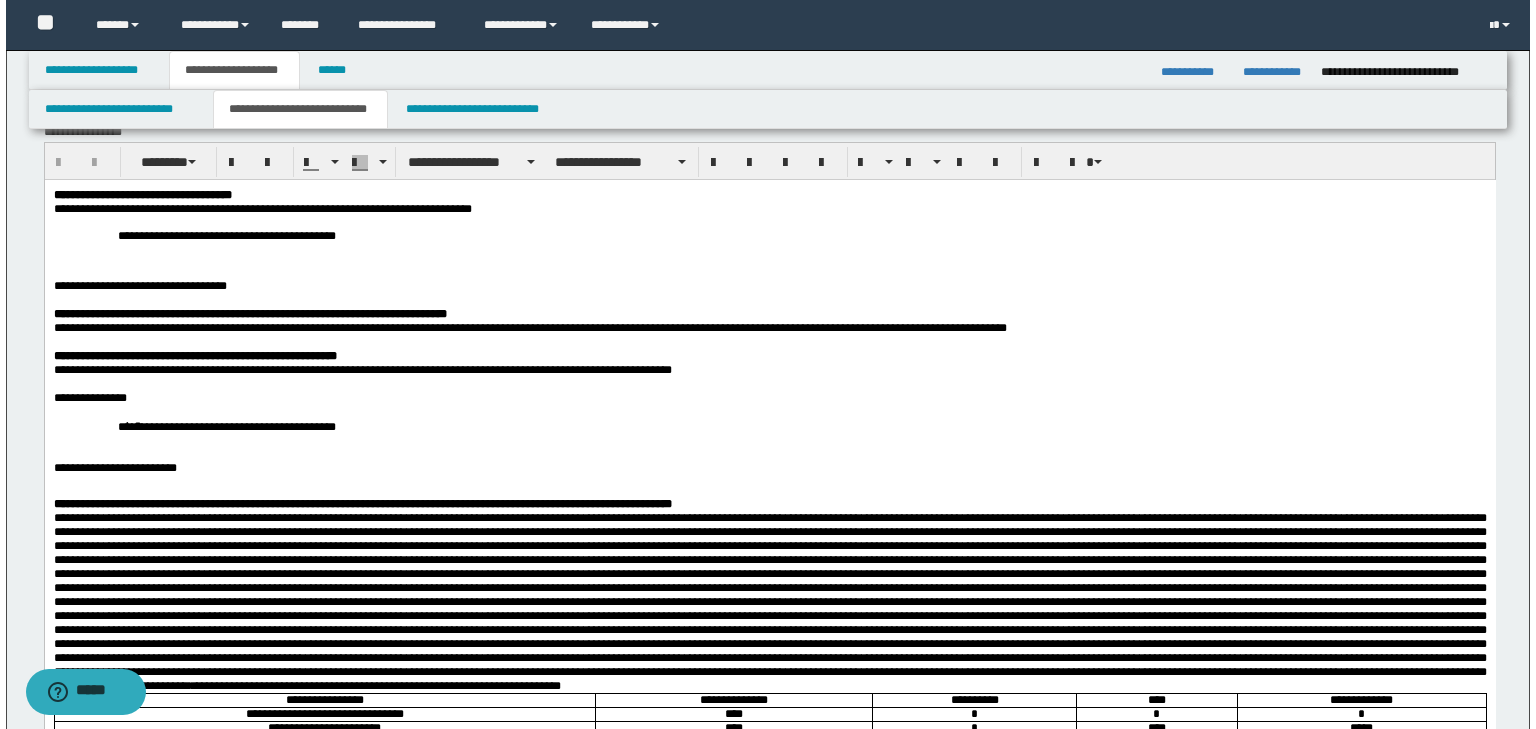 scroll, scrollTop: 0, scrollLeft: 0, axis: both 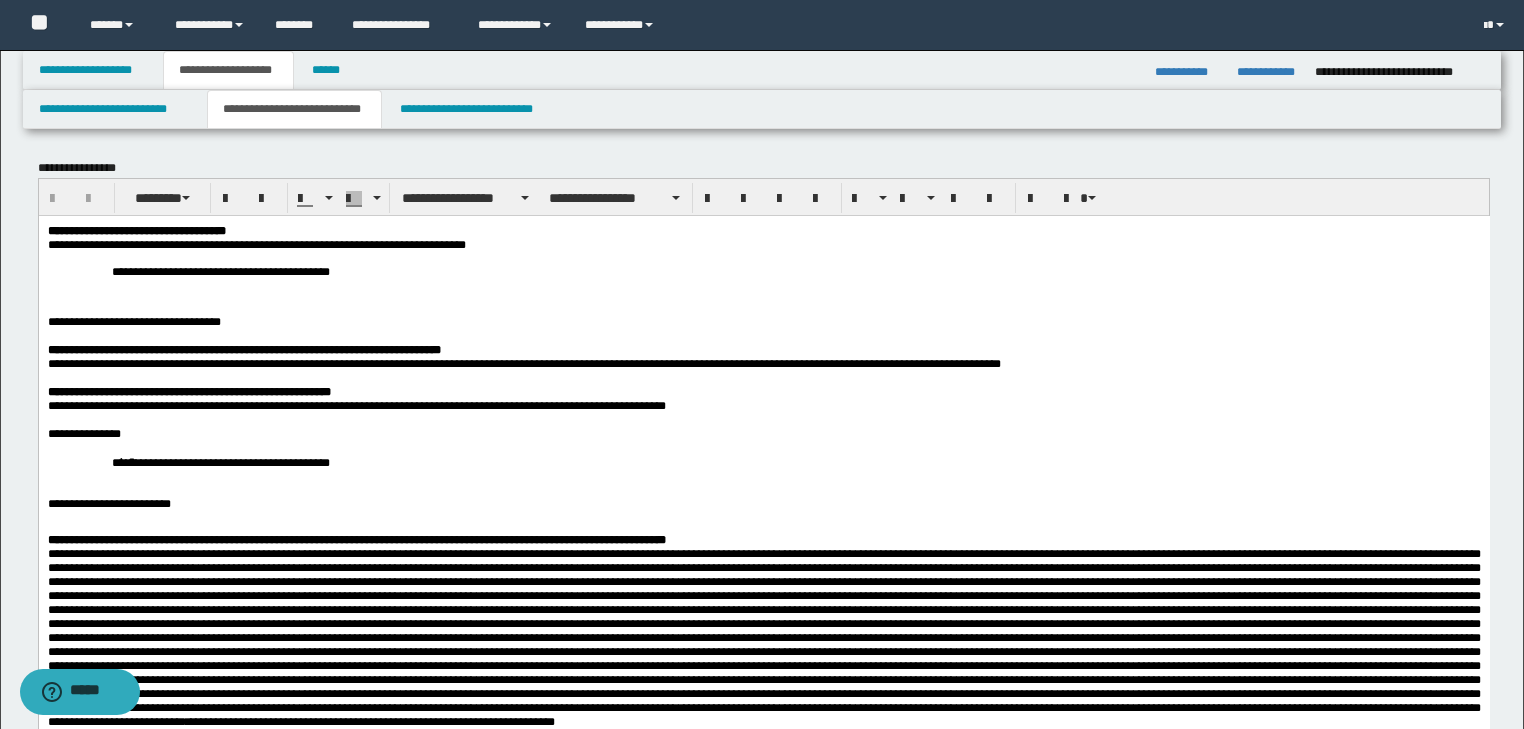 click on "**********" at bounding box center (763, 726) 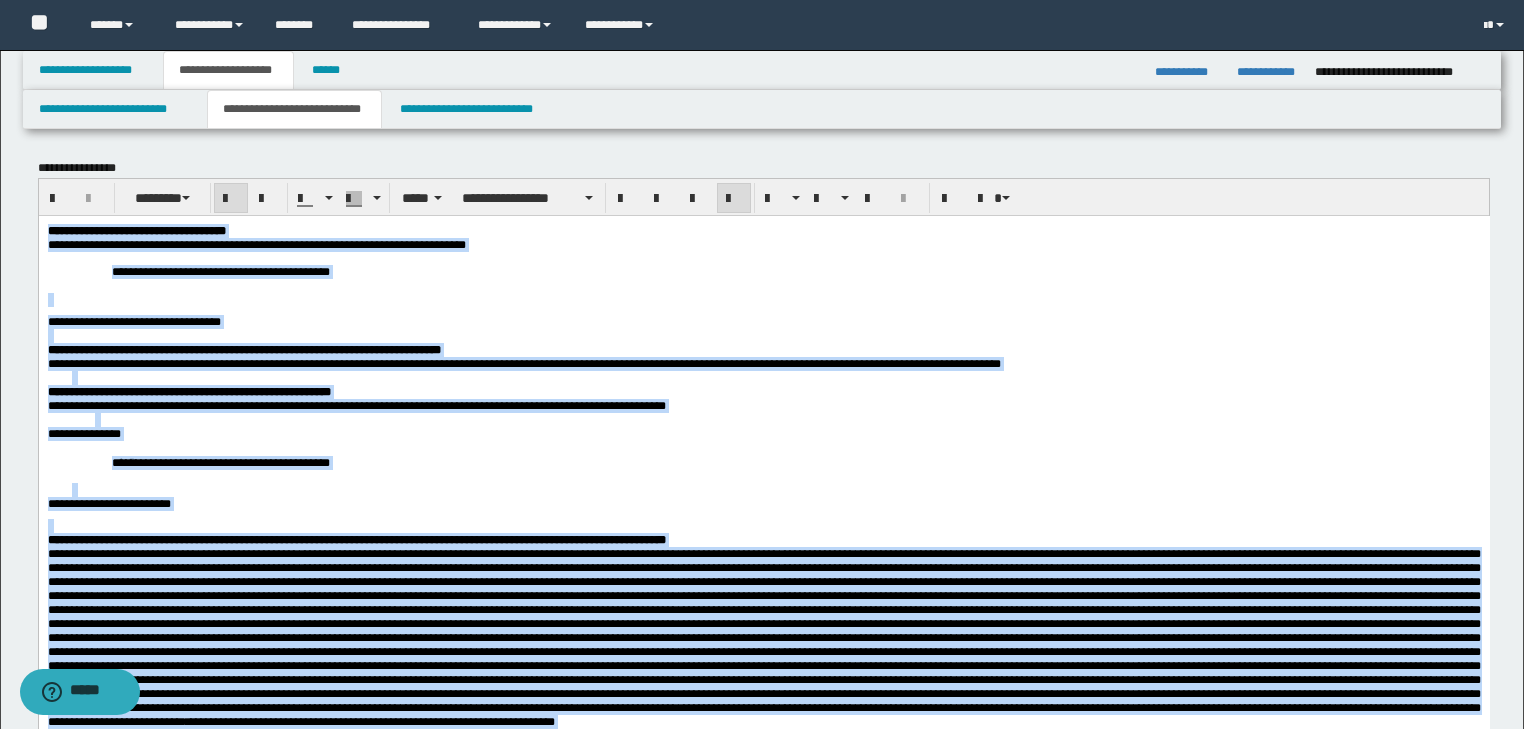 click on "**********" at bounding box center (763, 726) 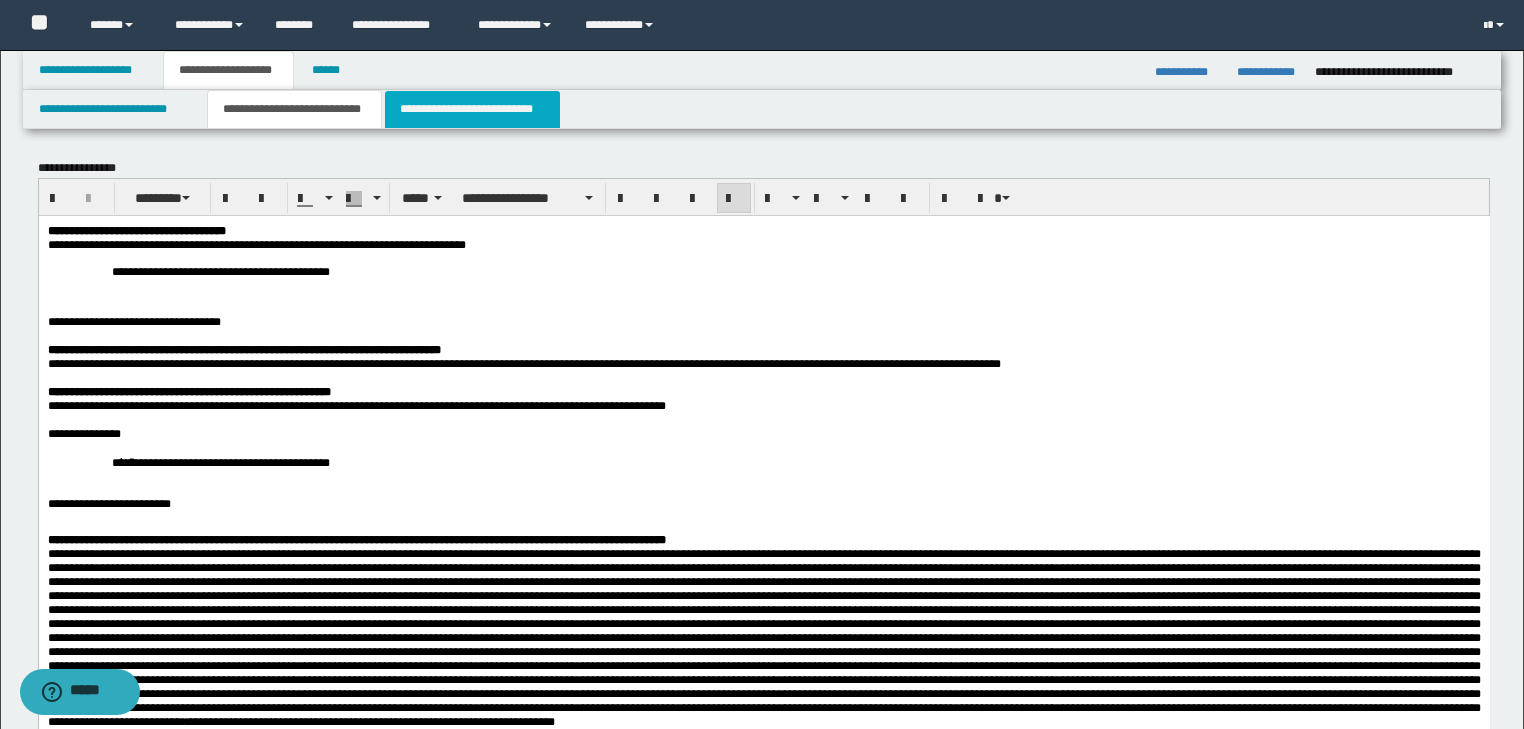 click on "**********" at bounding box center (472, 109) 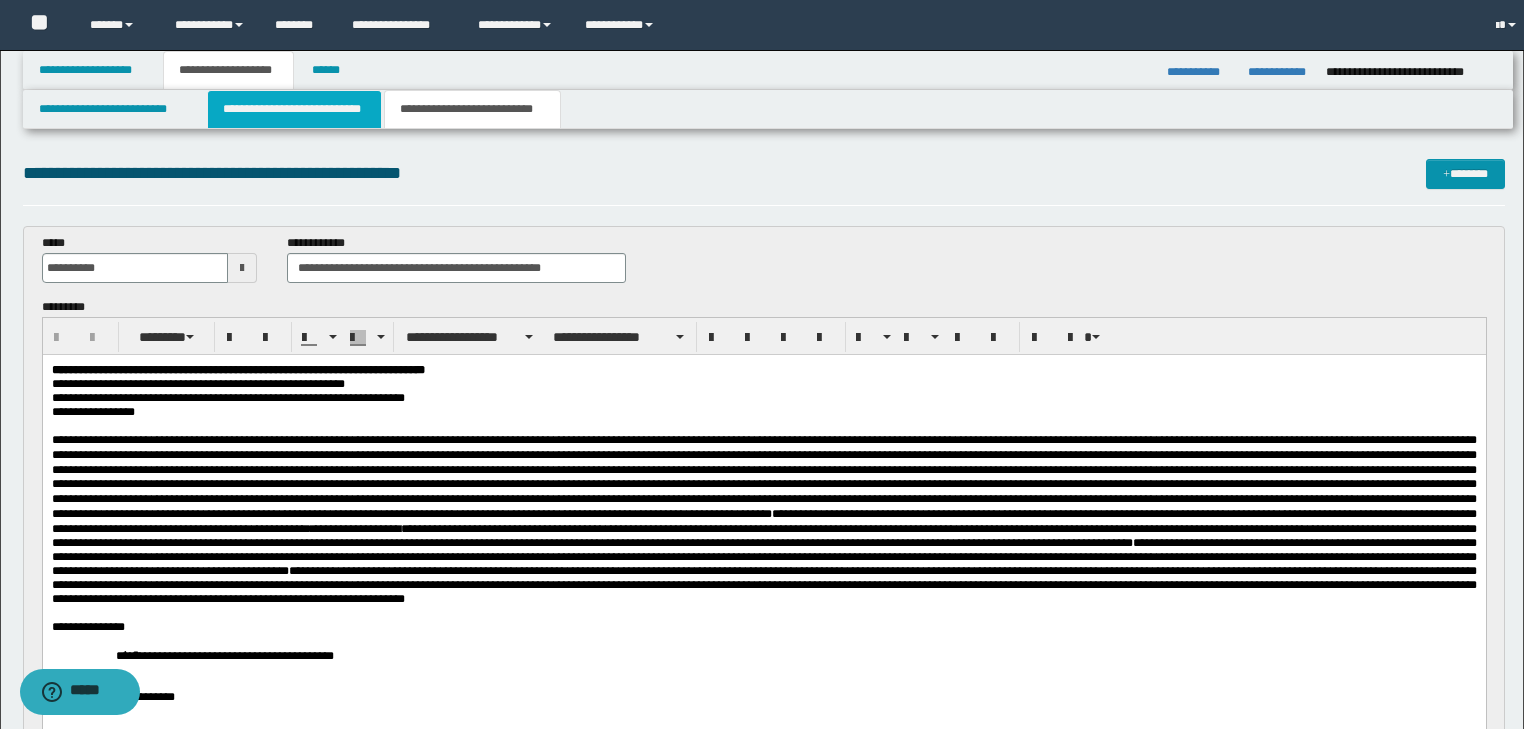 scroll, scrollTop: 0, scrollLeft: 0, axis: both 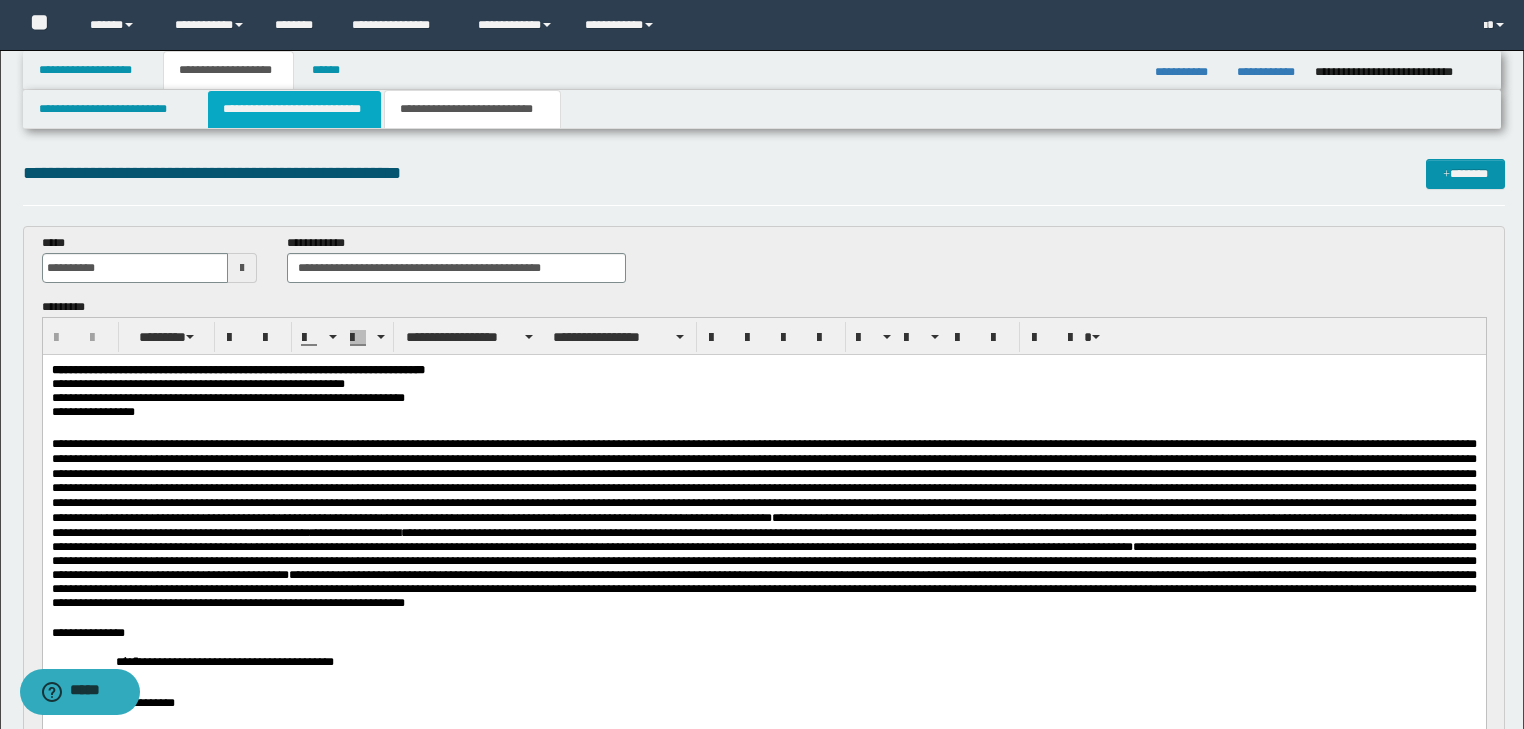 click on "**********" at bounding box center (294, 109) 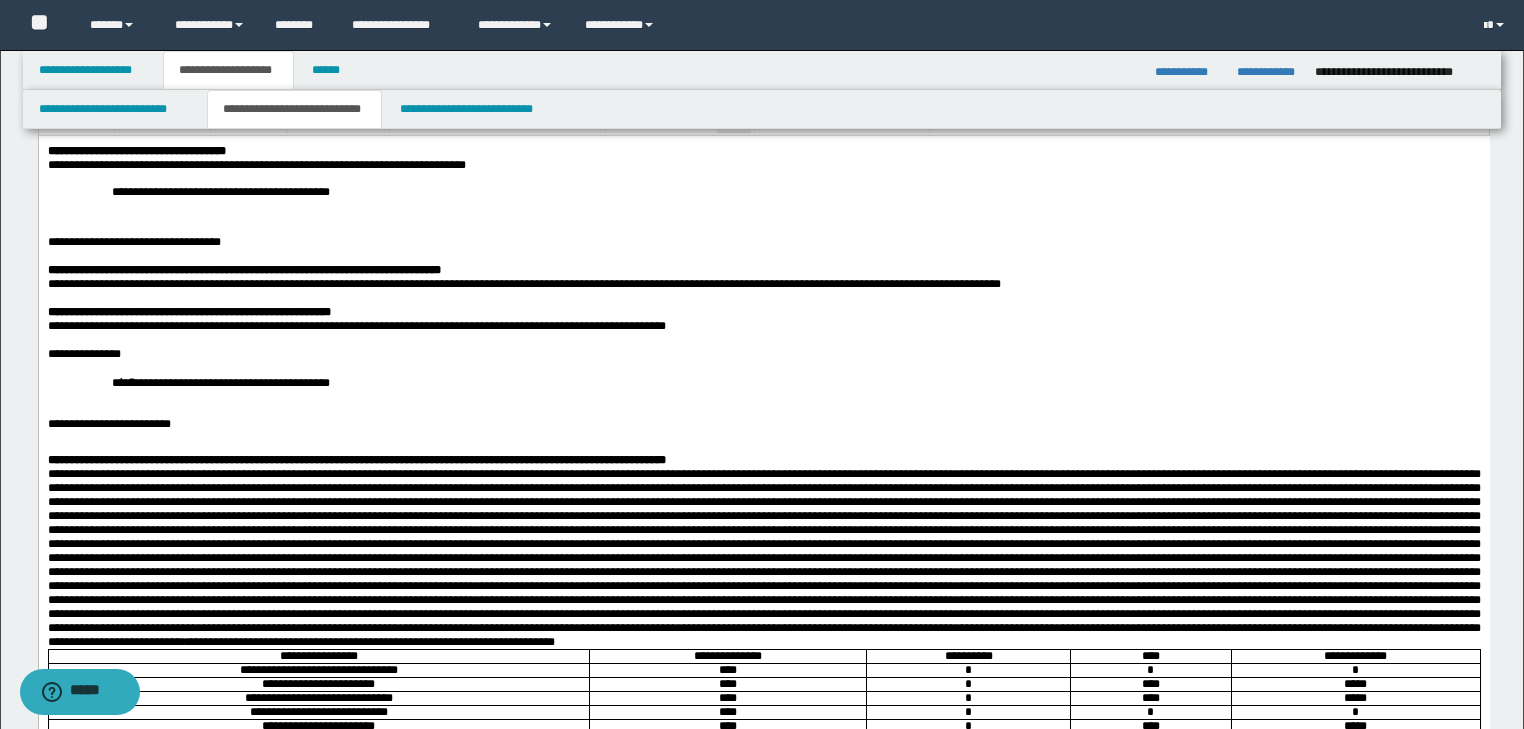 scroll, scrollTop: 0, scrollLeft: 0, axis: both 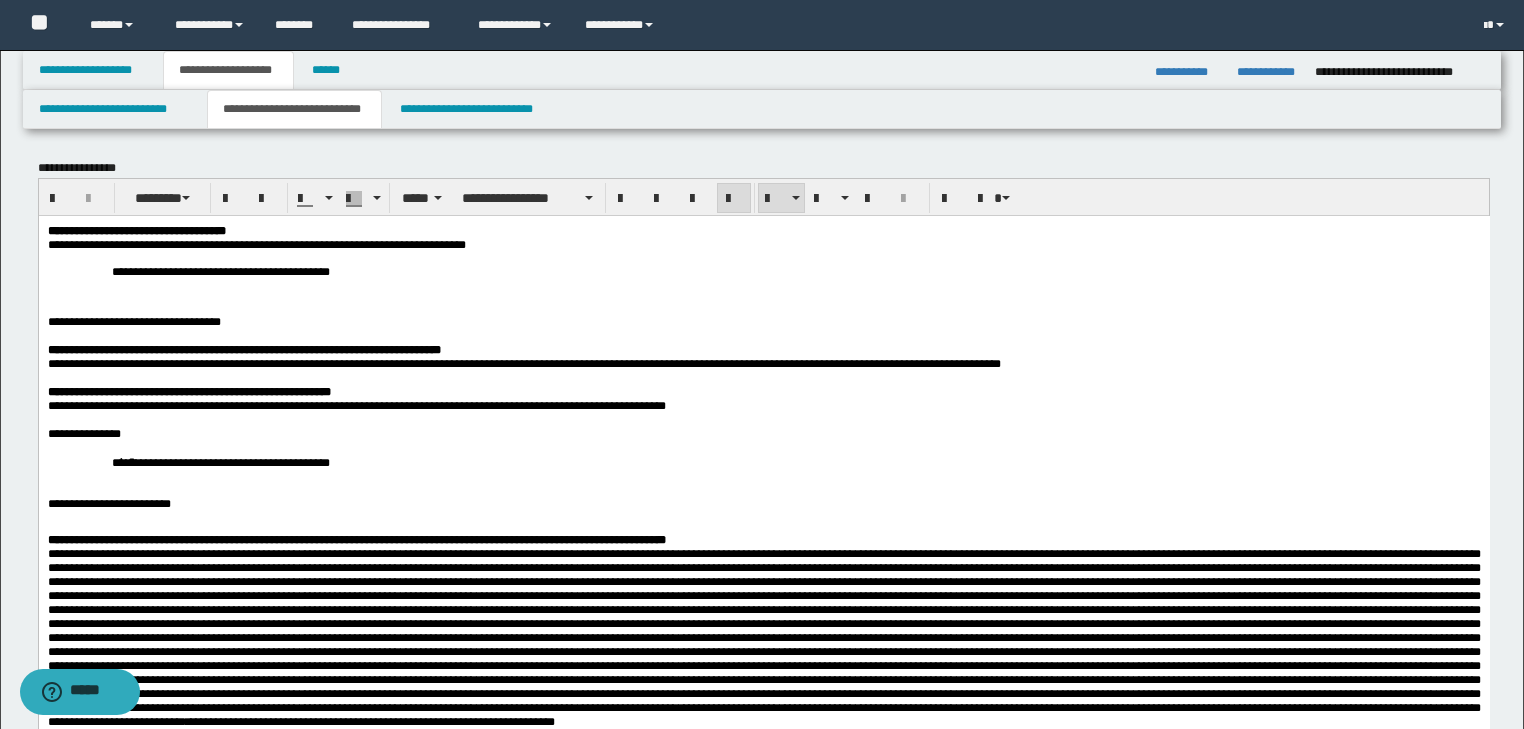 click on "**********" at bounding box center [220, 271] 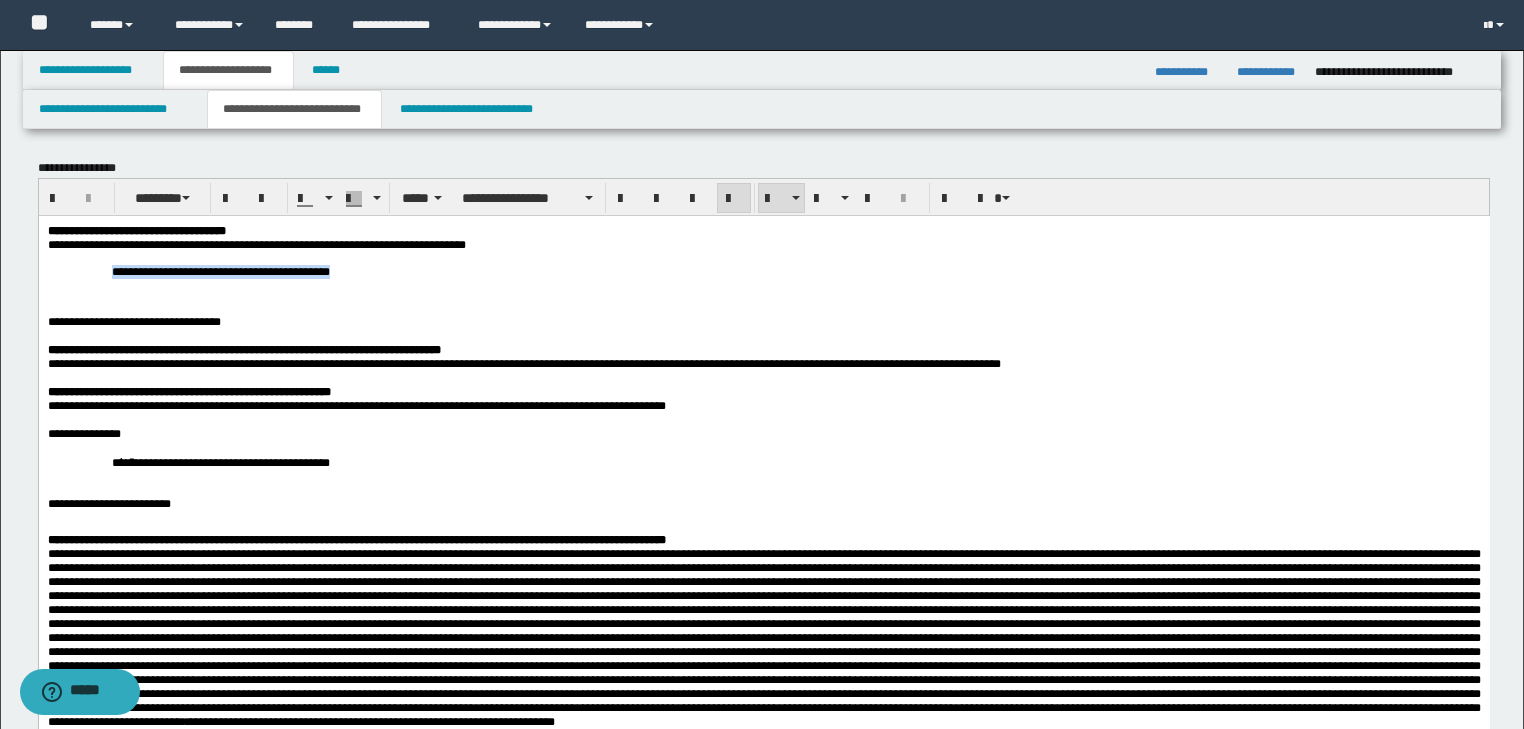 drag, startPoint x: 187, startPoint y: 276, endPoint x: 47, endPoint y: 279, distance: 140.03214 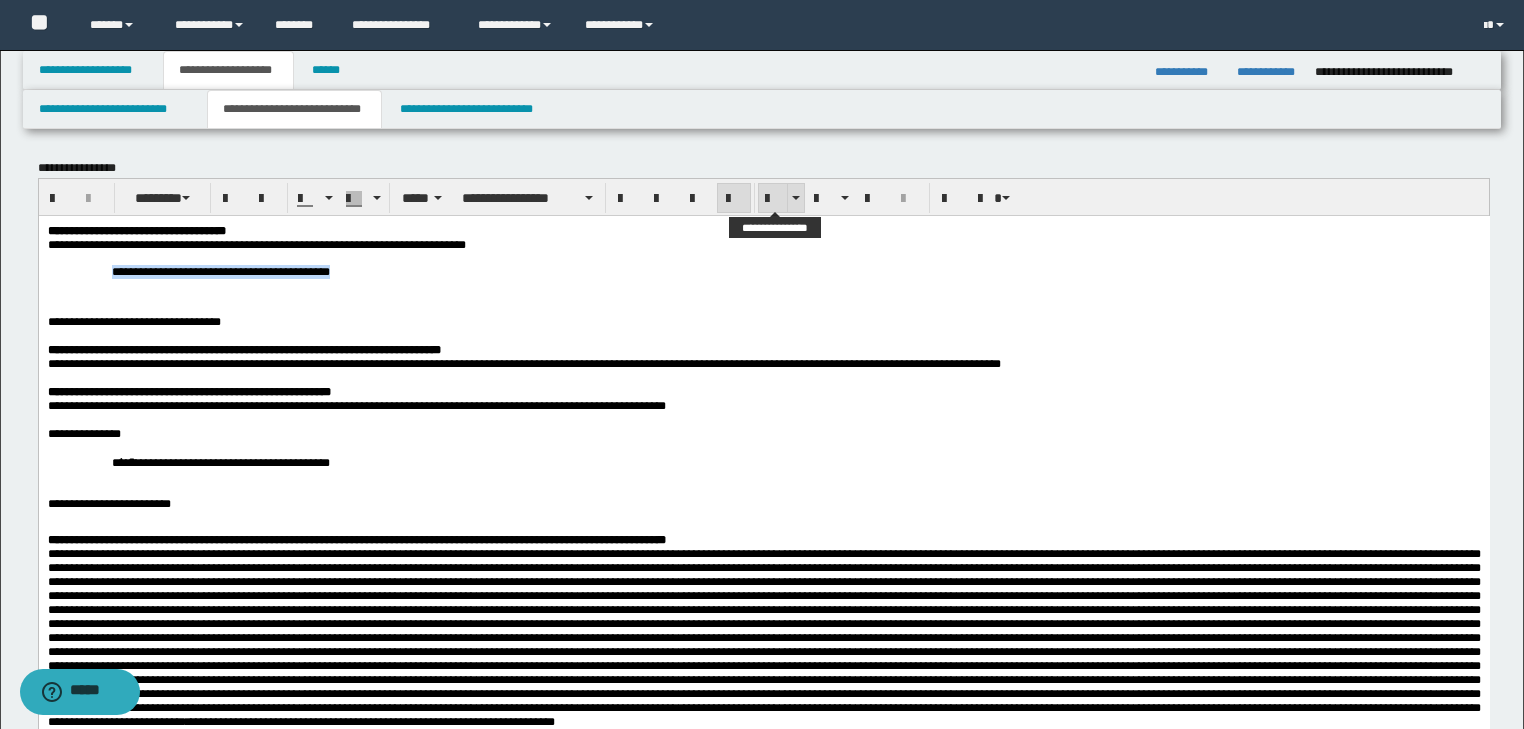 click at bounding box center [773, 199] 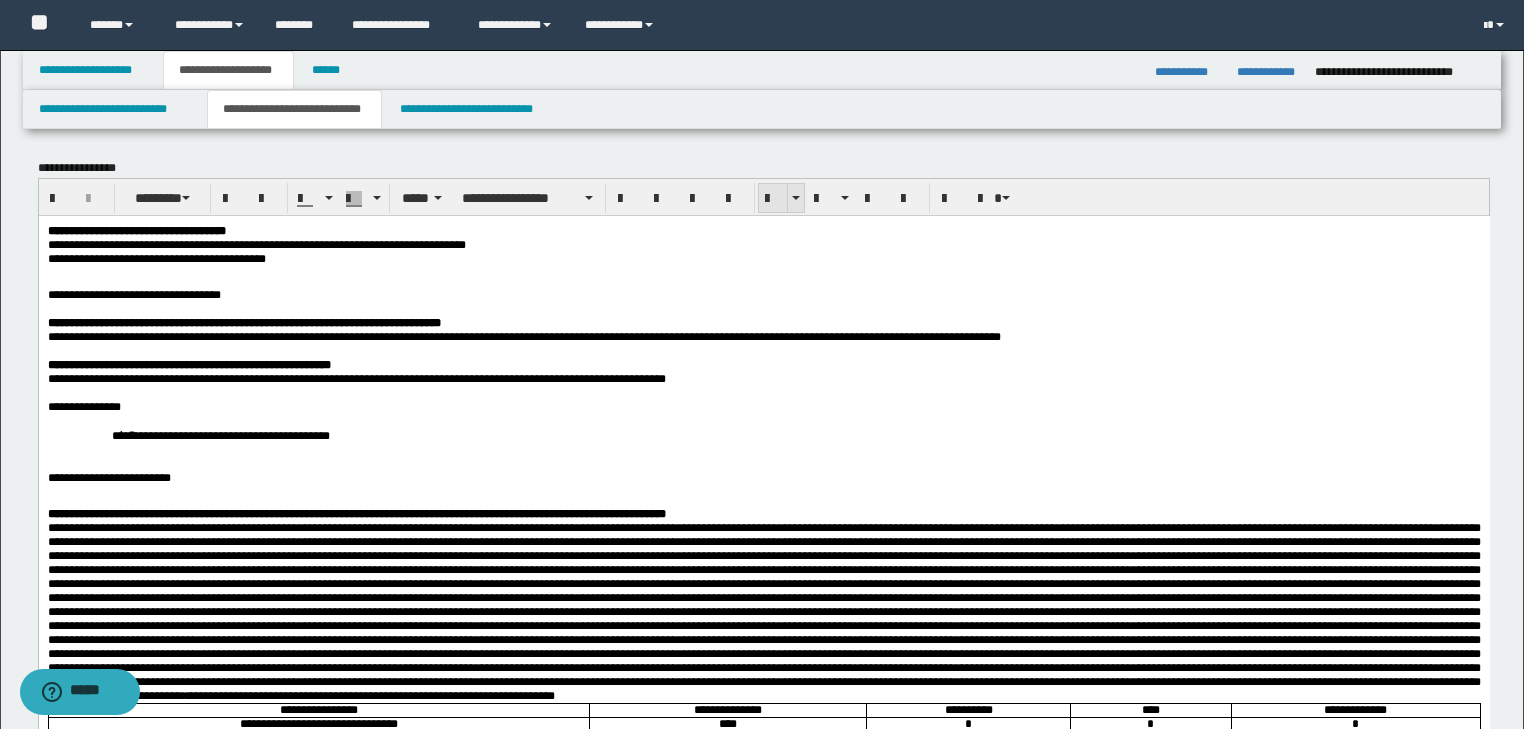 click at bounding box center [773, 199] 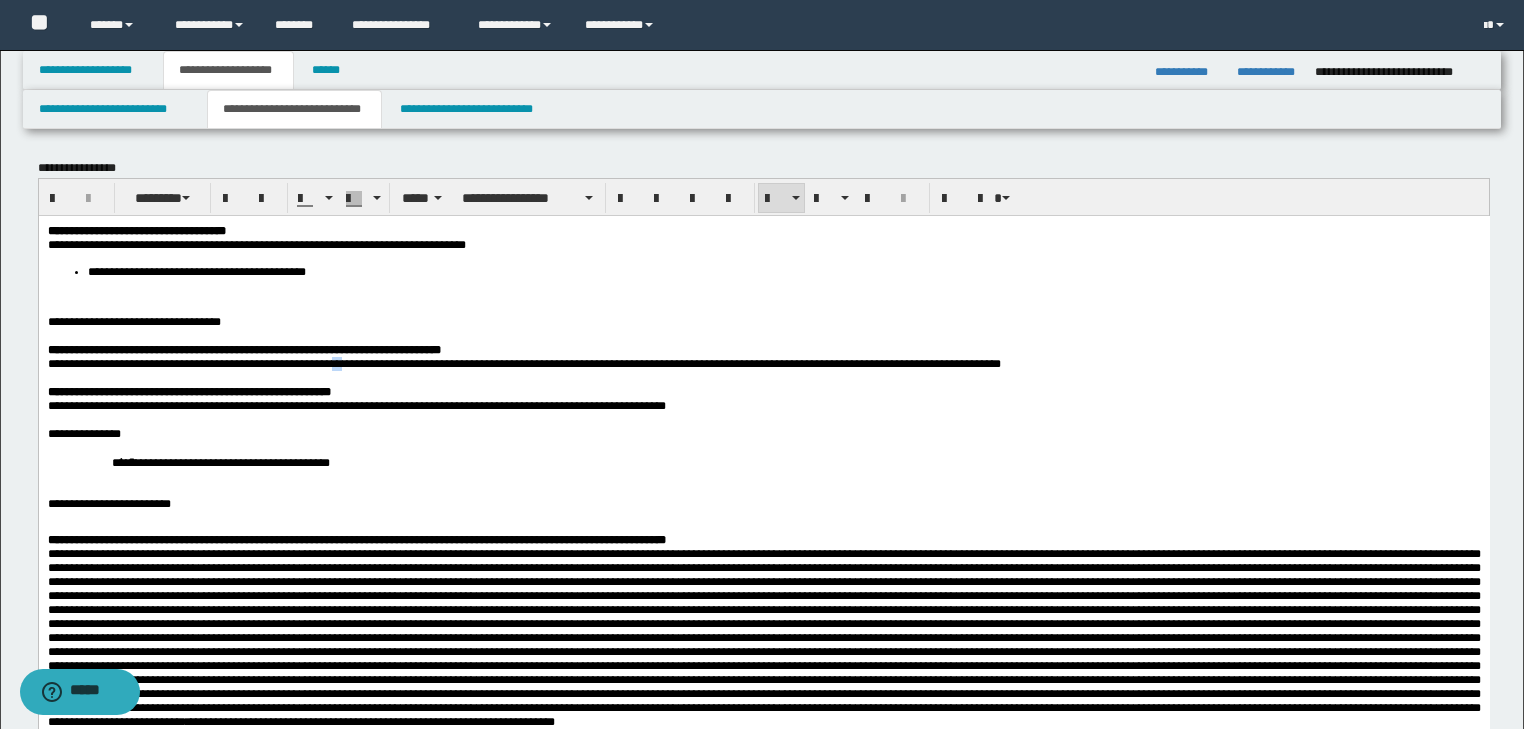 click on "**********" at bounding box center (523, 363) 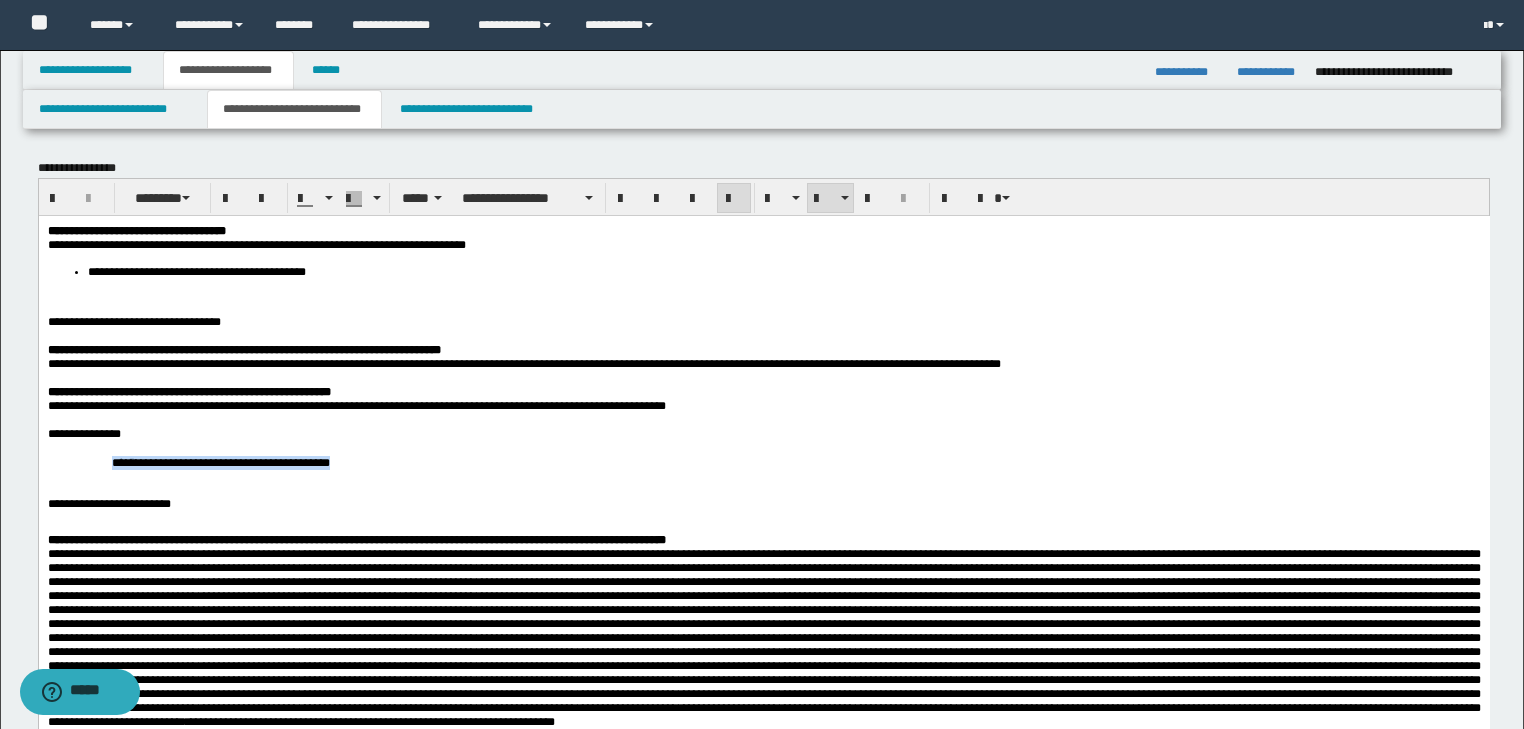 drag, startPoint x: 264, startPoint y: 491, endPoint x: -1, endPoint y: 484, distance: 265.09244 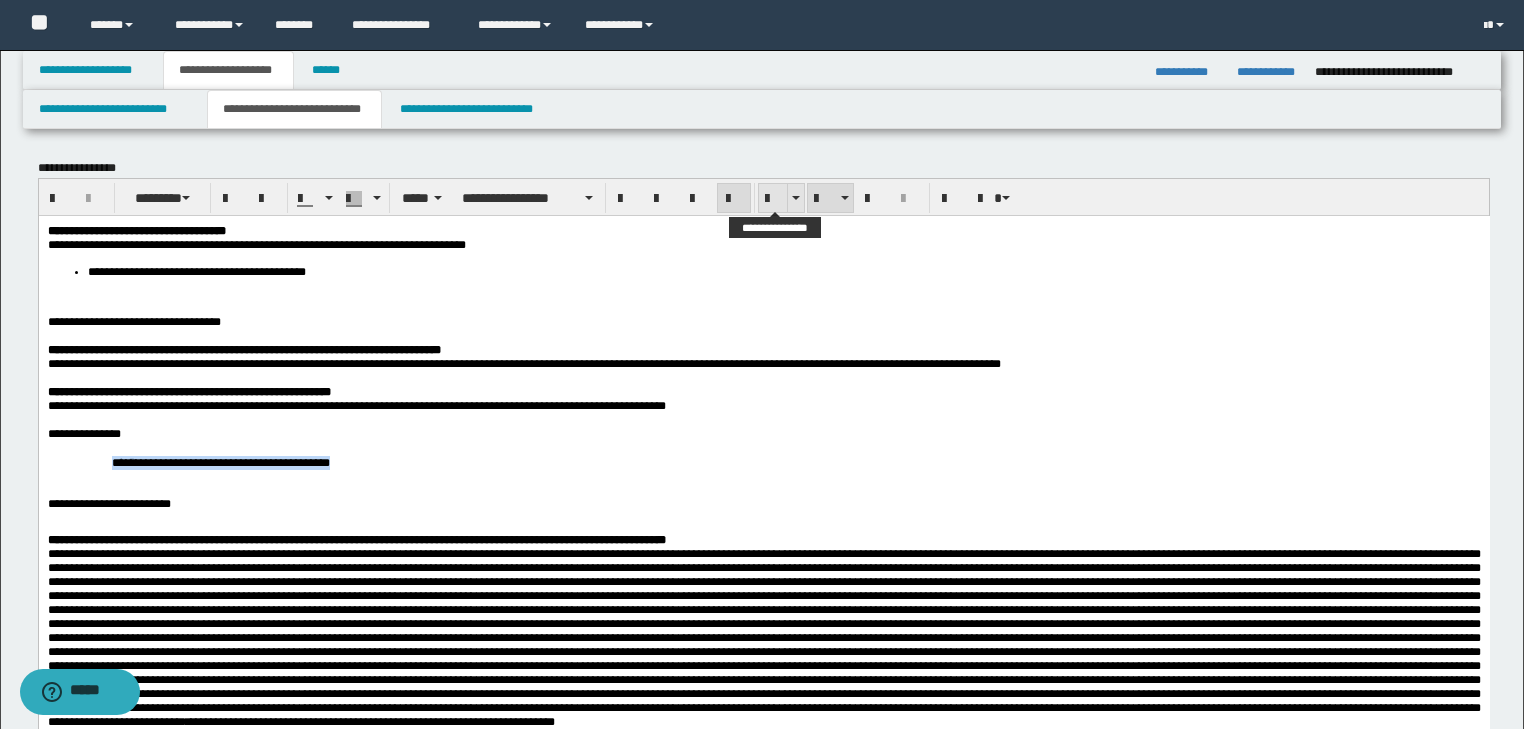 click at bounding box center (773, 199) 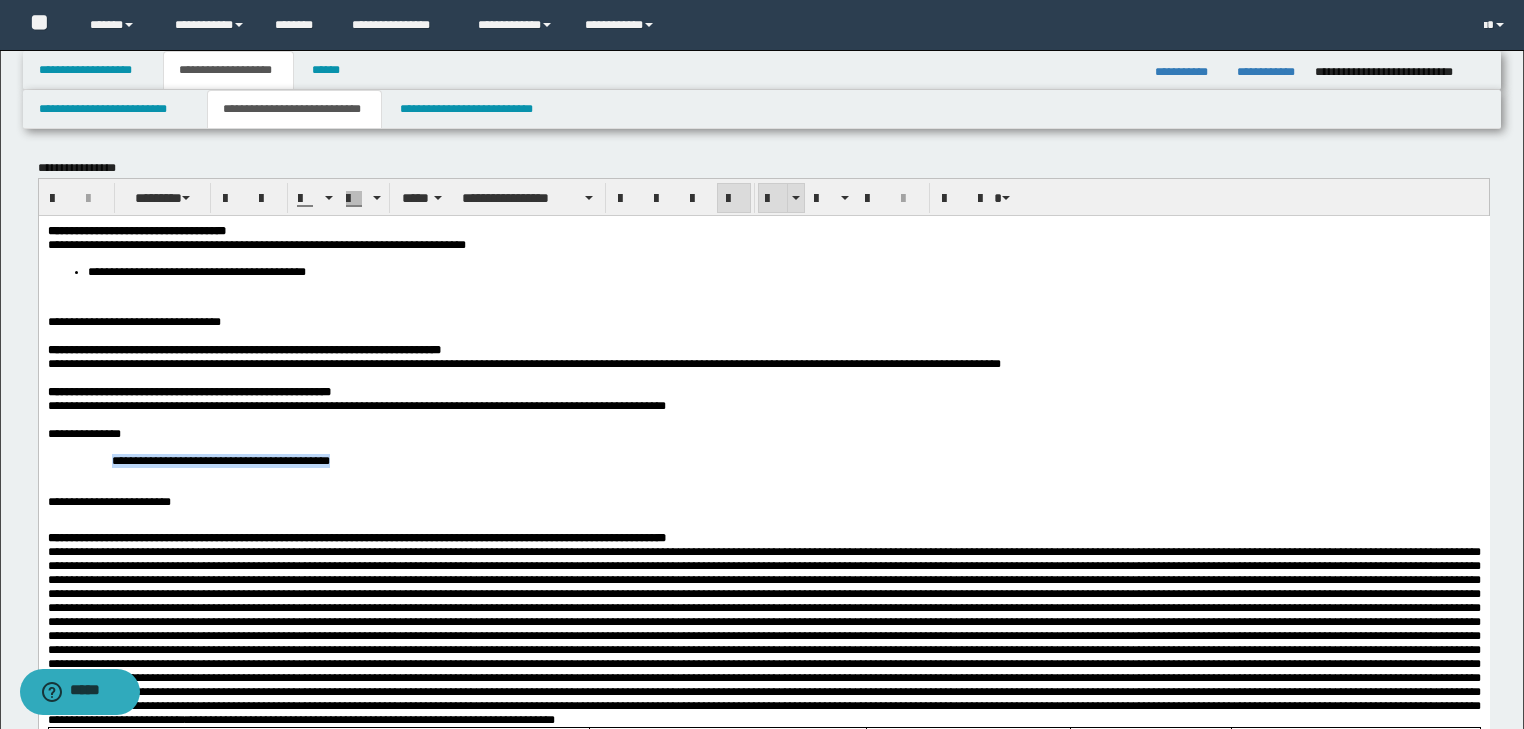 click at bounding box center (773, 199) 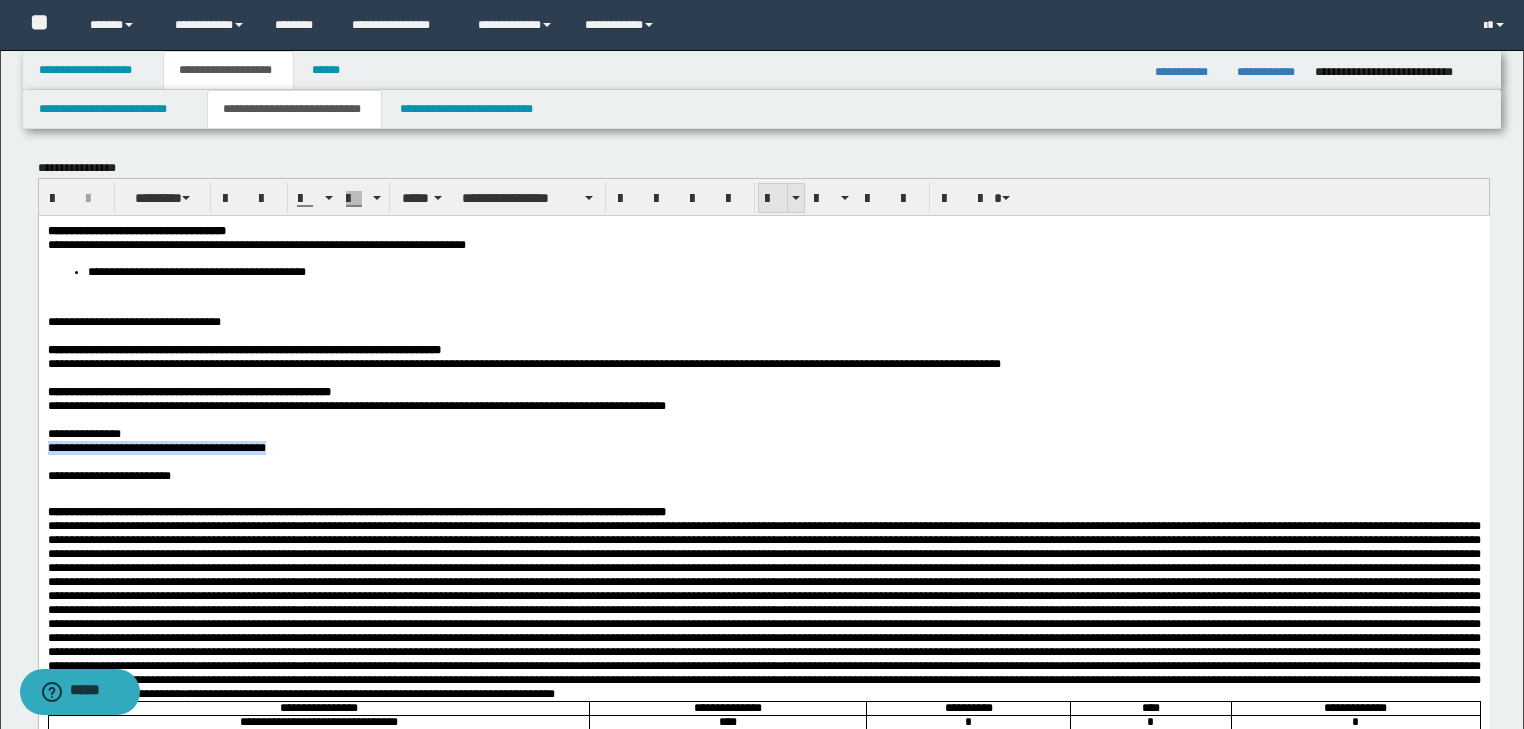 click at bounding box center (773, 199) 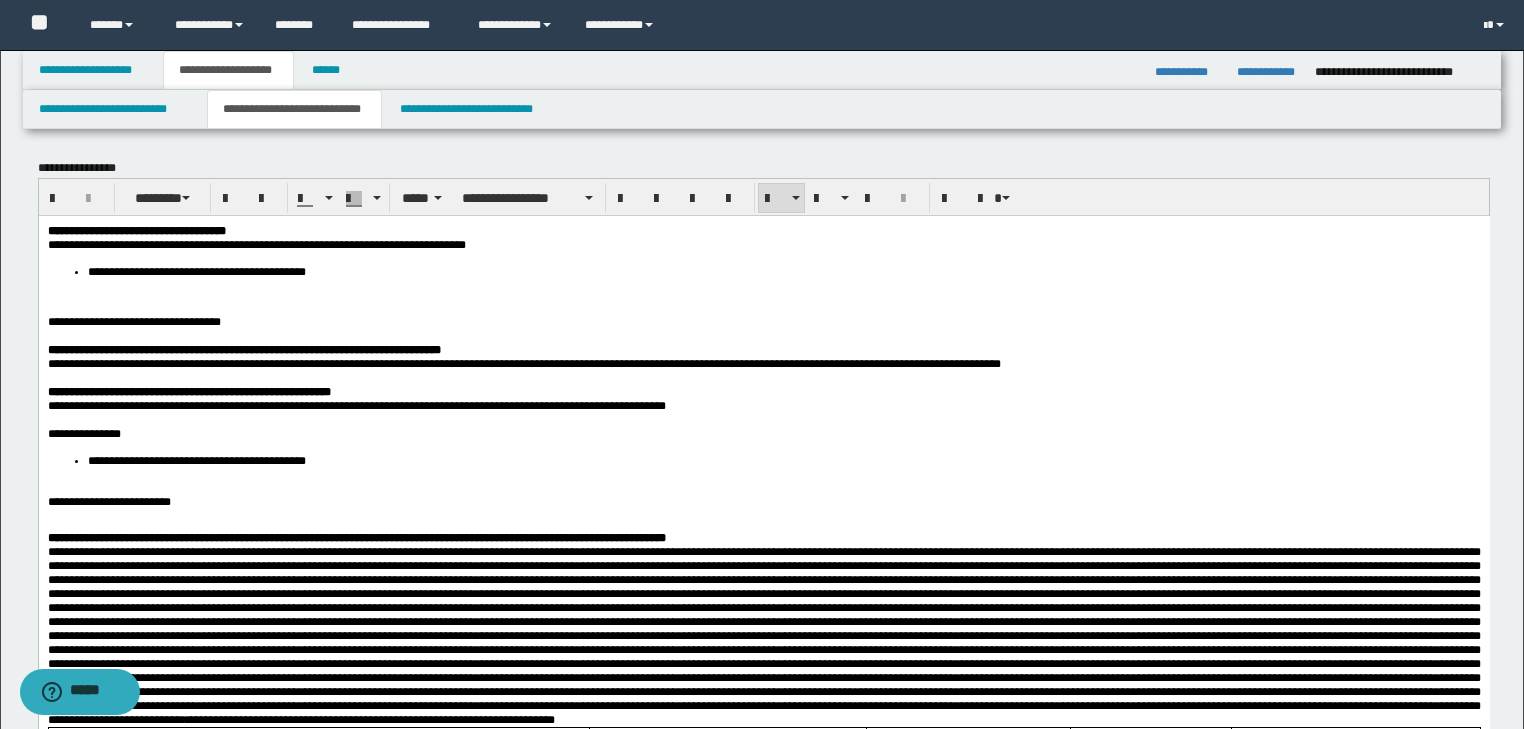 drag, startPoint x: 190, startPoint y: 297, endPoint x: 195, endPoint y: 308, distance: 12.083046 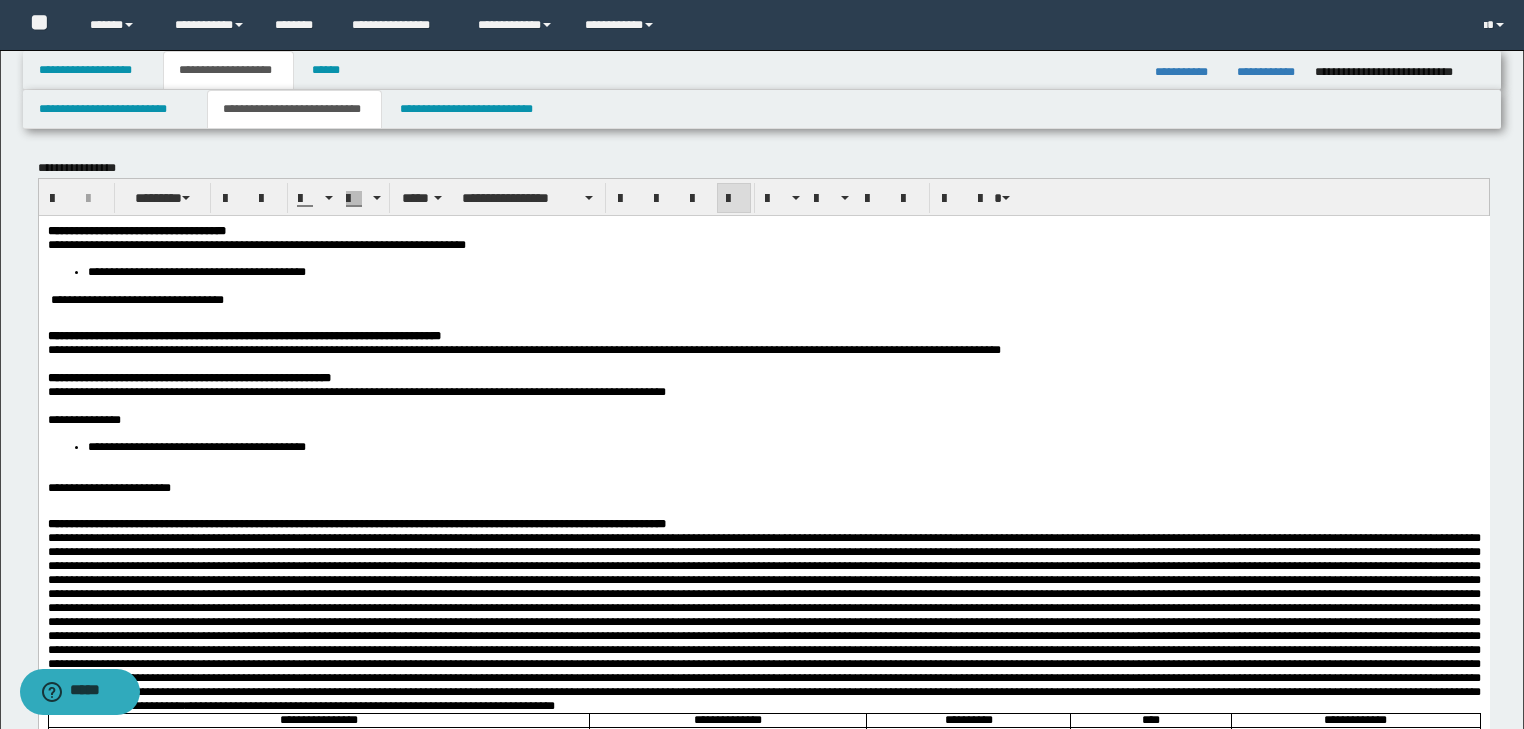 click on "**********" at bounding box center (763, 718) 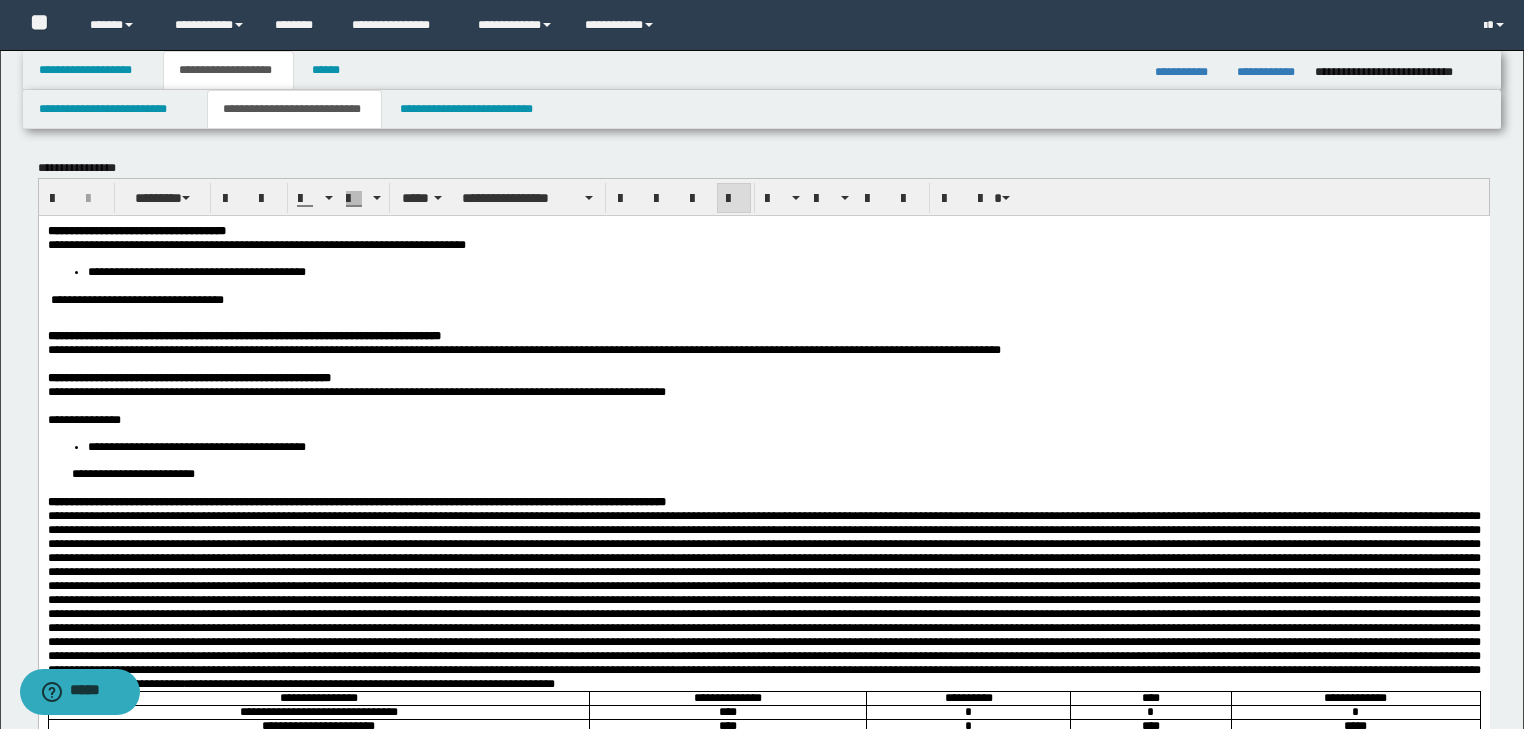 type 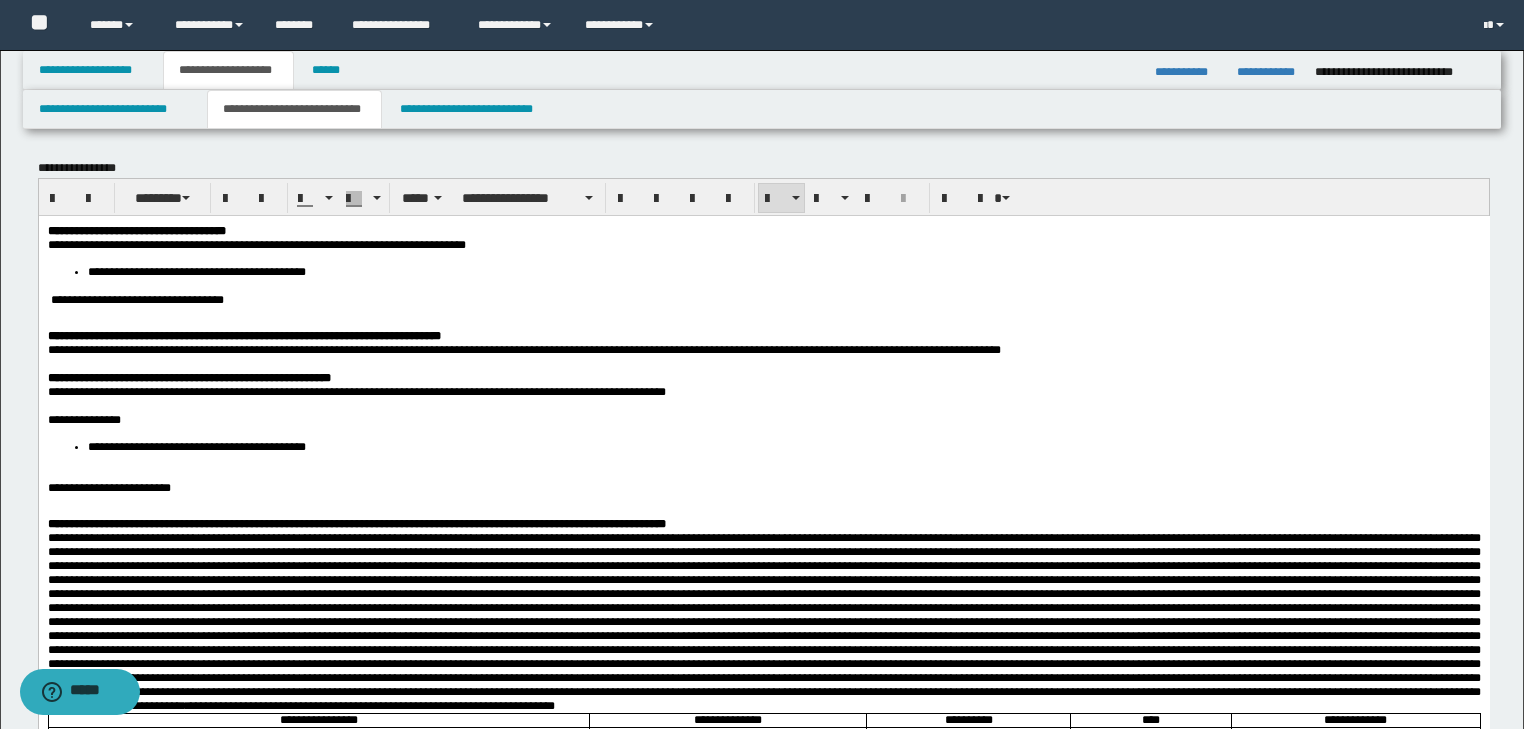 click on "**********" at bounding box center [763, 718] 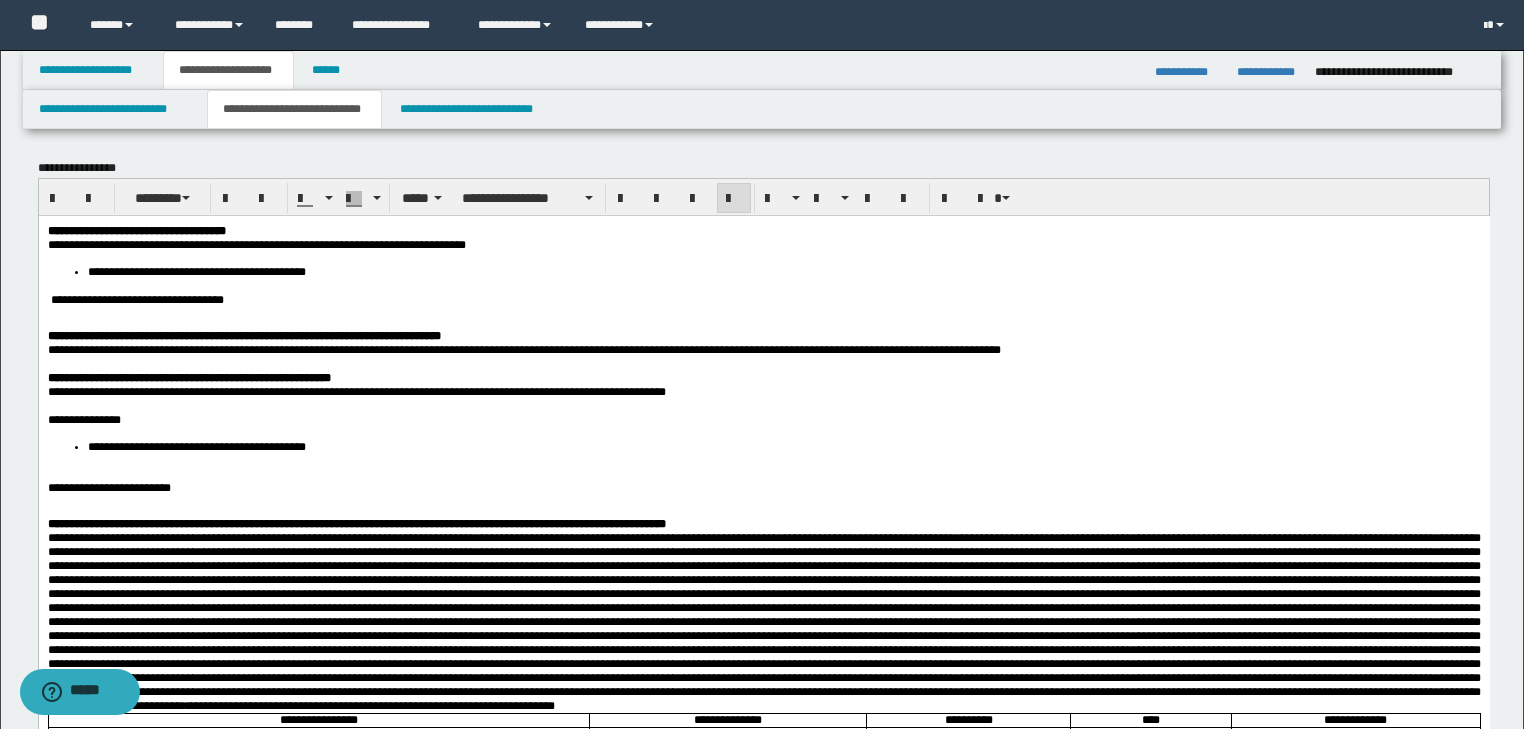 click on "**********" at bounding box center [763, 718] 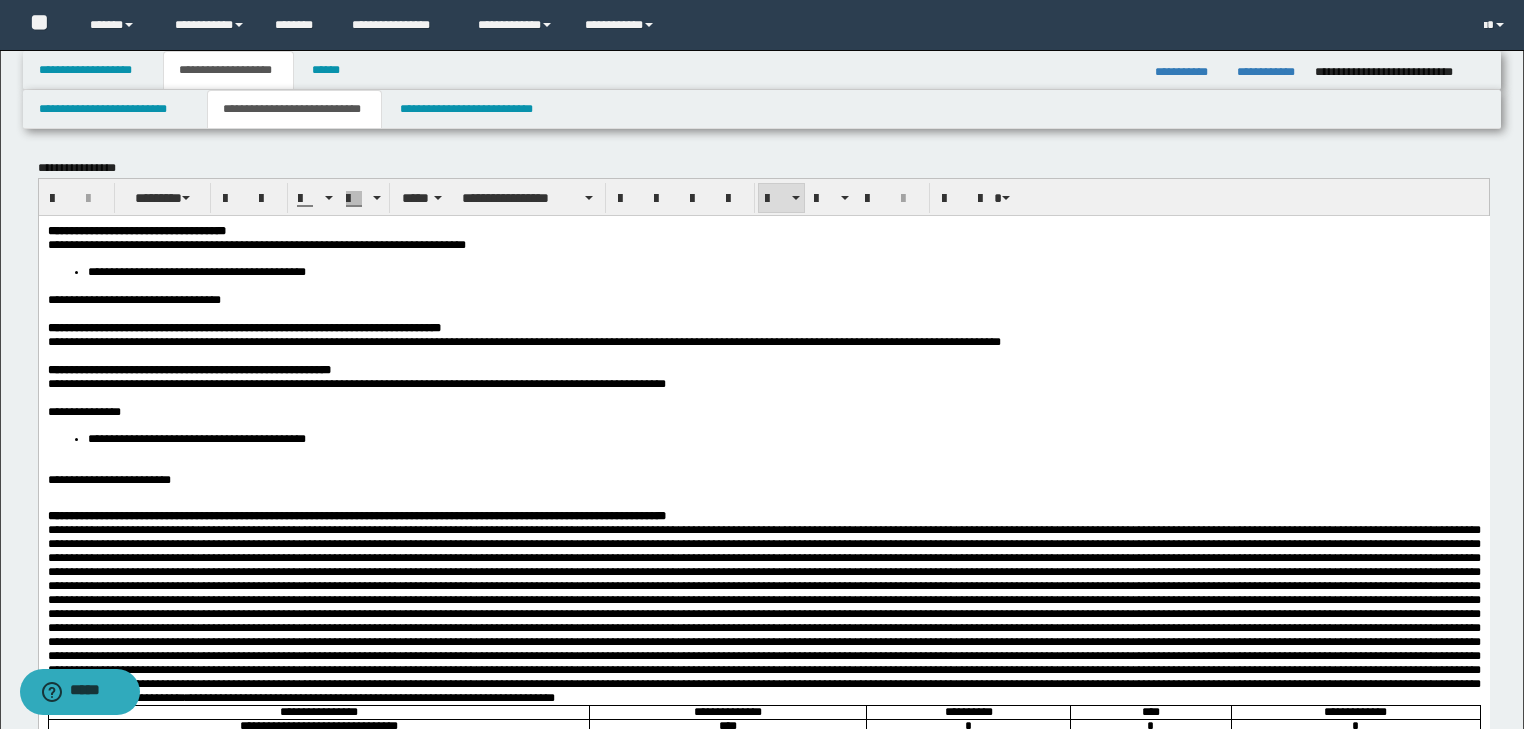click on "**********" at bounding box center (783, 438) 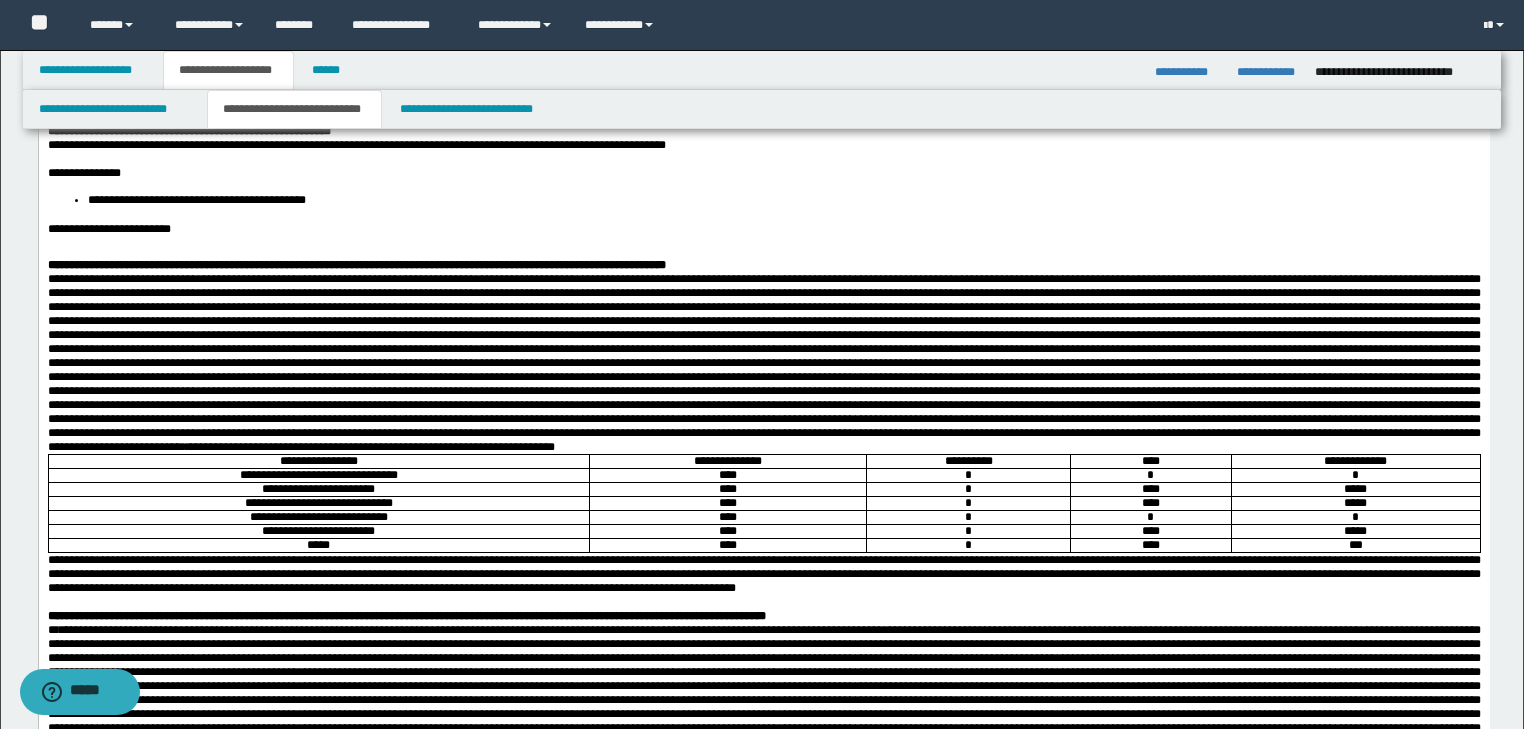 scroll, scrollTop: 240, scrollLeft: 0, axis: vertical 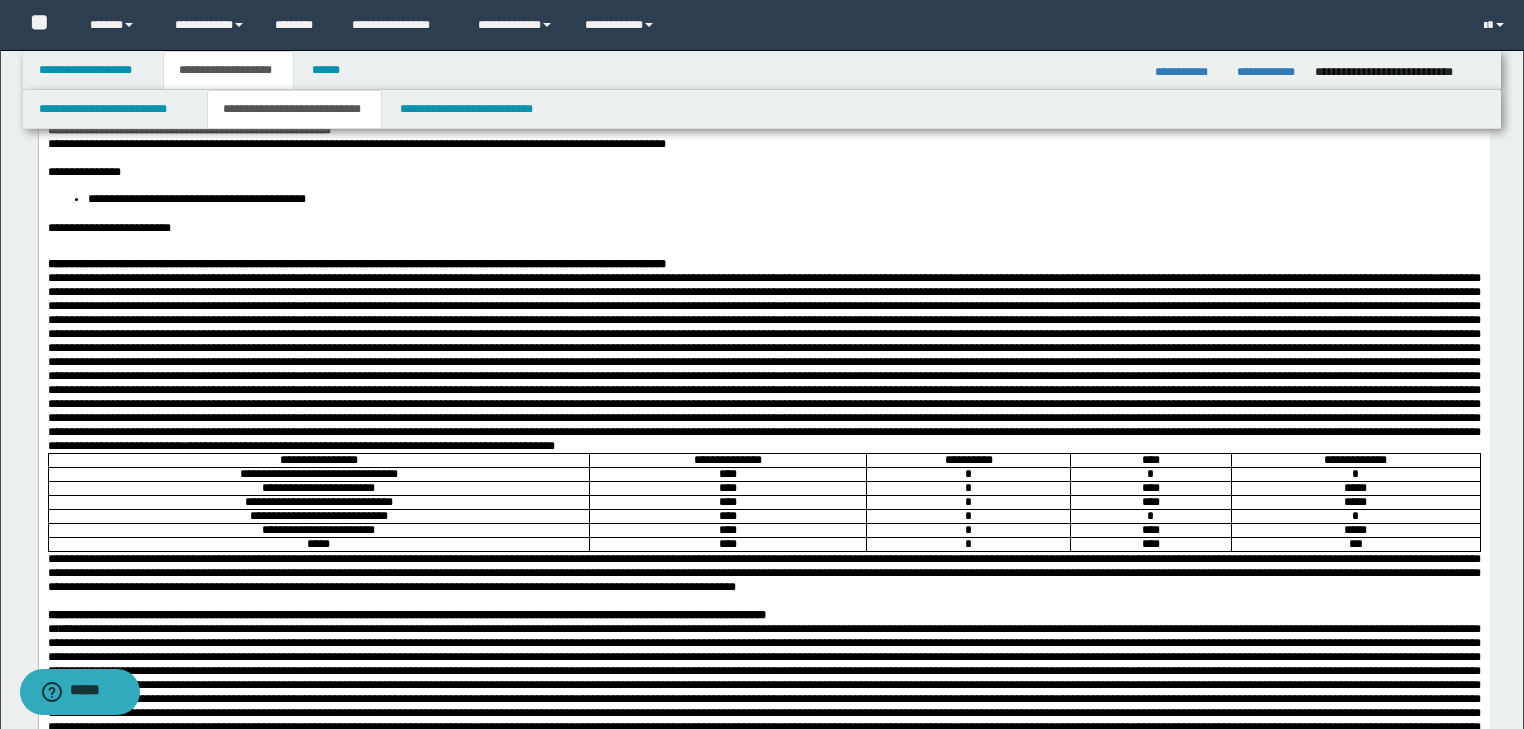 click on "**********" at bounding box center [763, 362] 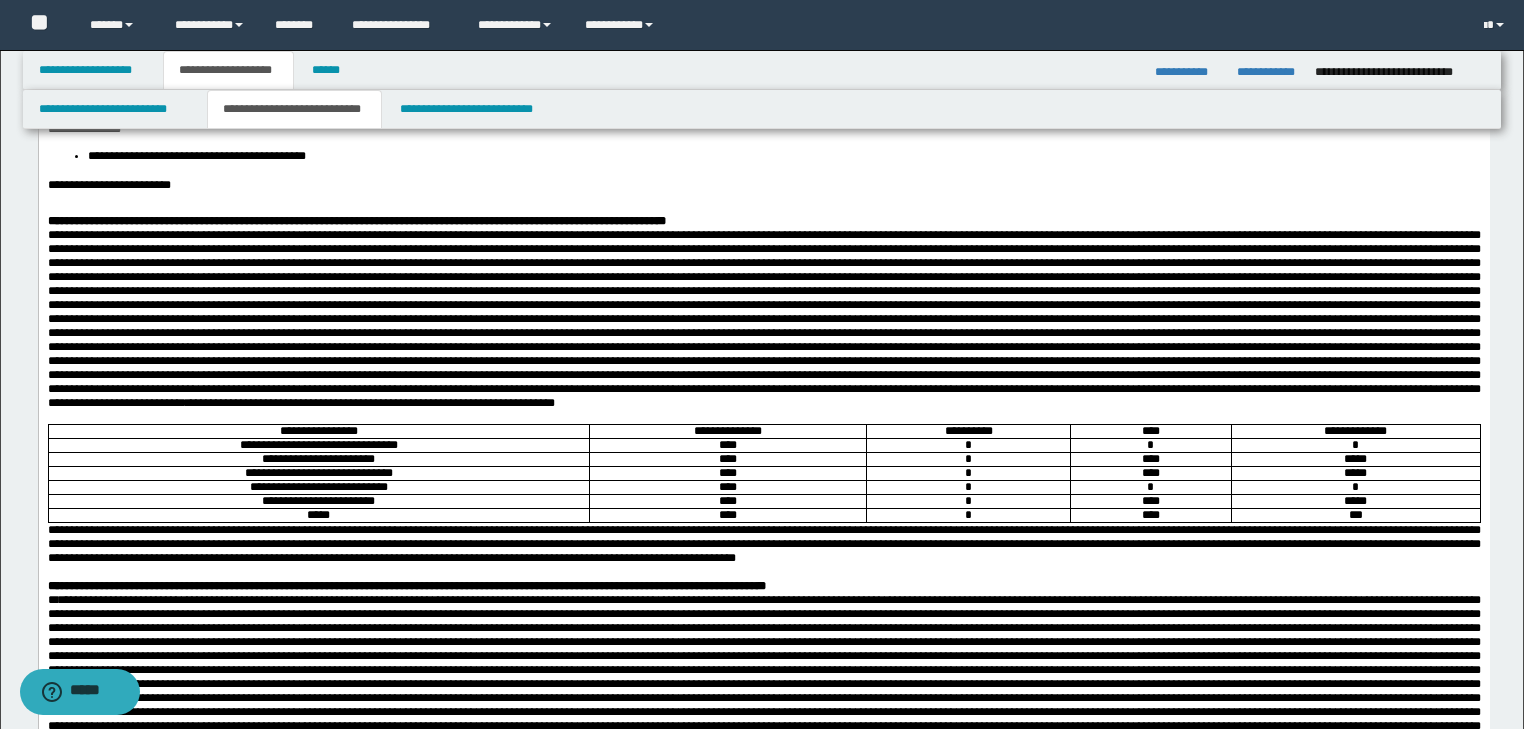 scroll, scrollTop: 320, scrollLeft: 0, axis: vertical 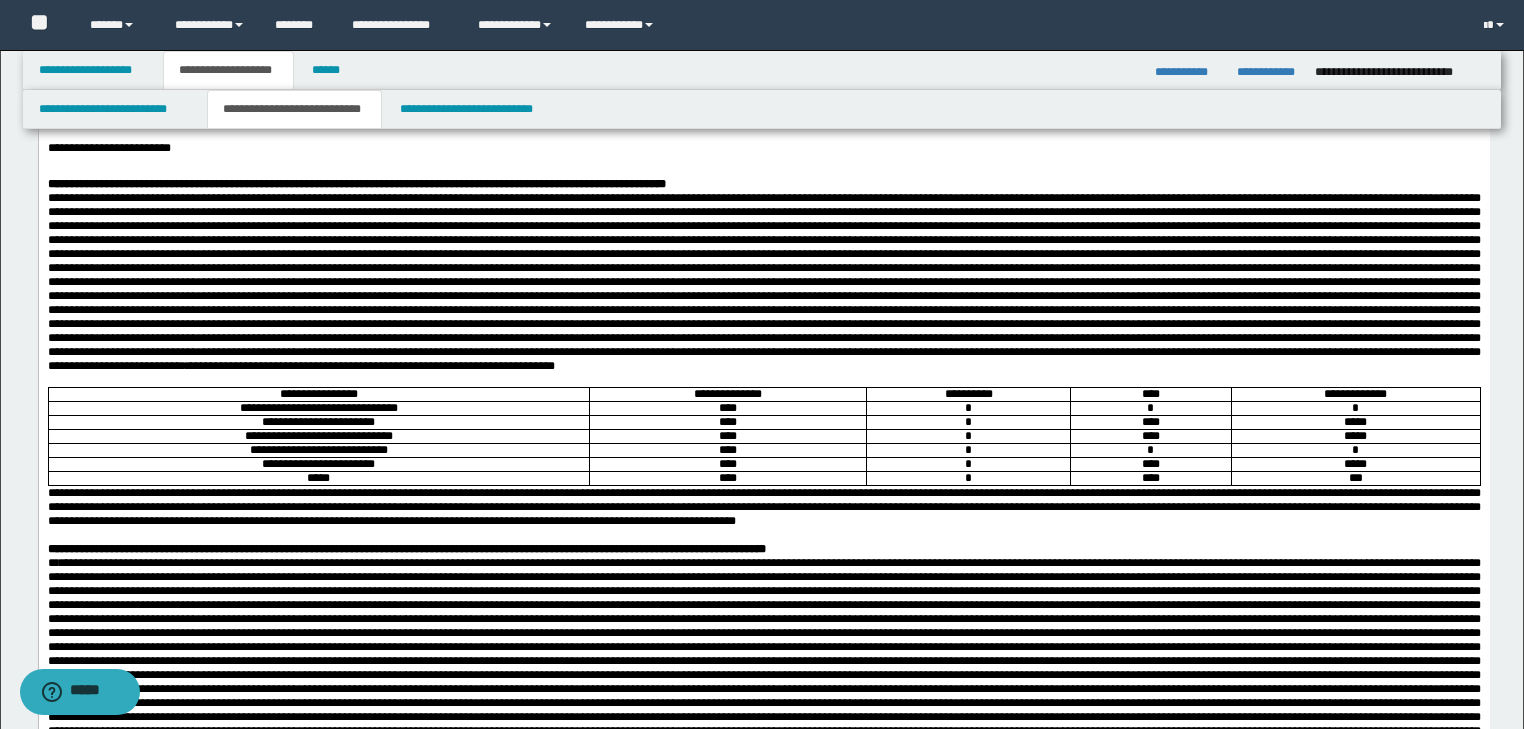 click on "**********" at bounding box center (763, 396) 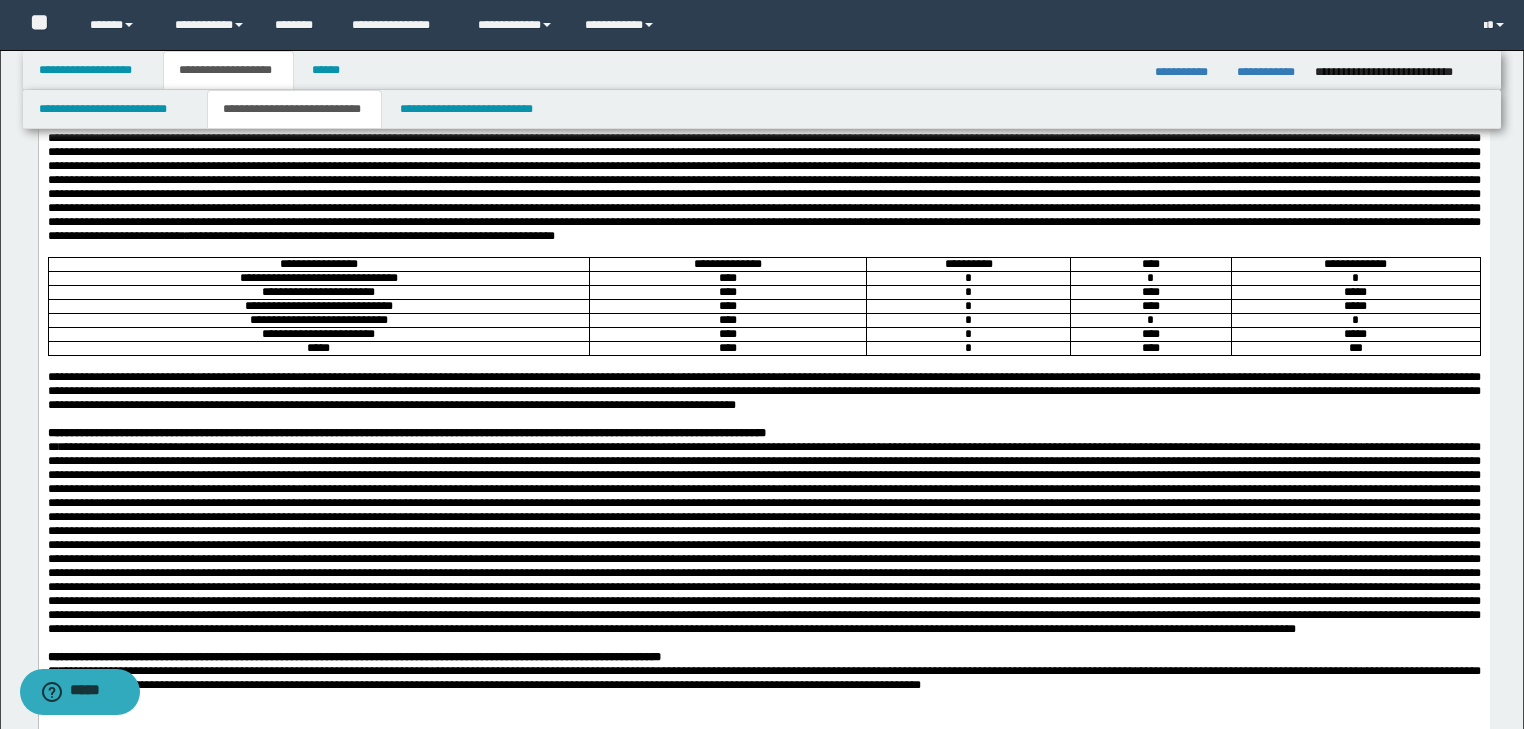 scroll, scrollTop: 320, scrollLeft: 0, axis: vertical 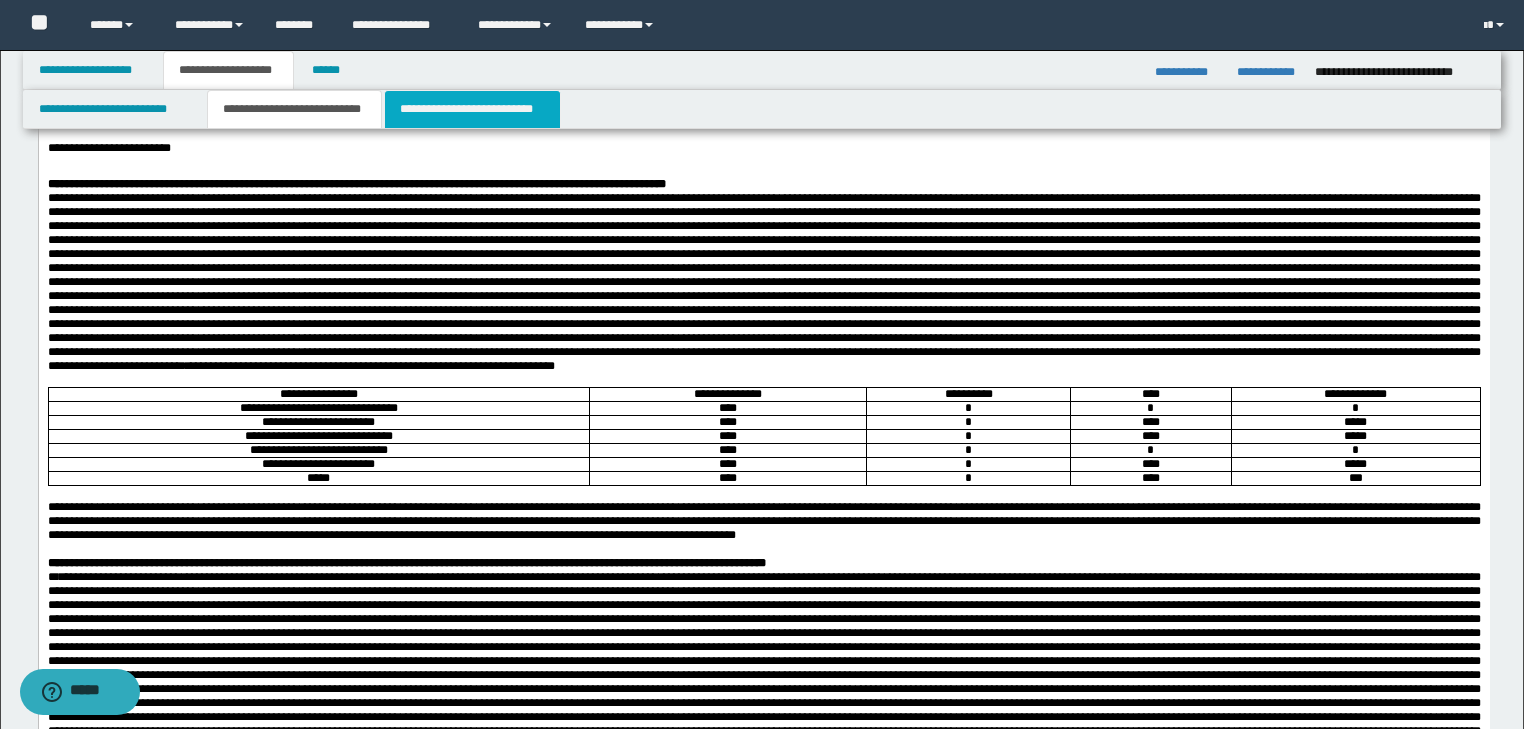 click on "**********" at bounding box center (472, 109) 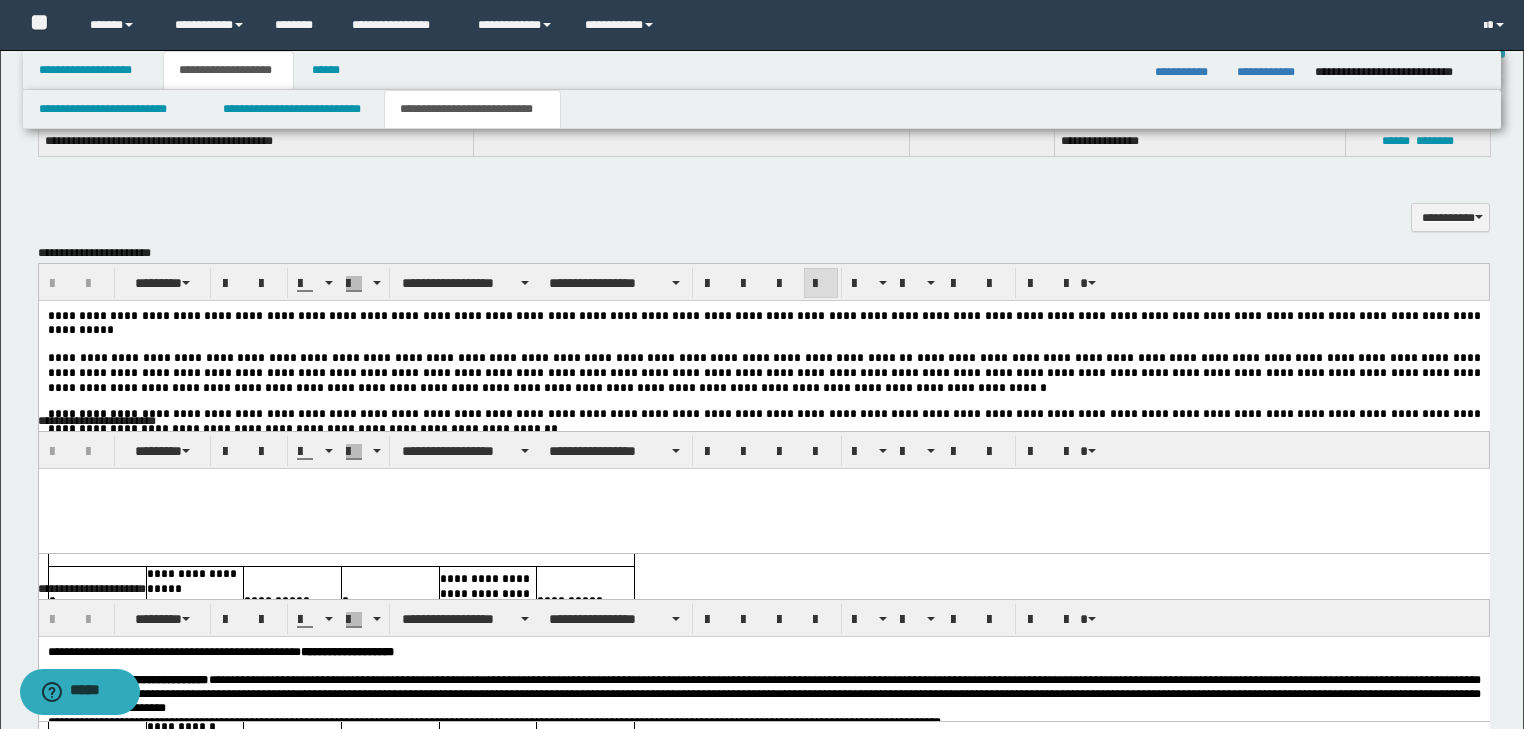 click on "**********" at bounding box center (765, 373) 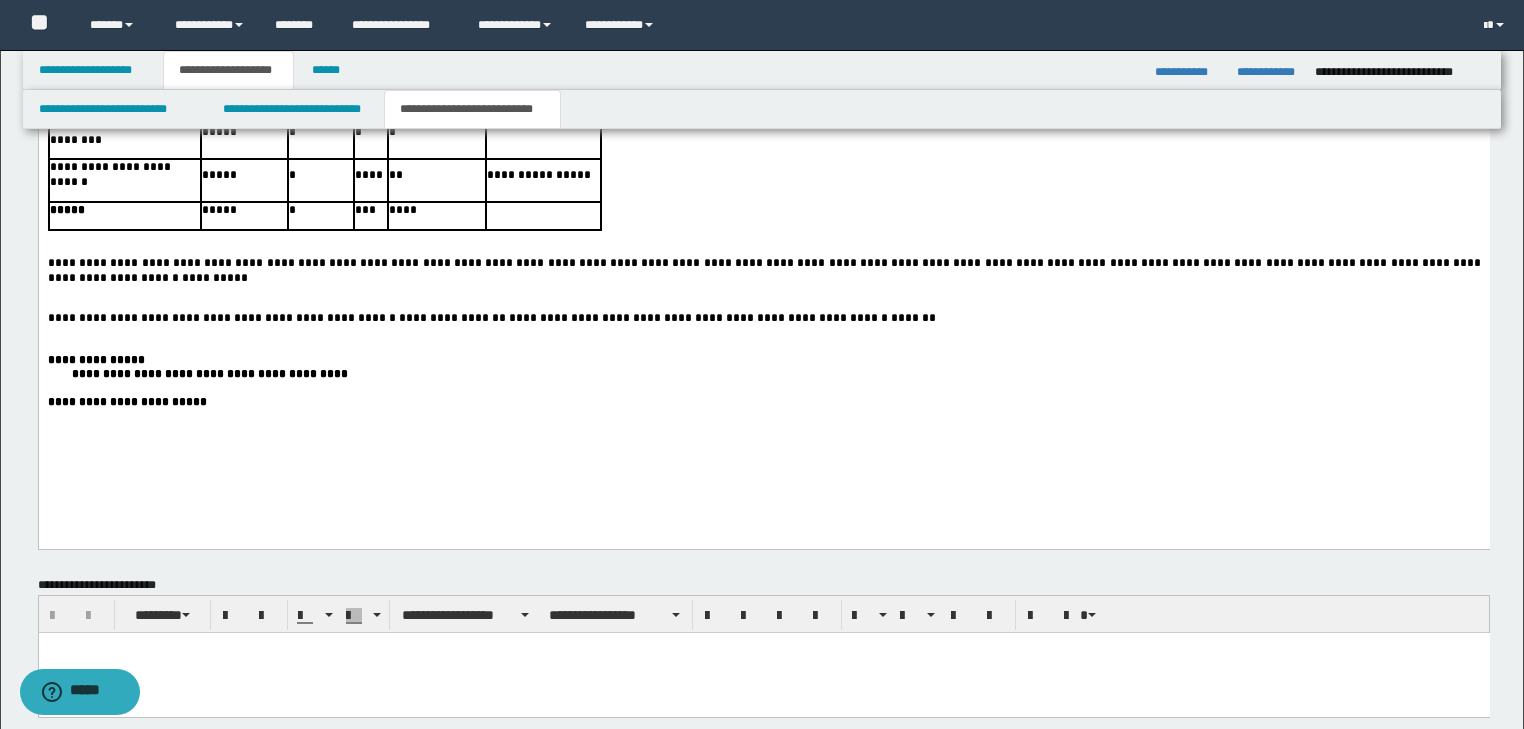 scroll, scrollTop: 2465, scrollLeft: 0, axis: vertical 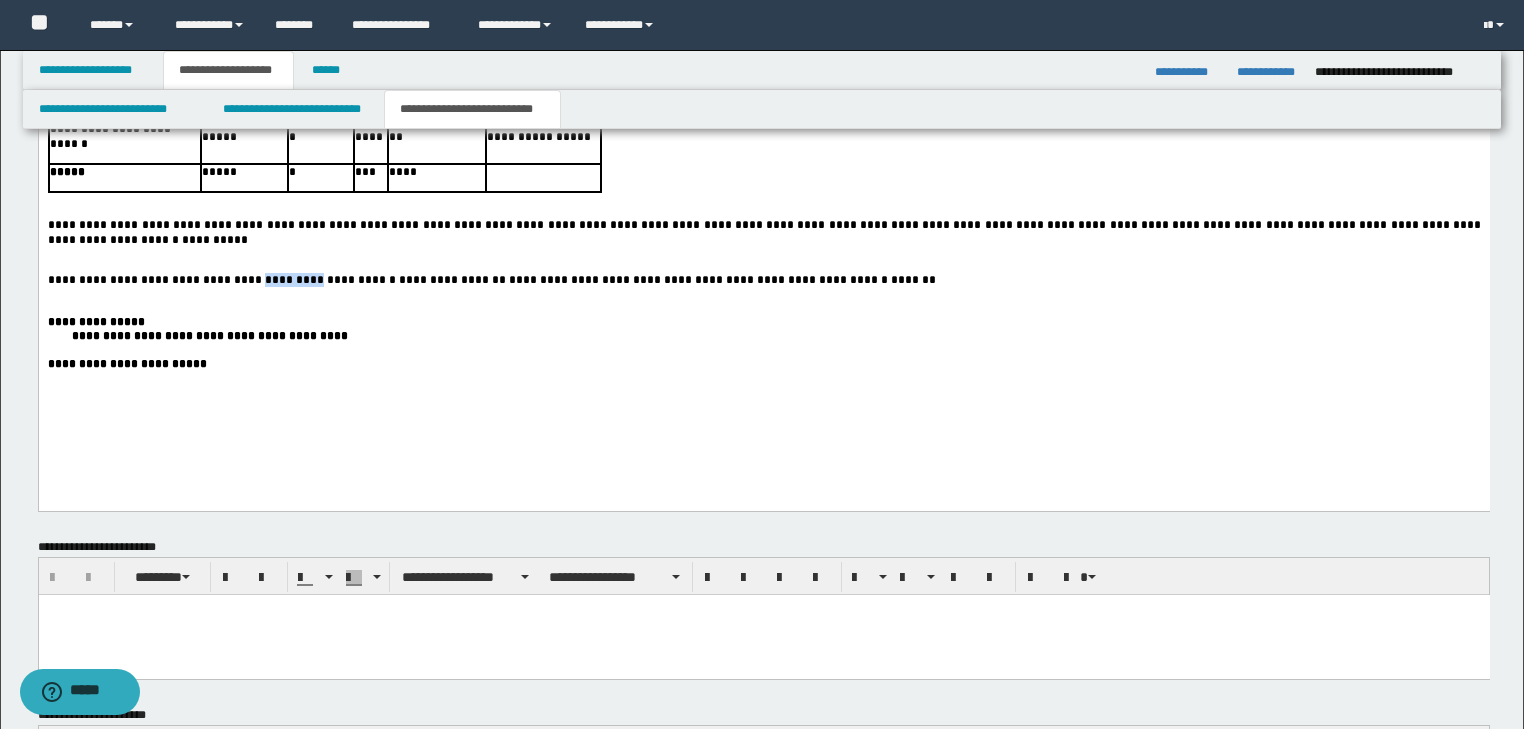 drag, startPoint x: 294, startPoint y: 299, endPoint x: 225, endPoint y: 303, distance: 69.115845 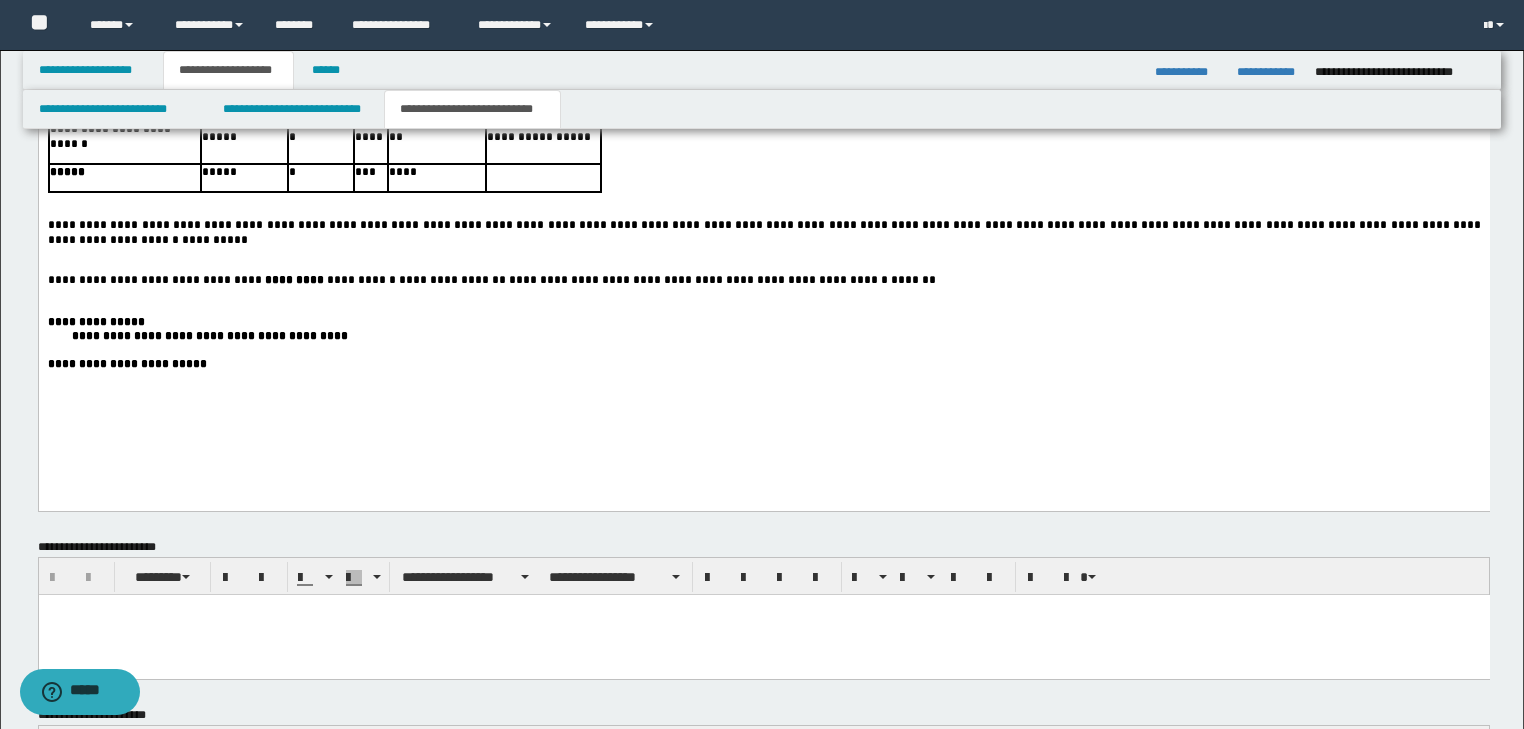 click on "**********" at bounding box center [763, 365] 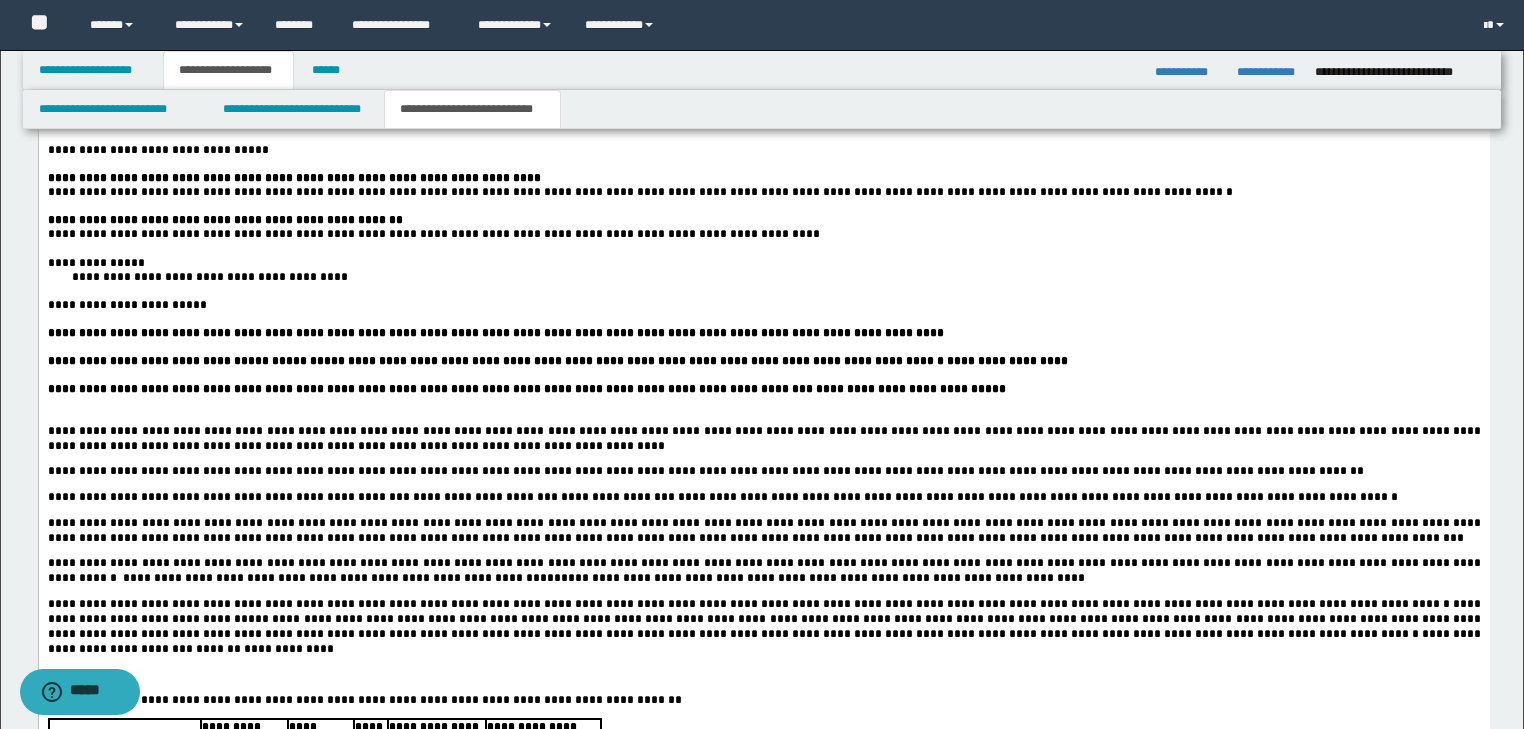 scroll, scrollTop: 1825, scrollLeft: 0, axis: vertical 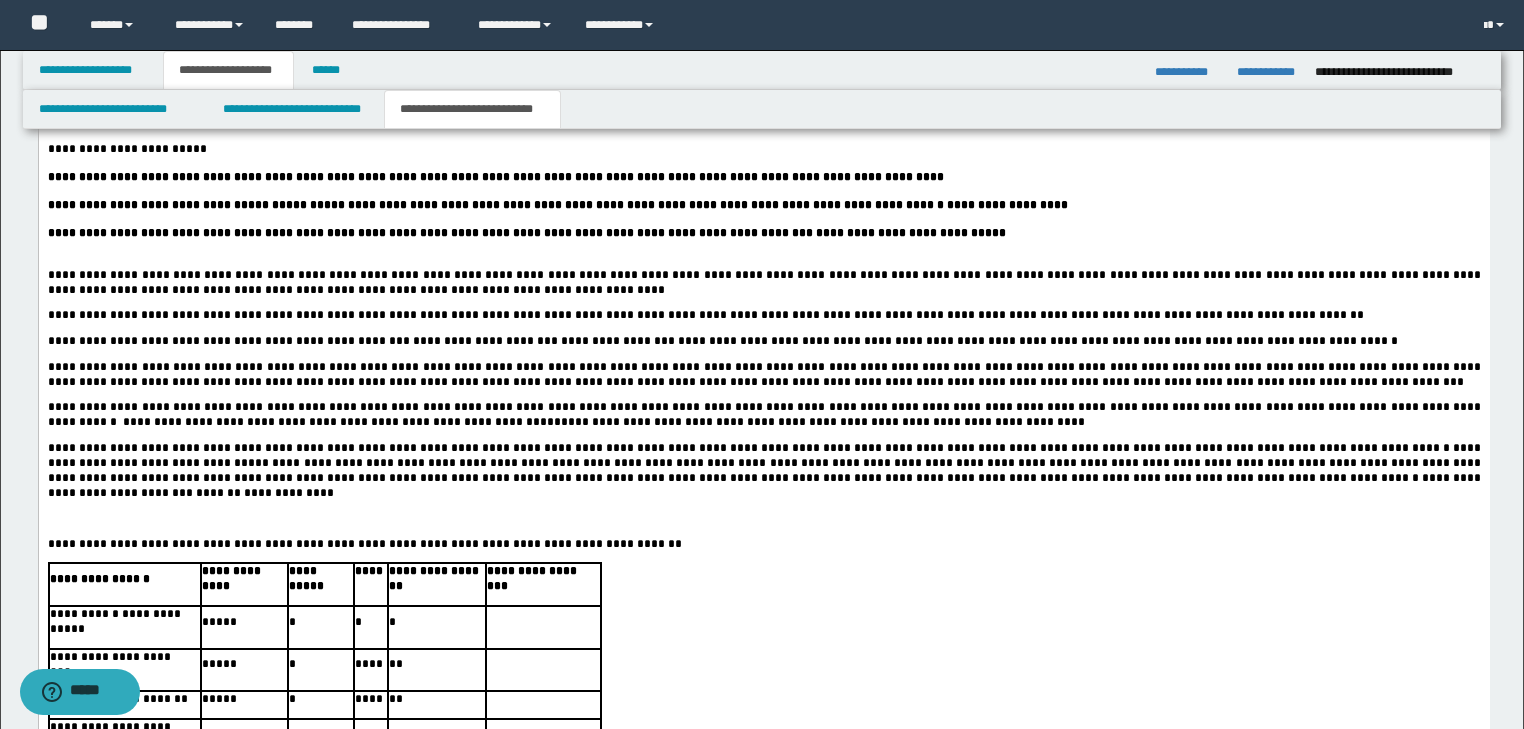click at bounding box center (763, 248) 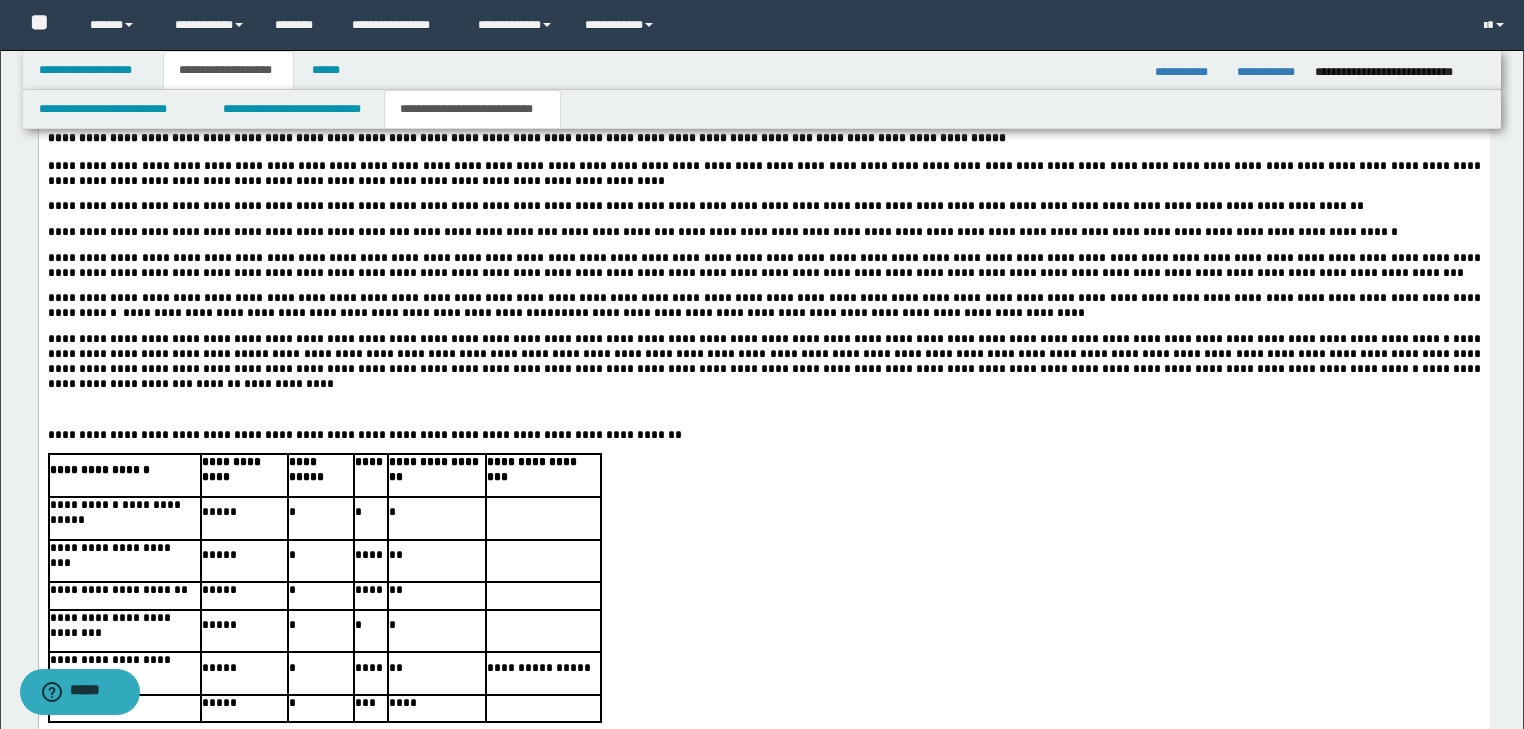 scroll, scrollTop: 2145, scrollLeft: 0, axis: vertical 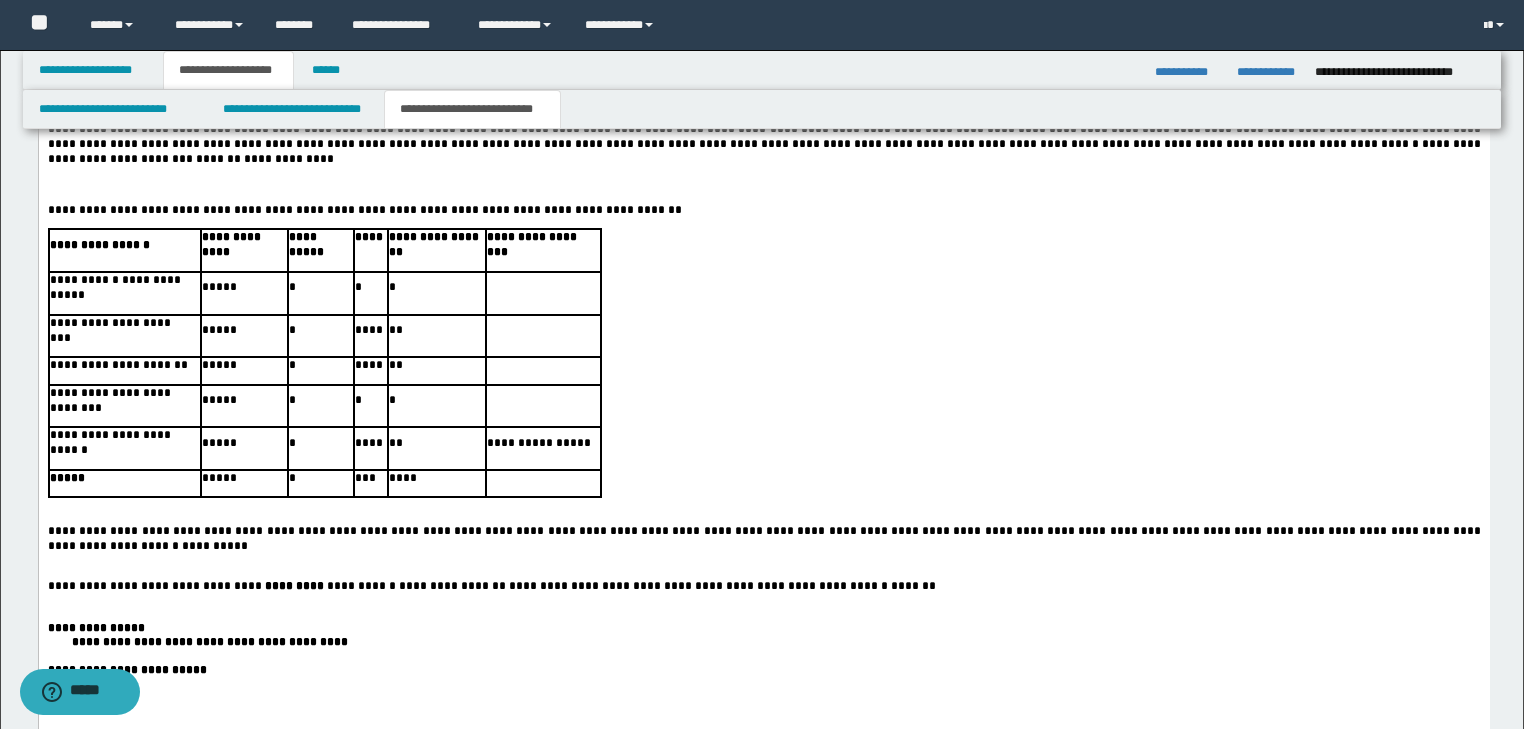 click at bounding box center [763, 185] 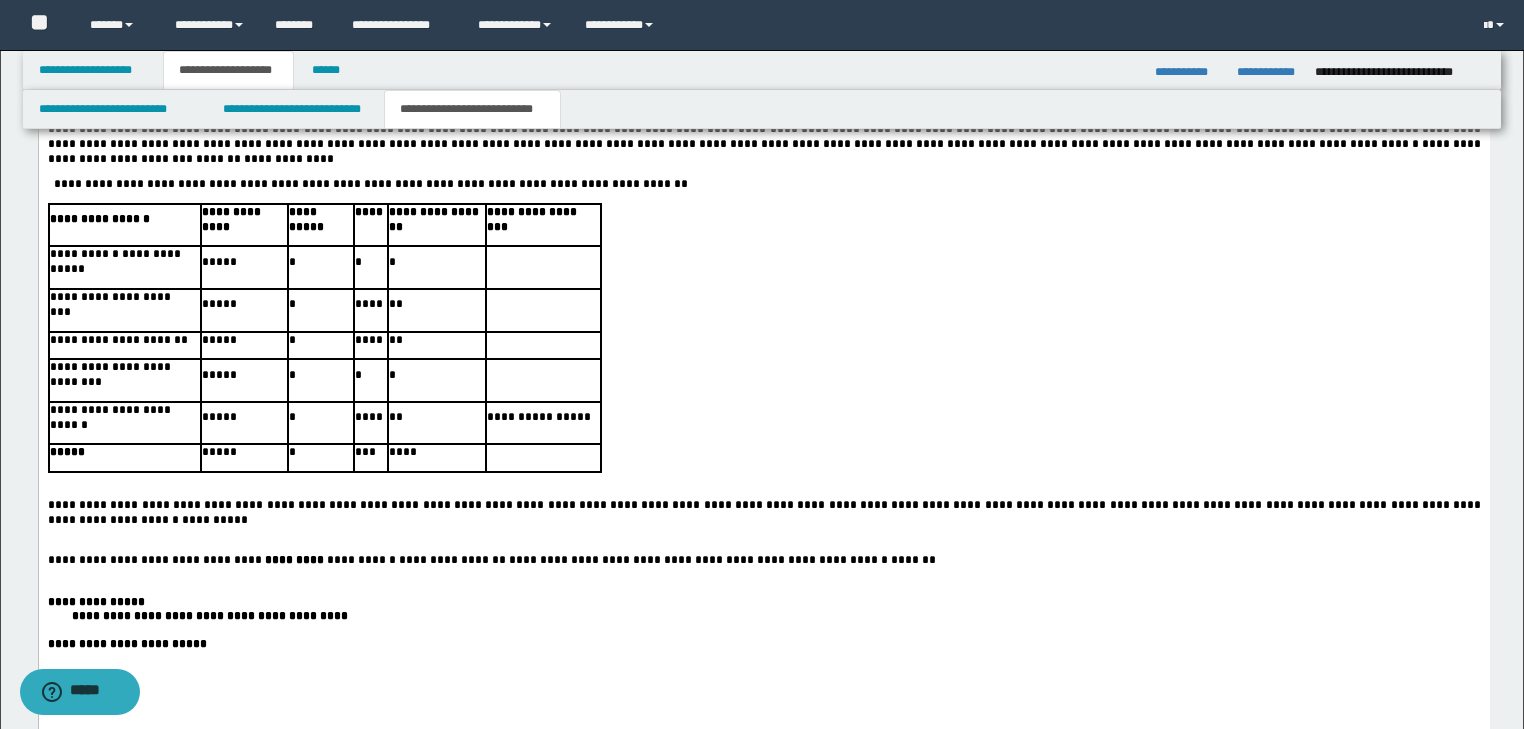 type 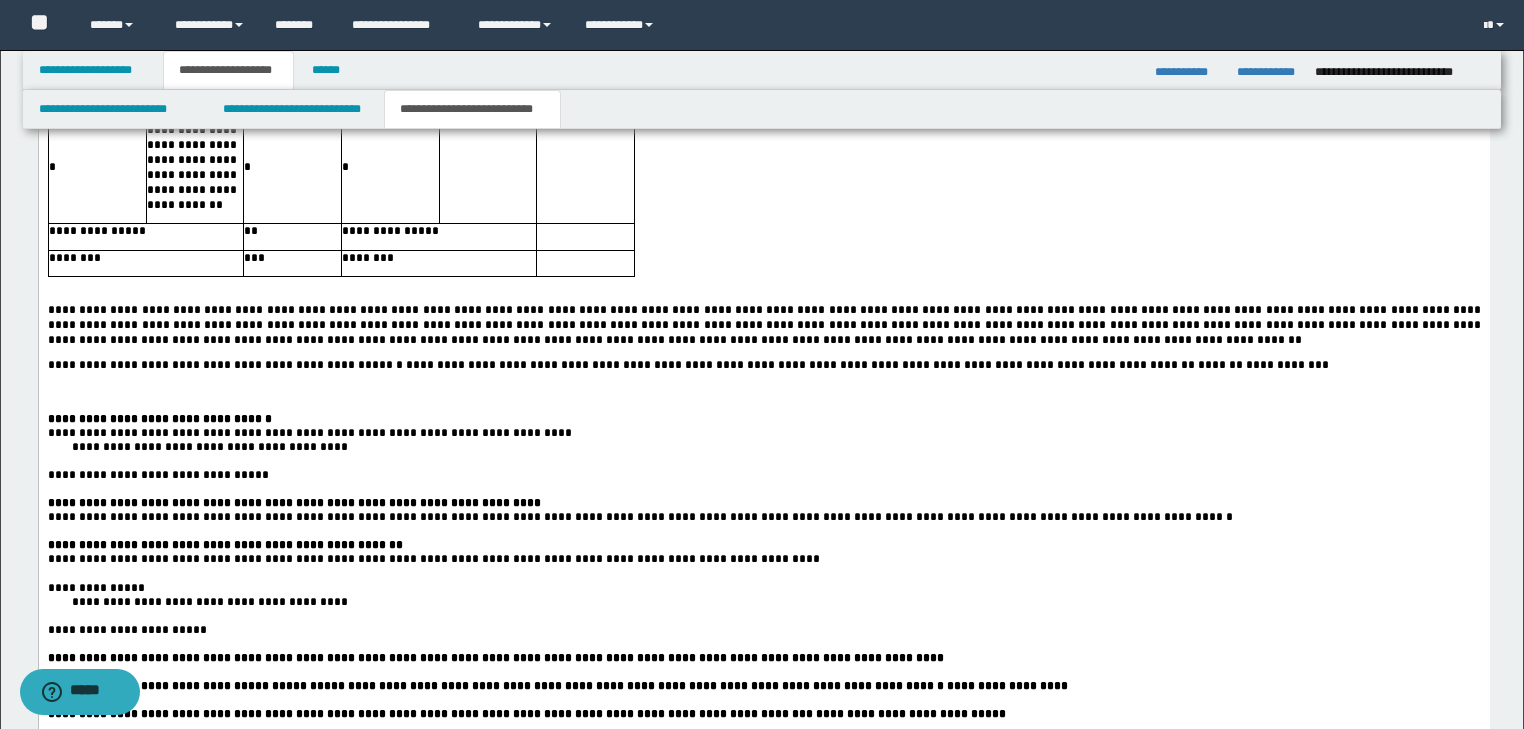 scroll, scrollTop: 1345, scrollLeft: 0, axis: vertical 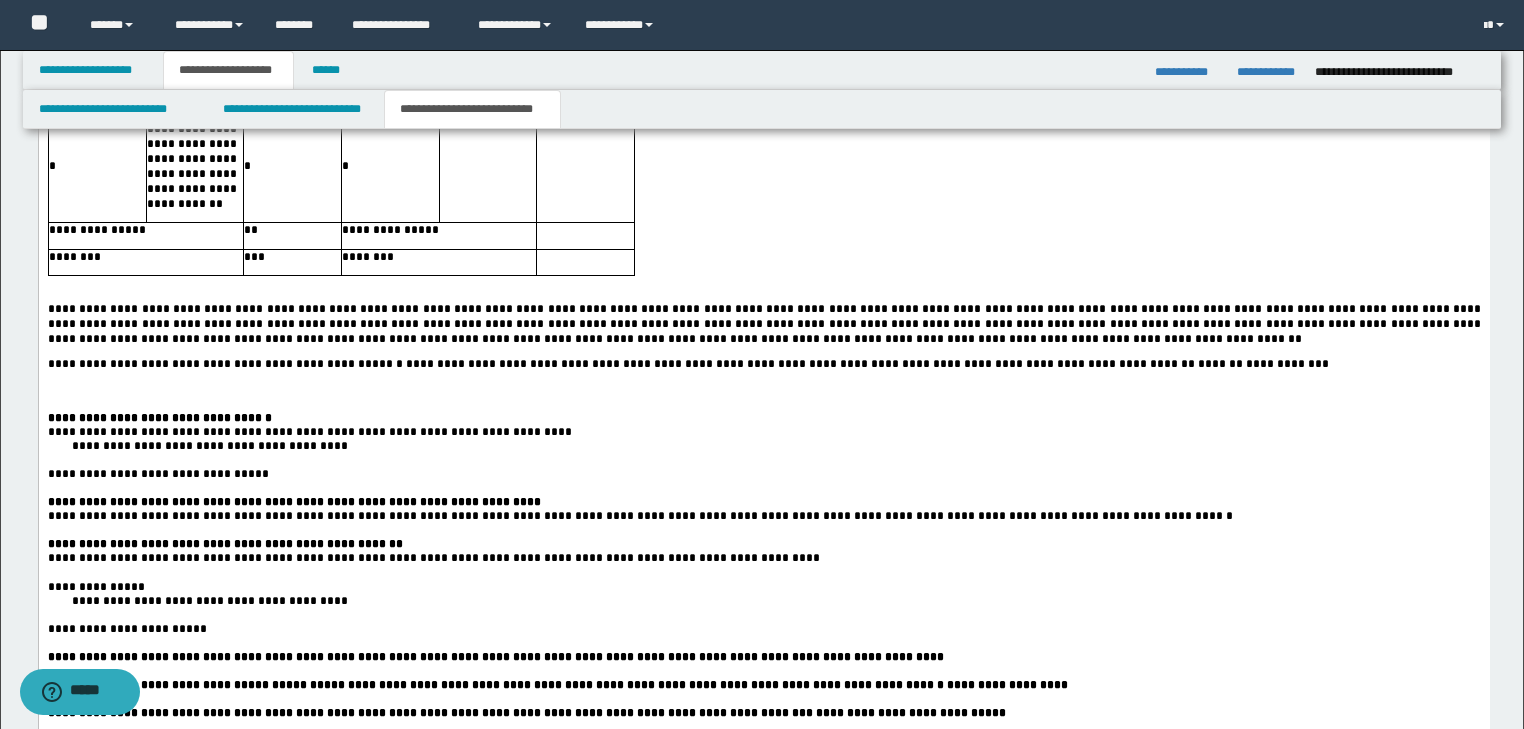 click on "**********" at bounding box center [775, 447] 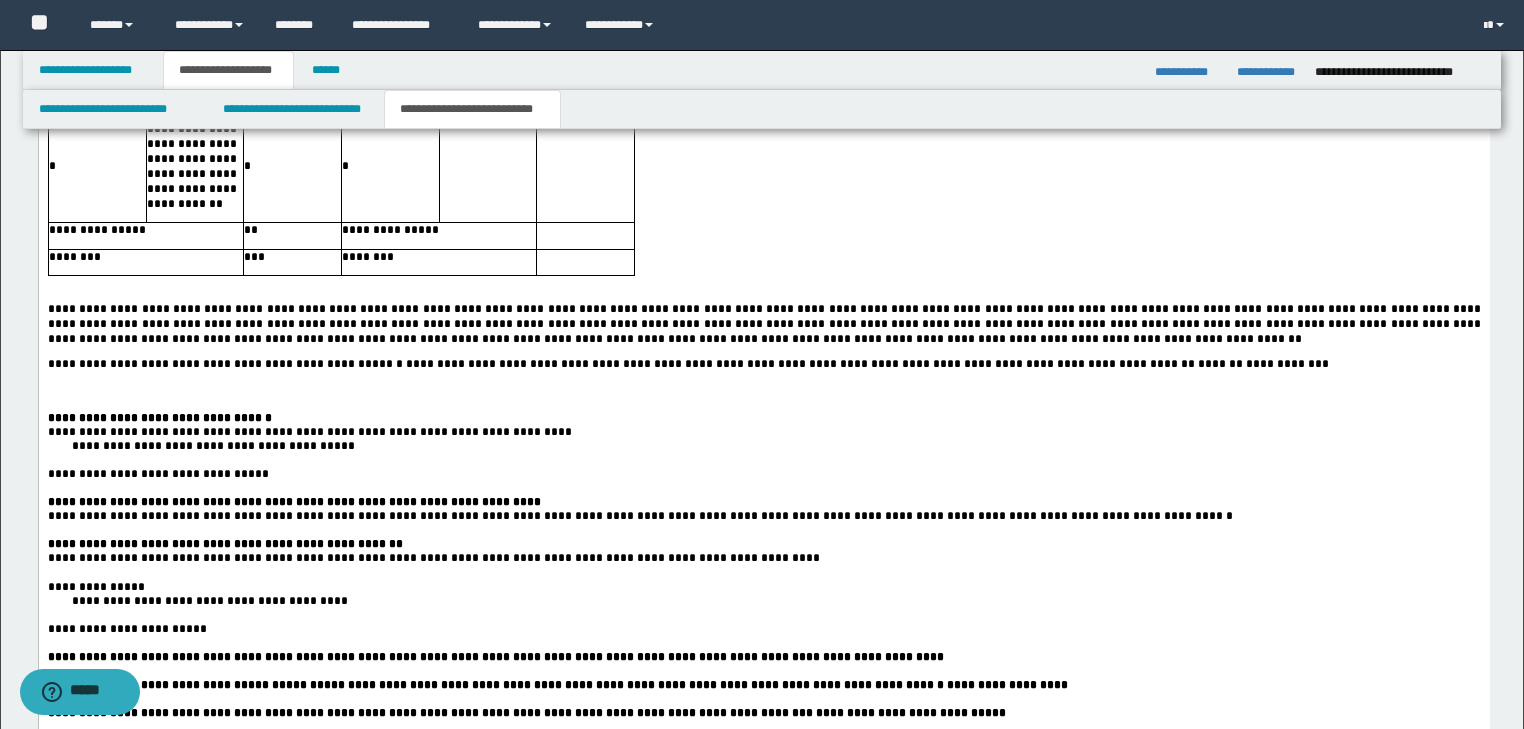 click on "**********" at bounding box center (763, 433) 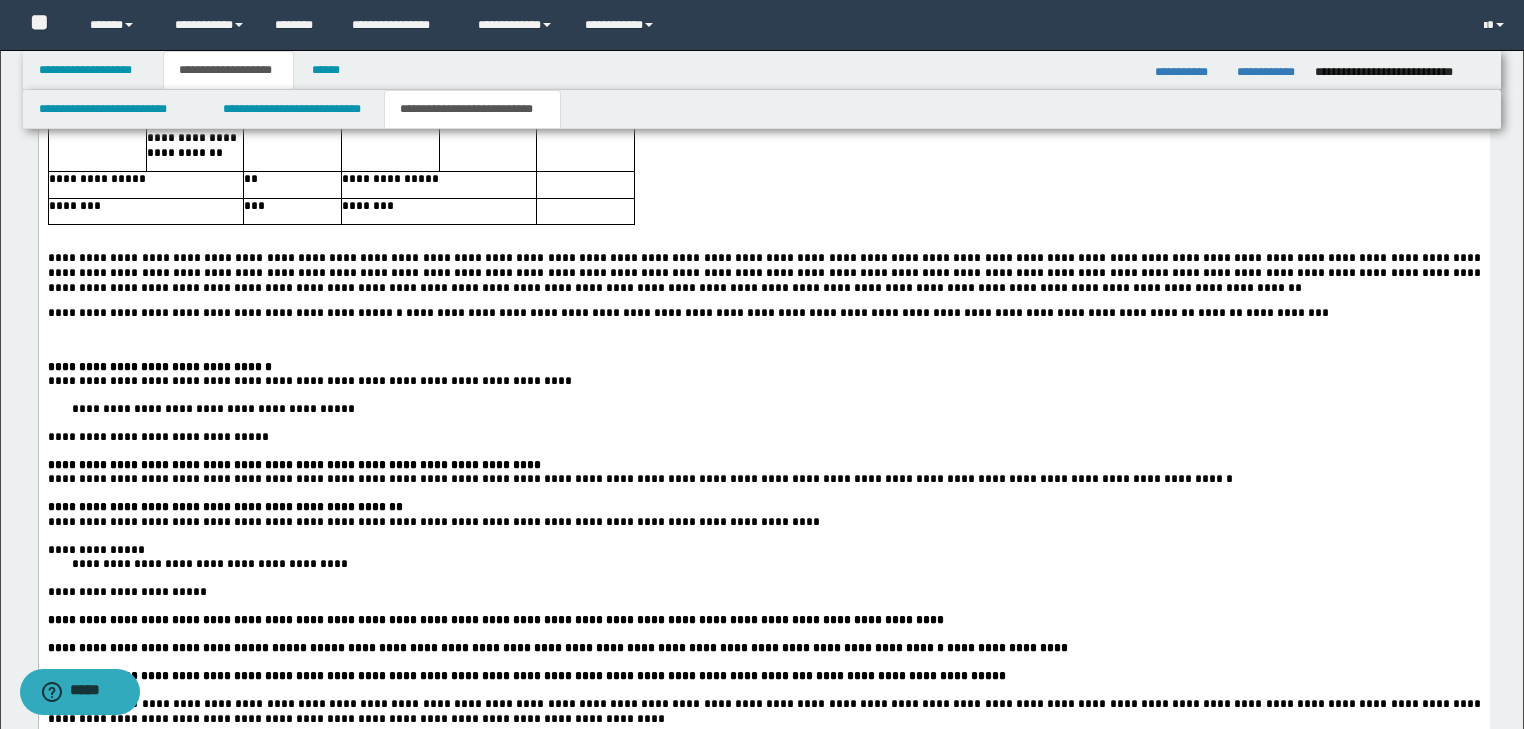 scroll, scrollTop: 1425, scrollLeft: 0, axis: vertical 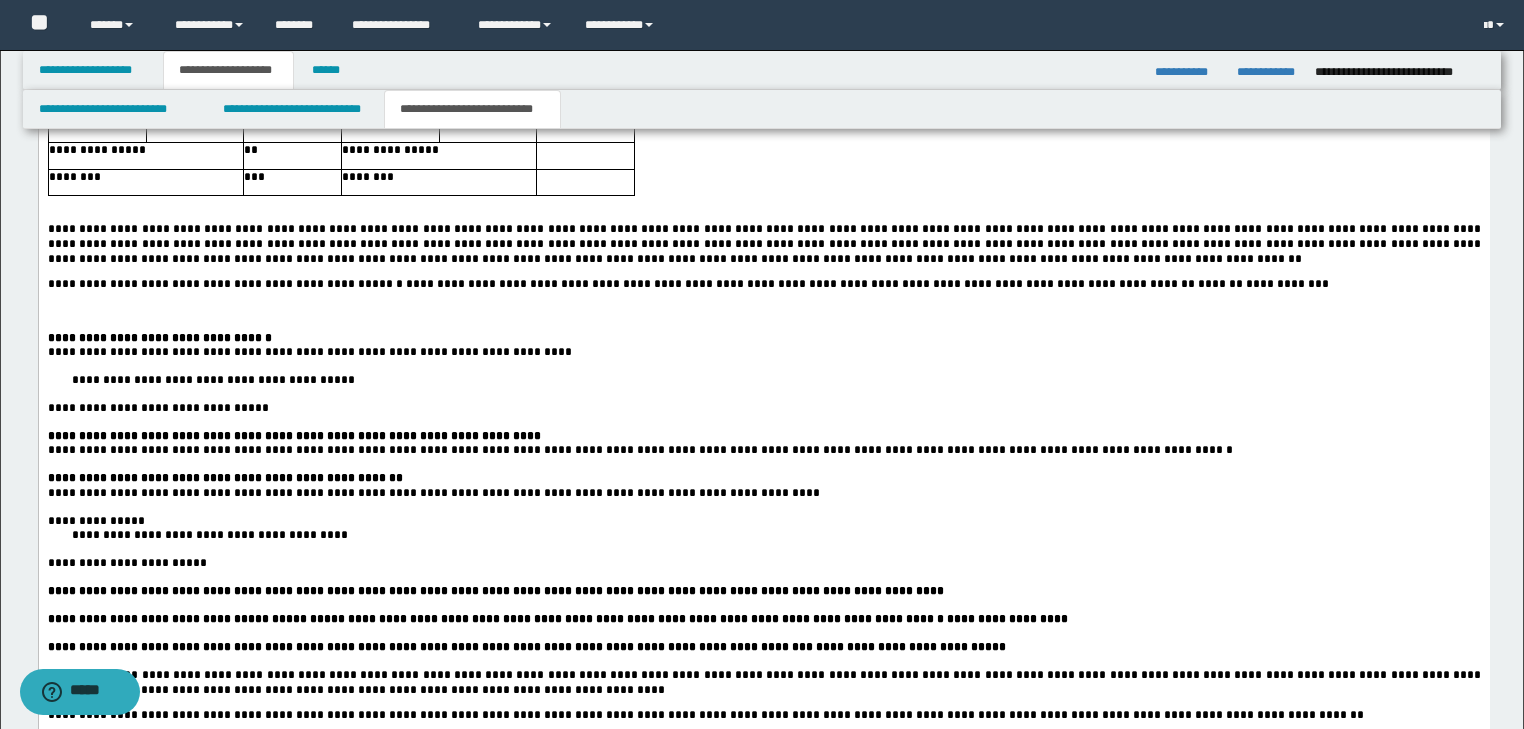 click at bounding box center (775, 550) 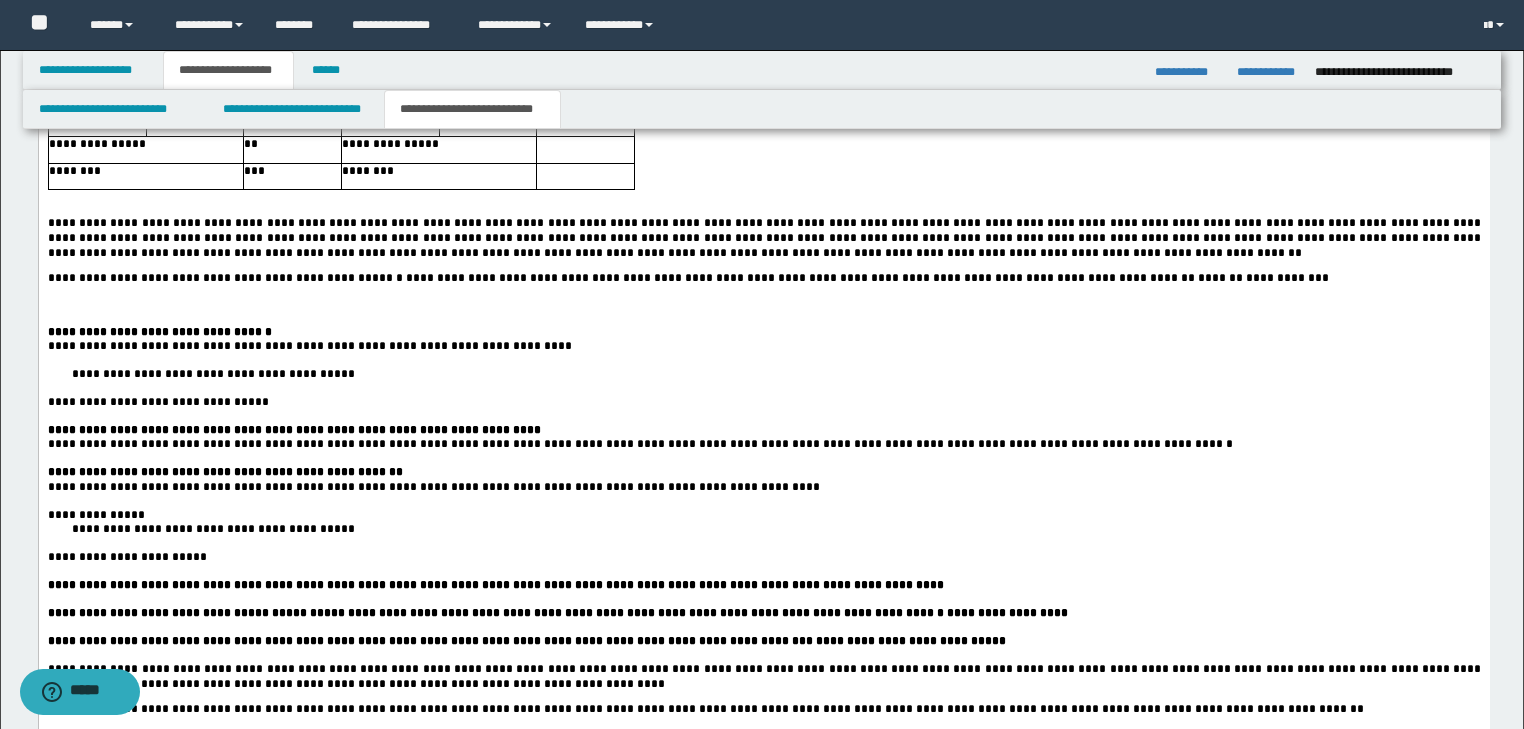 scroll, scrollTop: 1425, scrollLeft: 0, axis: vertical 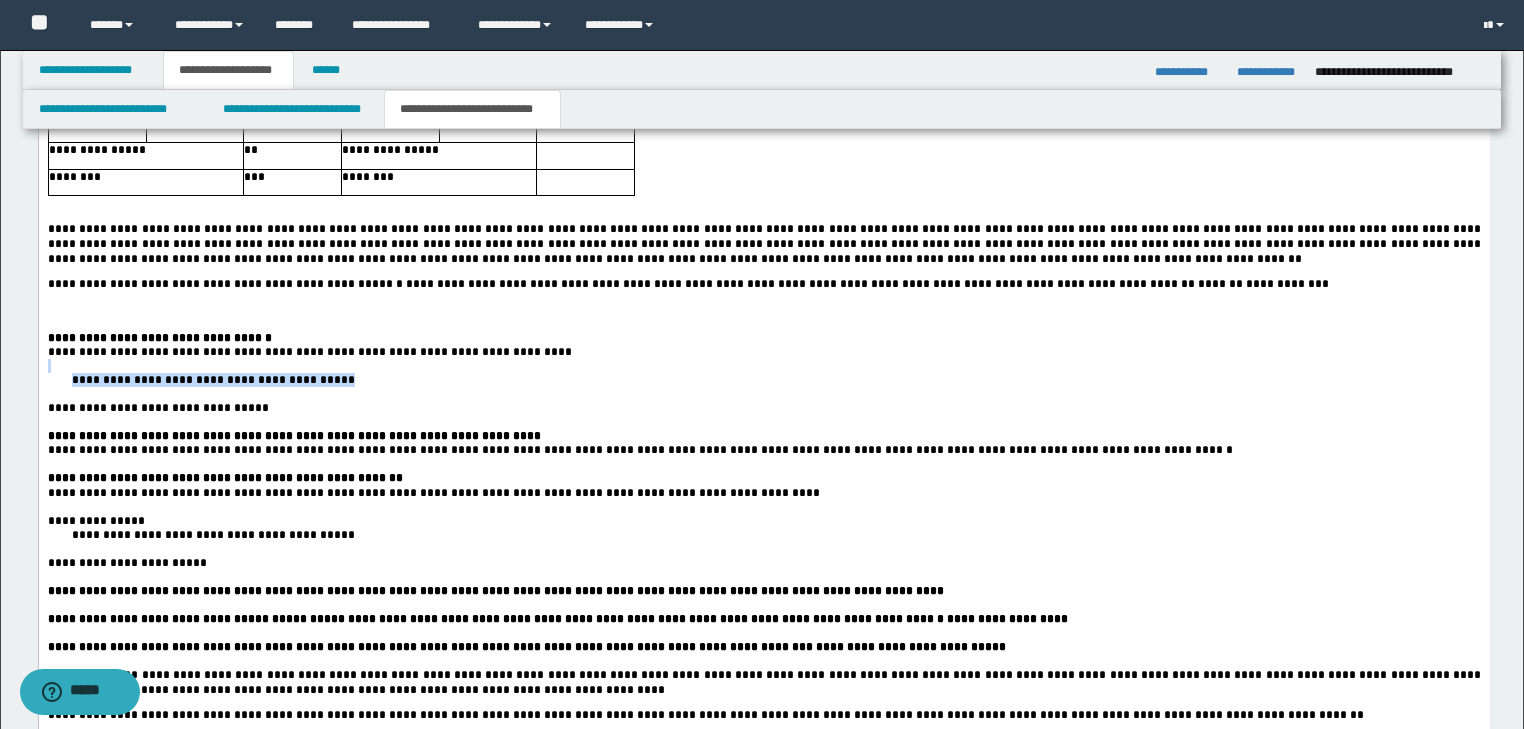 drag, startPoint x: 190, startPoint y: 383, endPoint x: 85, endPoint y: 383, distance: 105 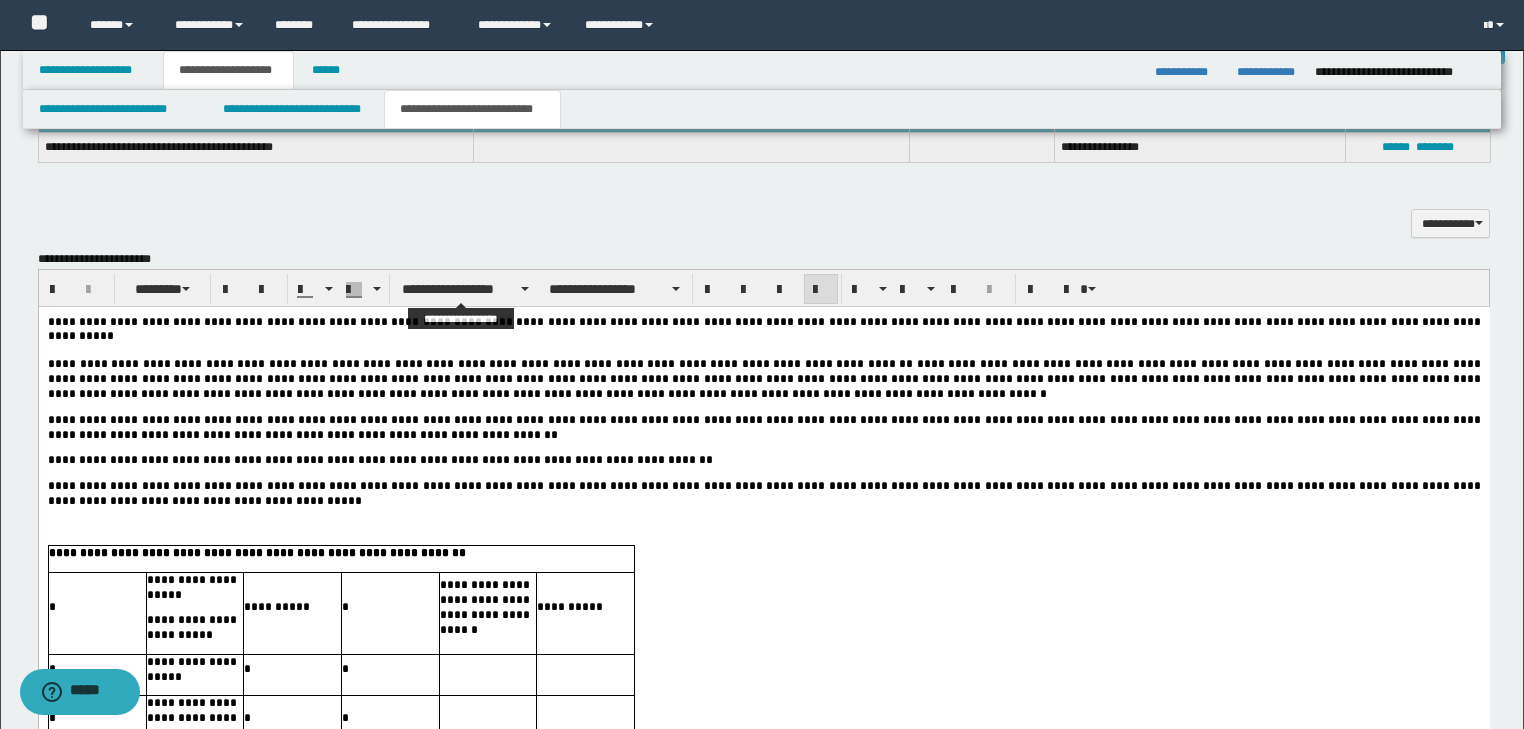scroll, scrollTop: 785, scrollLeft: 0, axis: vertical 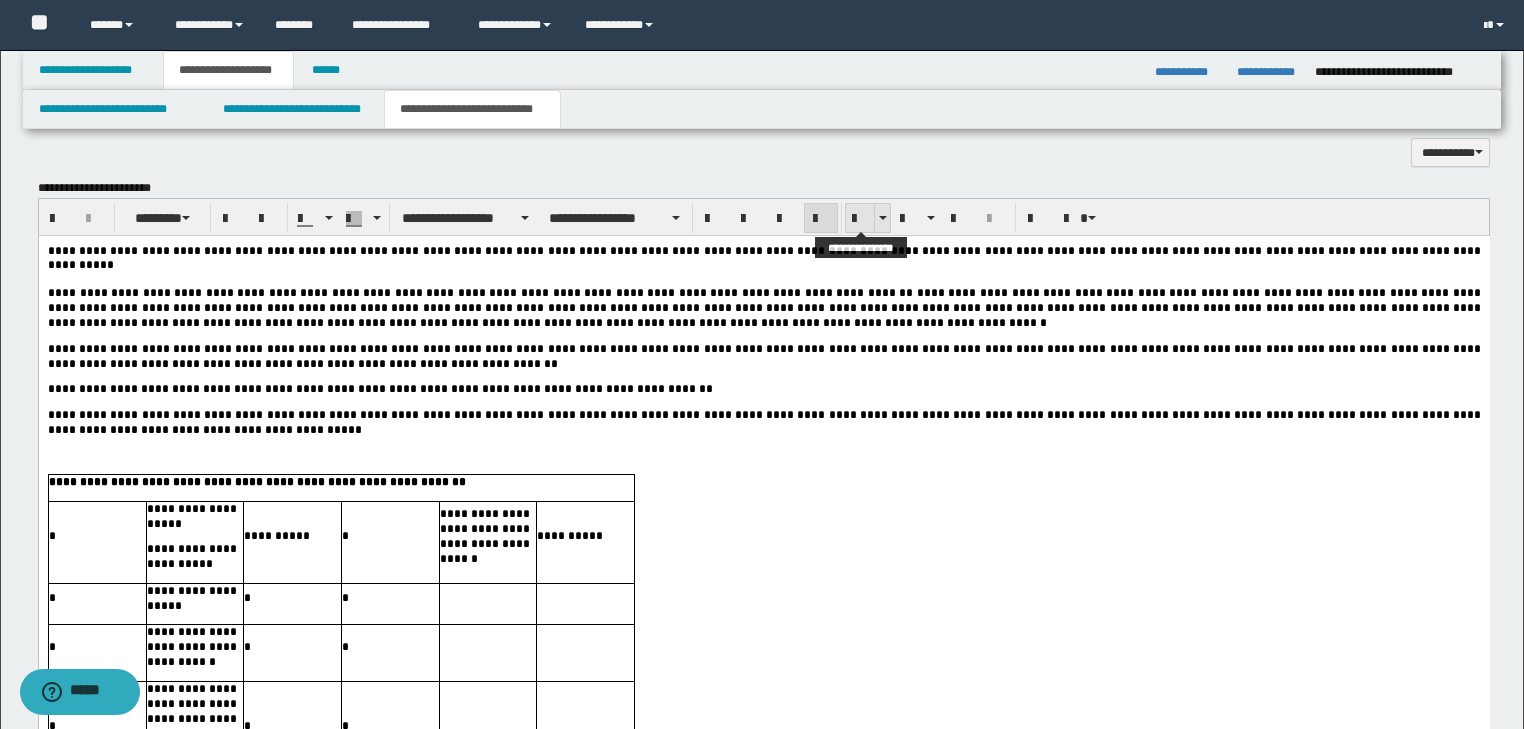 click at bounding box center [860, 218] 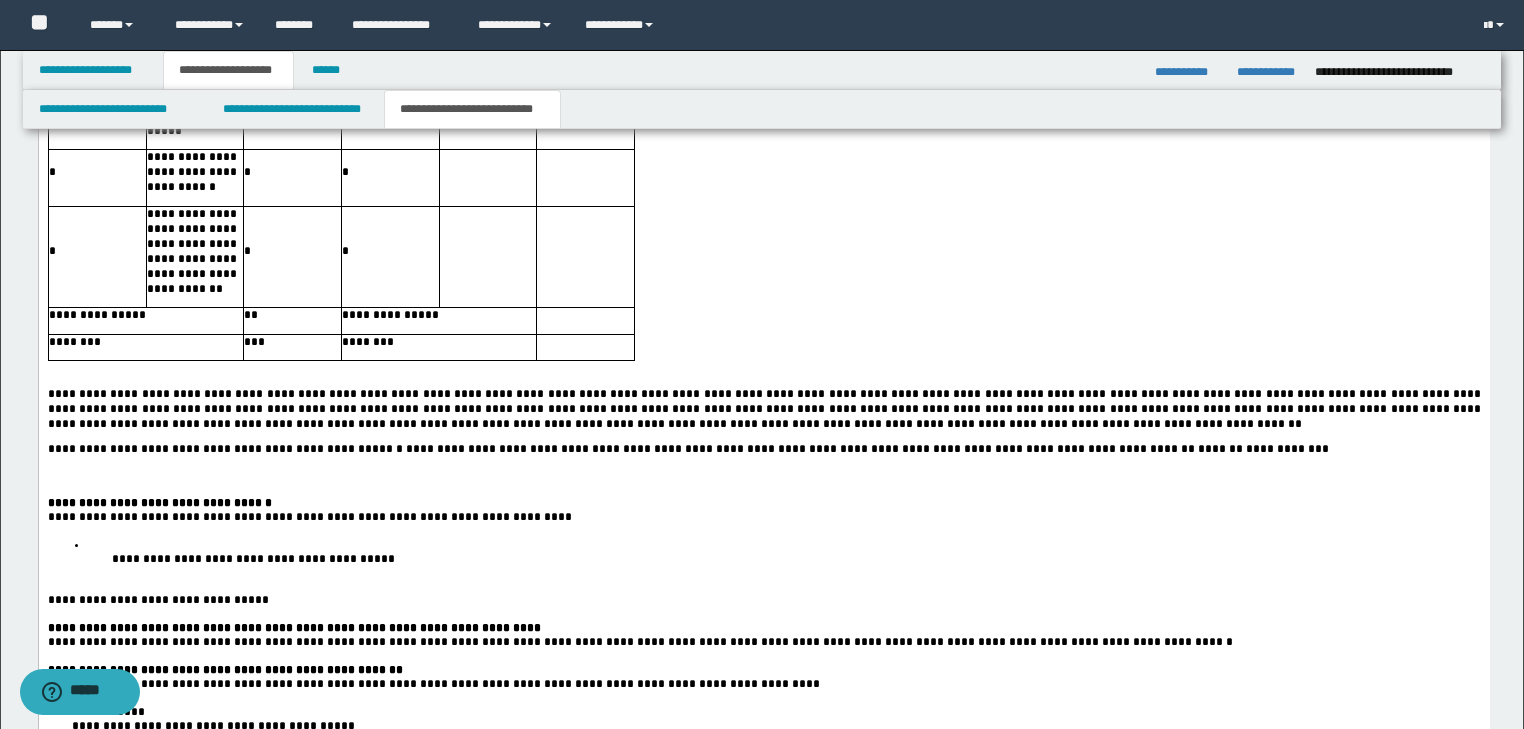 scroll, scrollTop: 1265, scrollLeft: 0, axis: vertical 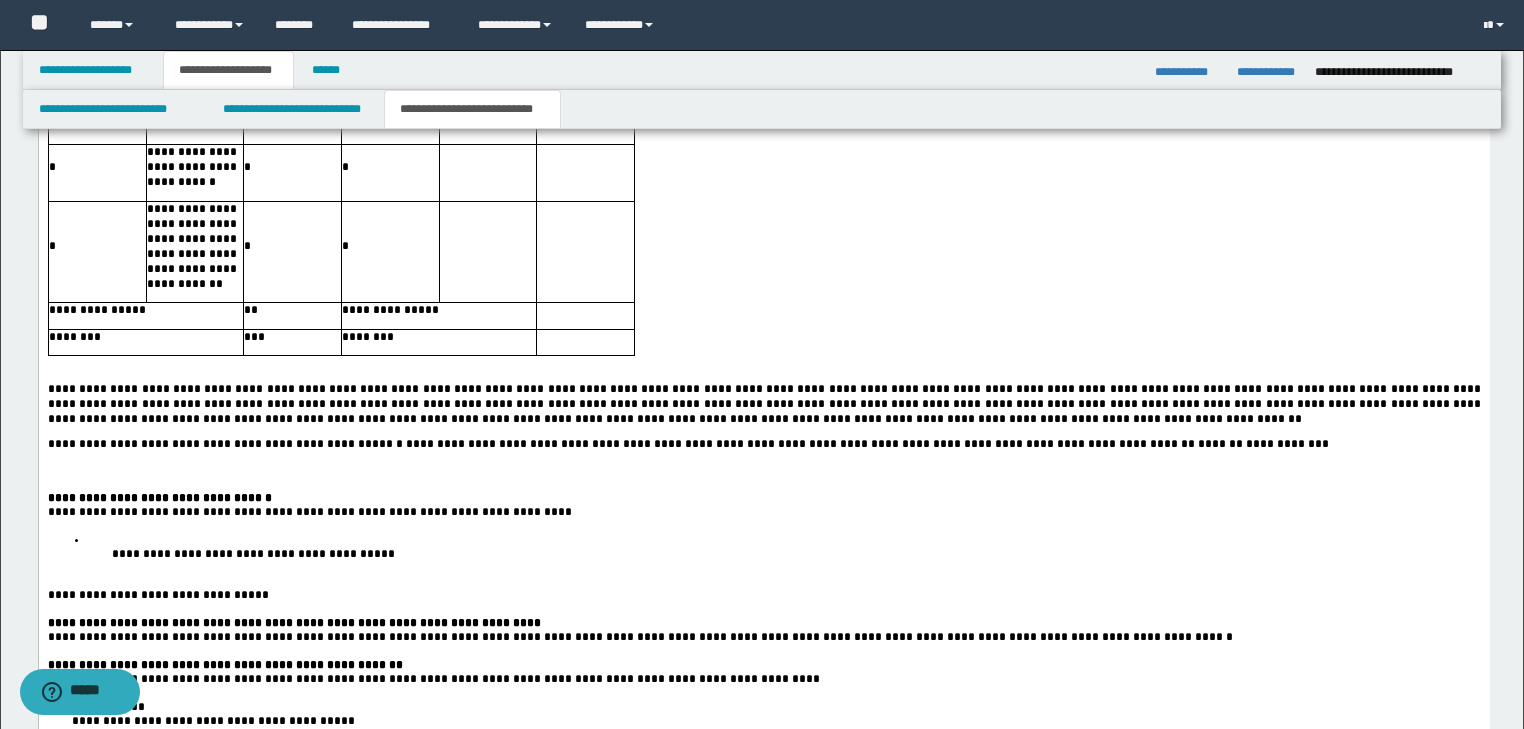 click at bounding box center (783, 541) 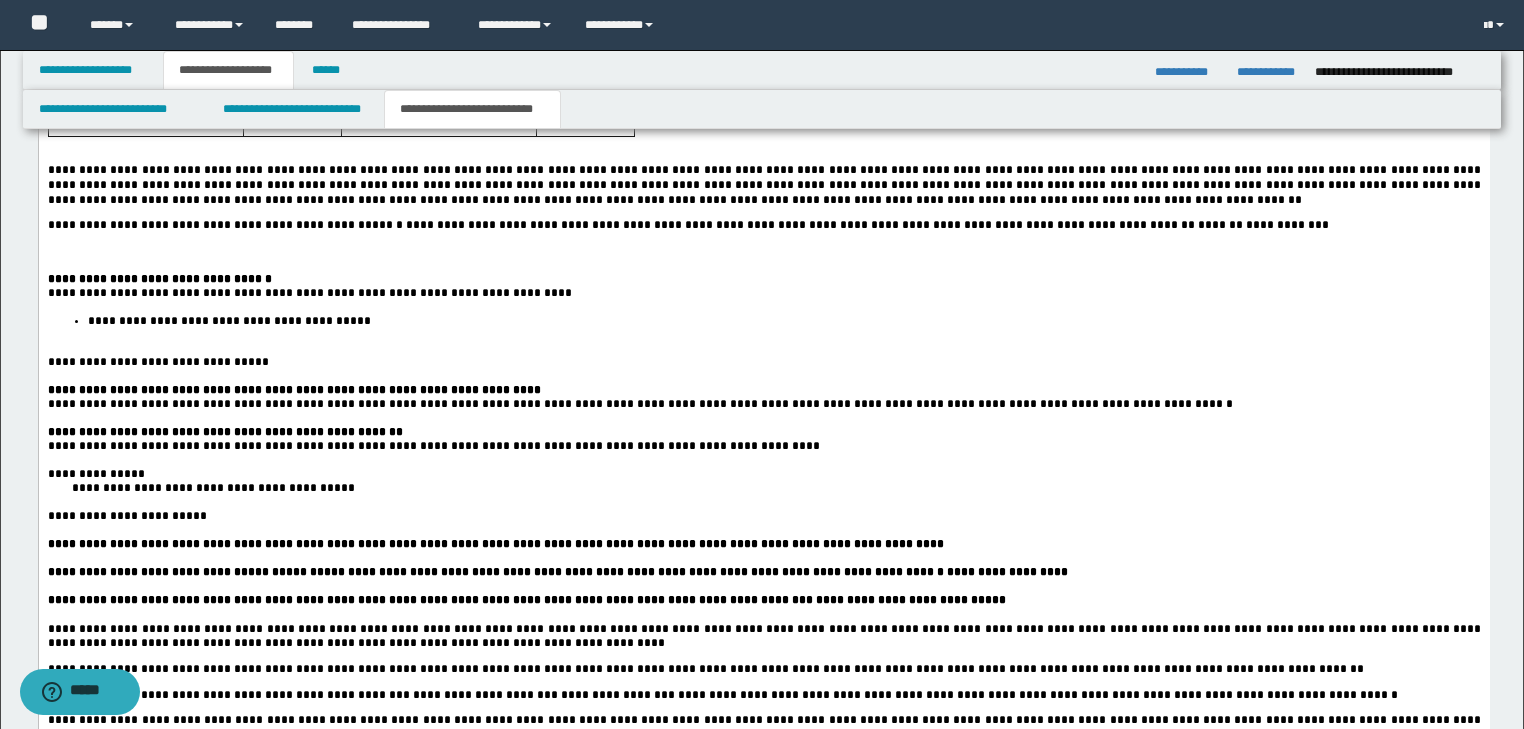 scroll, scrollTop: 1505, scrollLeft: 0, axis: vertical 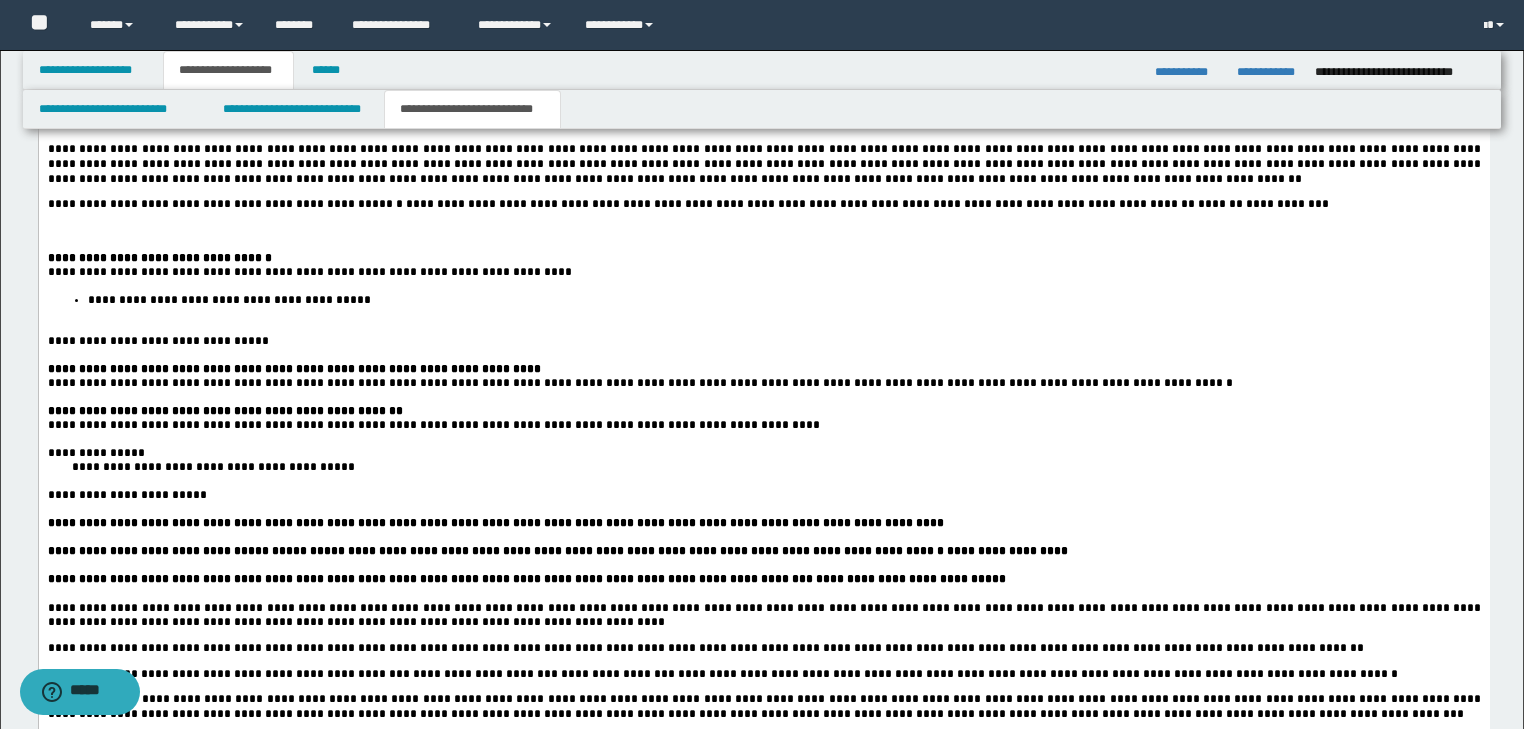 click on "**********" at bounding box center (763, 342) 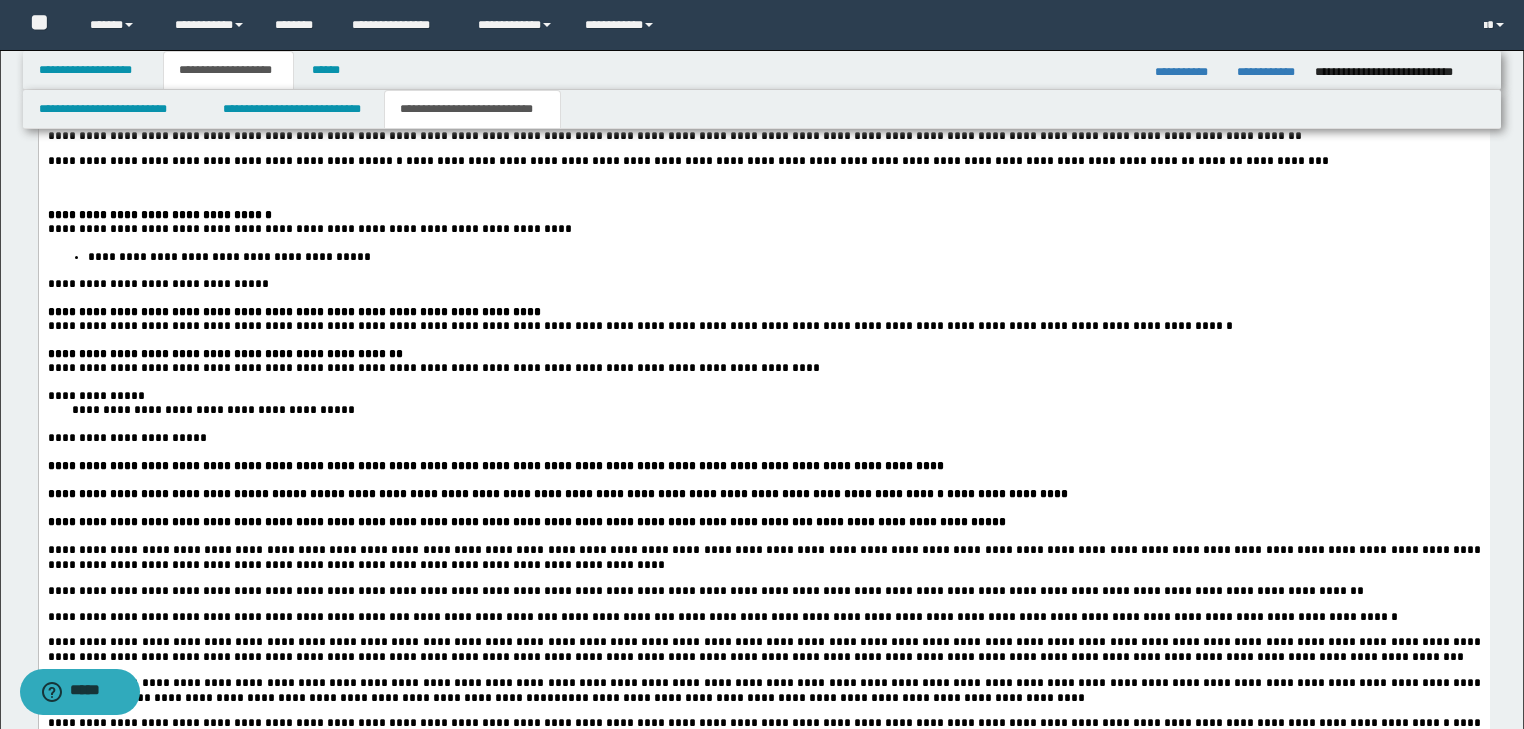 scroll, scrollTop: 1585, scrollLeft: 0, axis: vertical 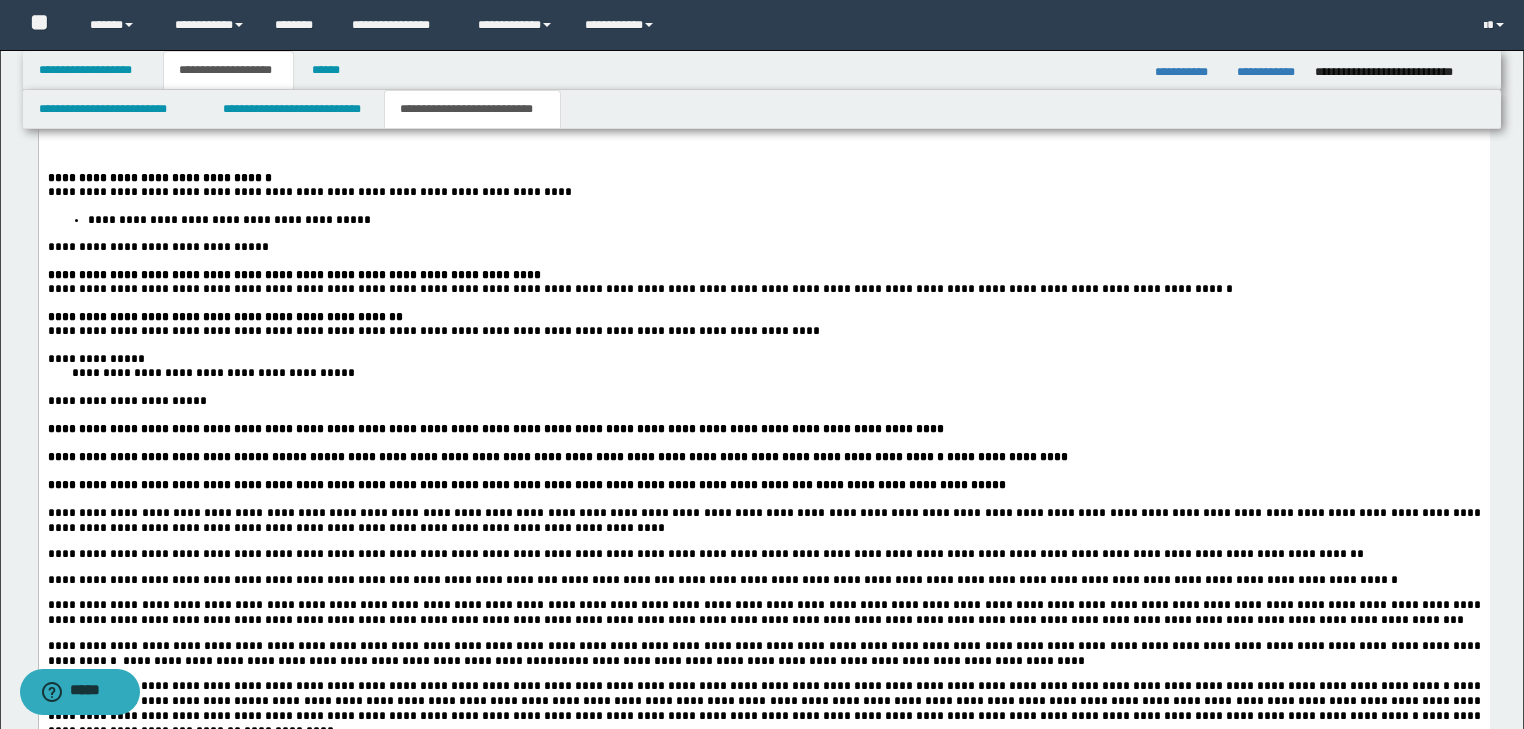 click on "**********" at bounding box center [763, 374] 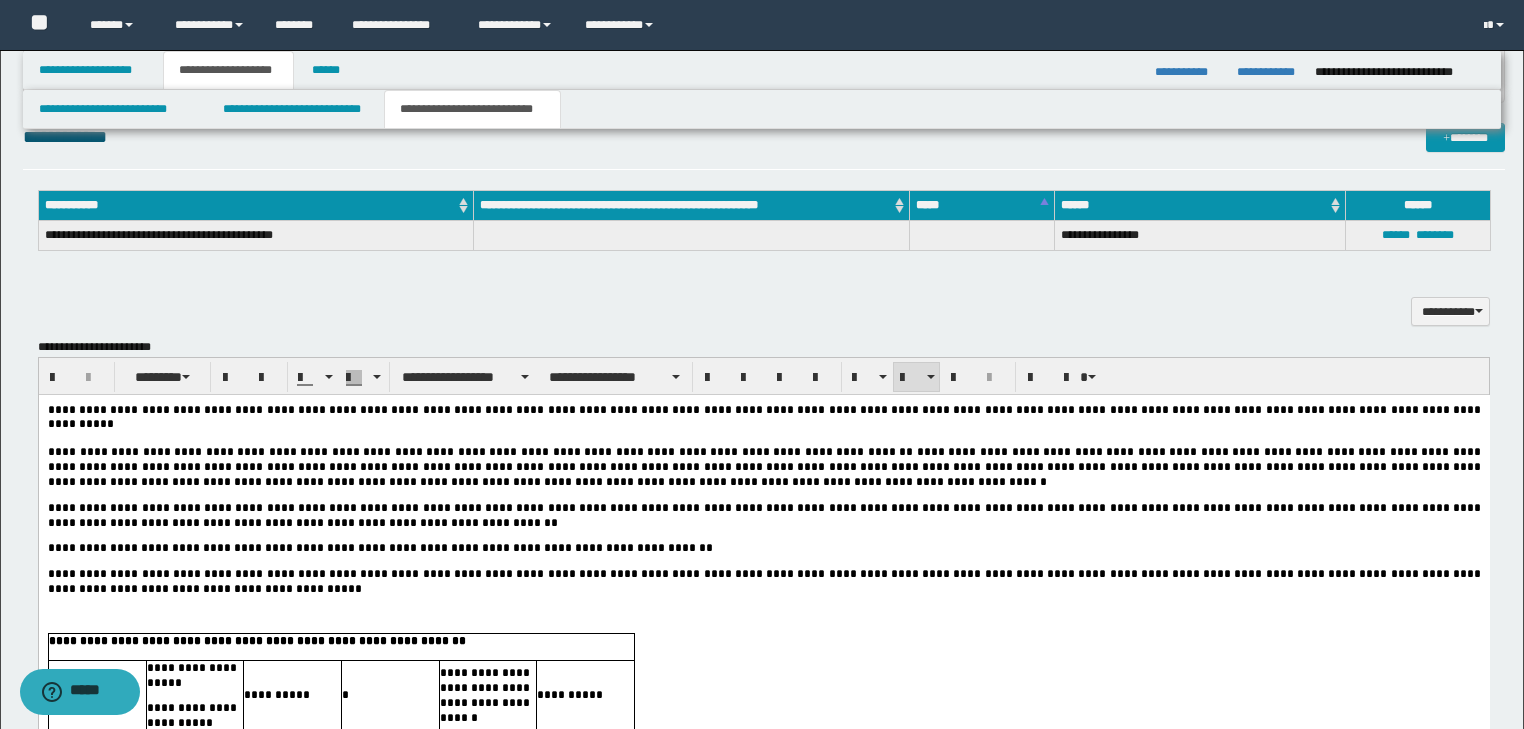 scroll, scrollTop: 465, scrollLeft: 0, axis: vertical 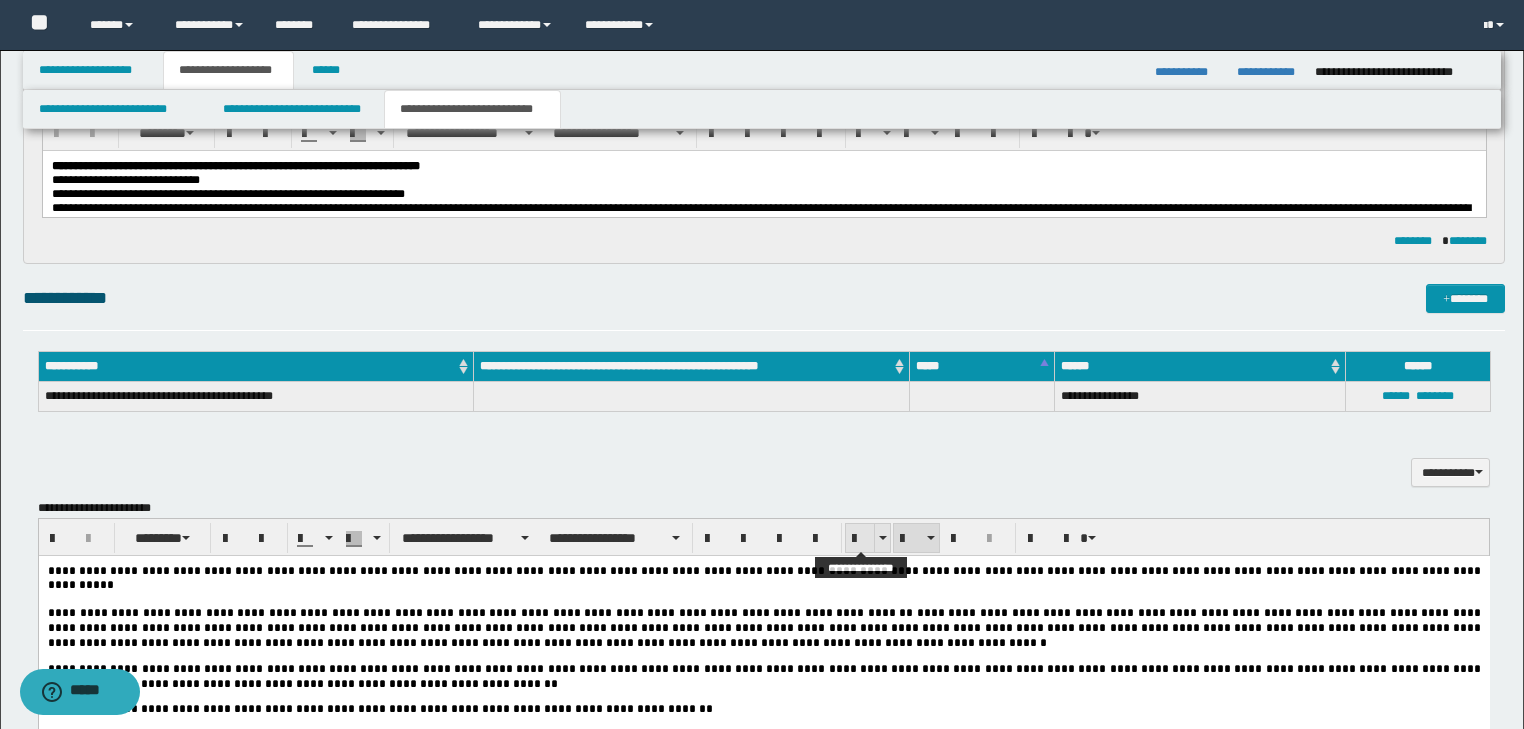 click at bounding box center (860, 539) 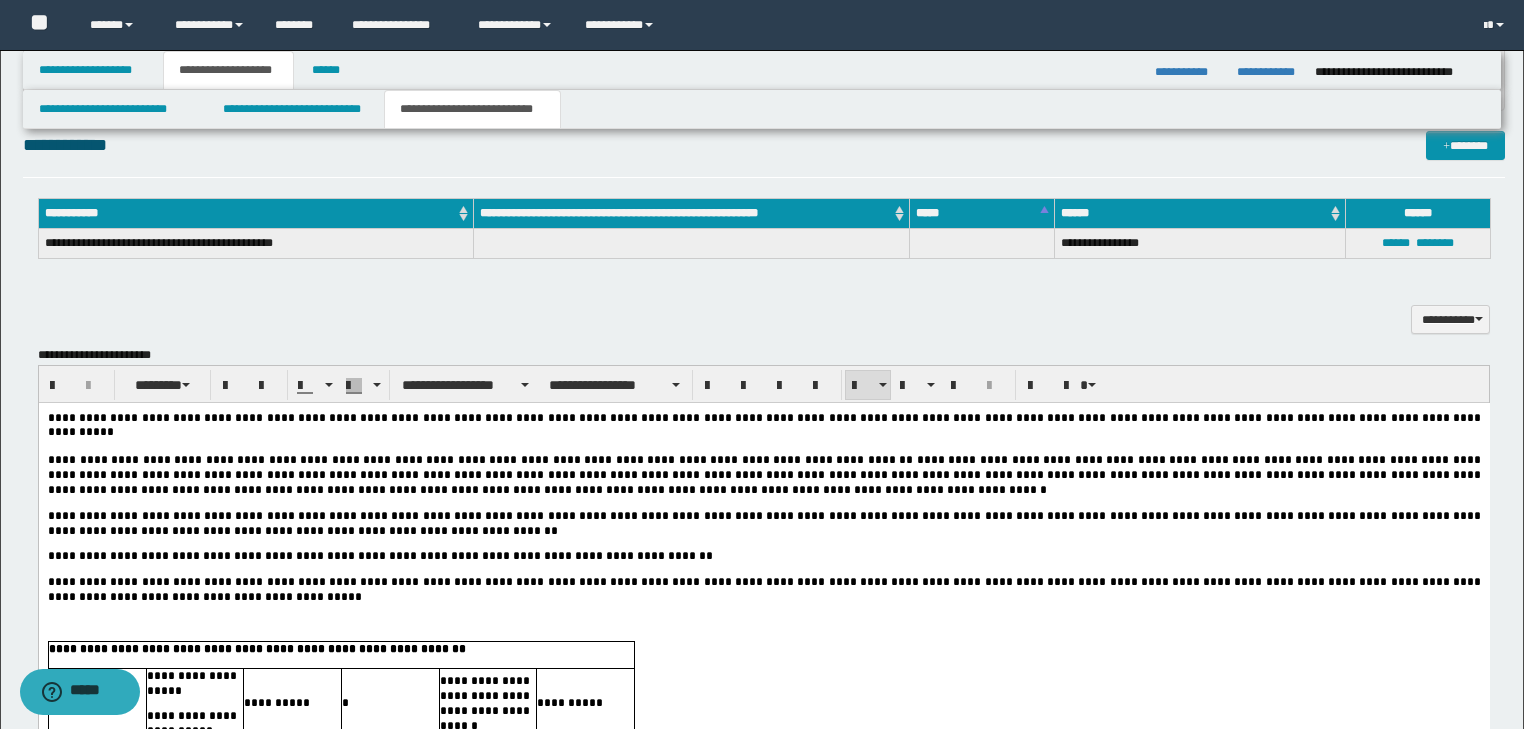 scroll, scrollTop: 545, scrollLeft: 0, axis: vertical 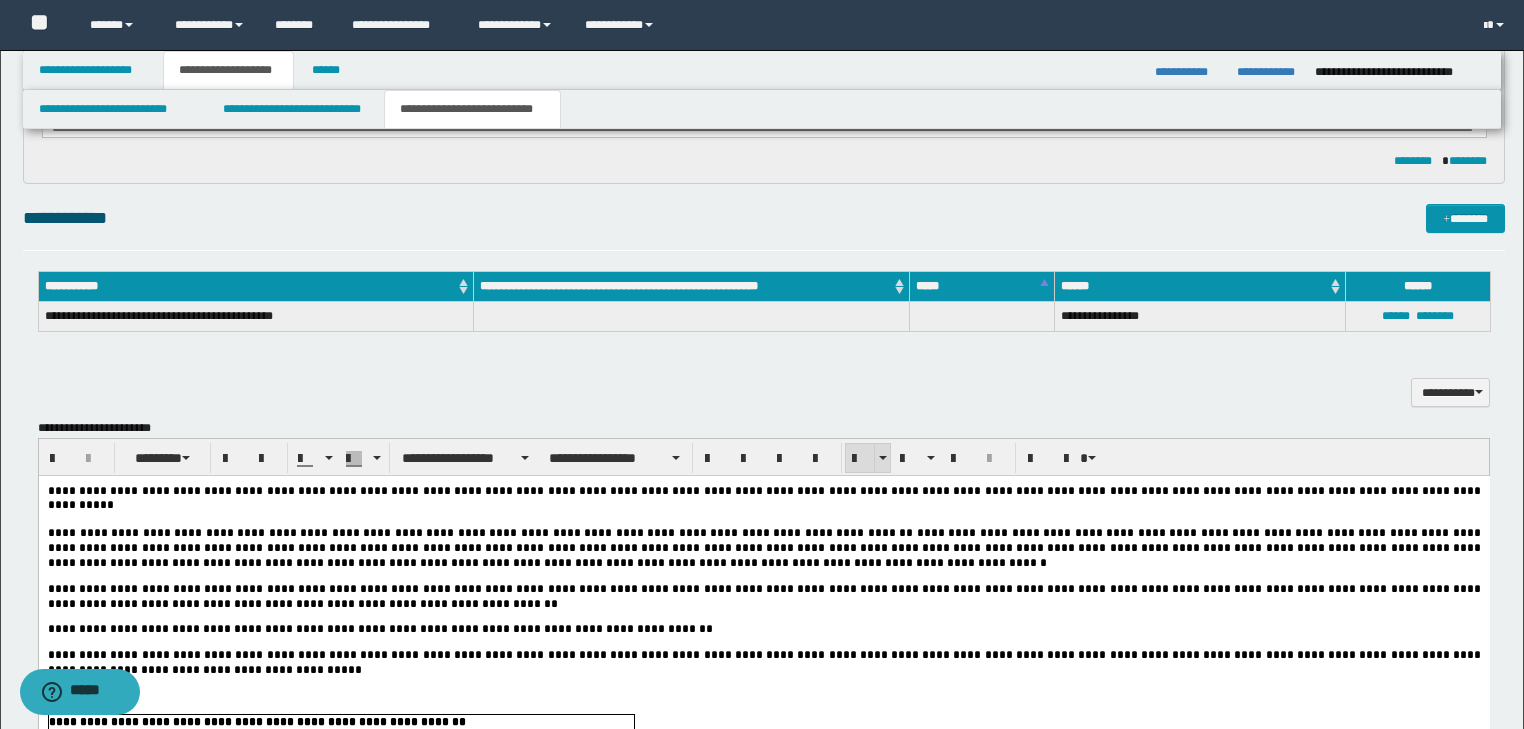 click at bounding box center (860, 459) 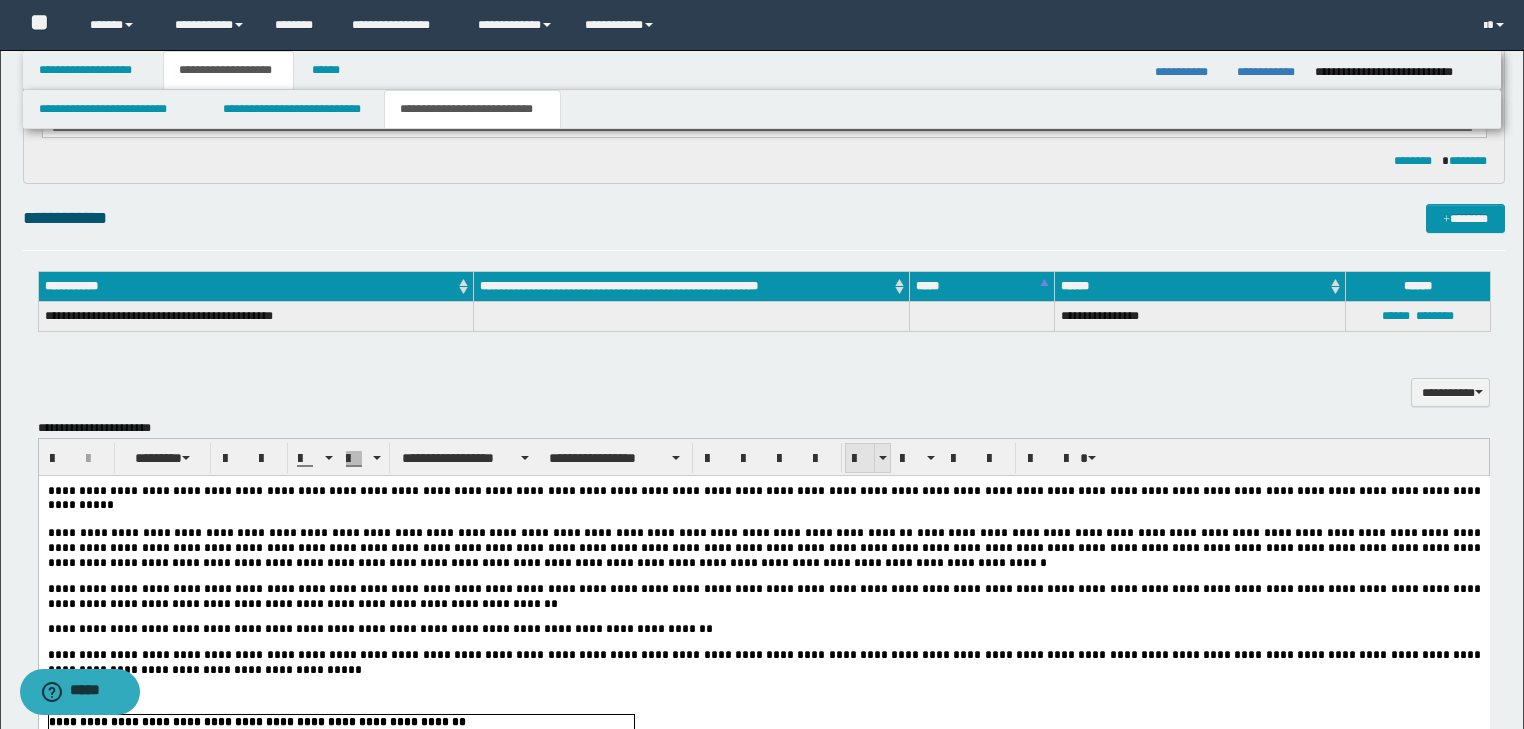 click at bounding box center (860, 459) 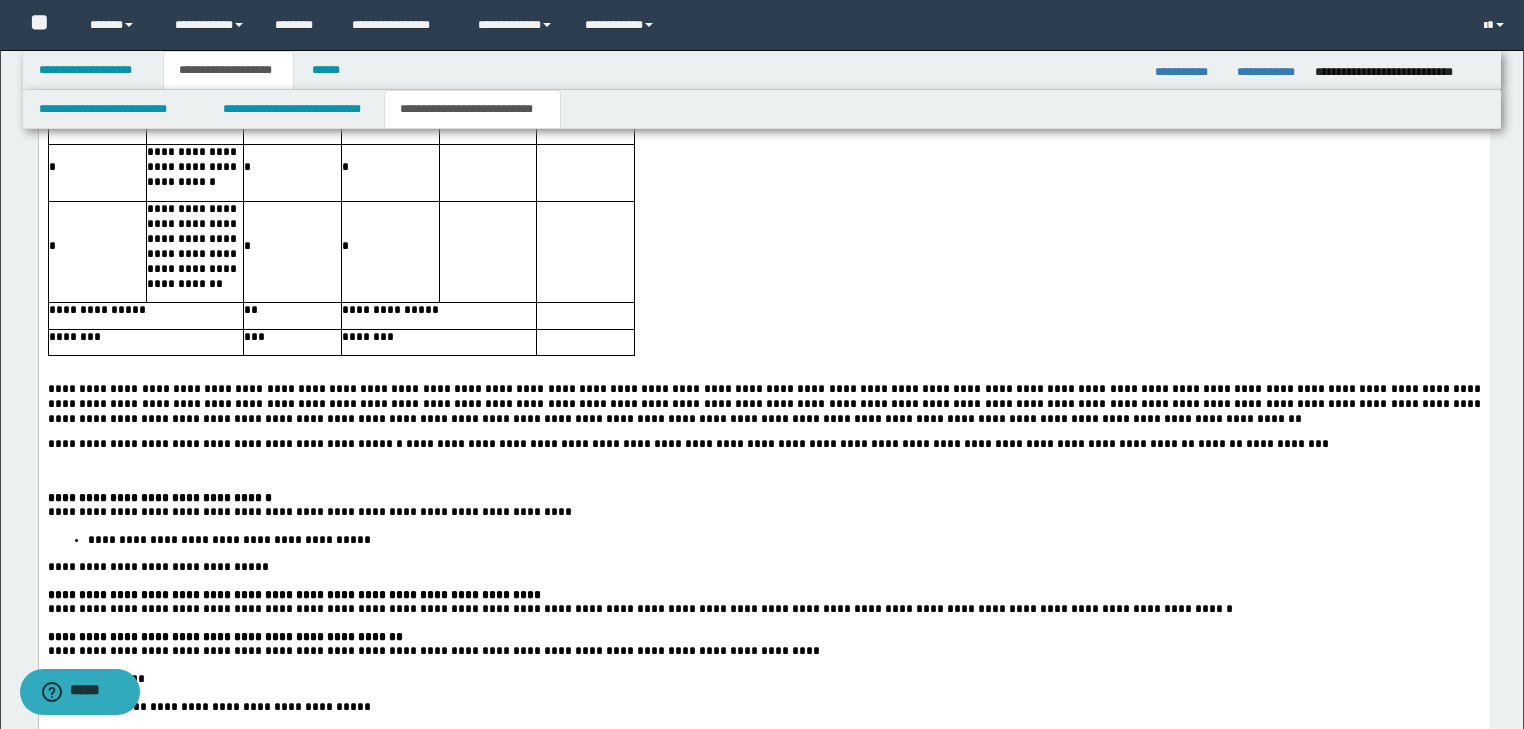scroll, scrollTop: 1425, scrollLeft: 0, axis: vertical 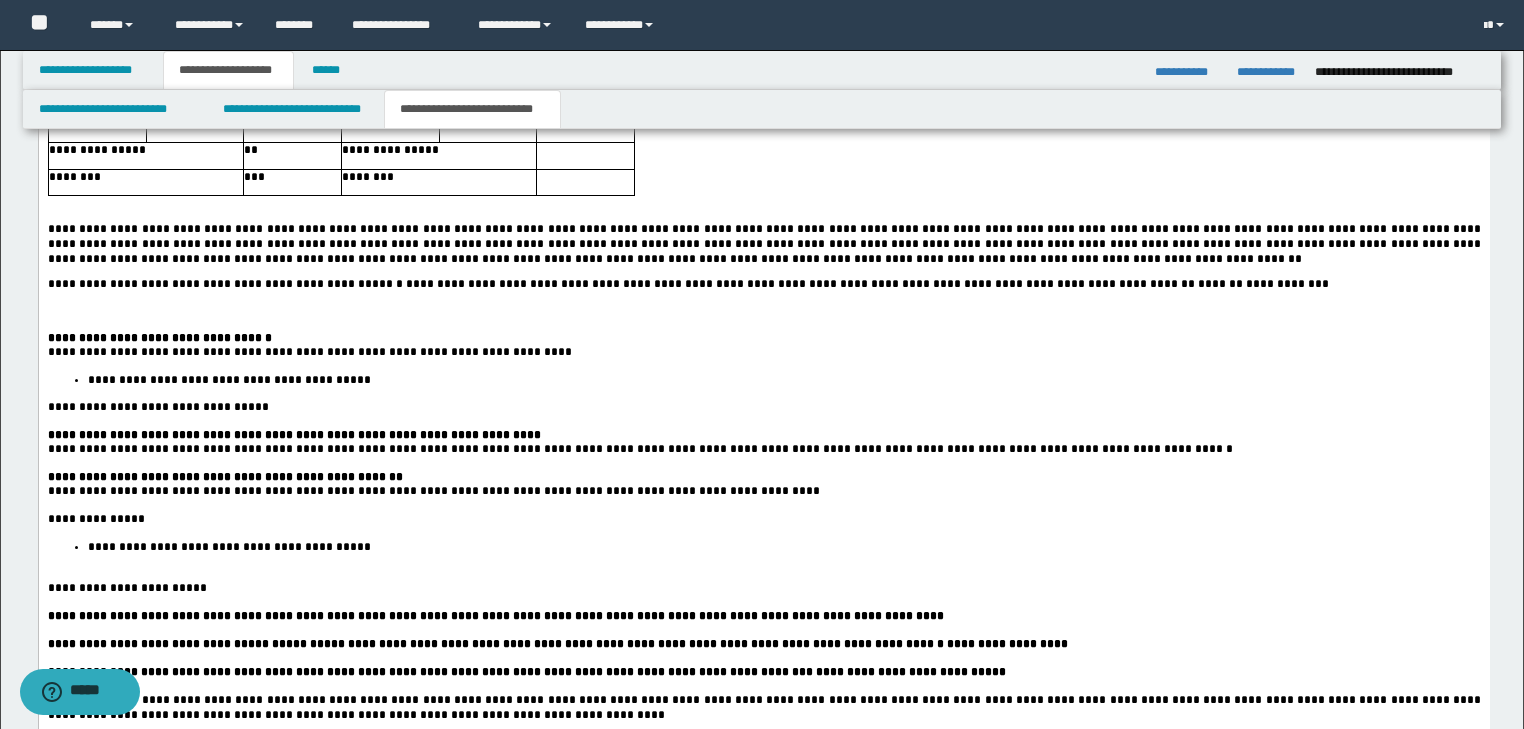 click on "**********" at bounding box center [763, 533] 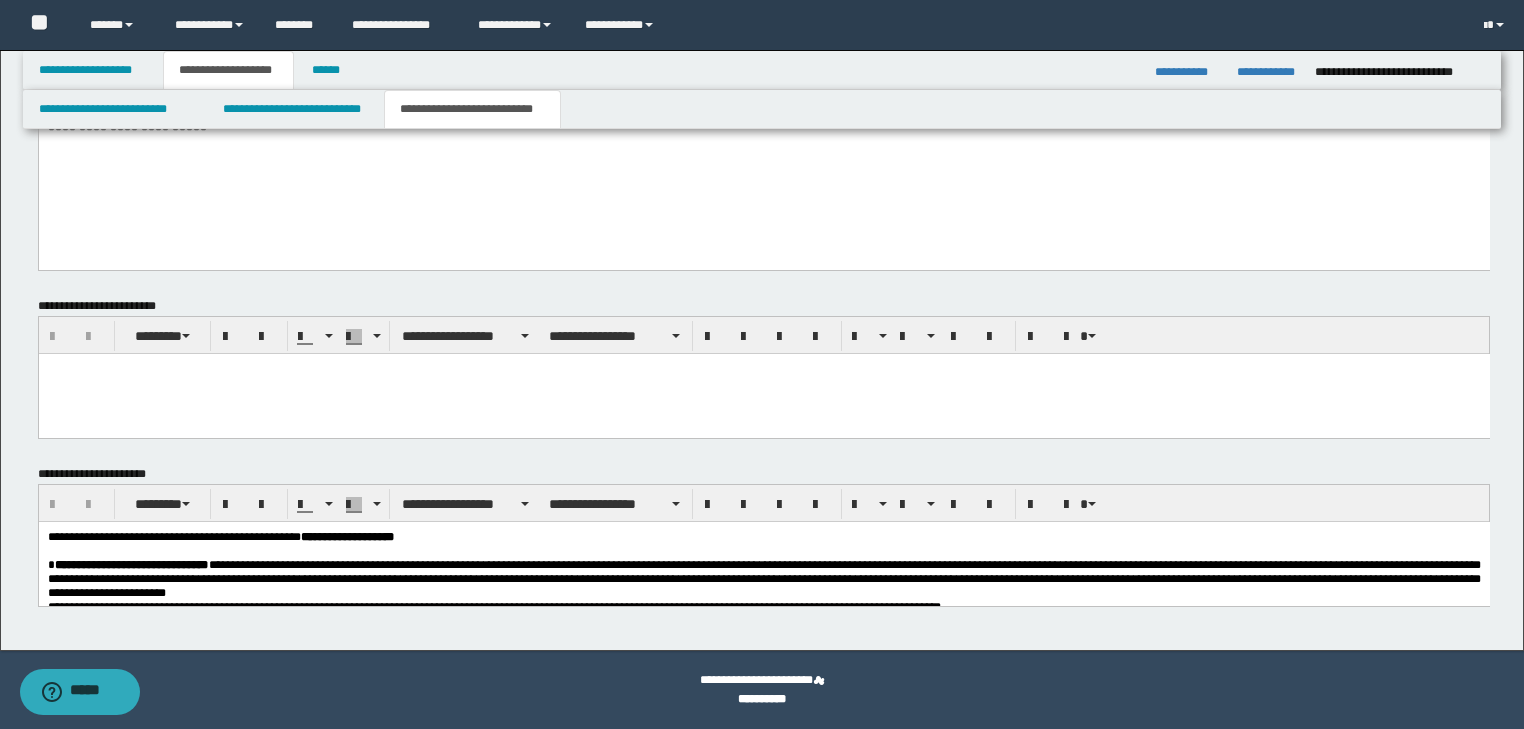 click on "**********" at bounding box center (763, 578) 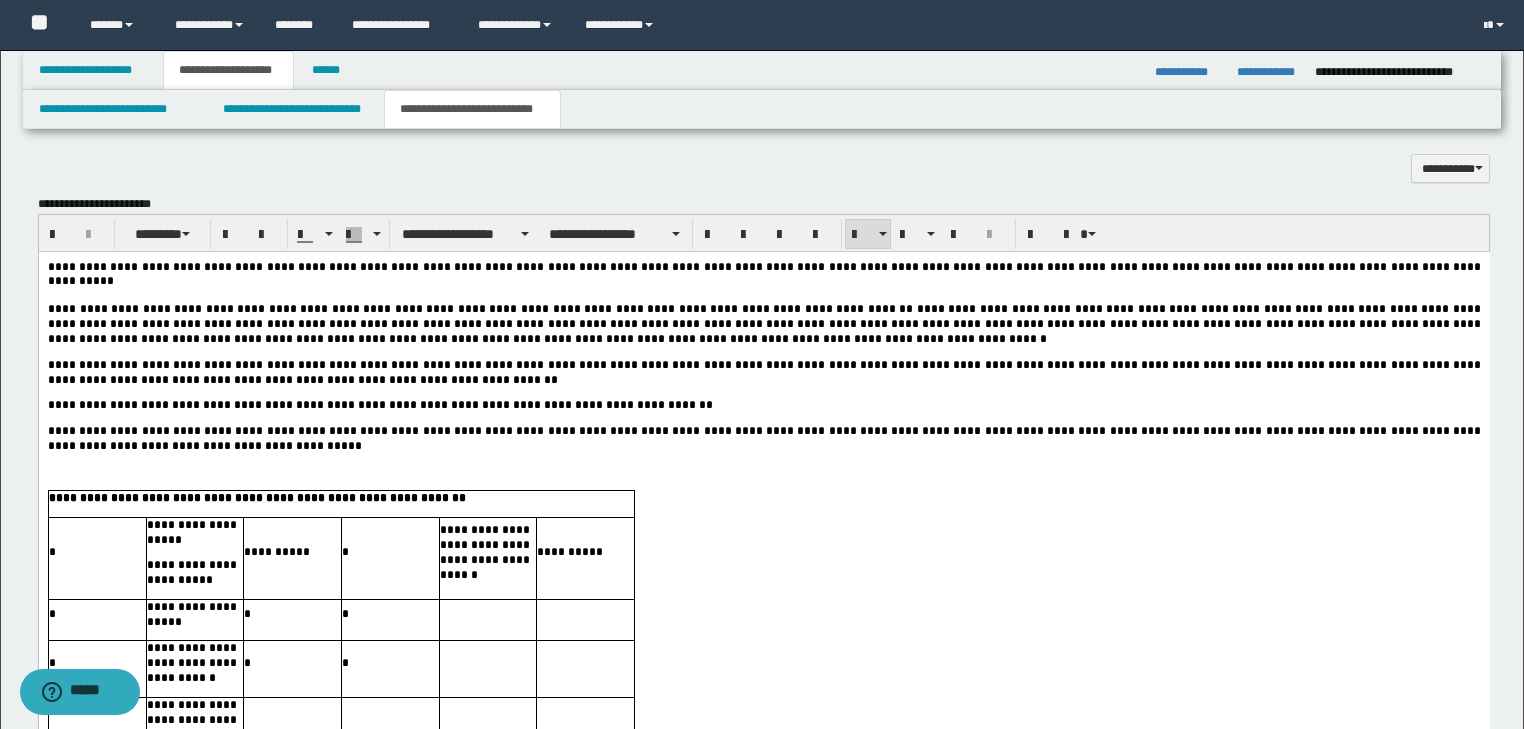scroll, scrollTop: 740, scrollLeft: 0, axis: vertical 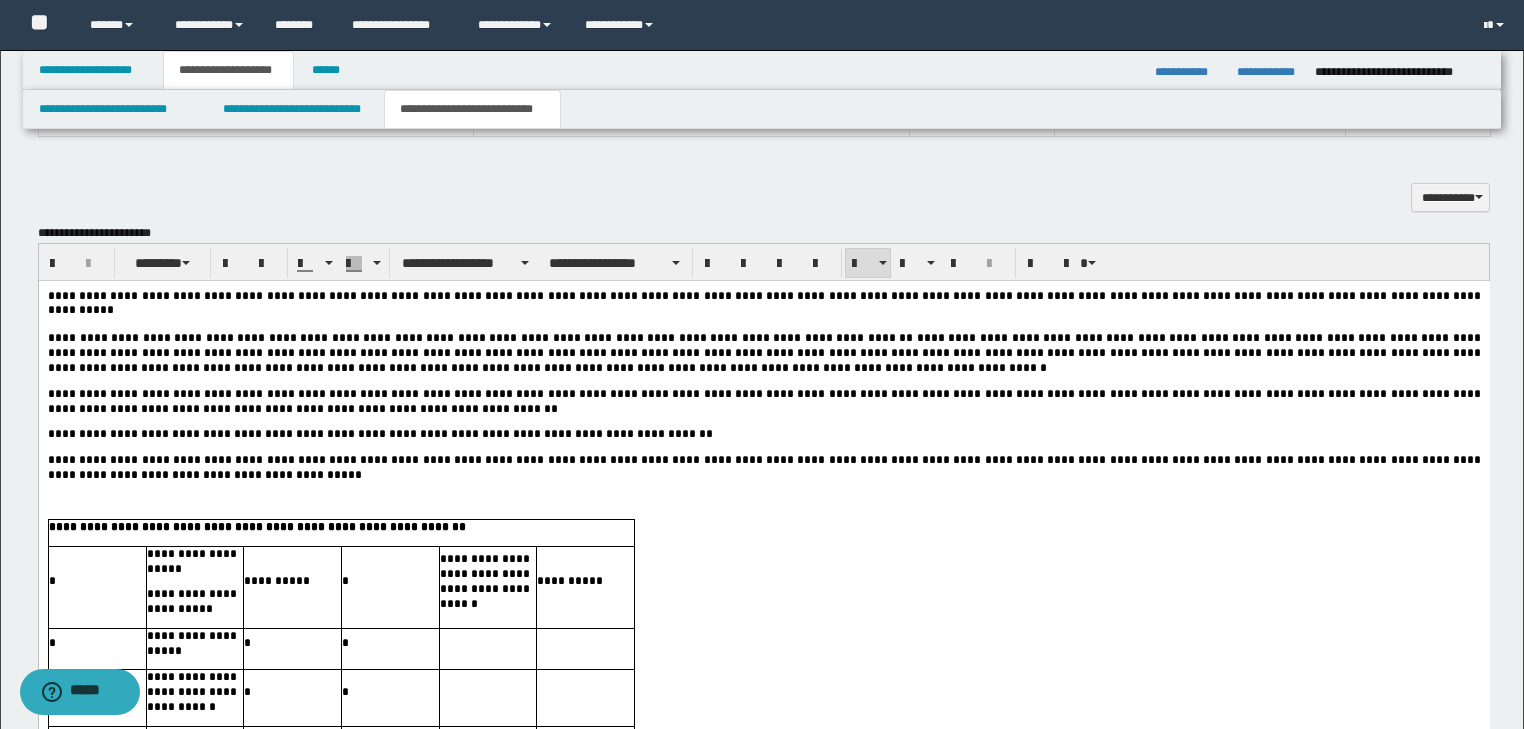 click on "**********" at bounding box center (763, 1210) 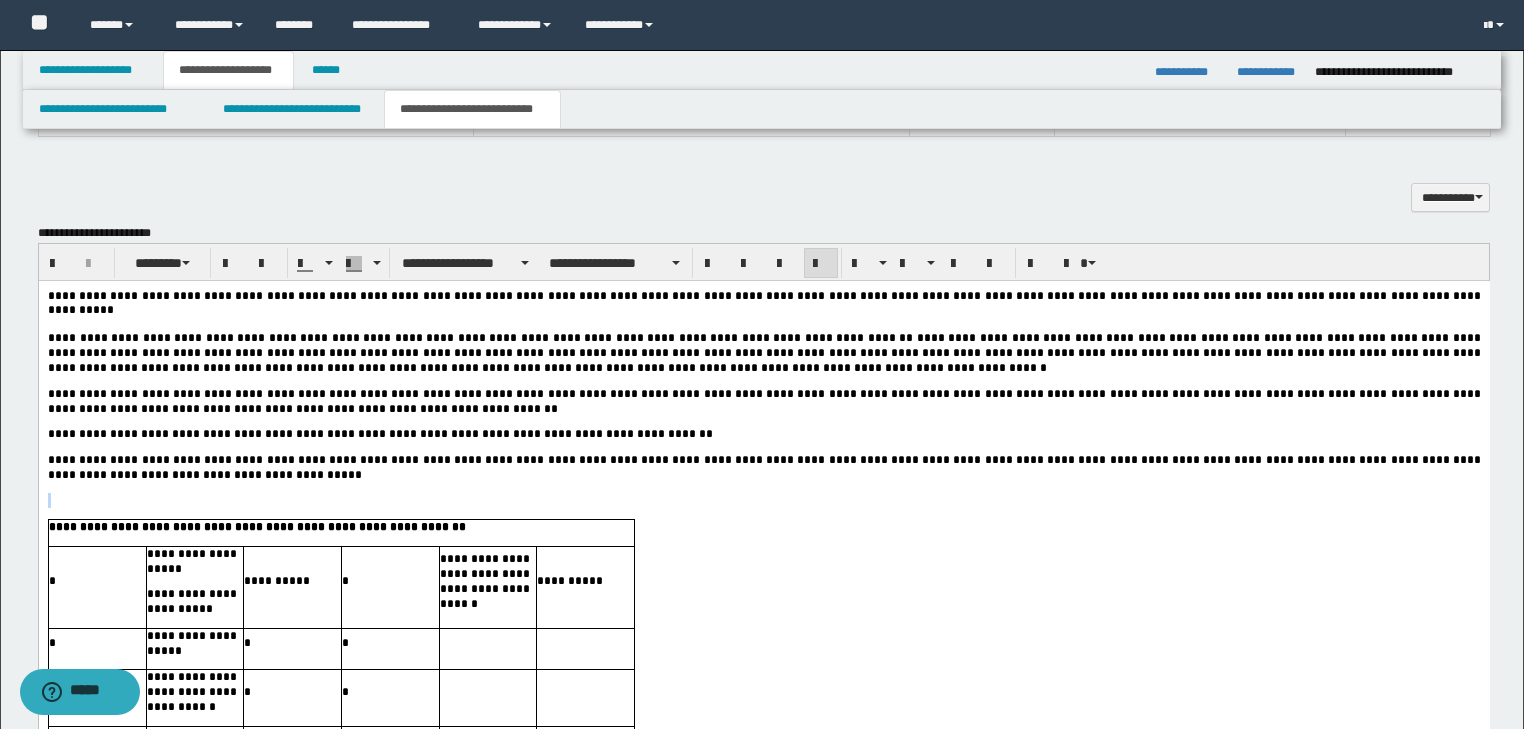 click on "**********" at bounding box center [763, 1210] 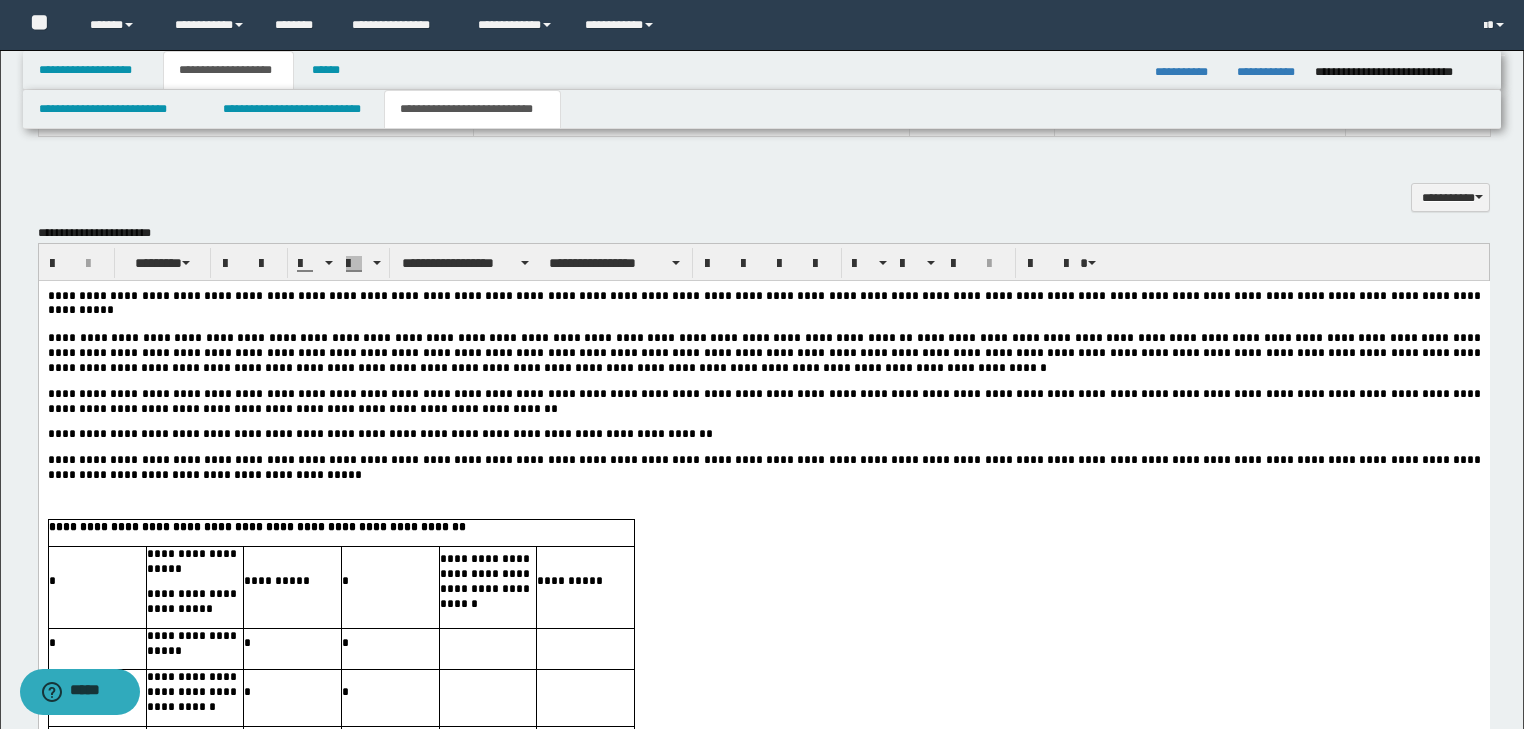 click on "**********" at bounding box center [763, 1210] 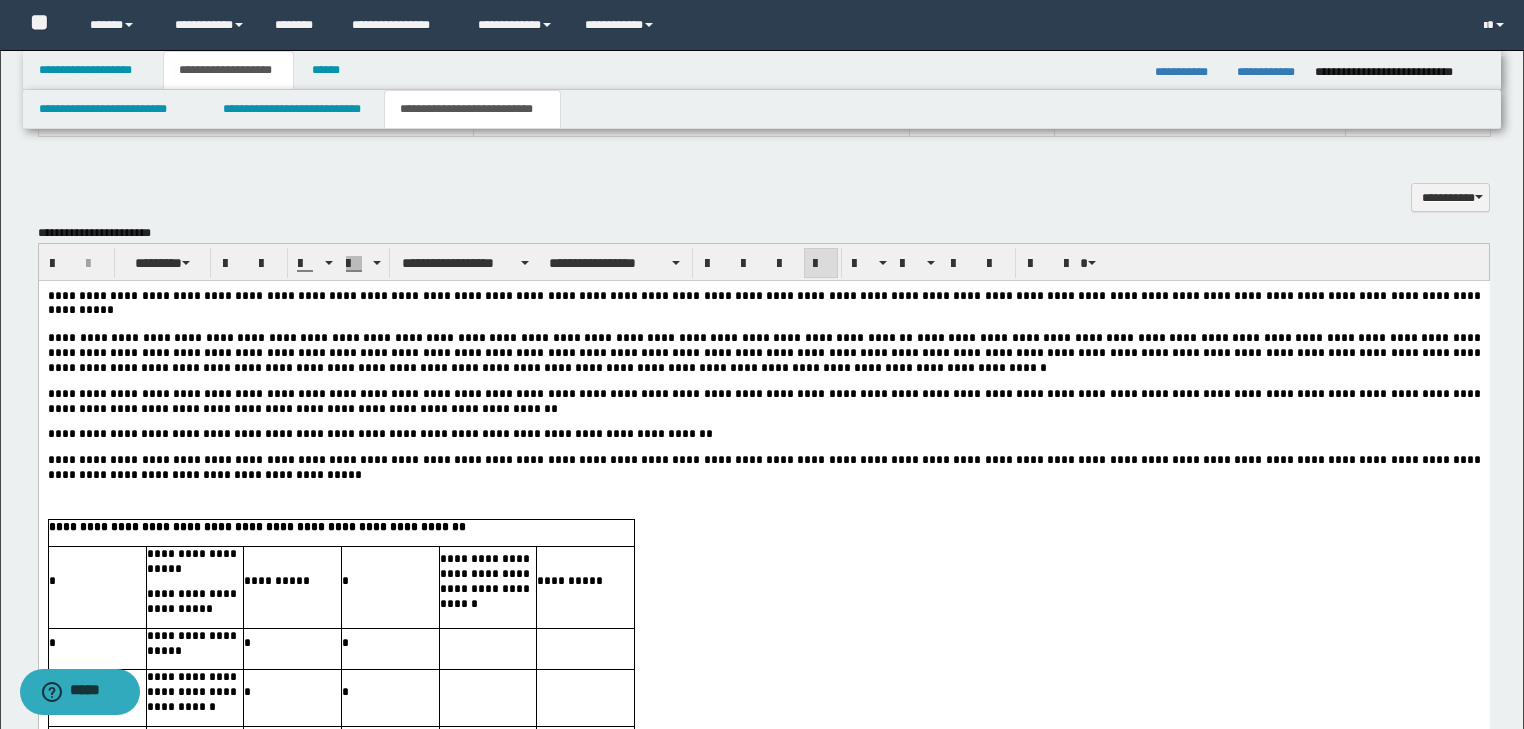 click on "**********" at bounding box center (763, 468) 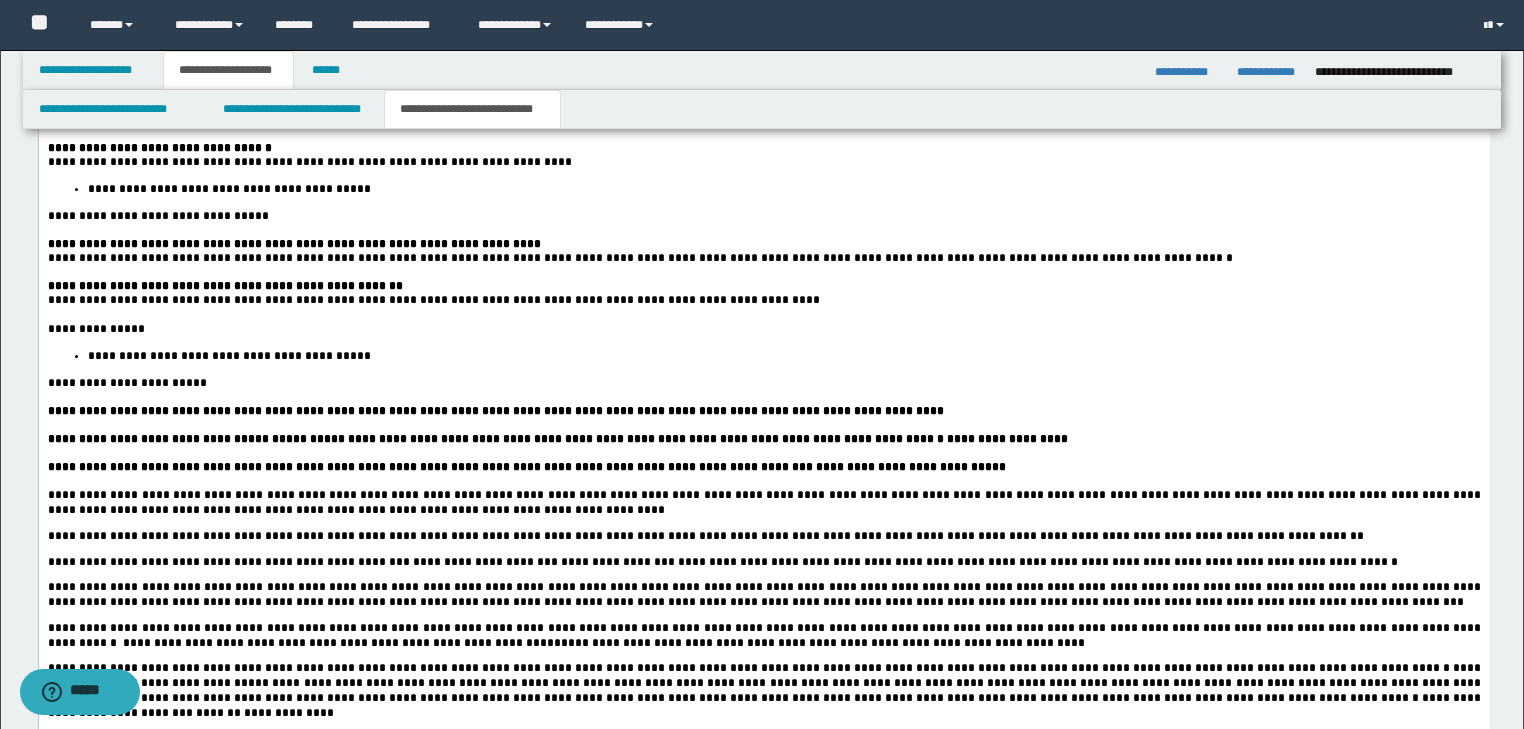 scroll, scrollTop: 1380, scrollLeft: 0, axis: vertical 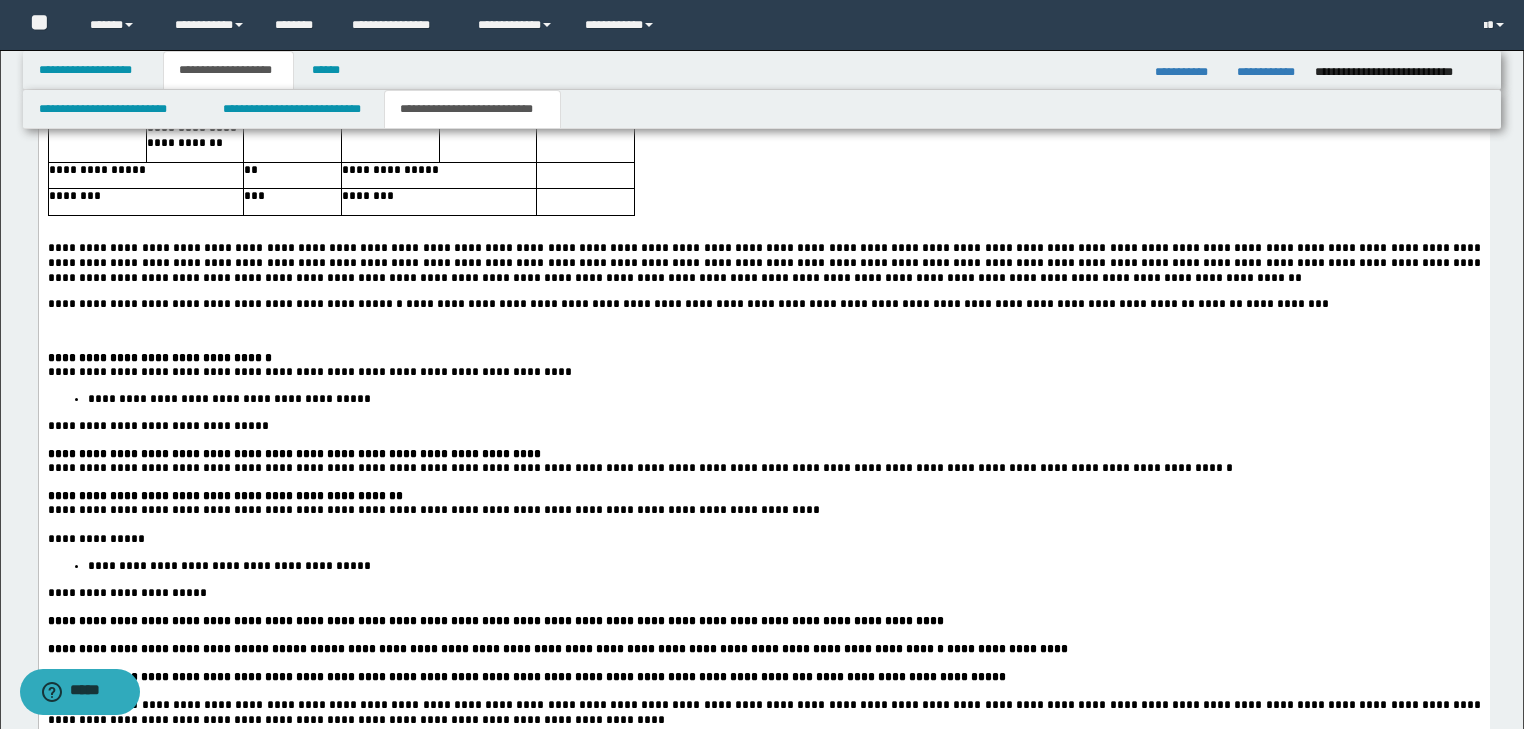 click at bounding box center (763, 345) 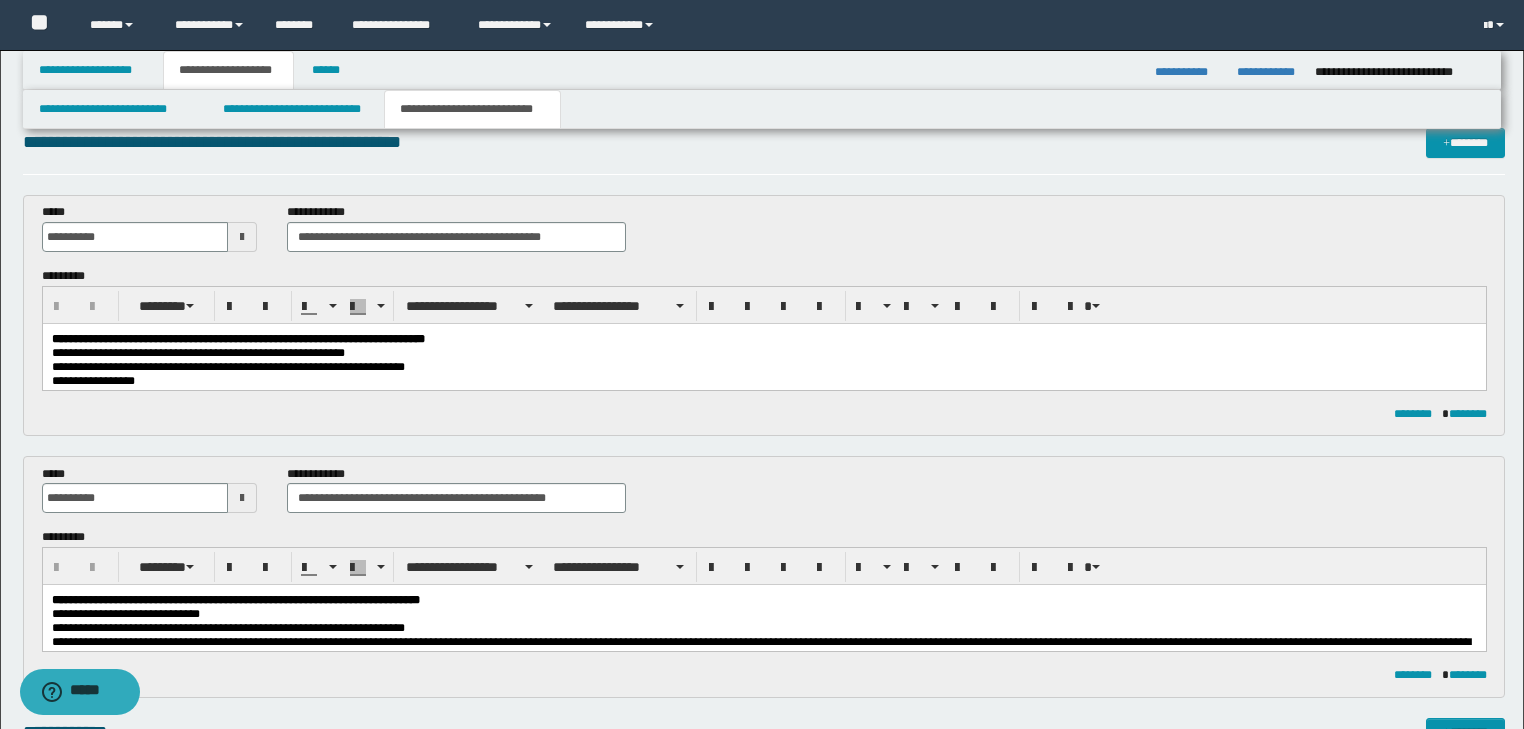 scroll, scrollTop: 0, scrollLeft: 0, axis: both 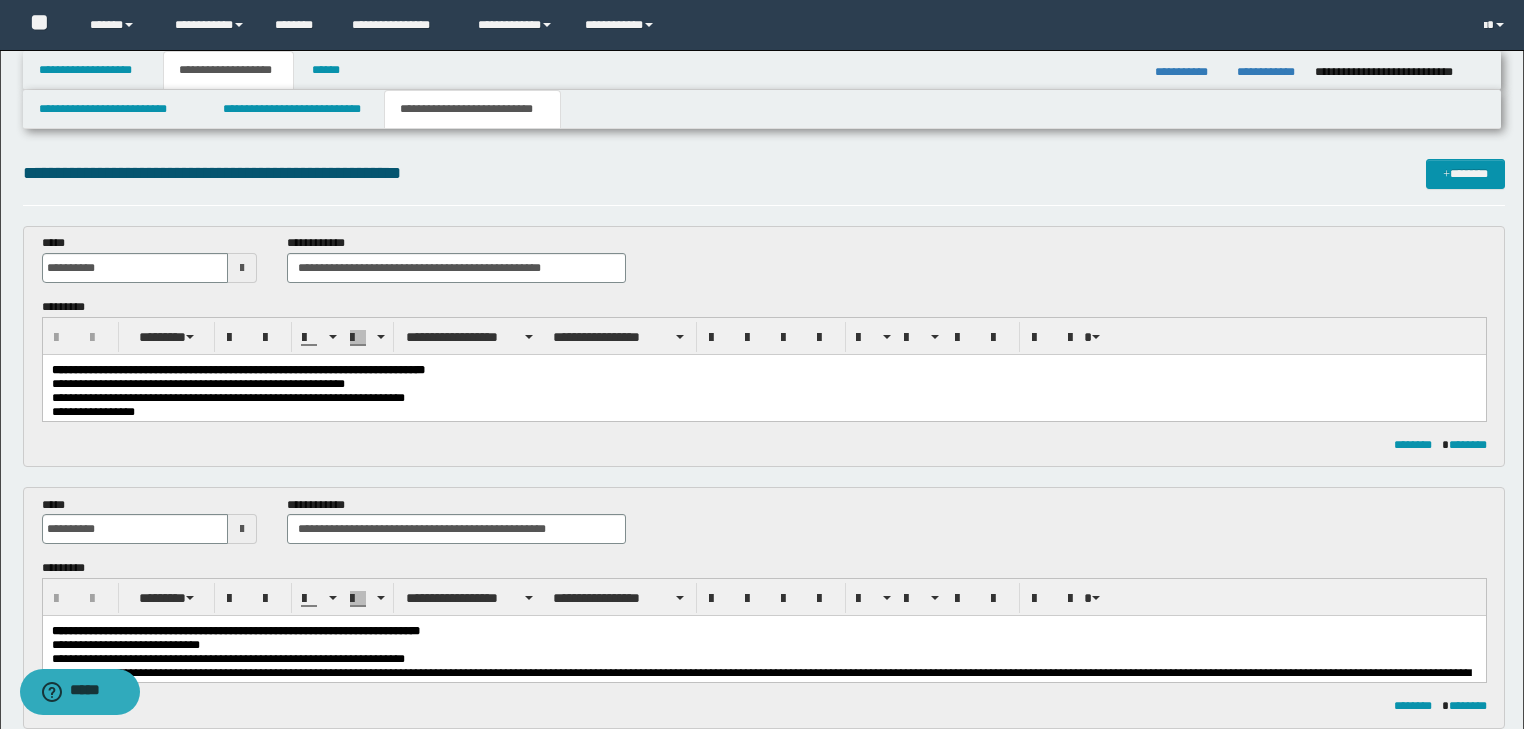 click on "**********" at bounding box center [764, 412] 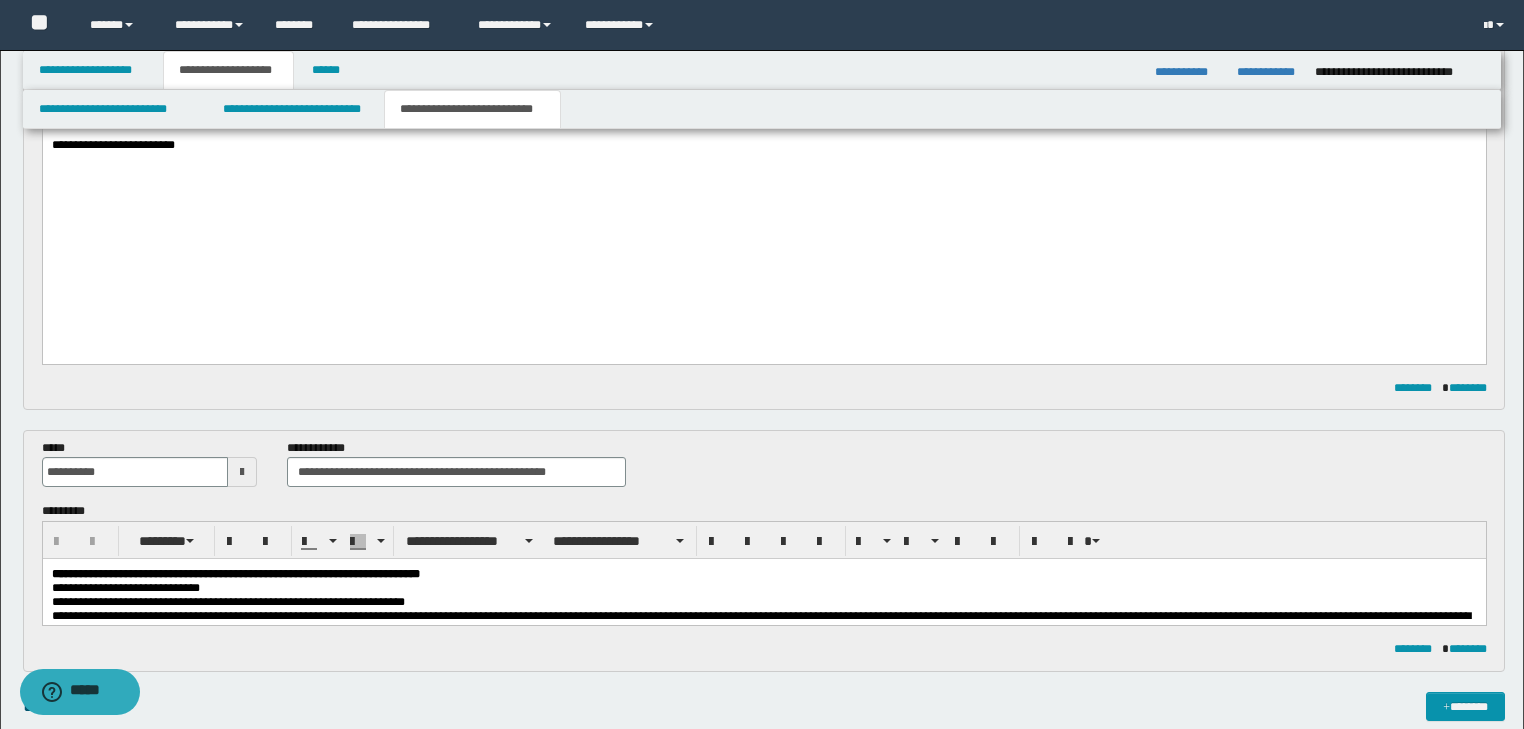 scroll, scrollTop: 560, scrollLeft: 0, axis: vertical 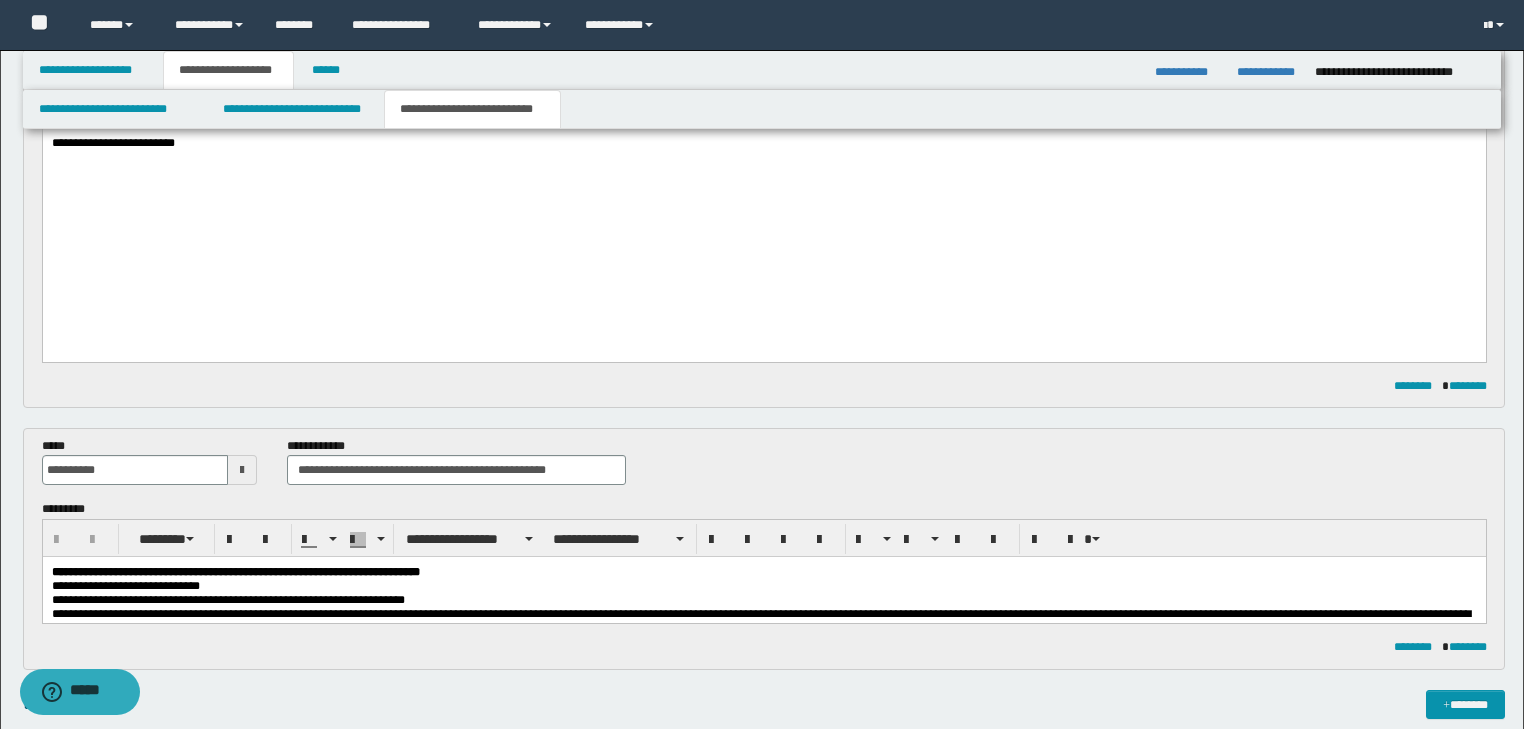 click on "**********" at bounding box center (763, 586) 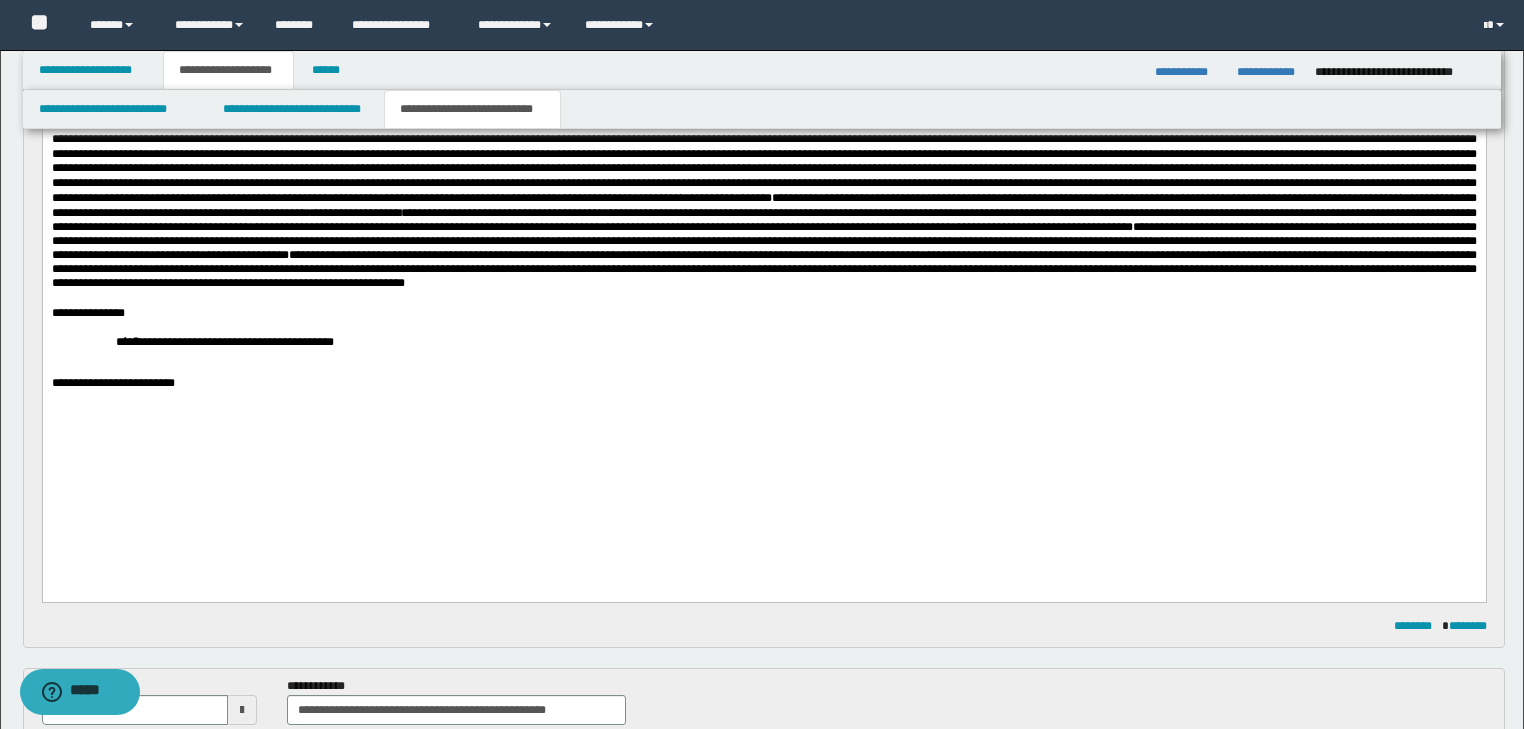 scroll, scrollTop: 320, scrollLeft: 0, axis: vertical 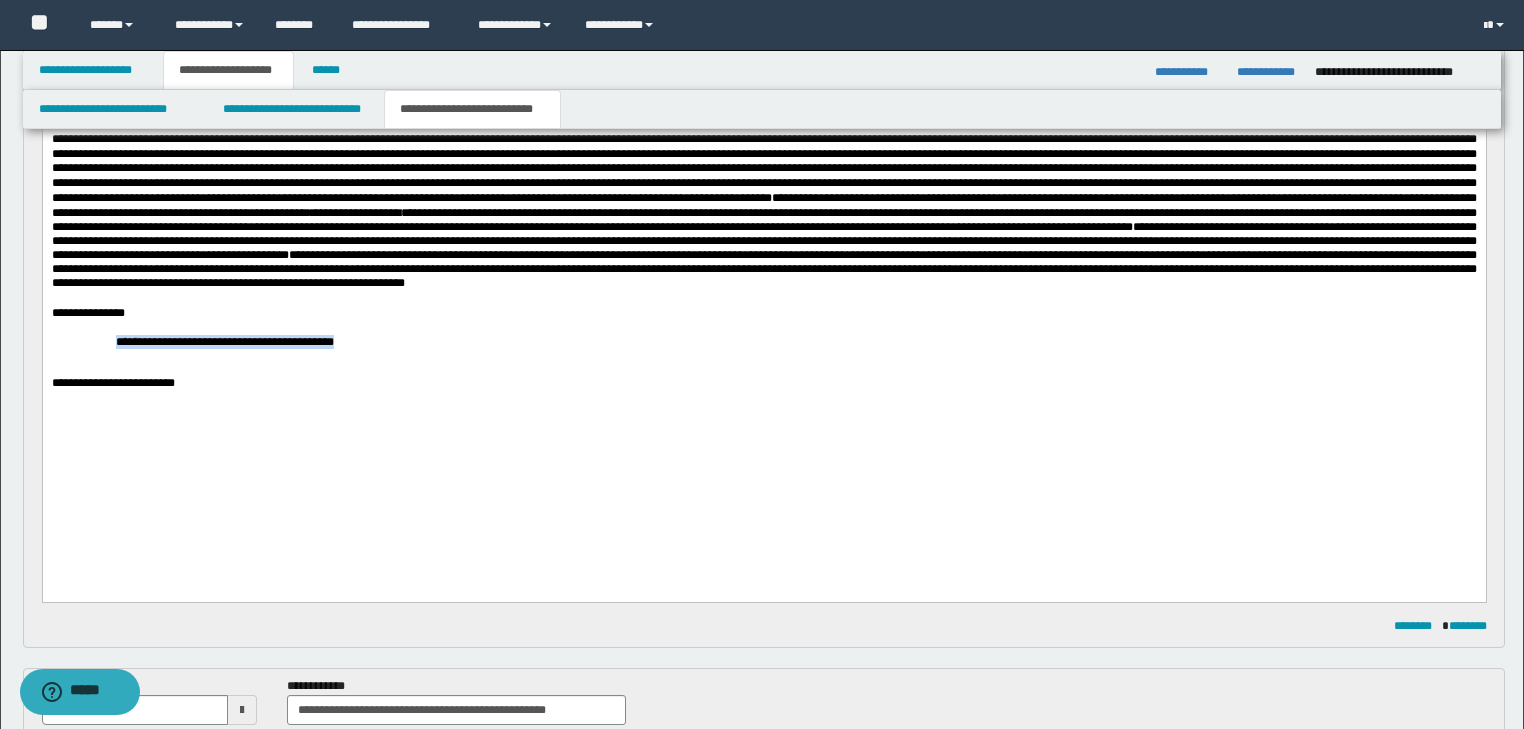 drag, startPoint x: 308, startPoint y: 382, endPoint x: 85, endPoint y: 383, distance: 223.00224 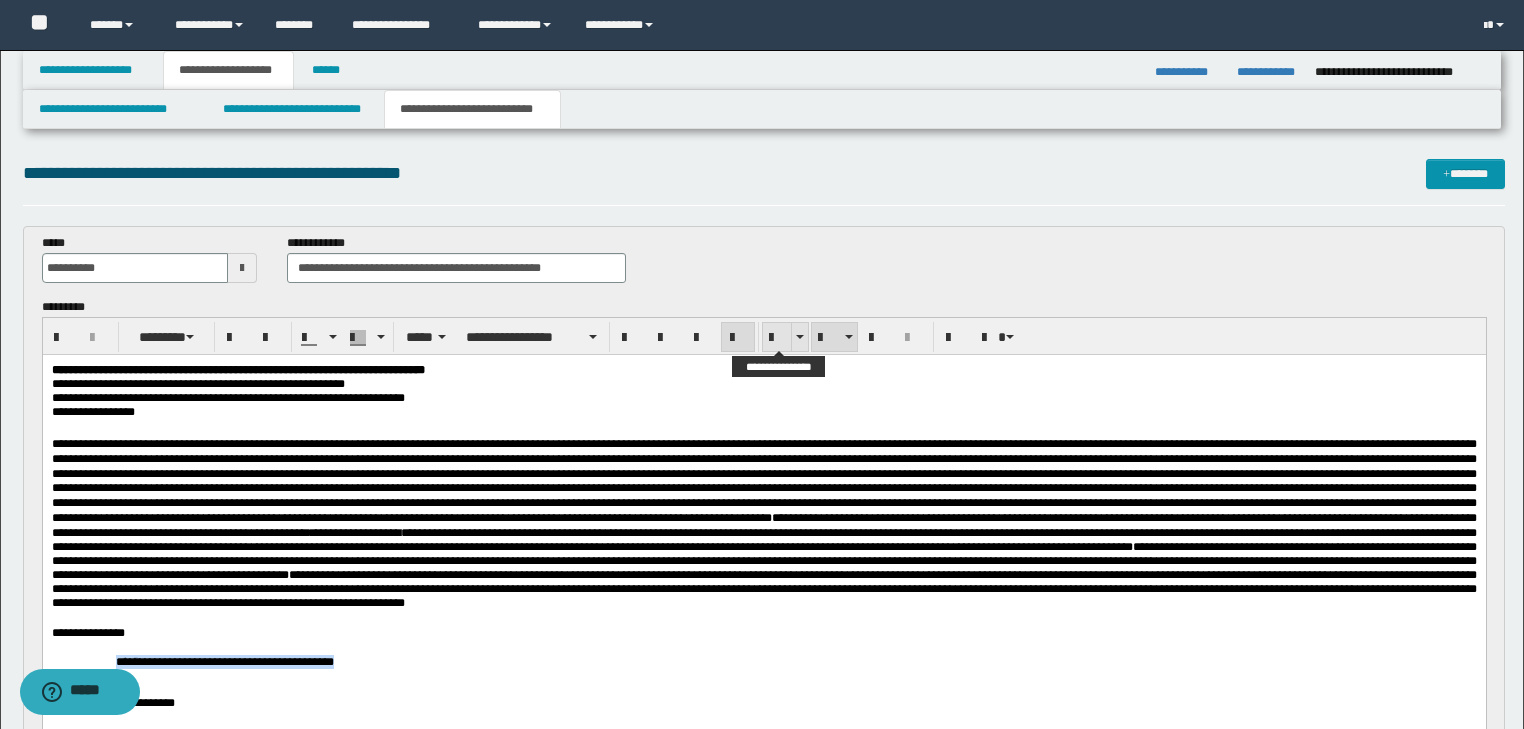 click at bounding box center (777, 338) 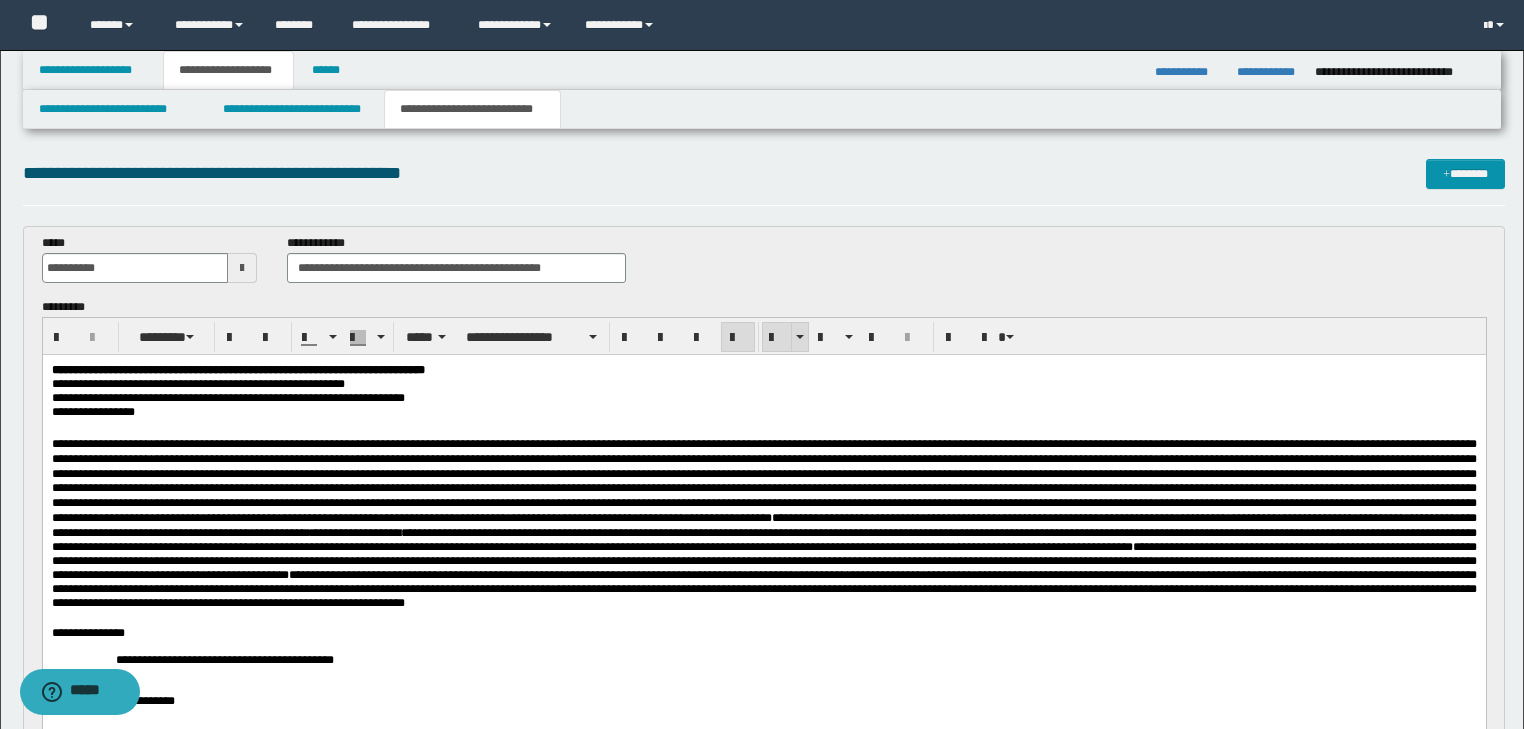 click at bounding box center [777, 338] 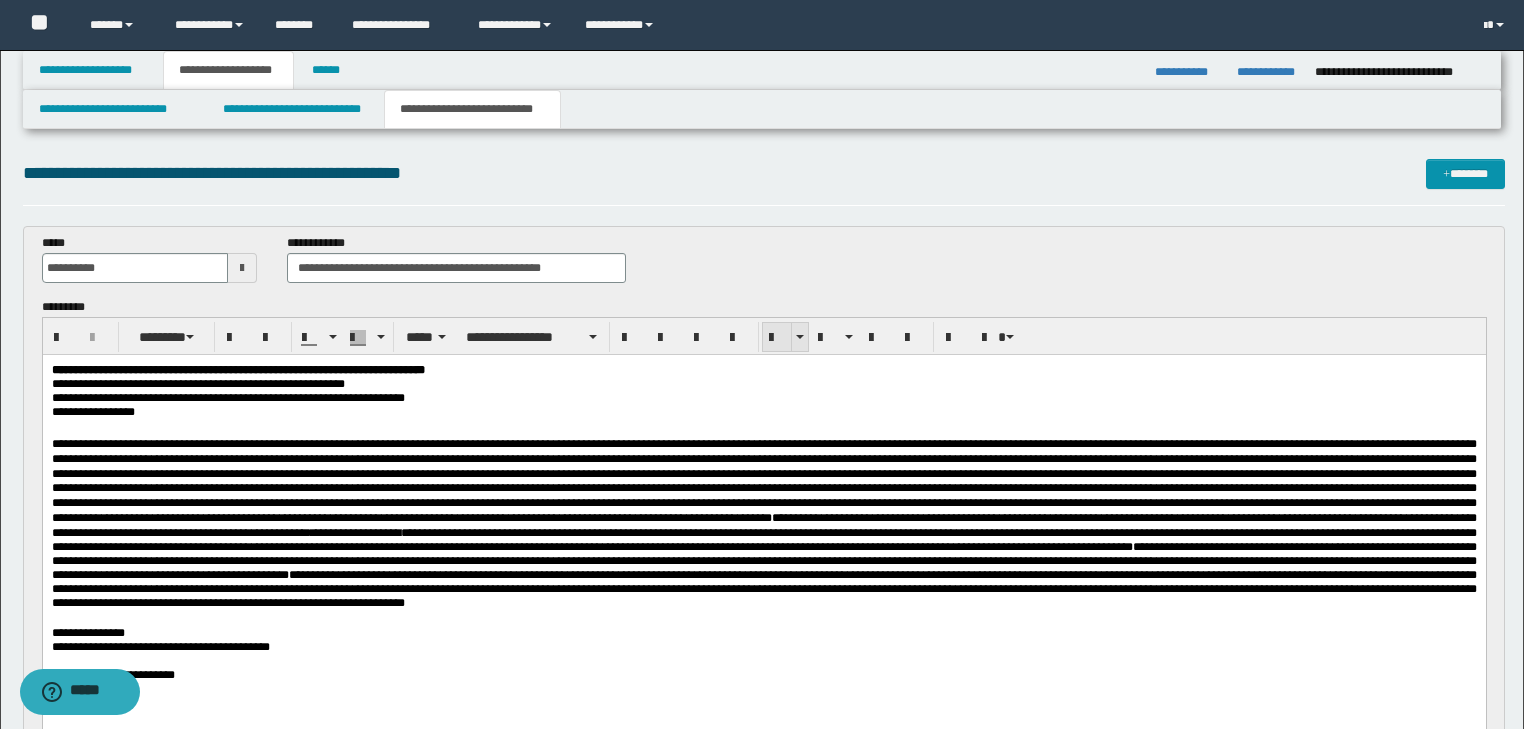 click at bounding box center [777, 338] 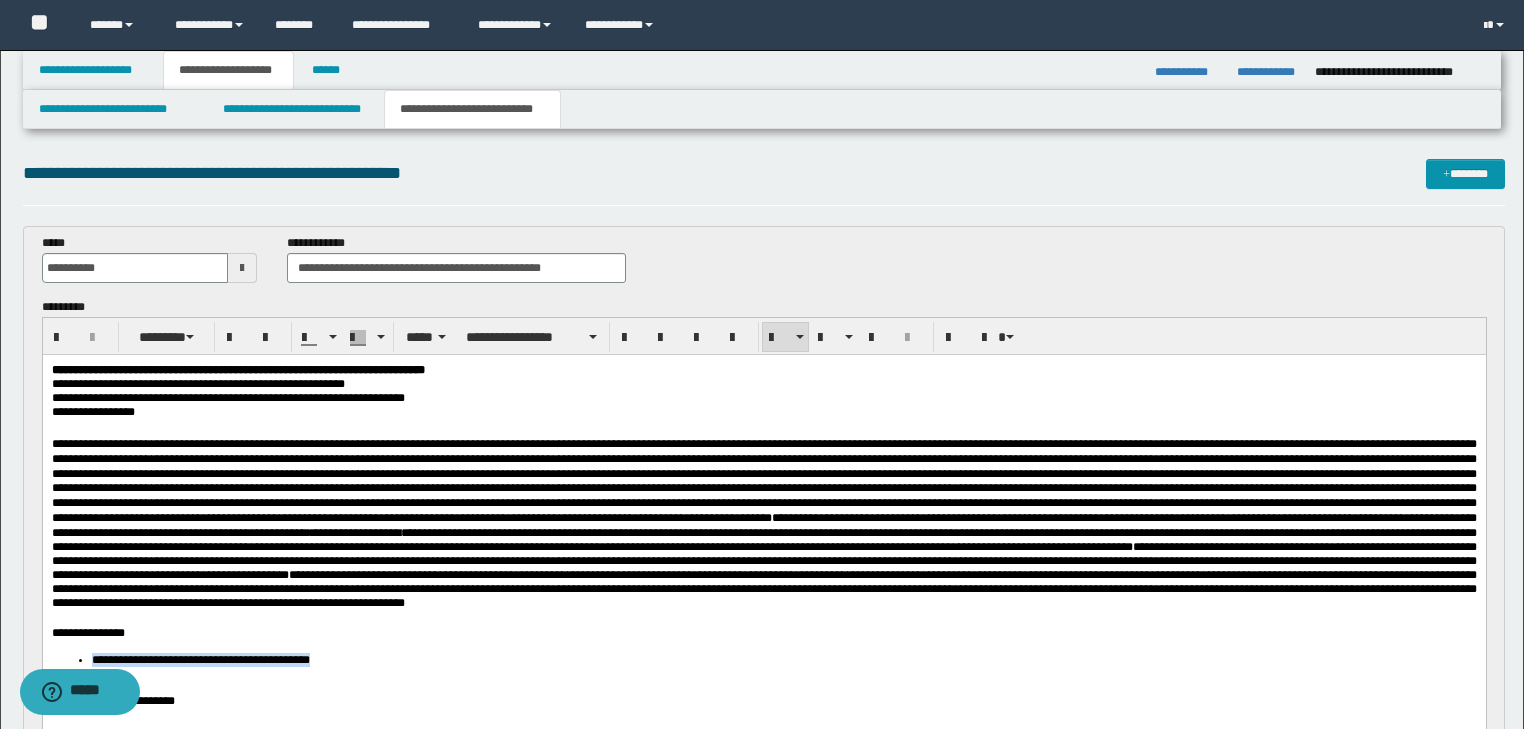 scroll, scrollTop: 240, scrollLeft: 0, axis: vertical 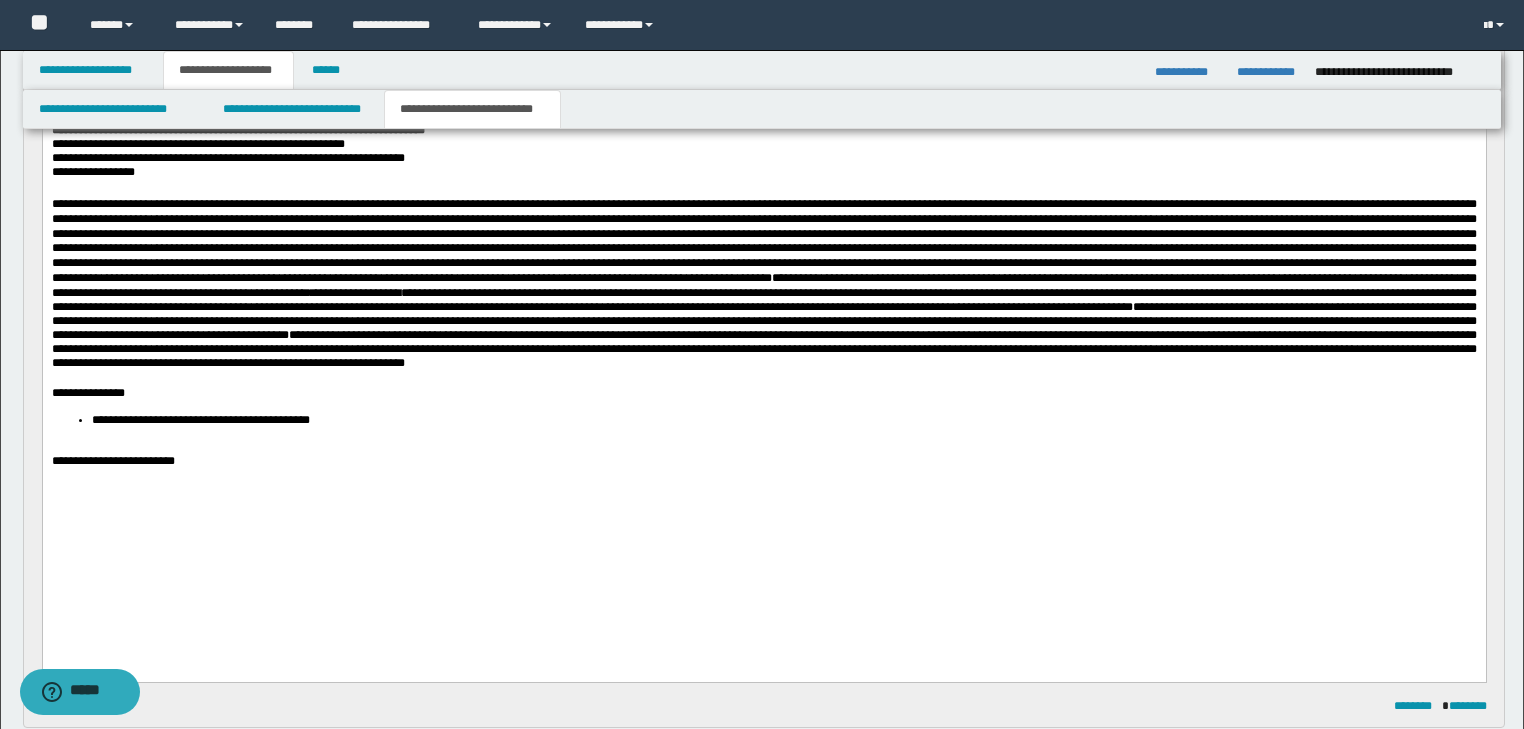 click at bounding box center (775, 446) 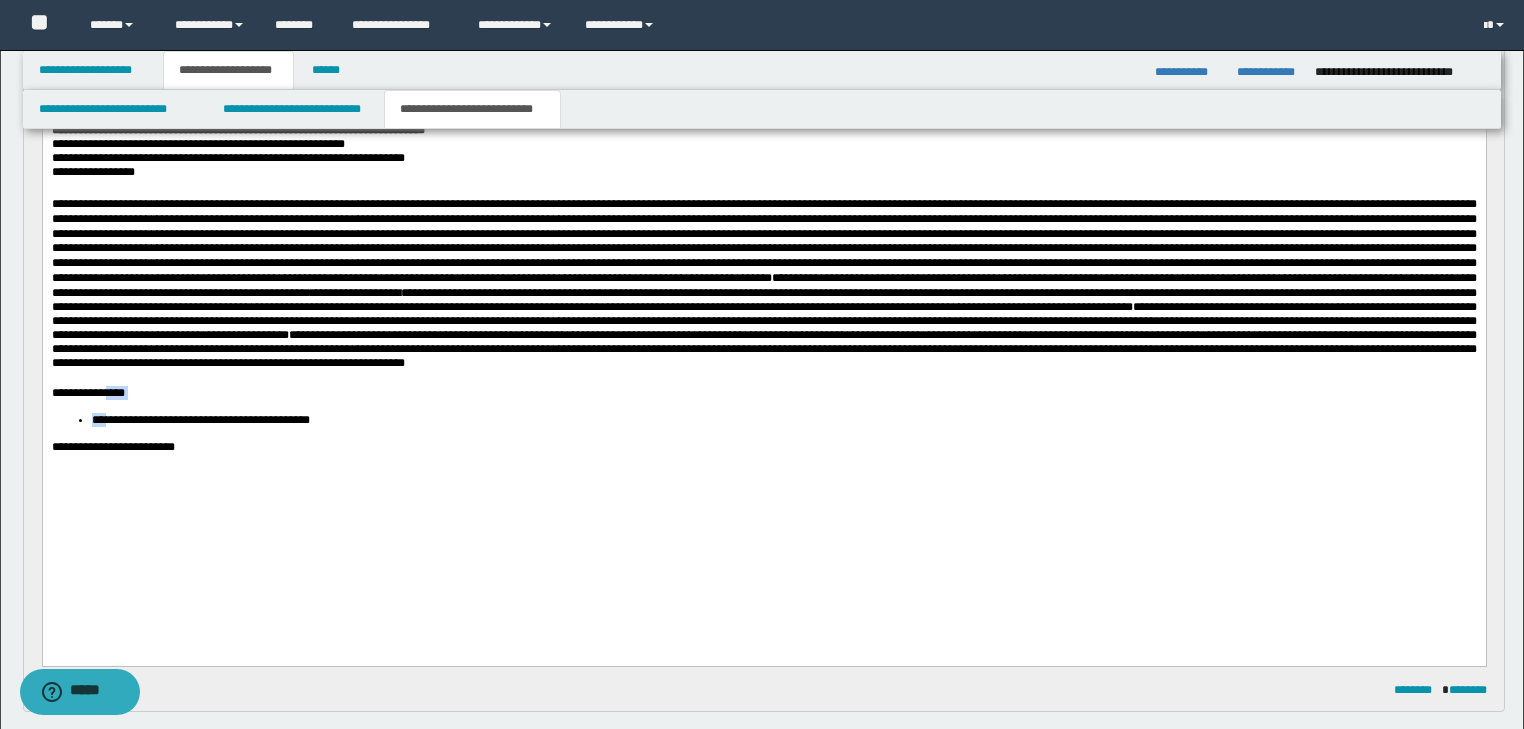 click on "**********" at bounding box center (763, 339) 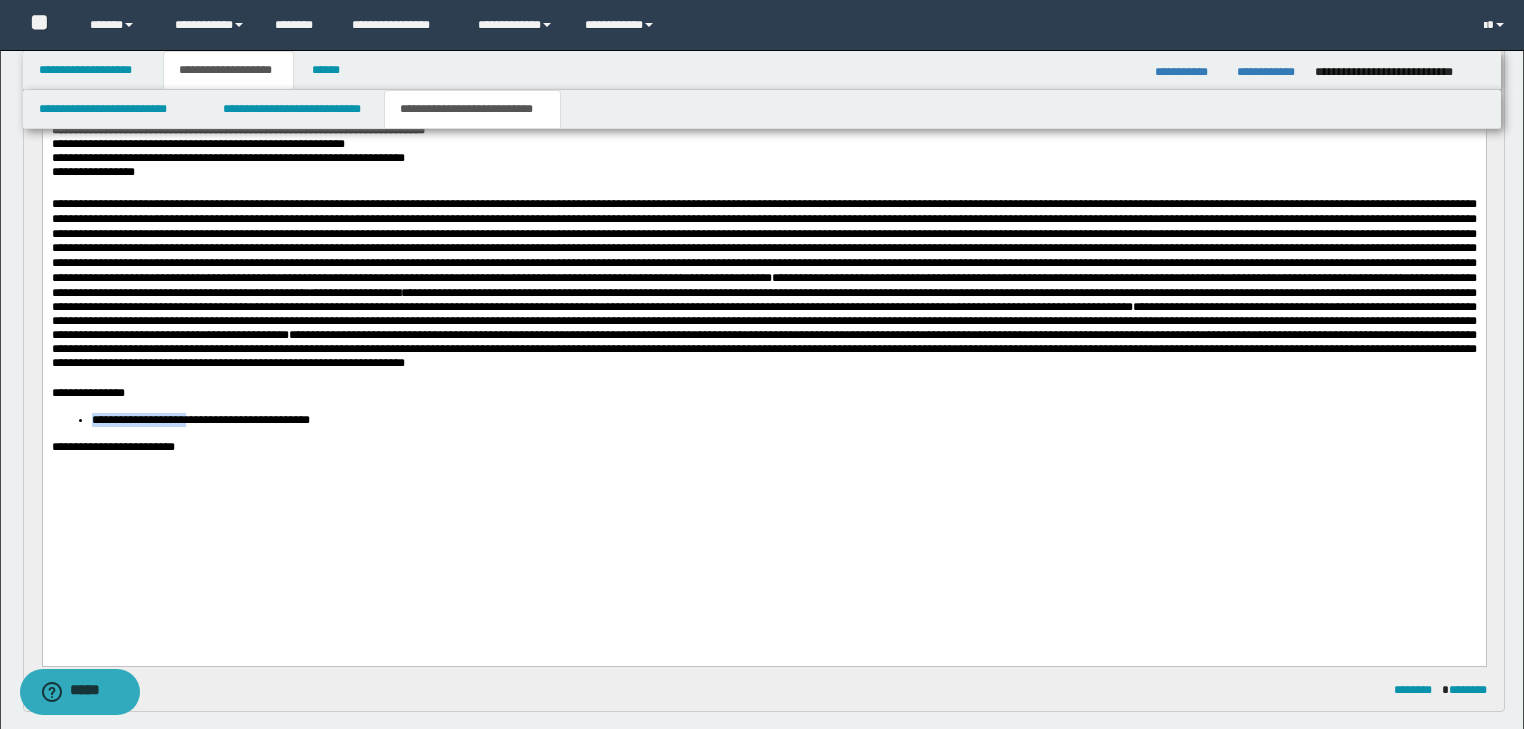 click on "**********" at bounding box center (763, 339) 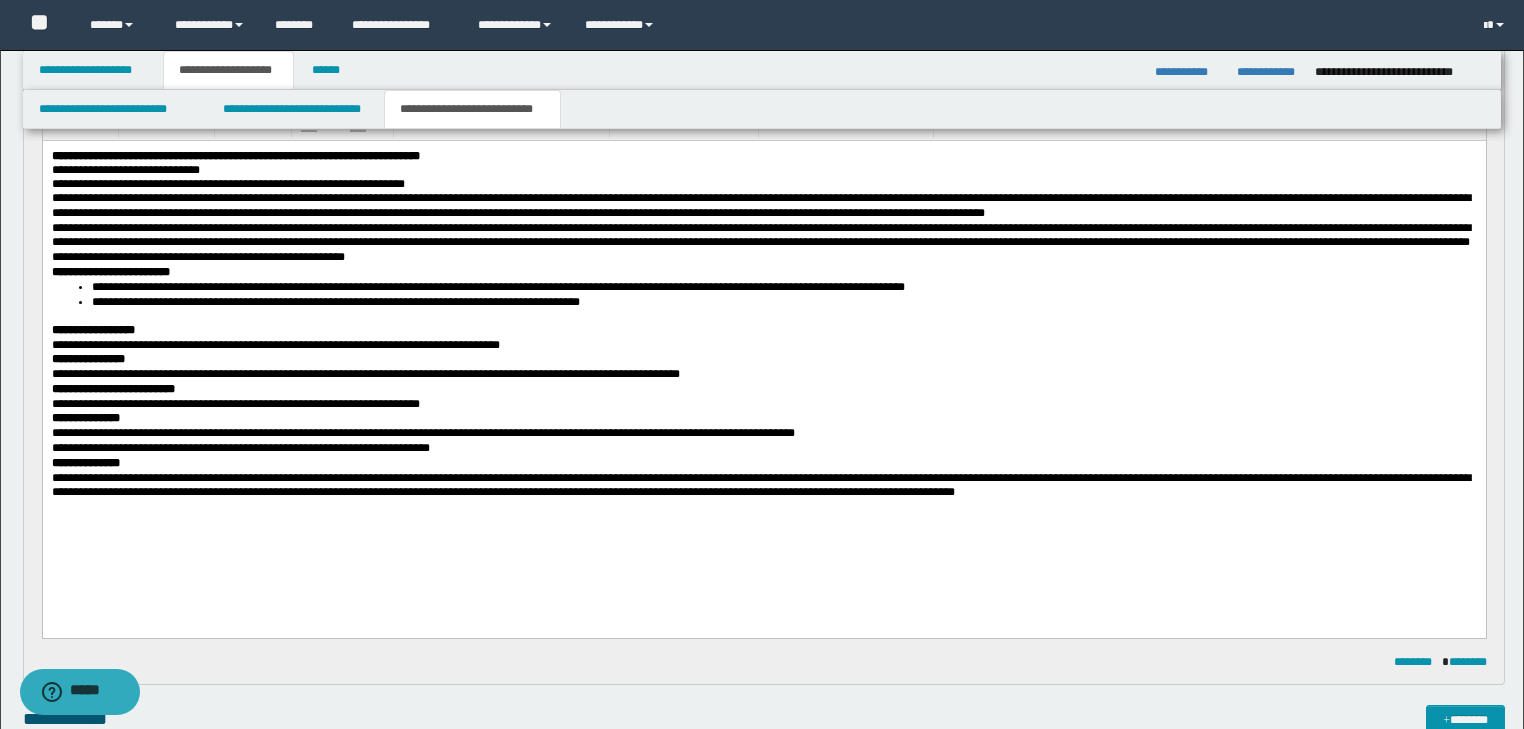 click on "**********" at bounding box center (763, 349) 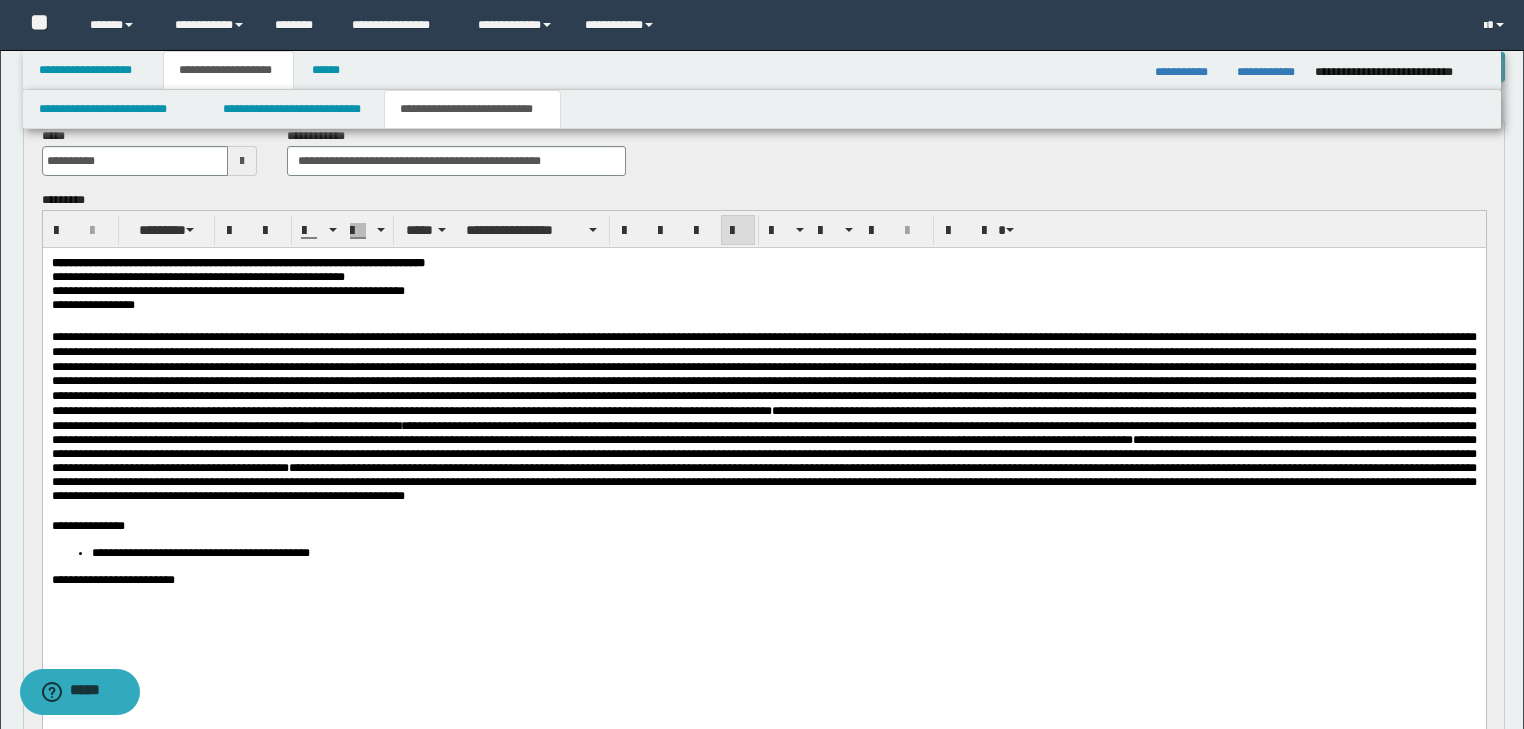 scroll, scrollTop: 0, scrollLeft: 0, axis: both 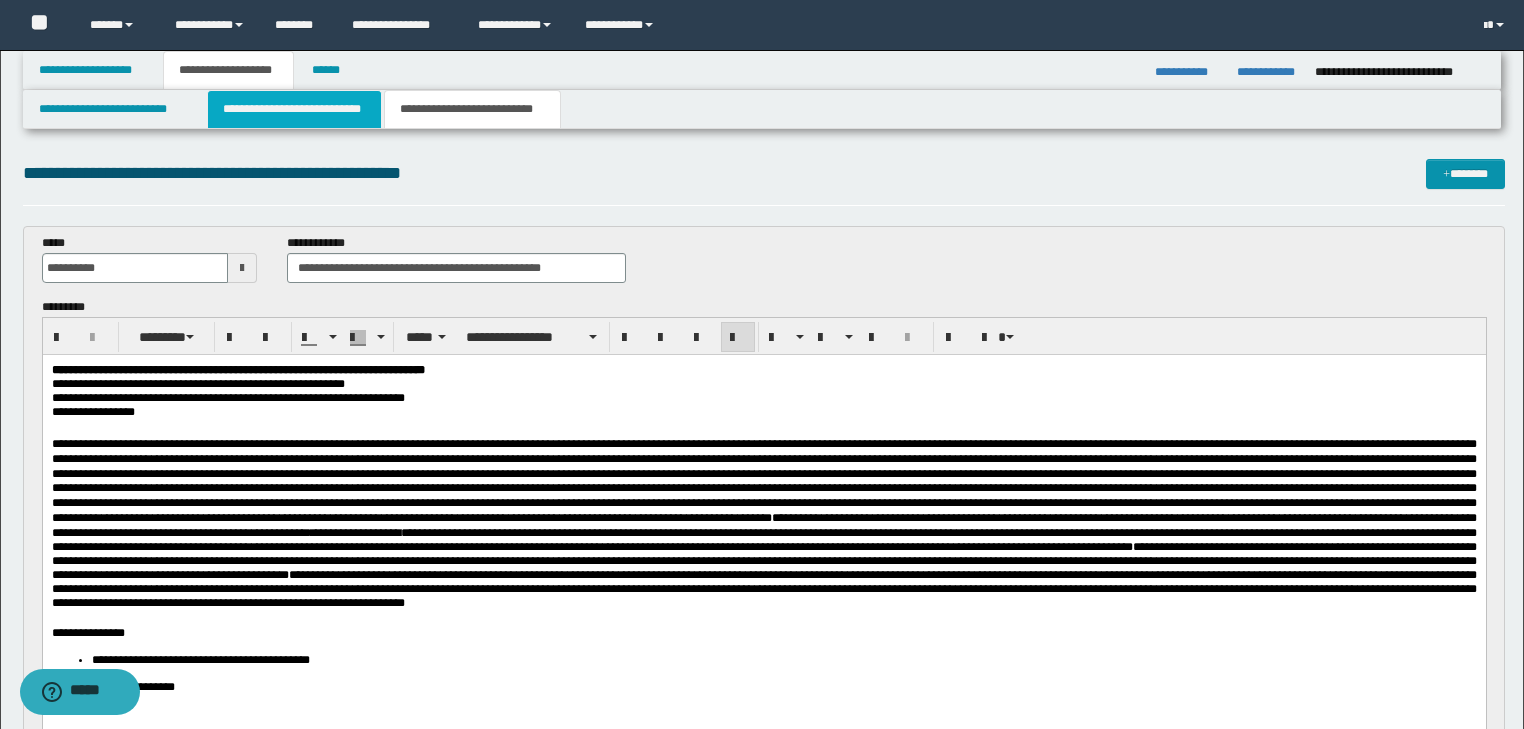 click on "**********" at bounding box center [294, 109] 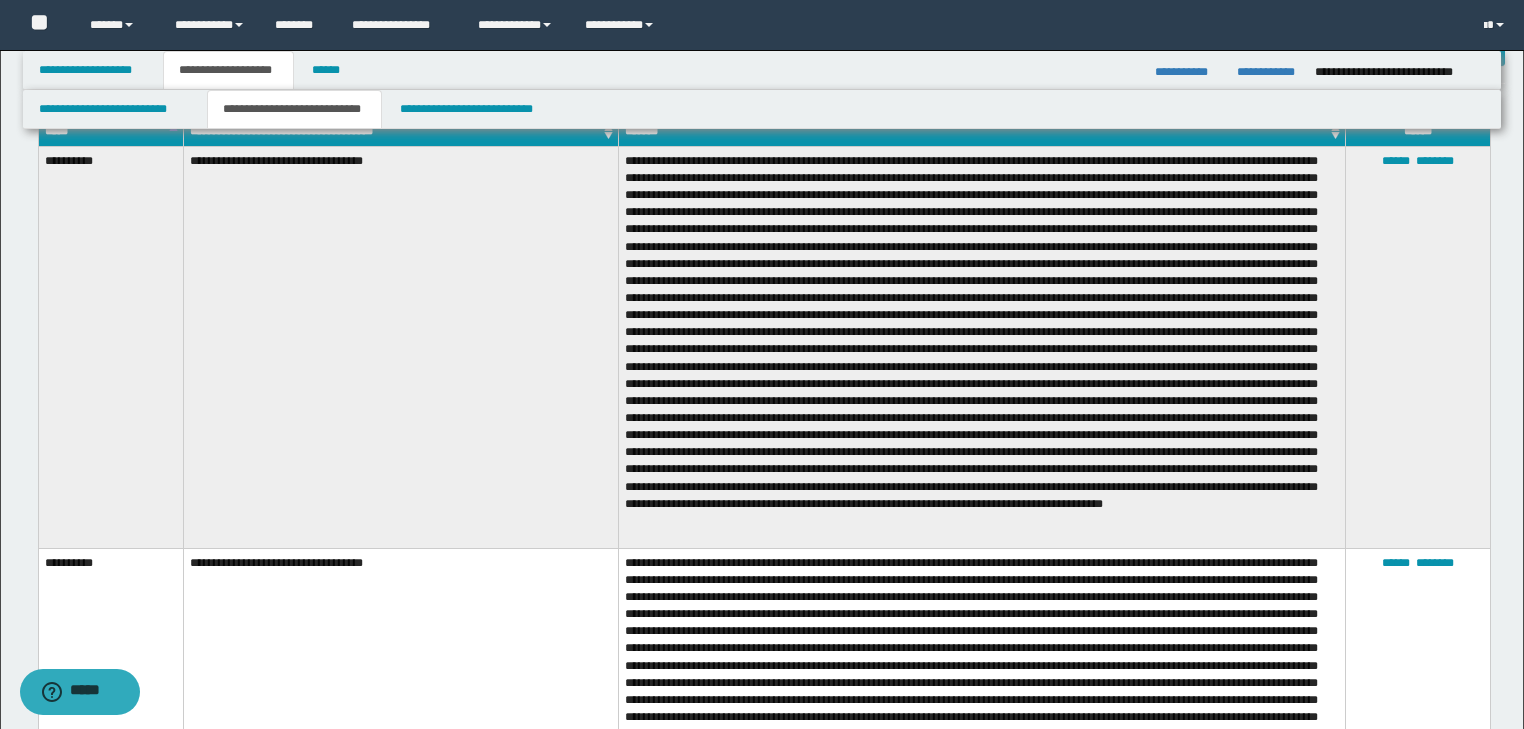 scroll, scrollTop: 1920, scrollLeft: 0, axis: vertical 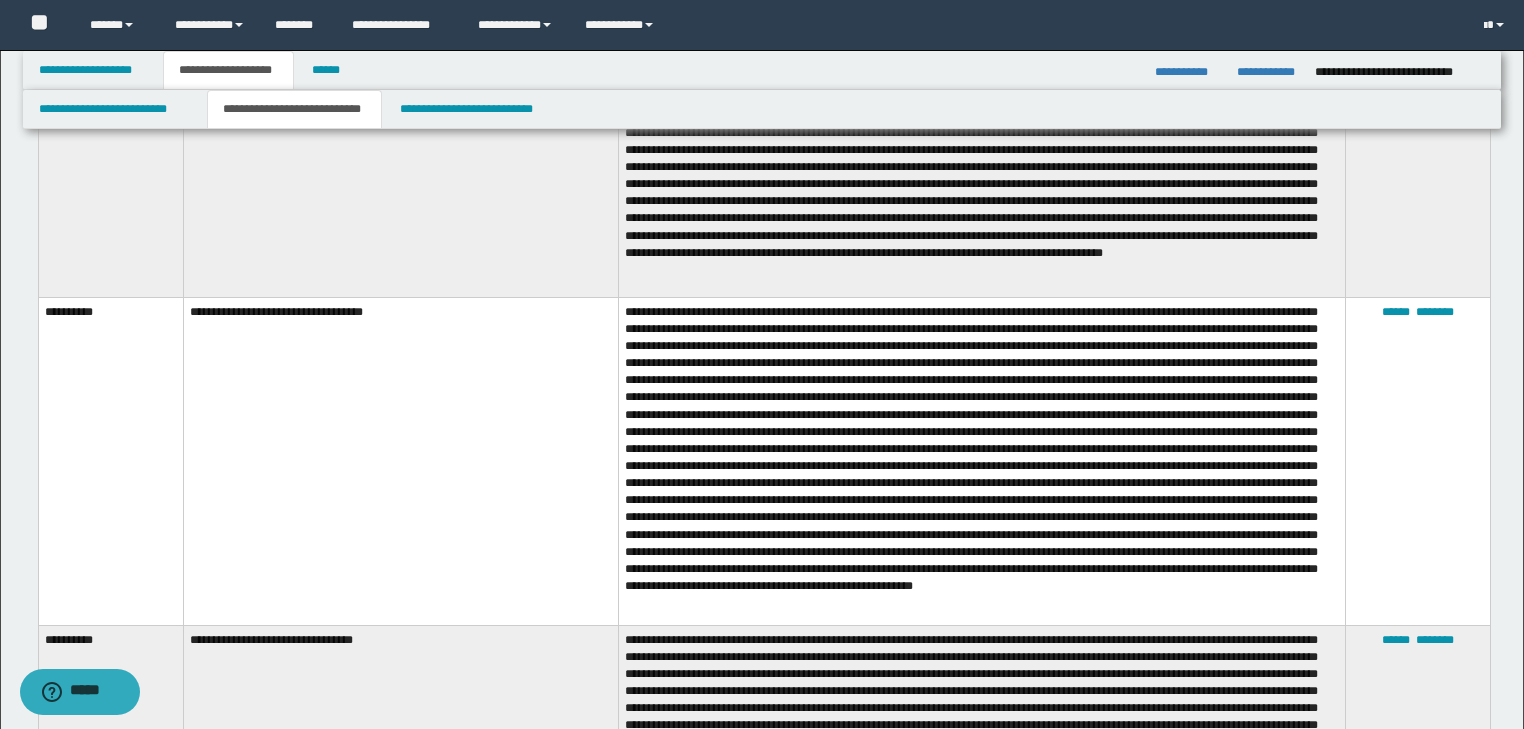 click on "**********" at bounding box center [110, 96] 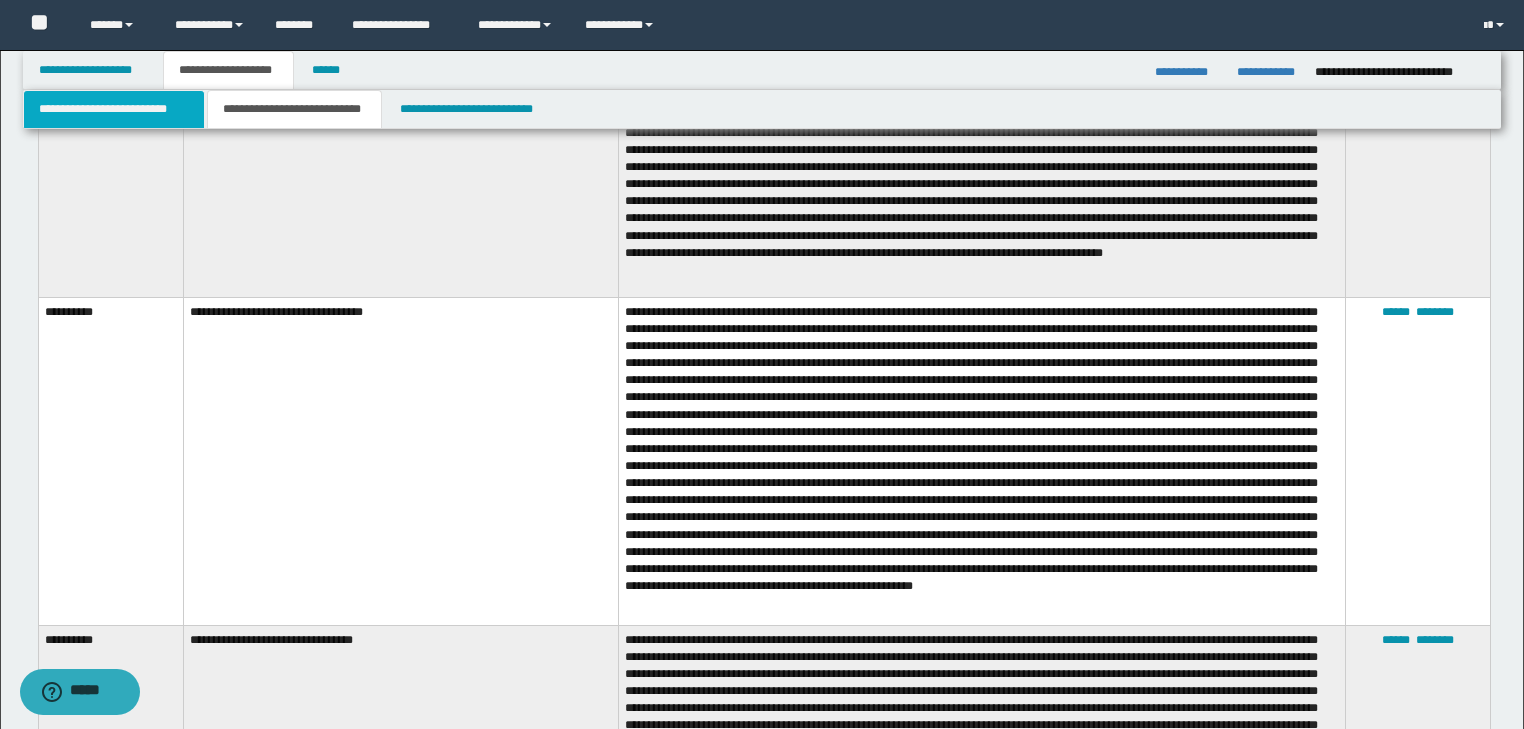 click on "**********" at bounding box center [114, 109] 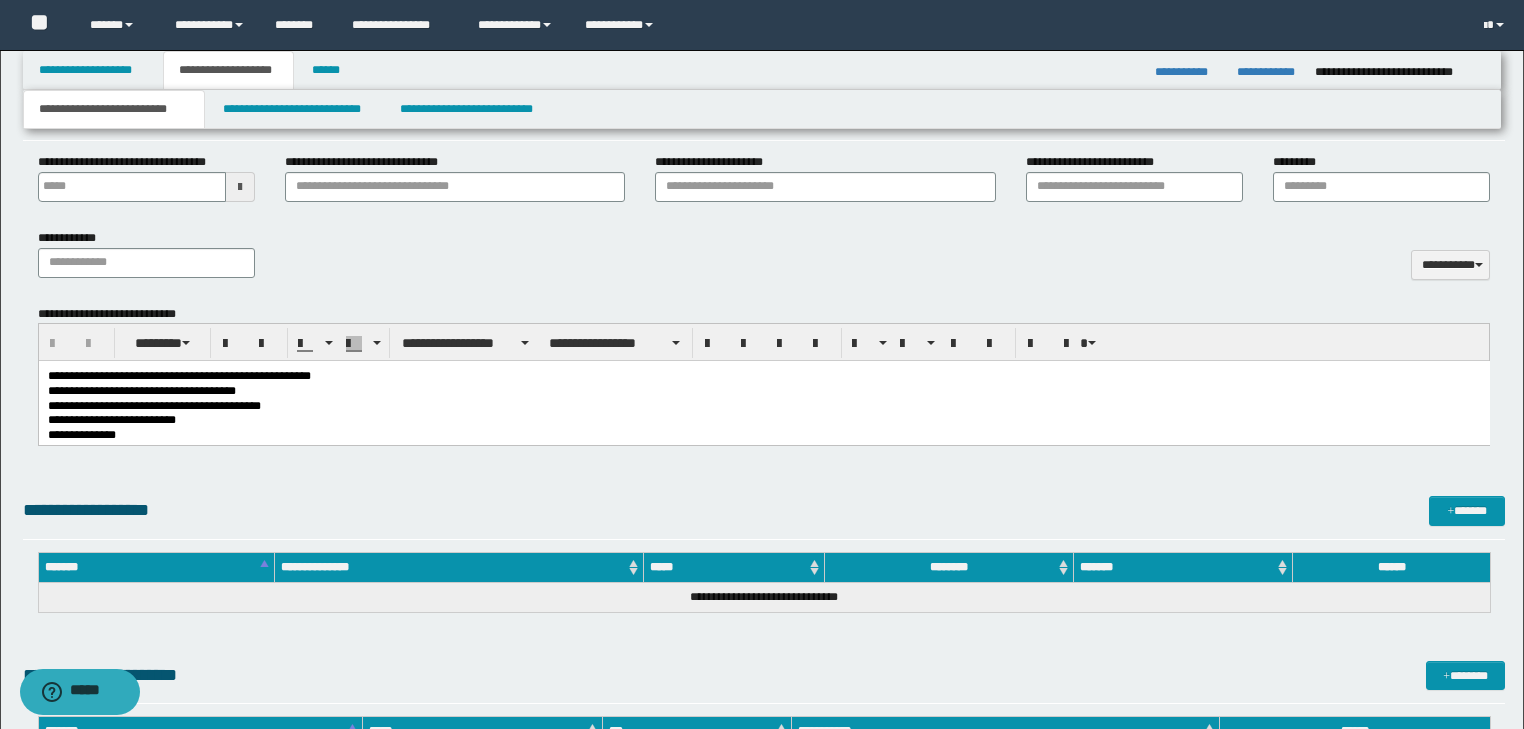 scroll, scrollTop: 781, scrollLeft: 0, axis: vertical 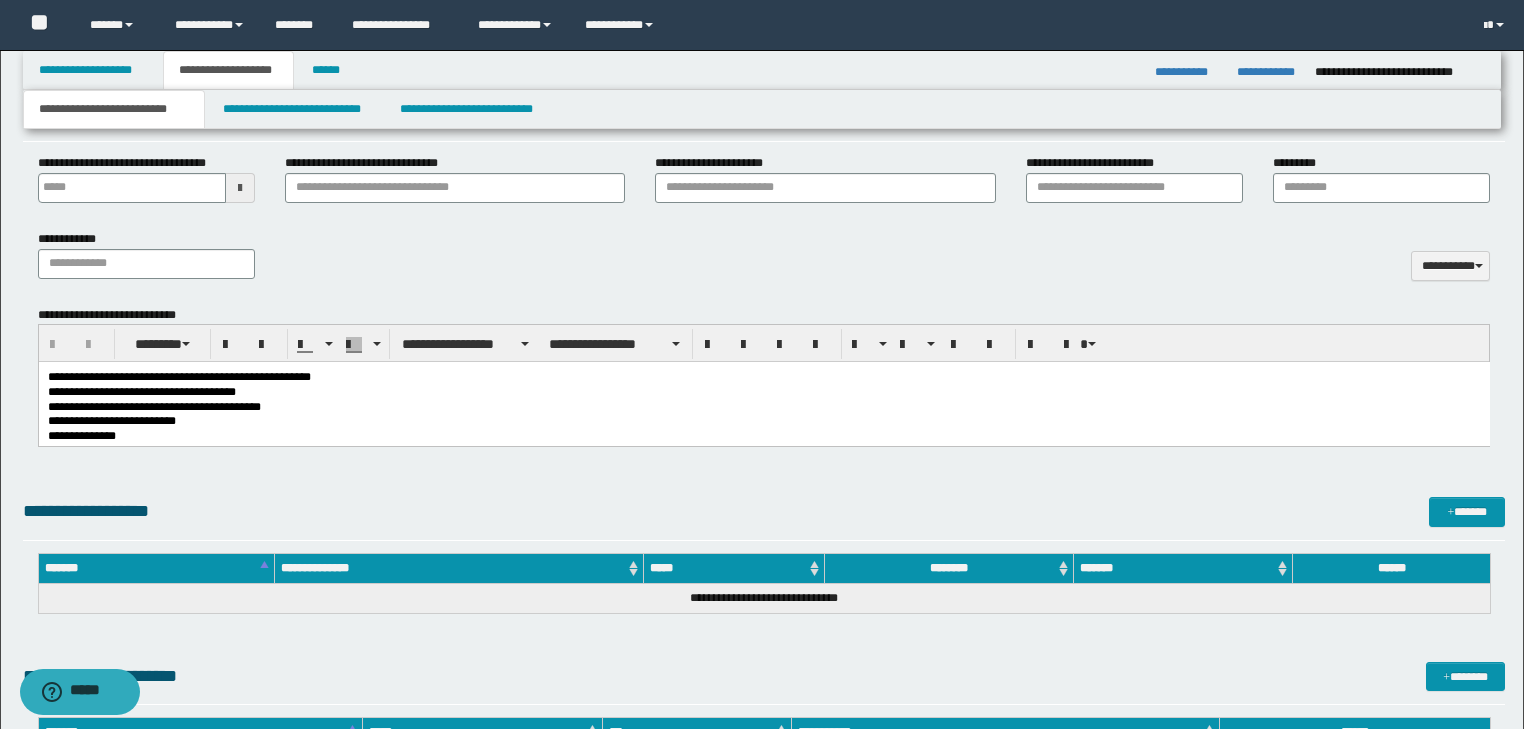 click on "**********" at bounding box center (141, 392) 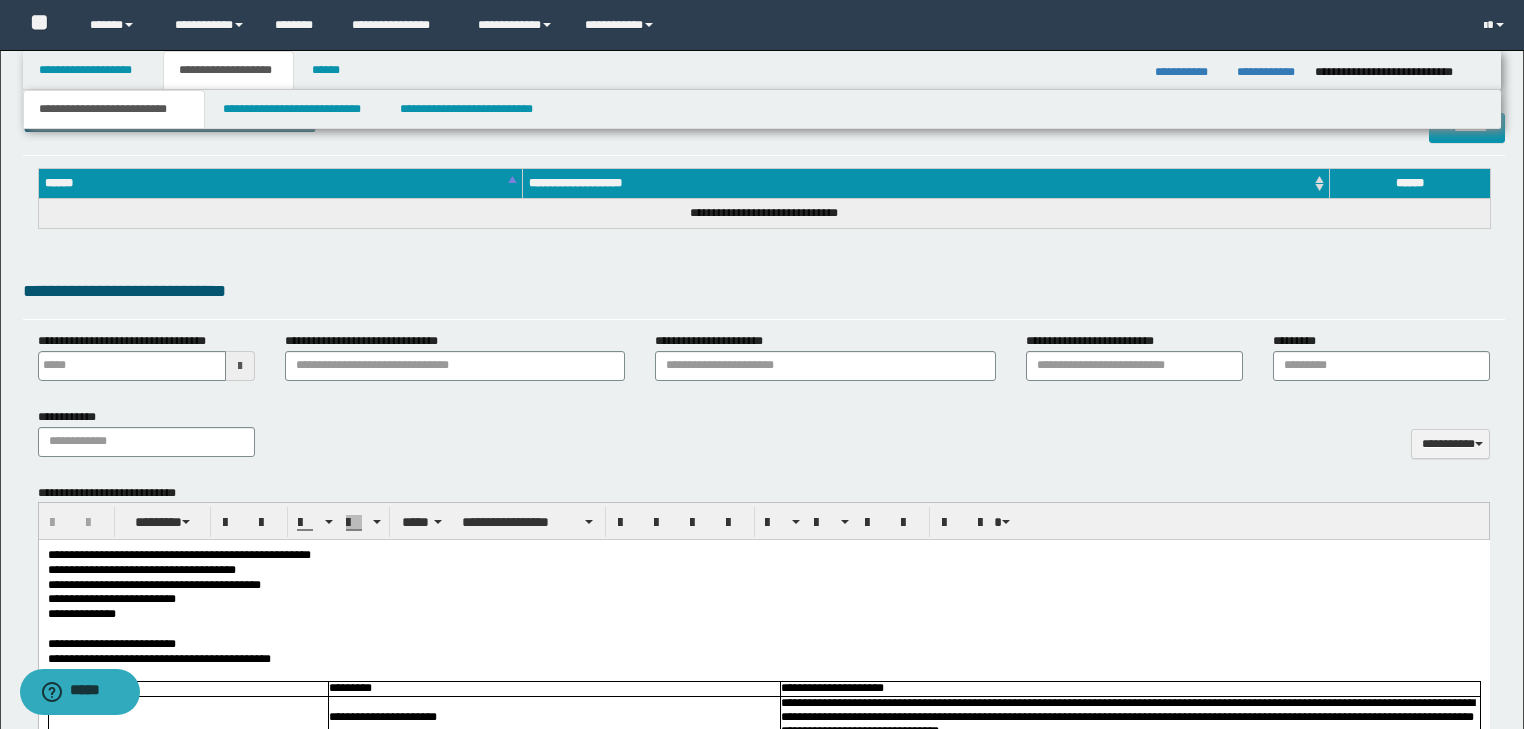 scroll, scrollTop: 461, scrollLeft: 0, axis: vertical 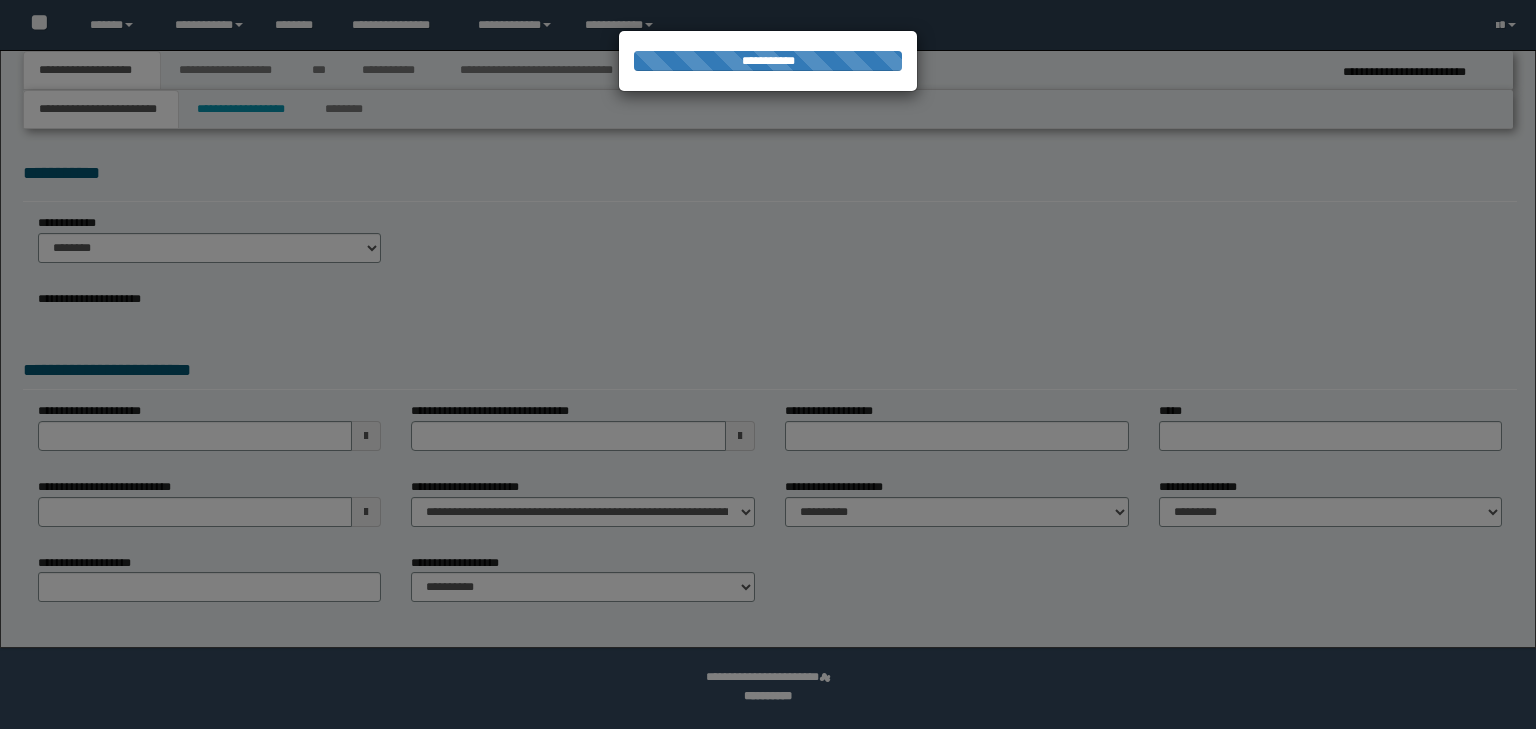 select on "*" 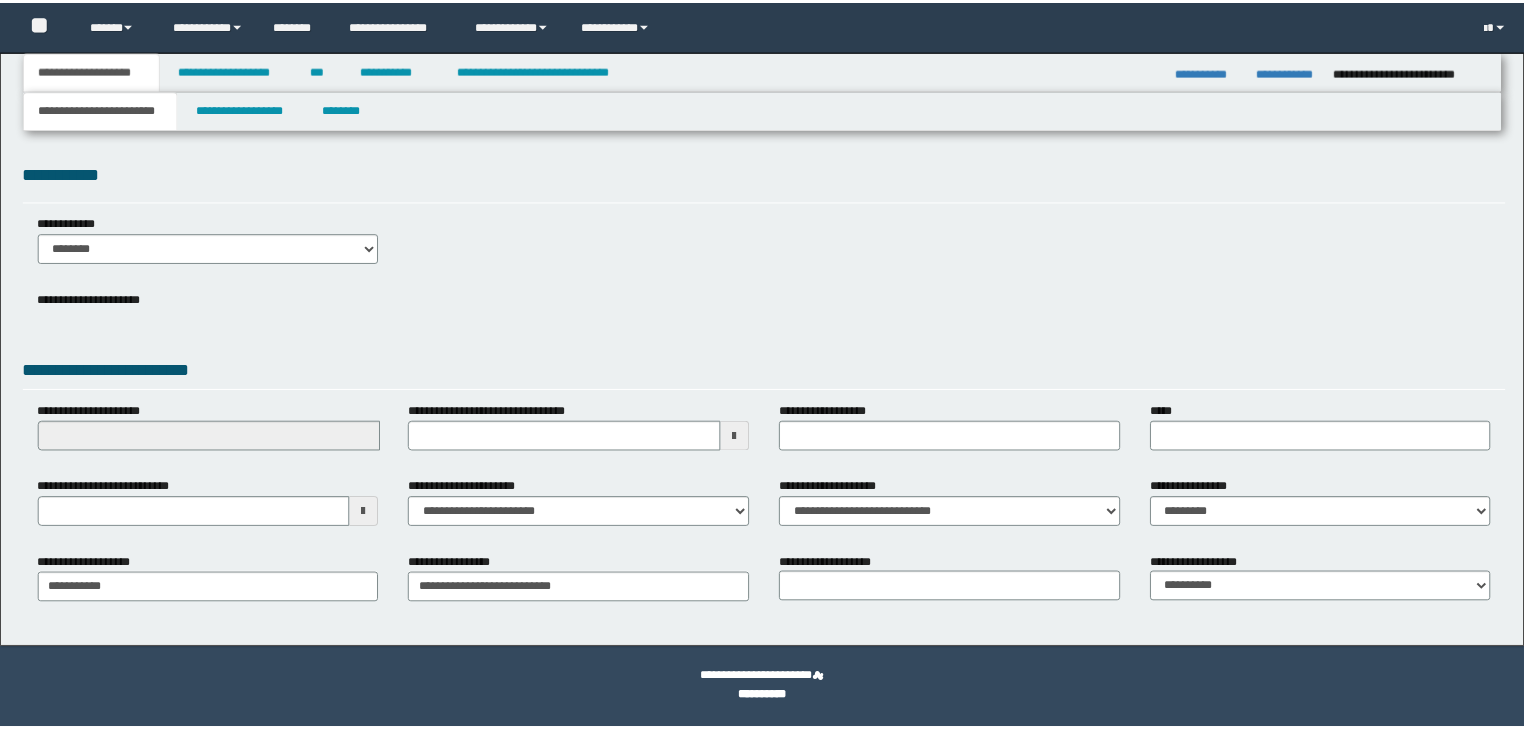 scroll, scrollTop: 0, scrollLeft: 0, axis: both 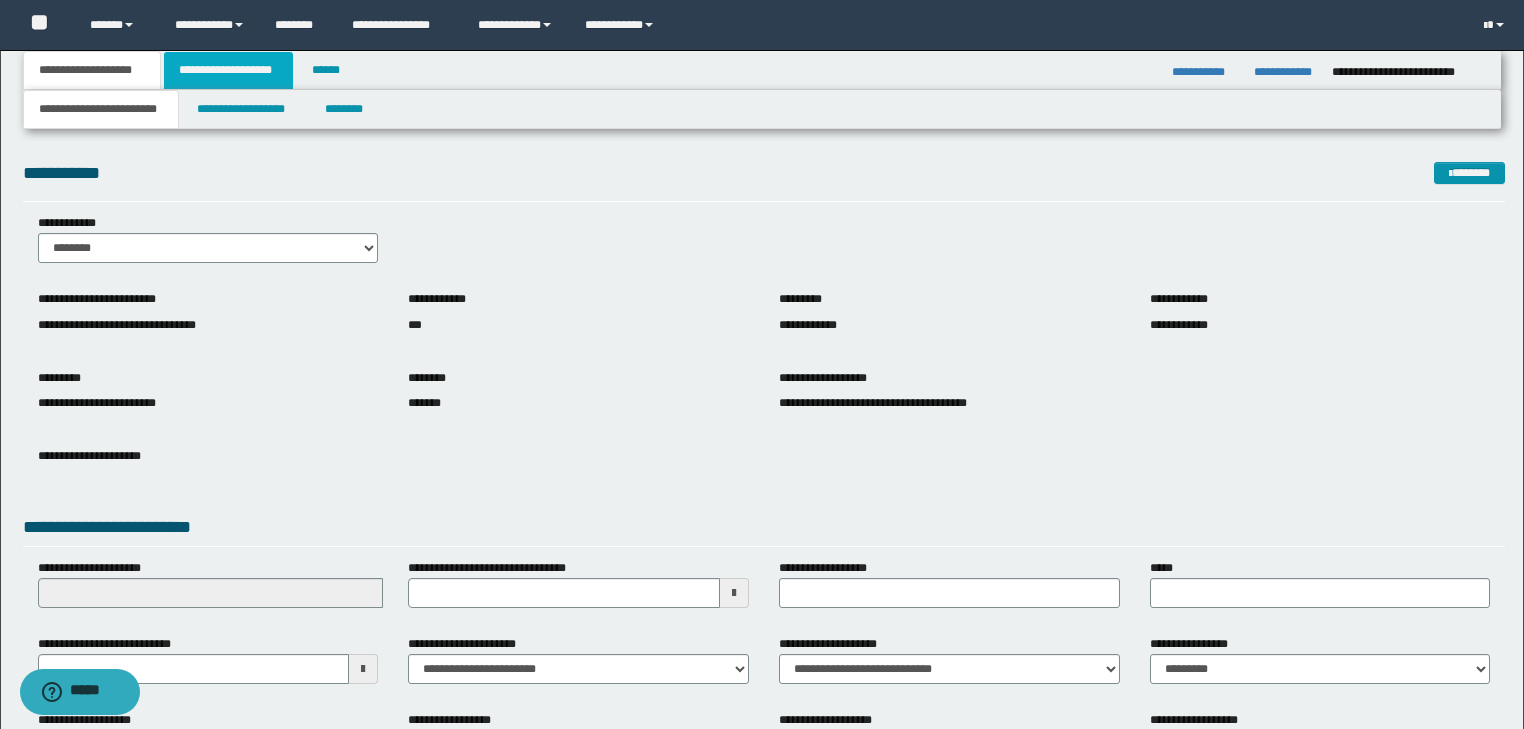 click on "**********" at bounding box center [228, 70] 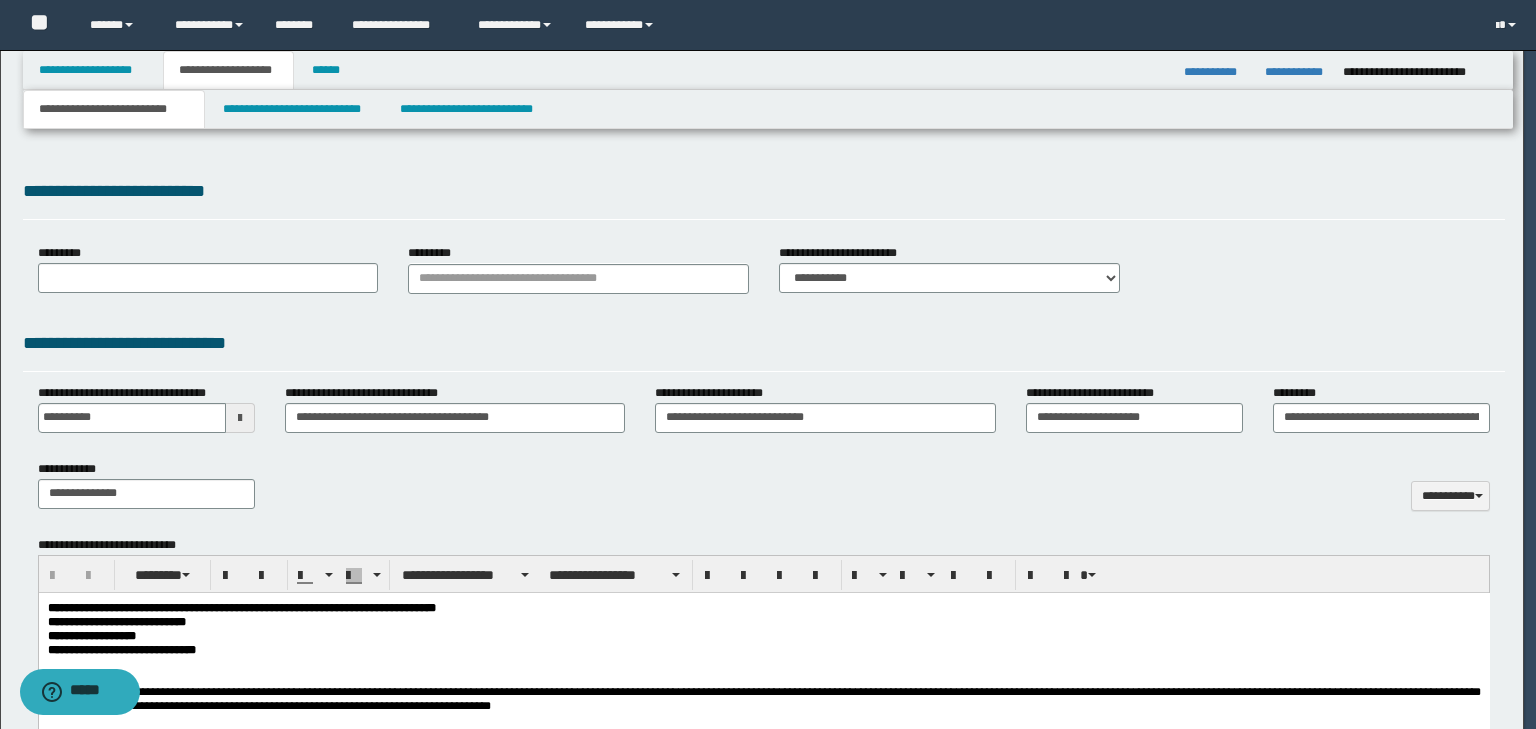 scroll, scrollTop: 0, scrollLeft: 0, axis: both 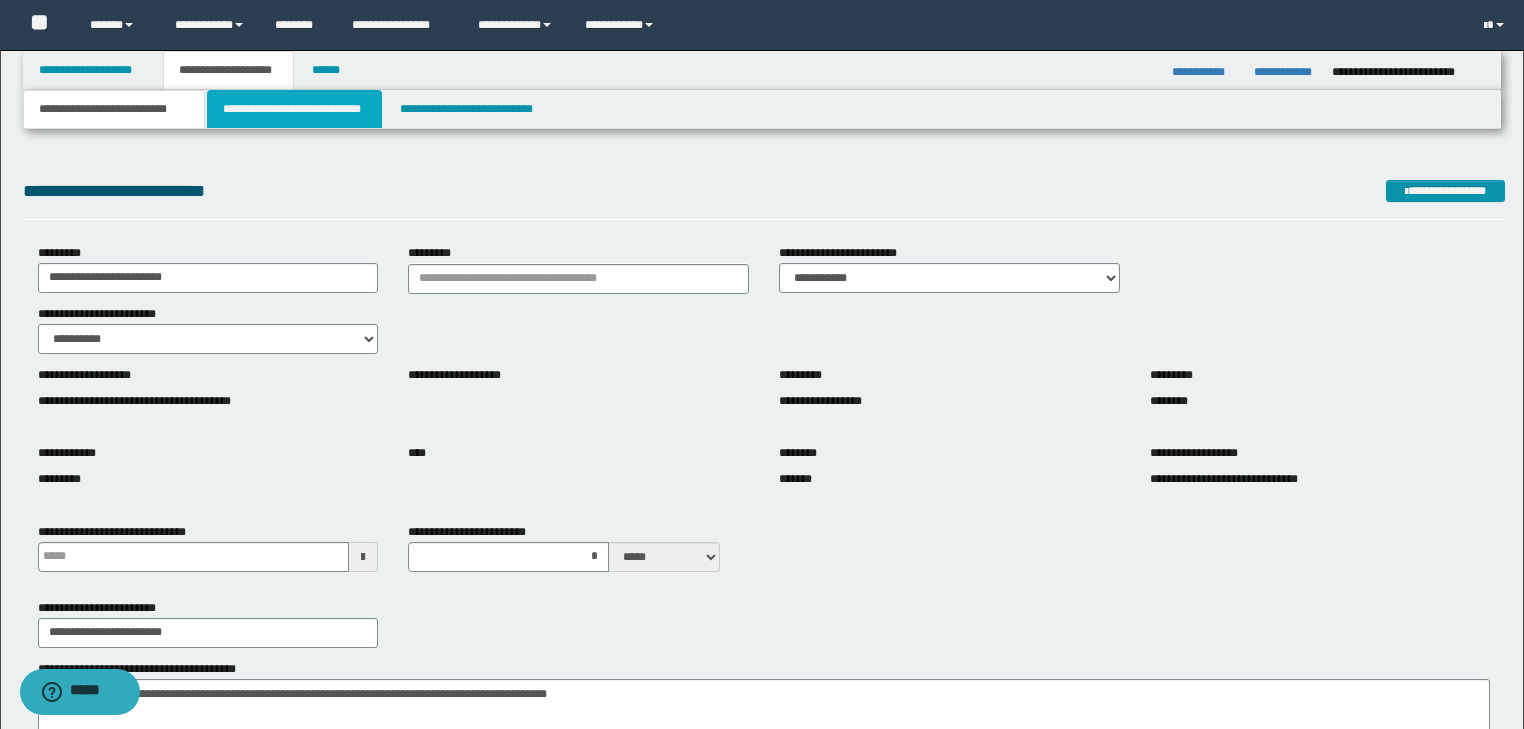 click on "**********" at bounding box center [294, 109] 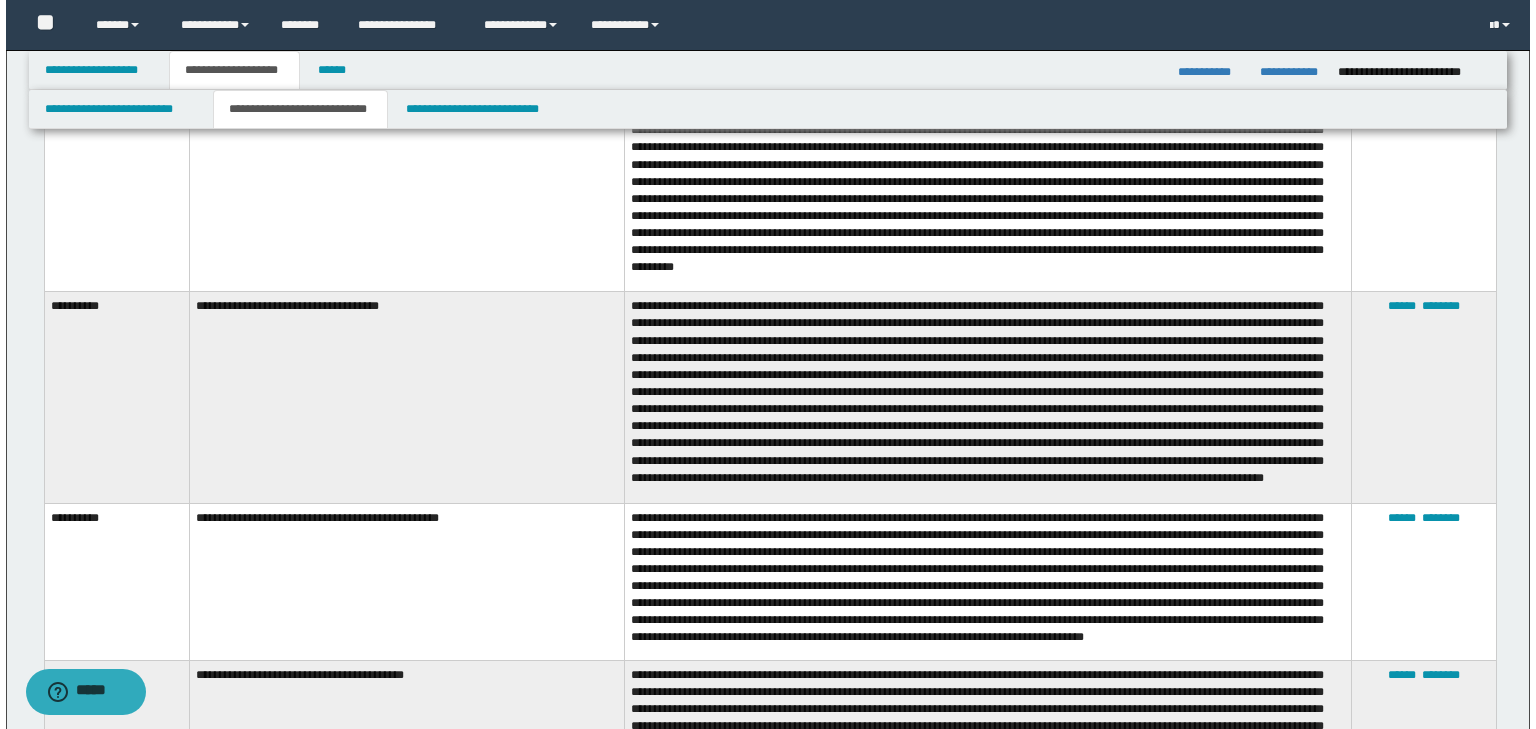 scroll, scrollTop: 1040, scrollLeft: 0, axis: vertical 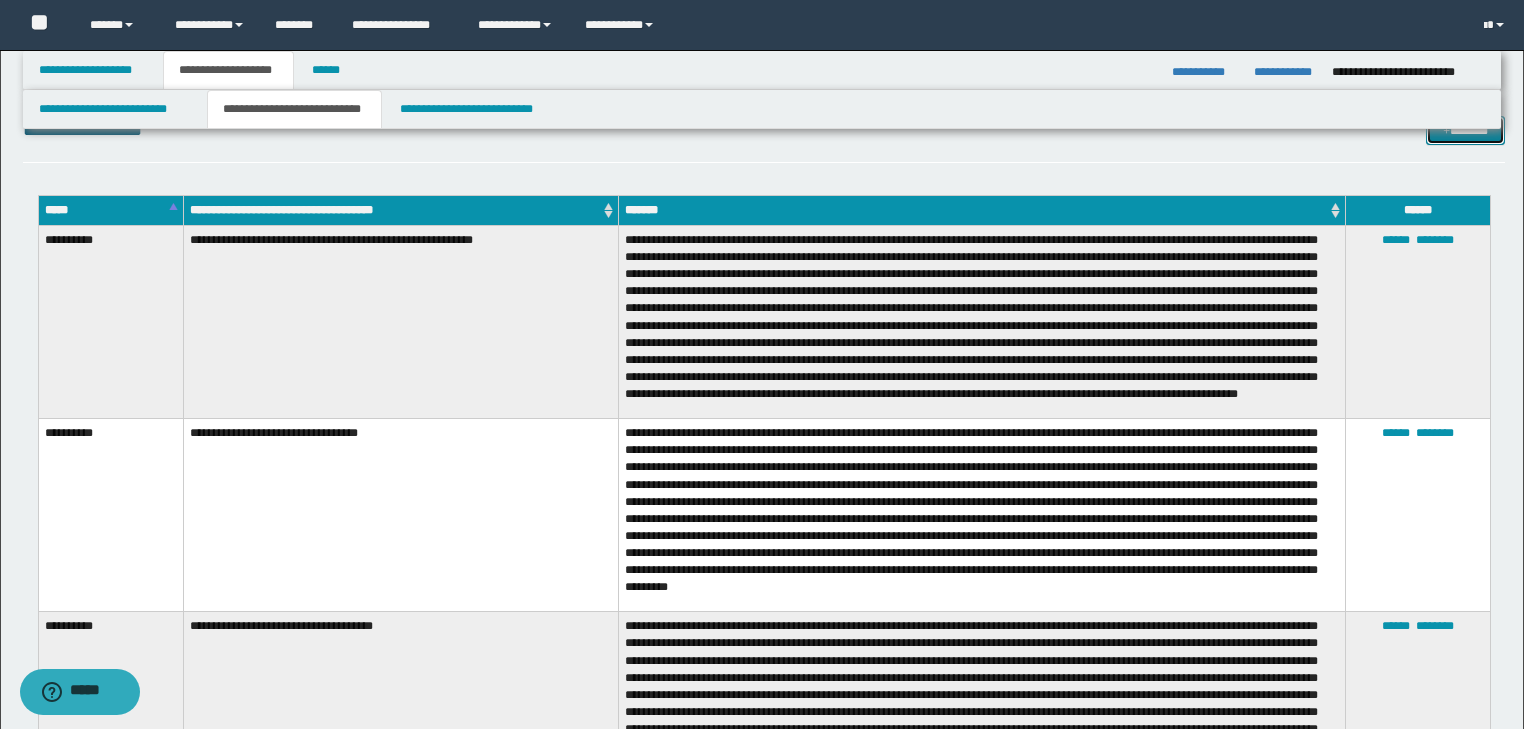 click on "*******" at bounding box center [1465, 131] 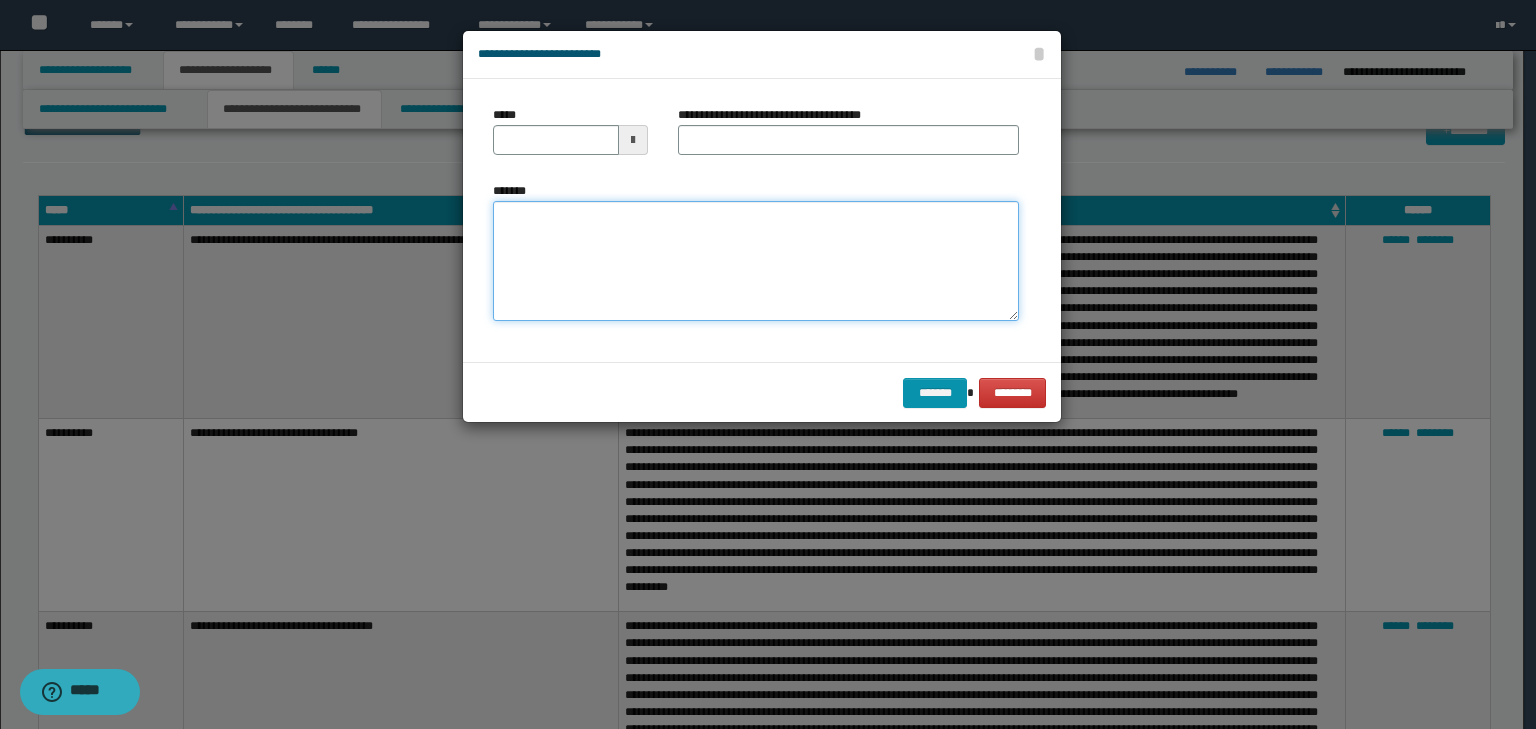 click on "*******" at bounding box center [756, 261] 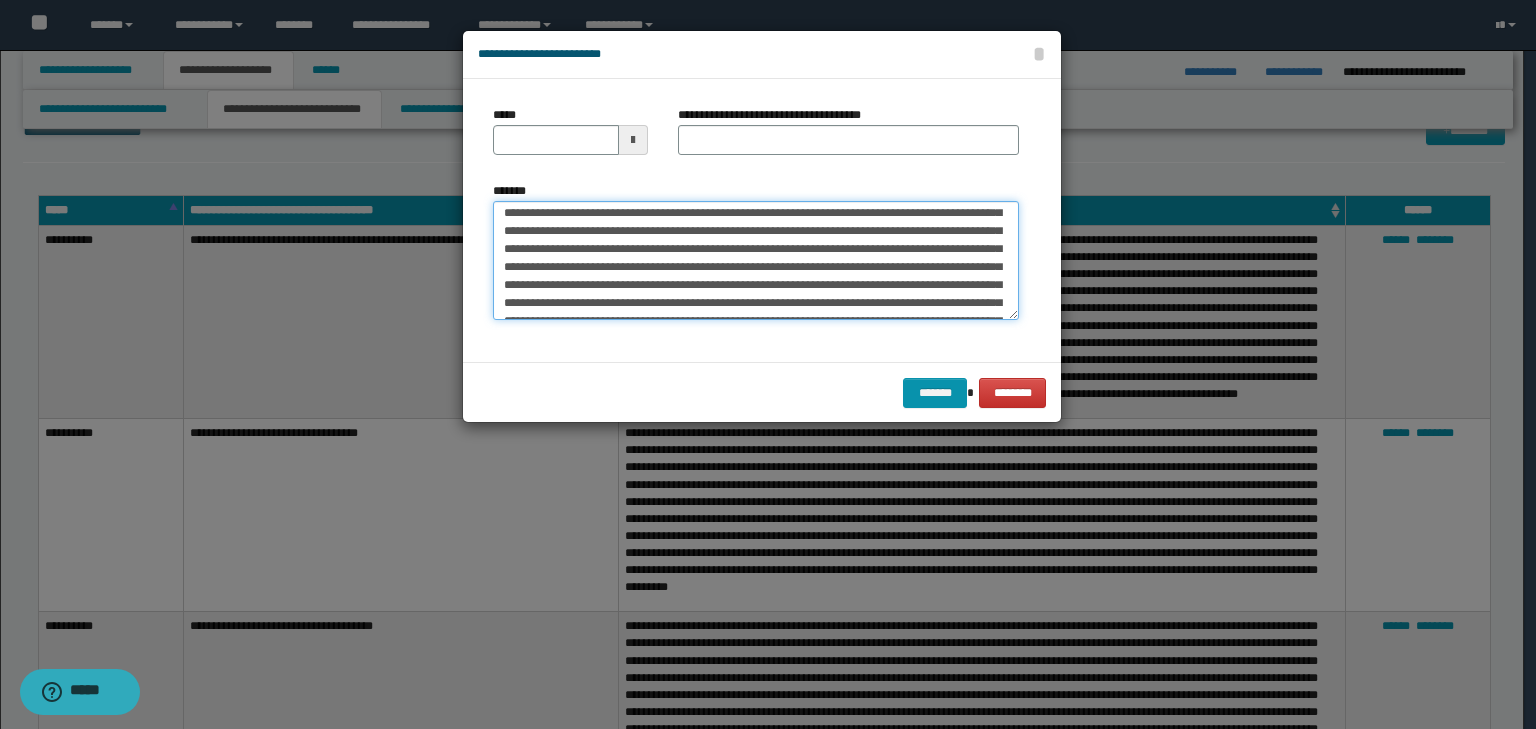 scroll, scrollTop: 0, scrollLeft: 0, axis: both 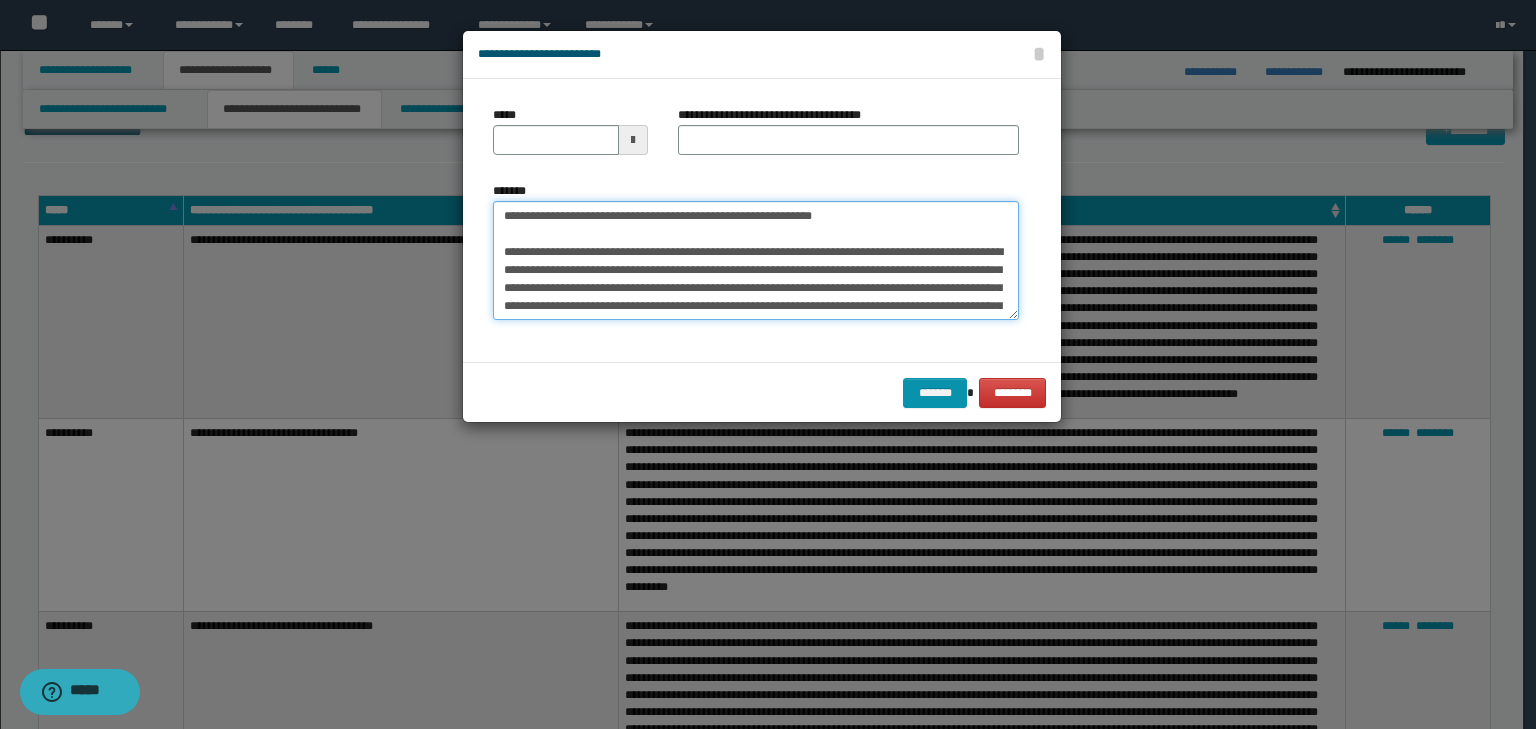 drag, startPoint x: 593, startPoint y: 217, endPoint x: 416, endPoint y: 186, distance: 179.69418 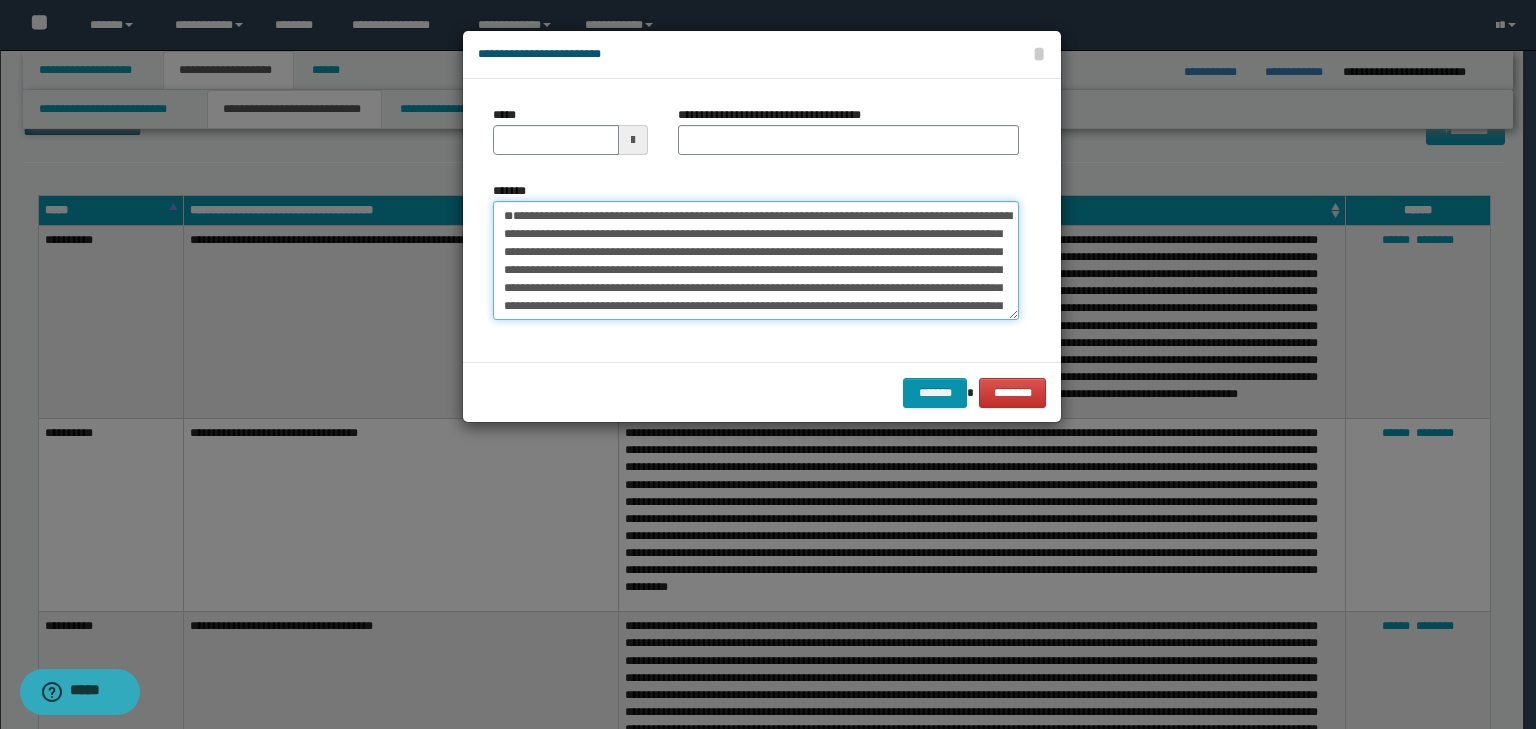 type 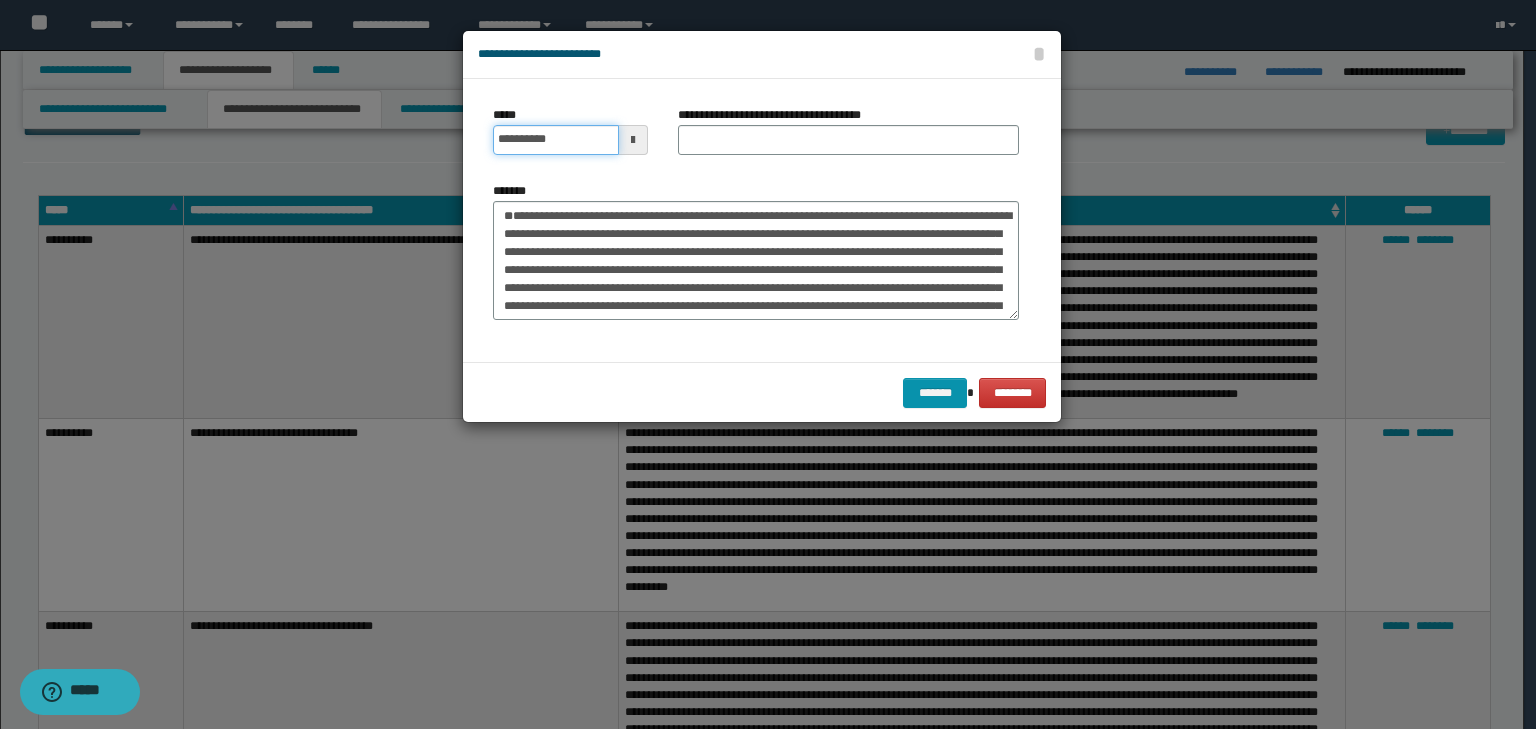click on "**********" at bounding box center [570, 140] 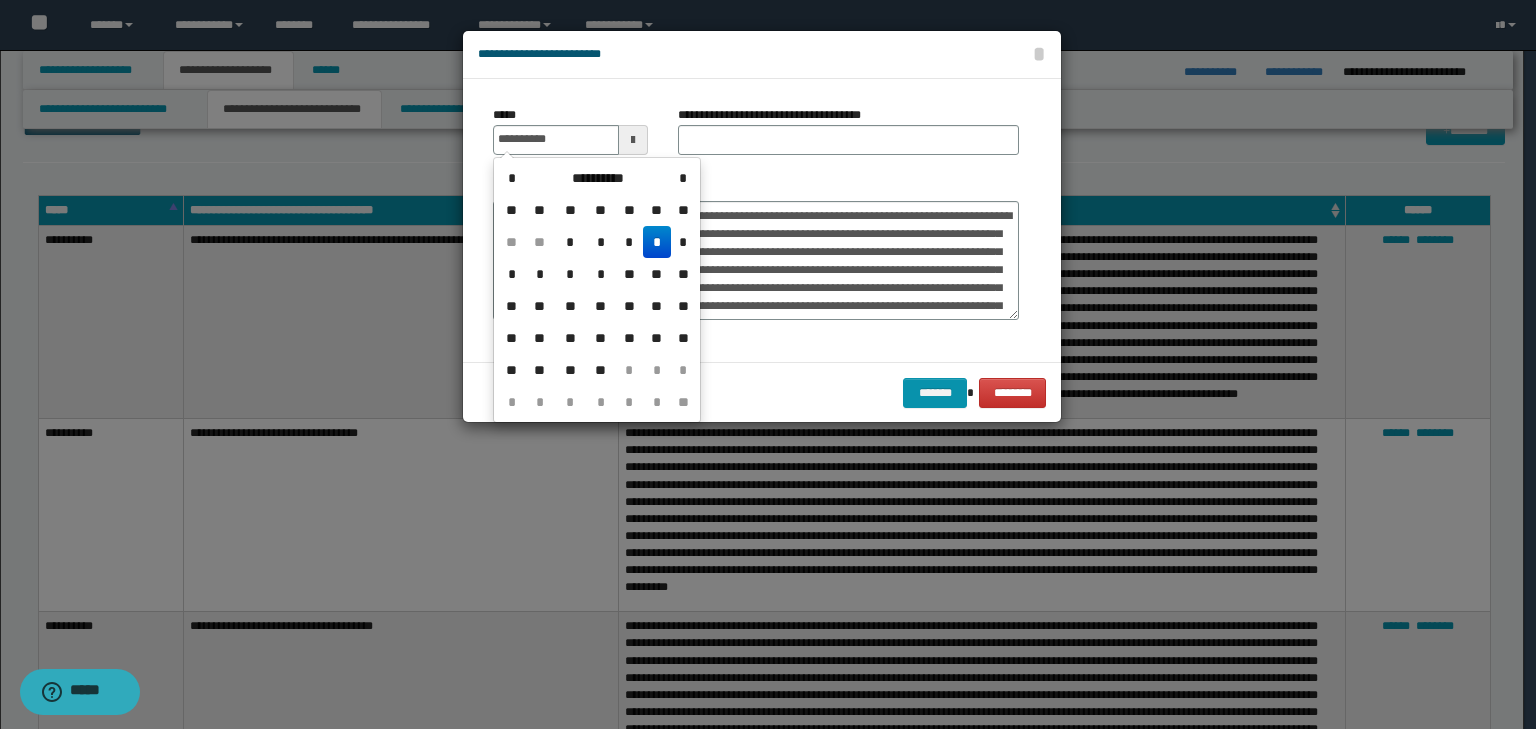 type on "**********" 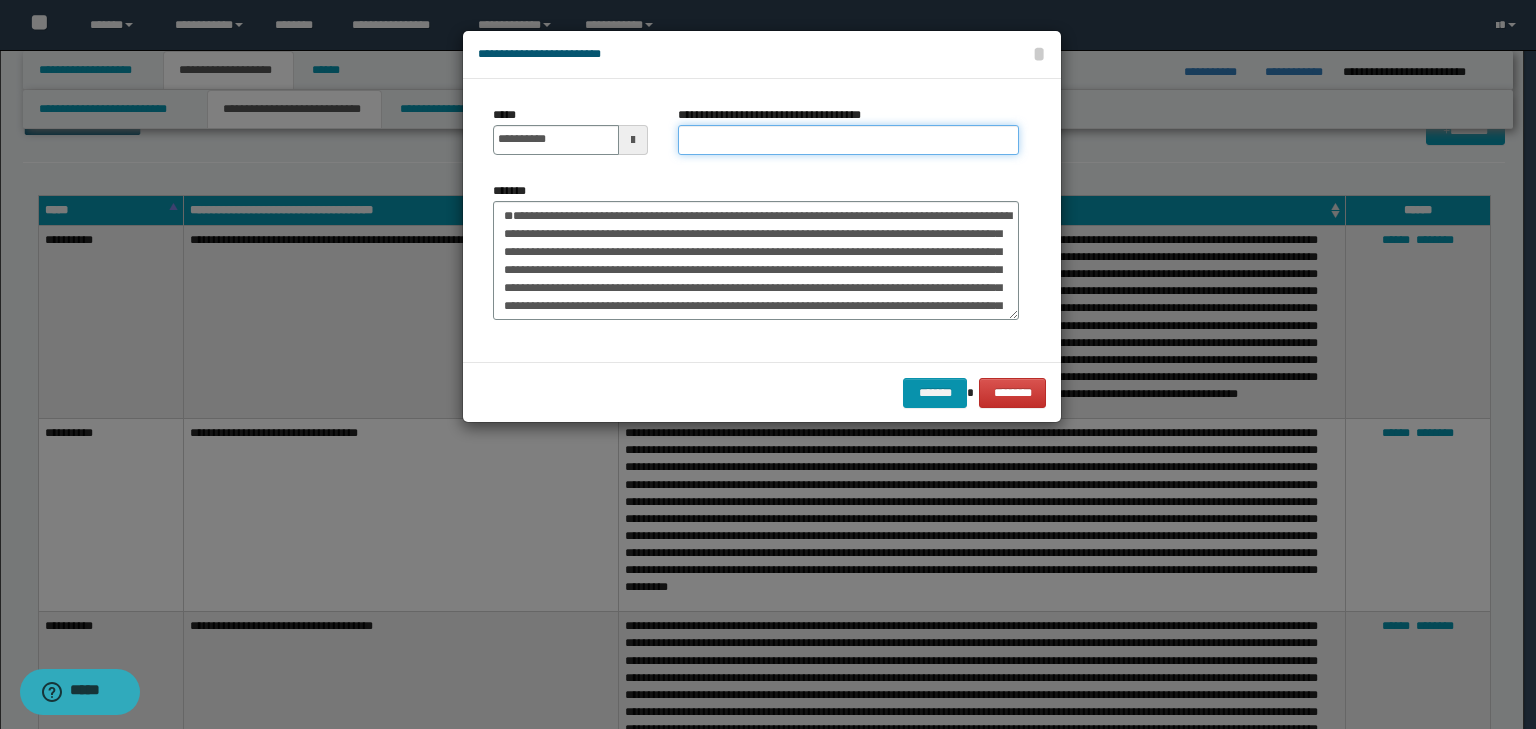 click on "**********" at bounding box center [848, 140] 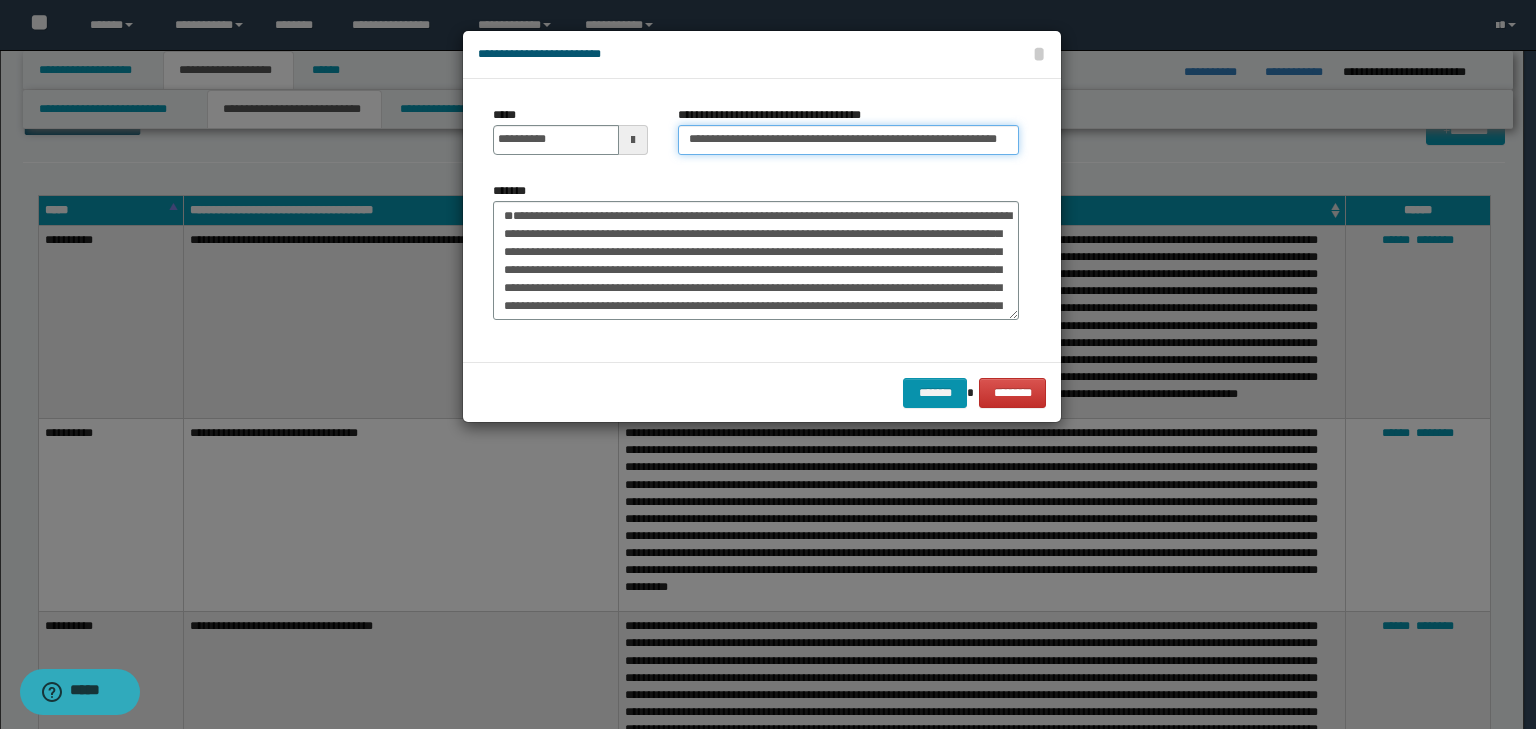 scroll, scrollTop: 0, scrollLeft: 10, axis: horizontal 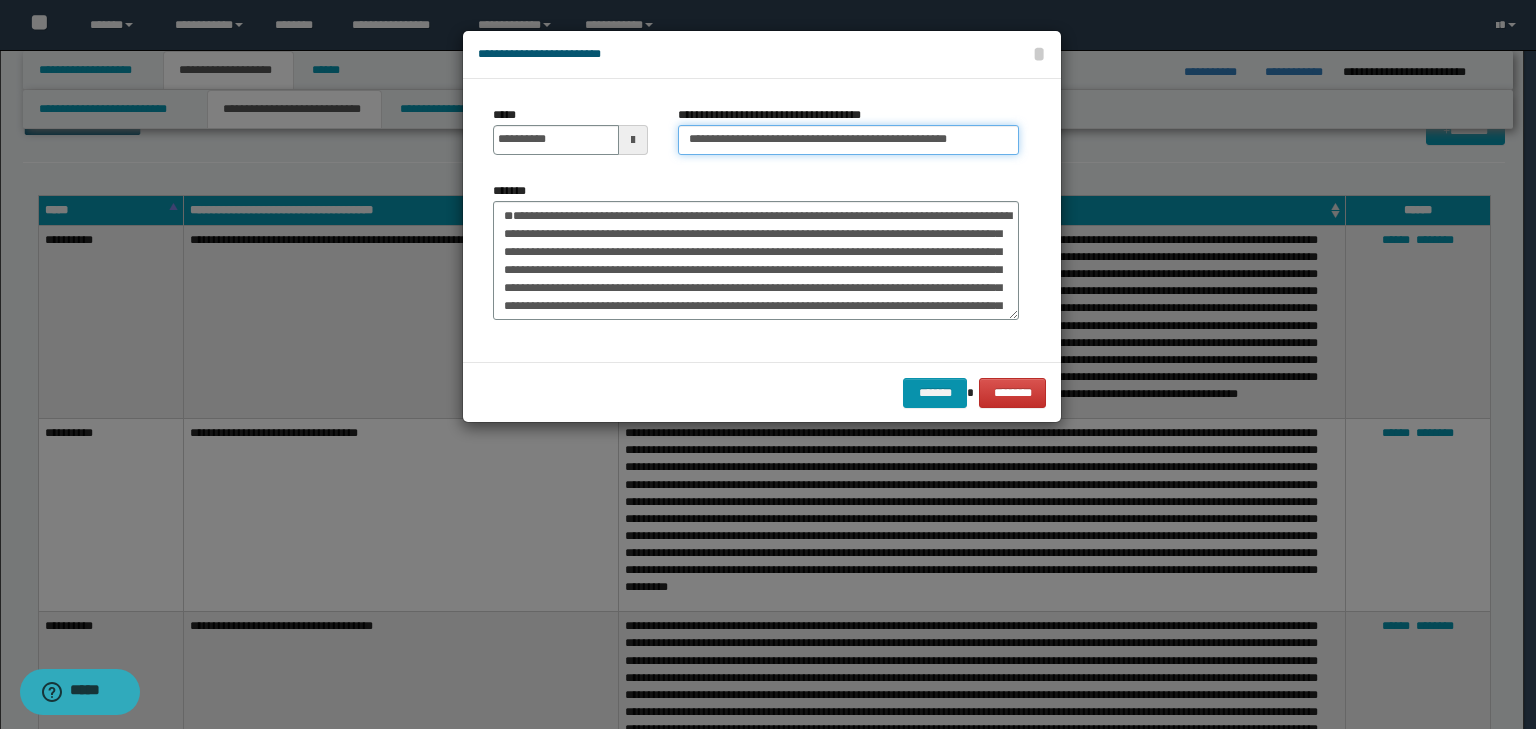 type on "**********" 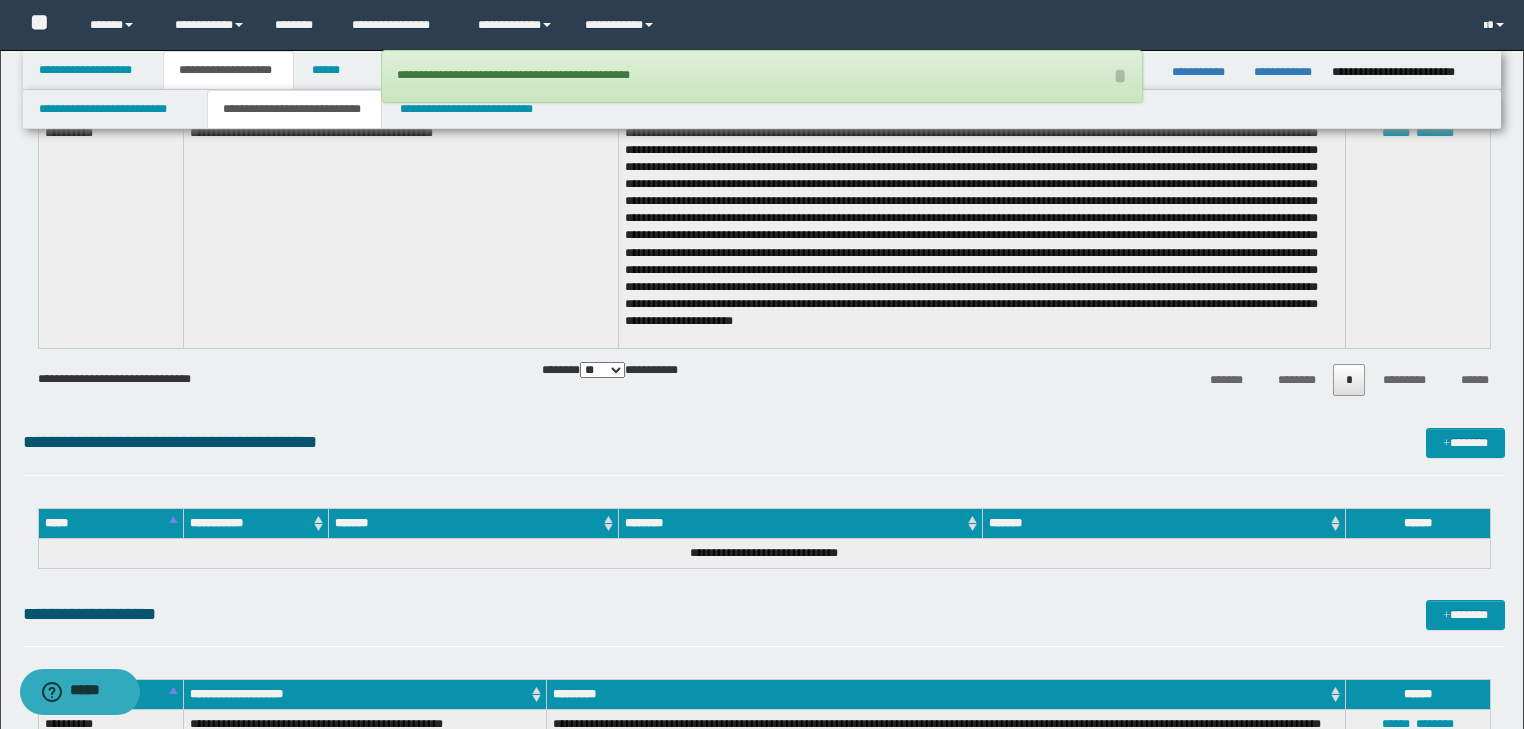 scroll, scrollTop: 1920, scrollLeft: 0, axis: vertical 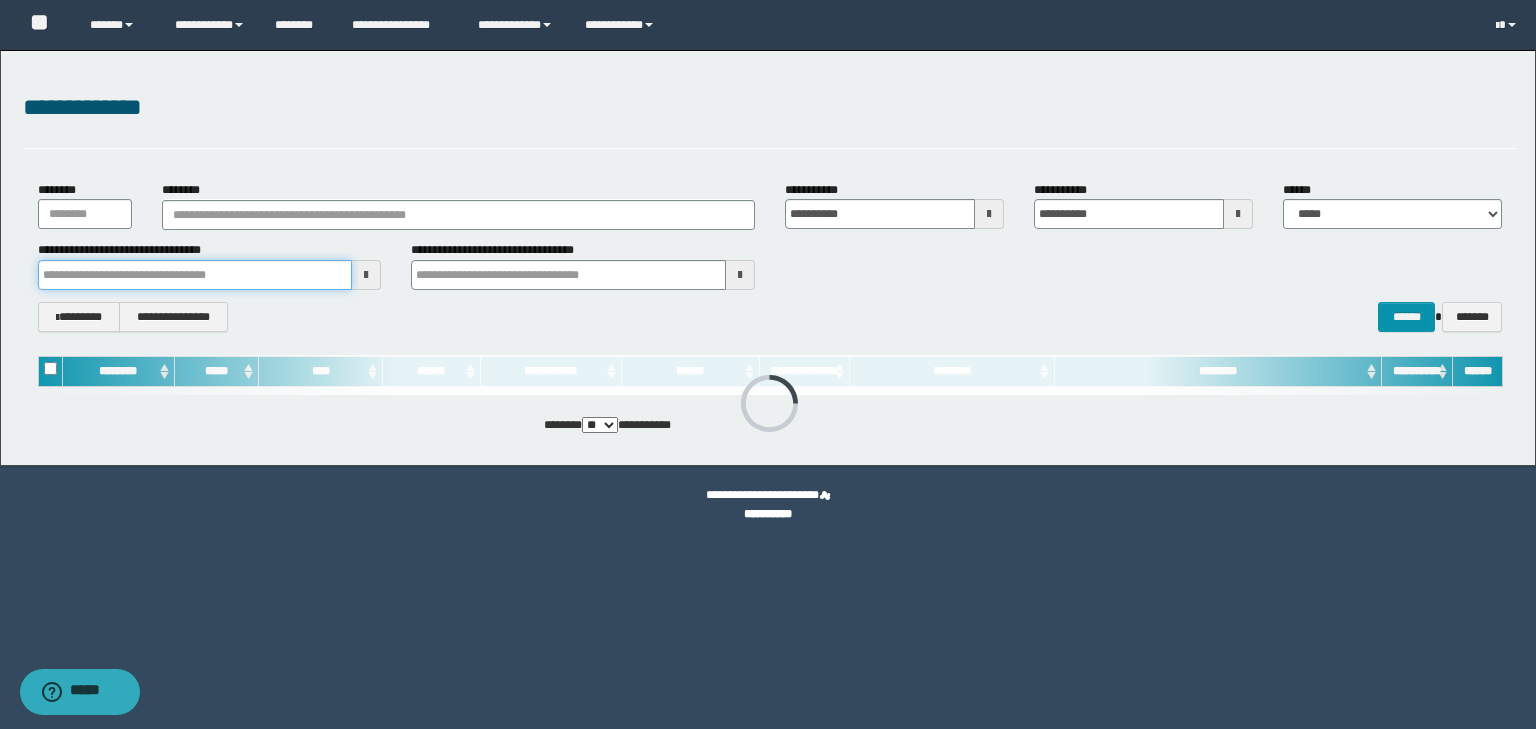 click at bounding box center (195, 275) 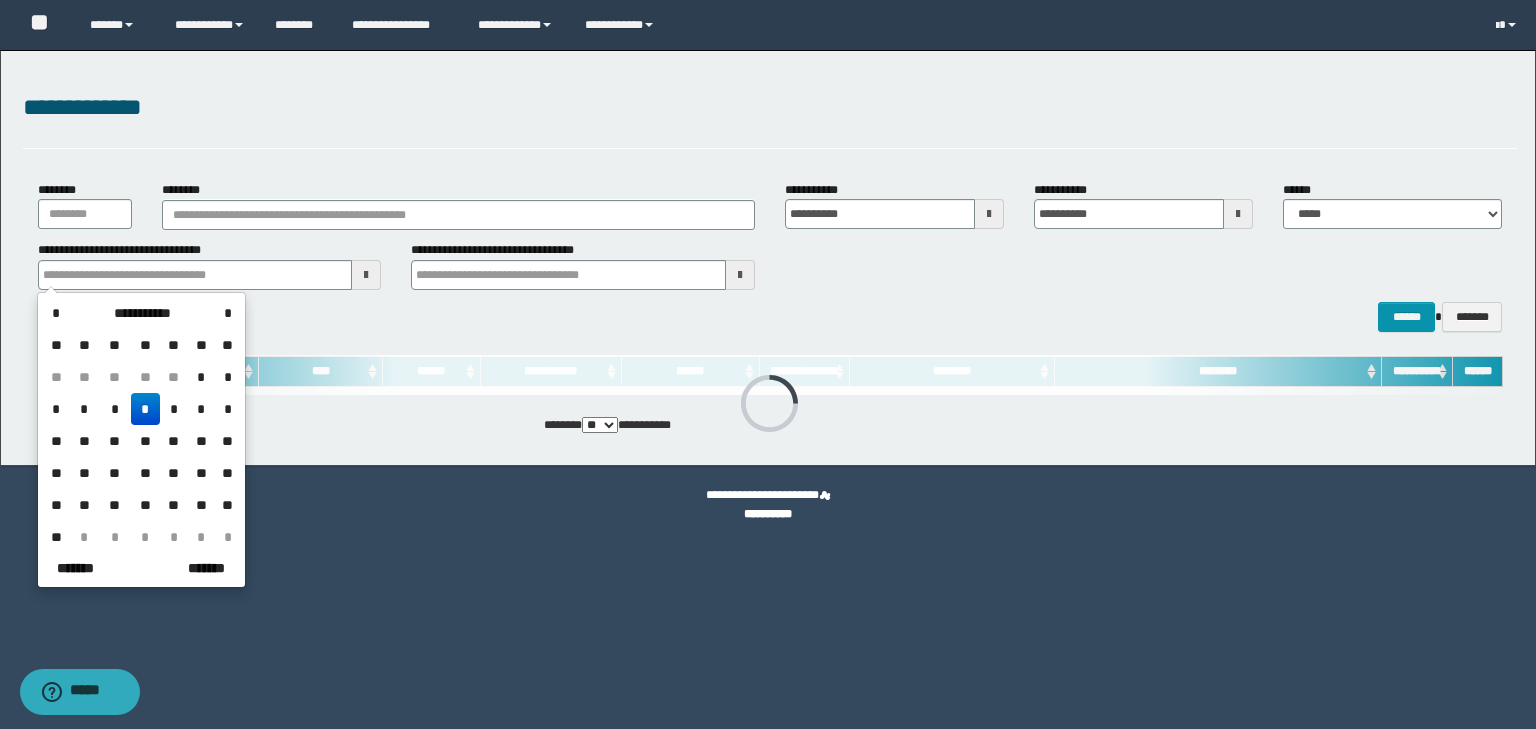 click on "*" at bounding box center [145, 409] 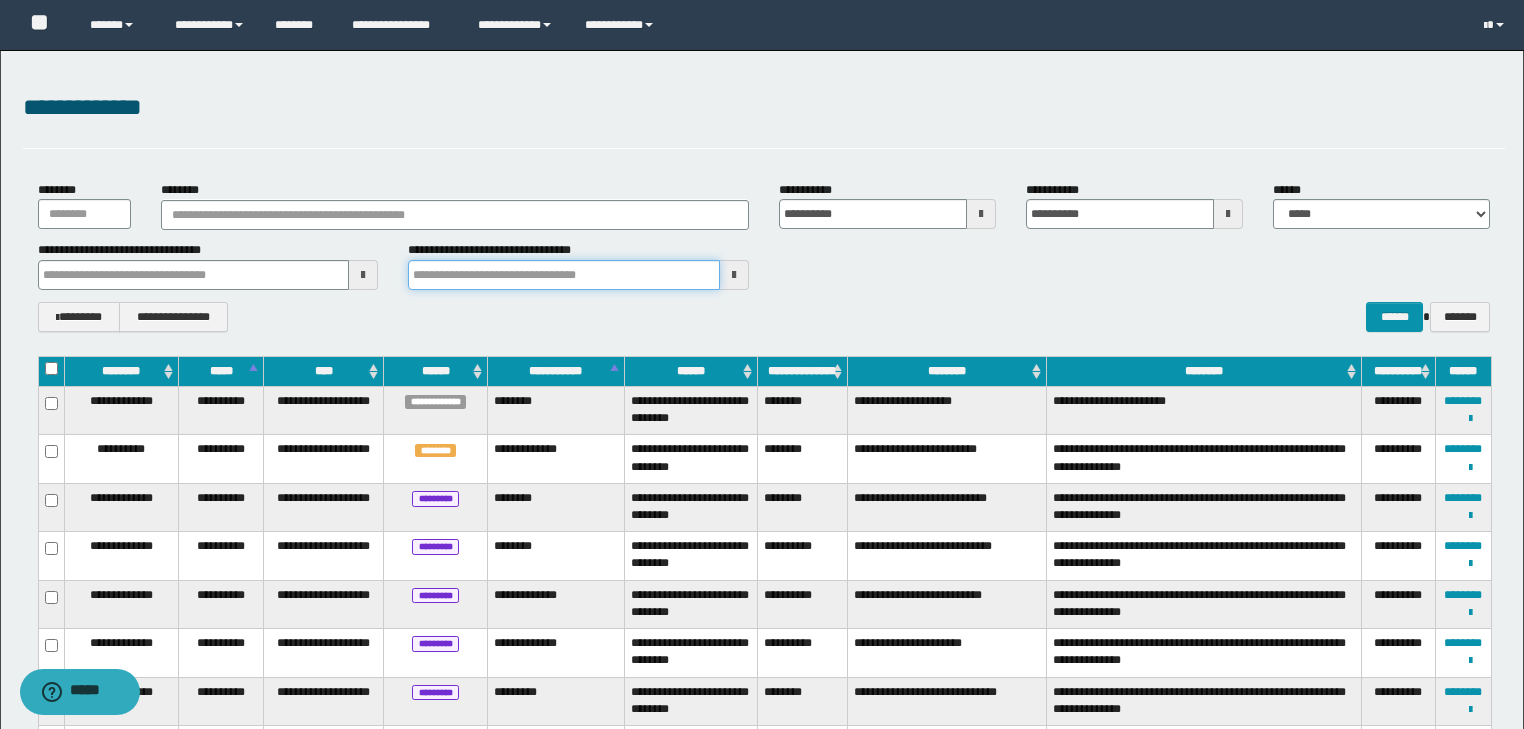 click at bounding box center (564, 275) 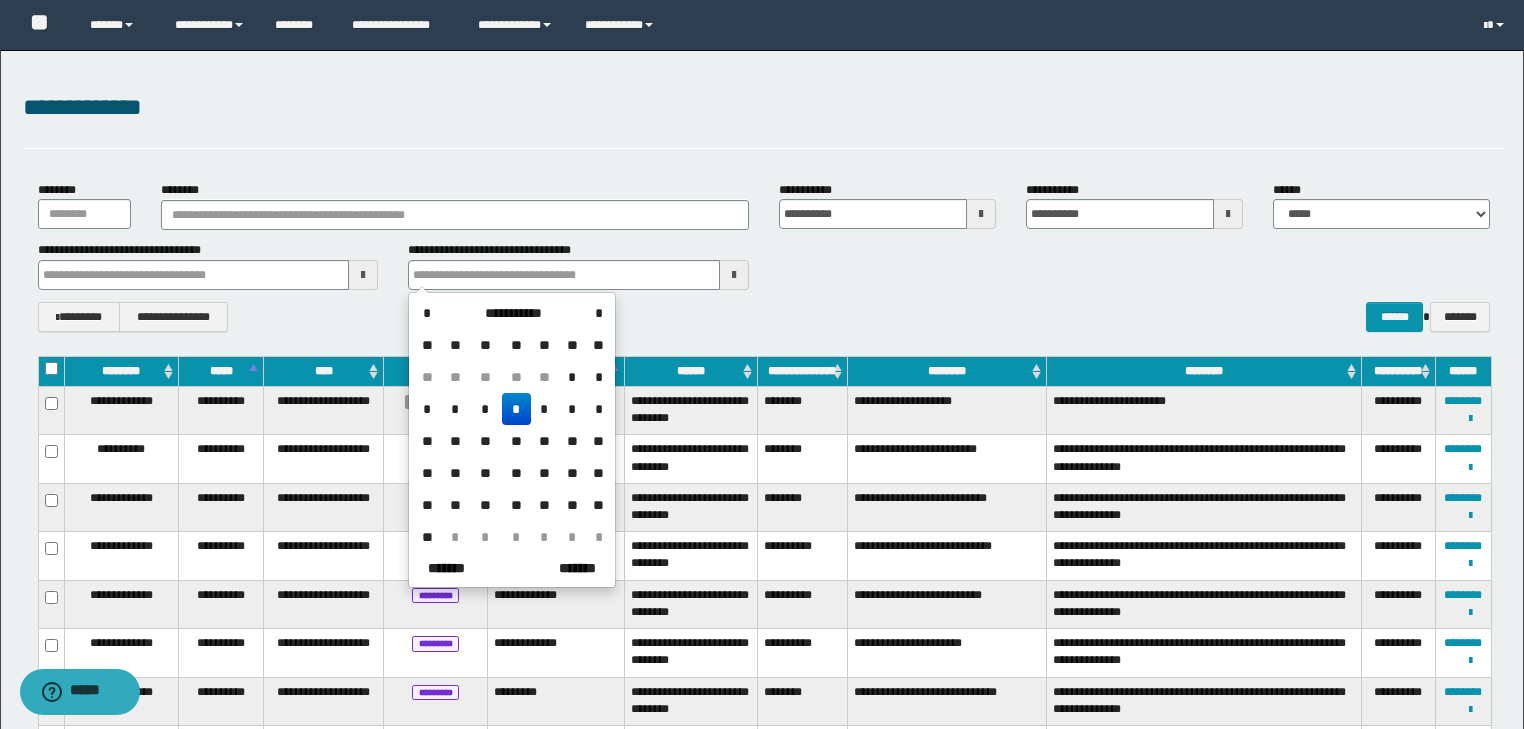 click on "*" at bounding box center [516, 409] 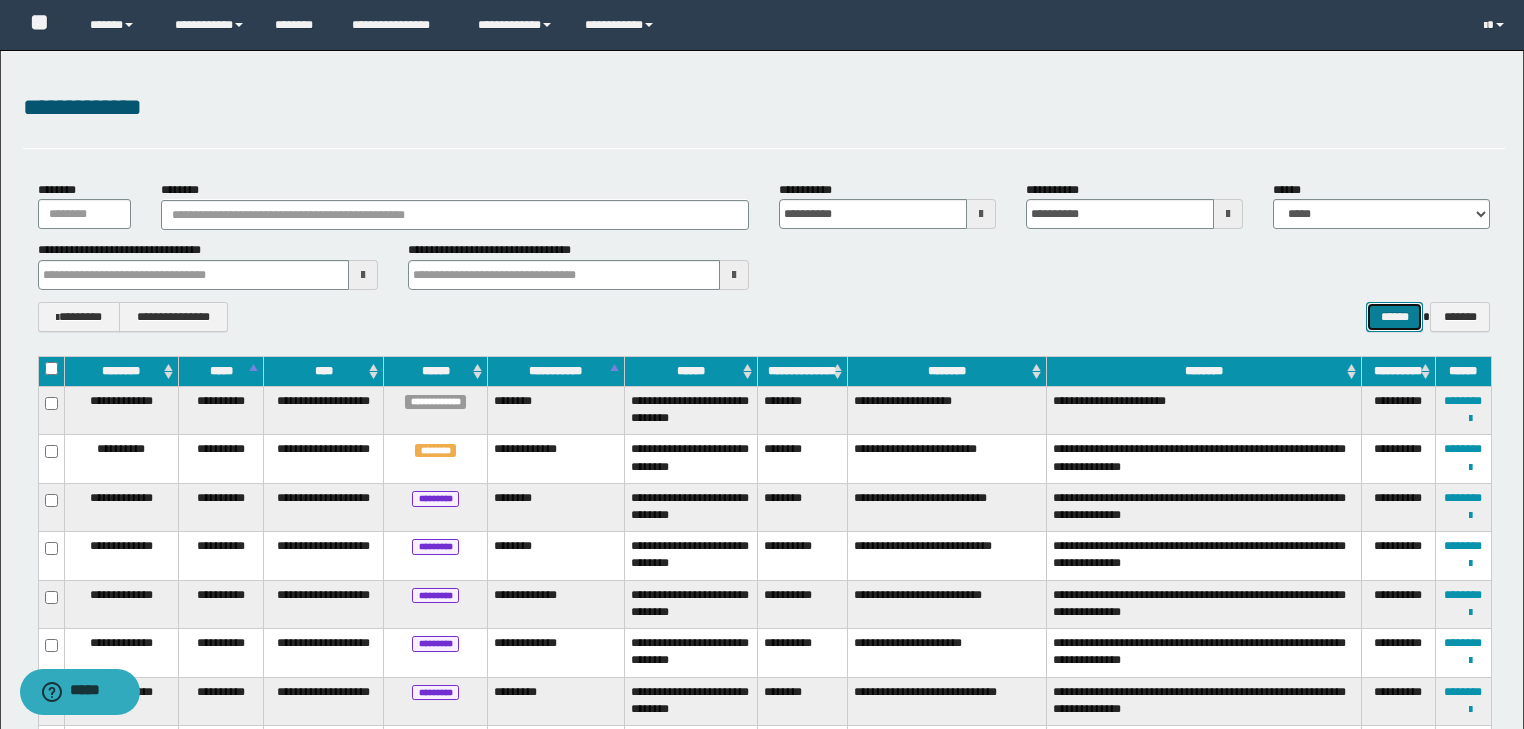 click on "******" at bounding box center (1394, 317) 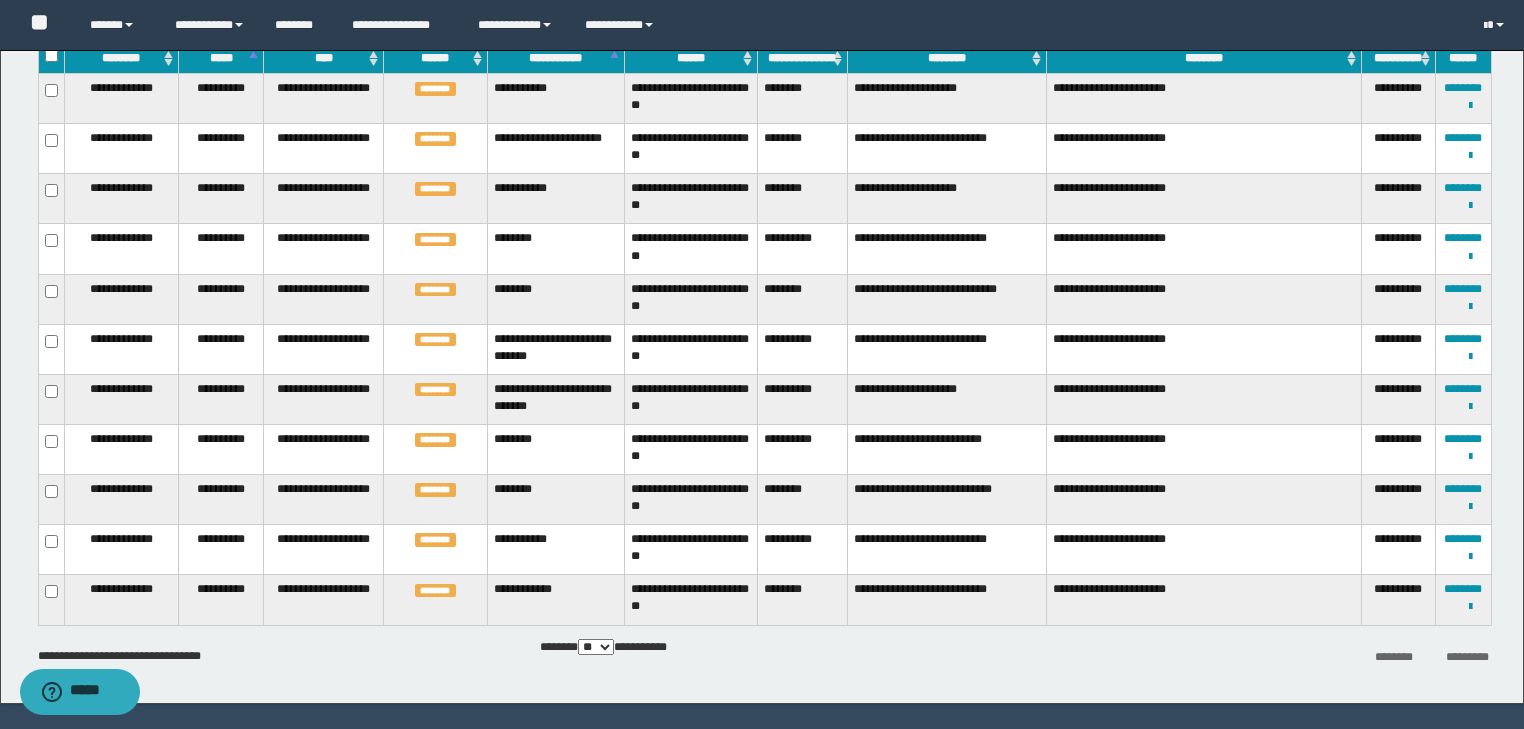 scroll, scrollTop: 285, scrollLeft: 0, axis: vertical 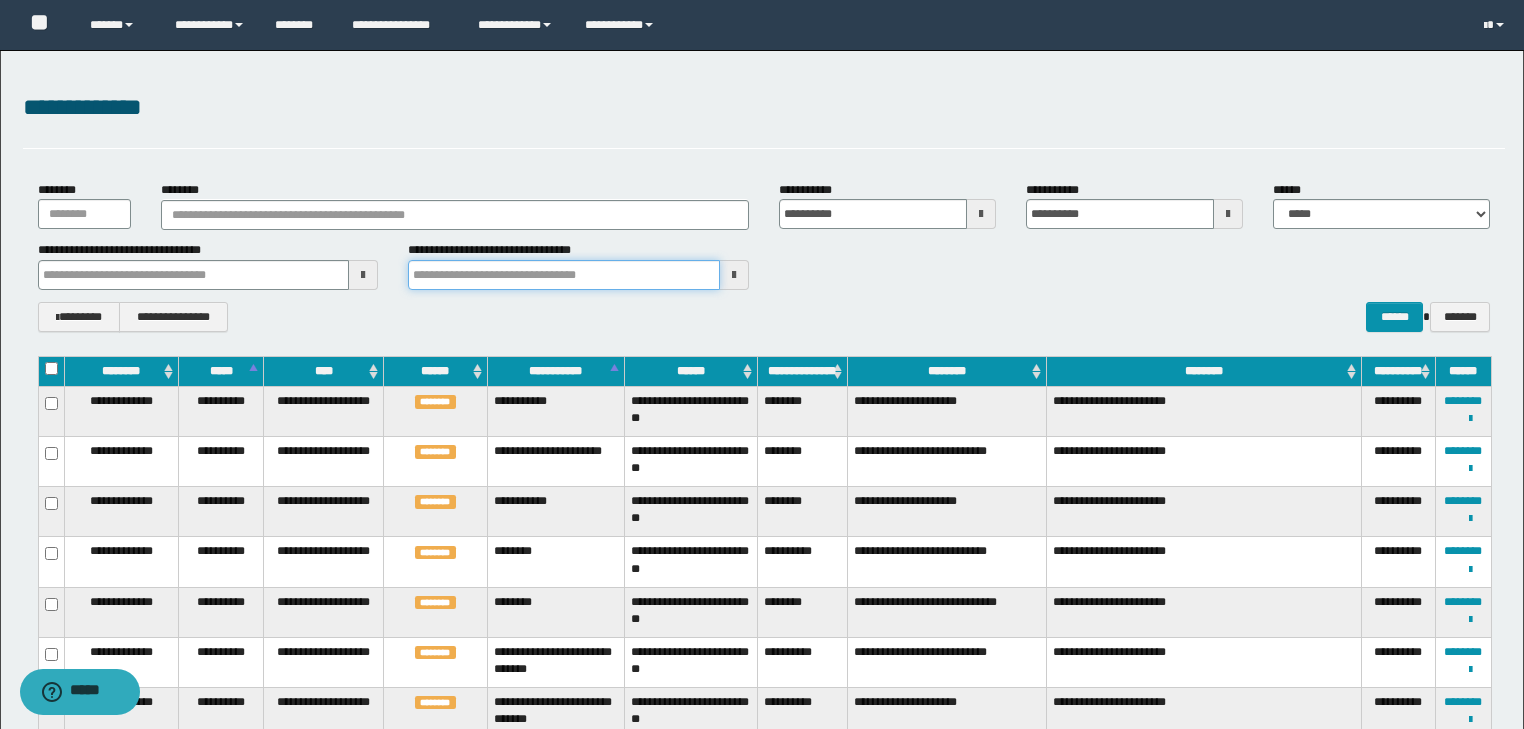 click at bounding box center [564, 275] 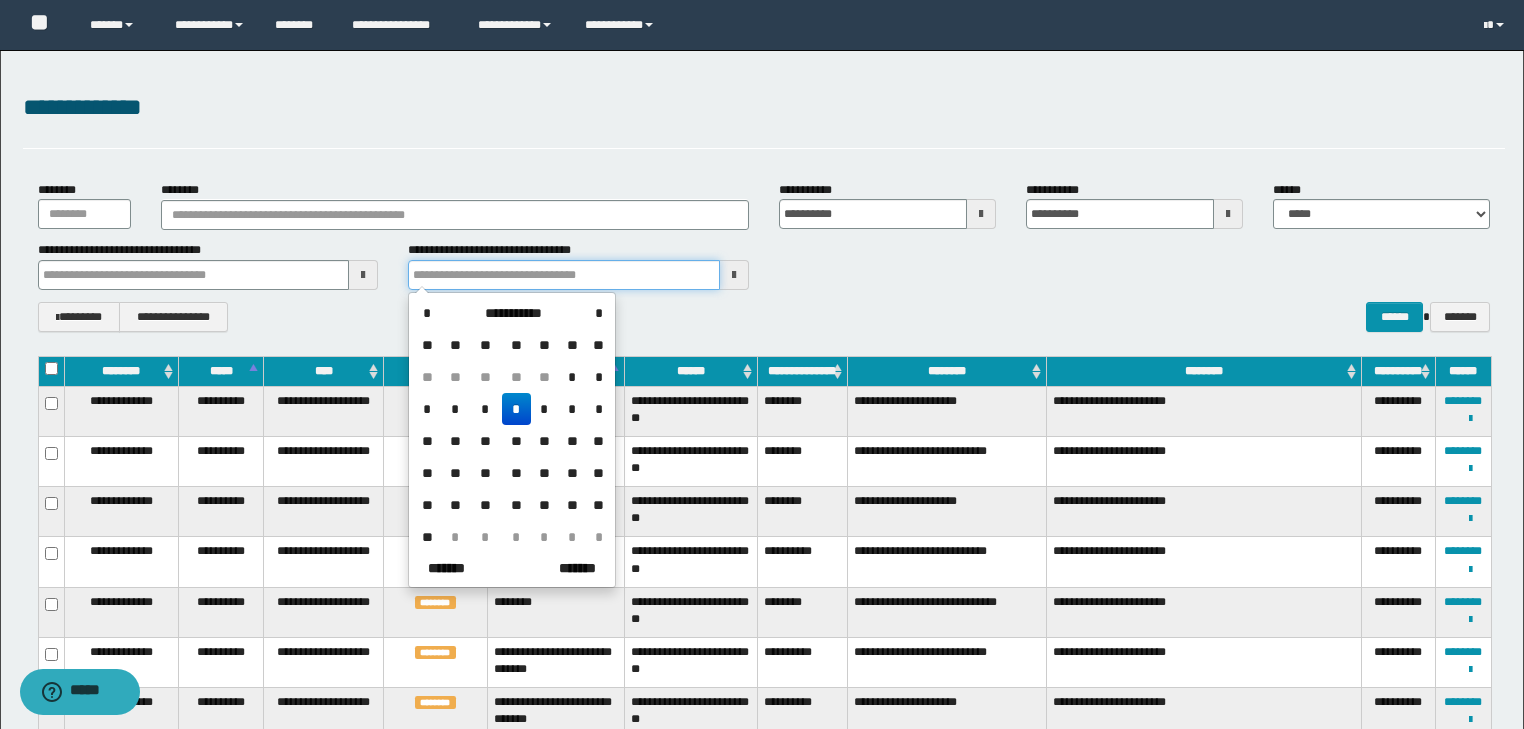 type on "**********" 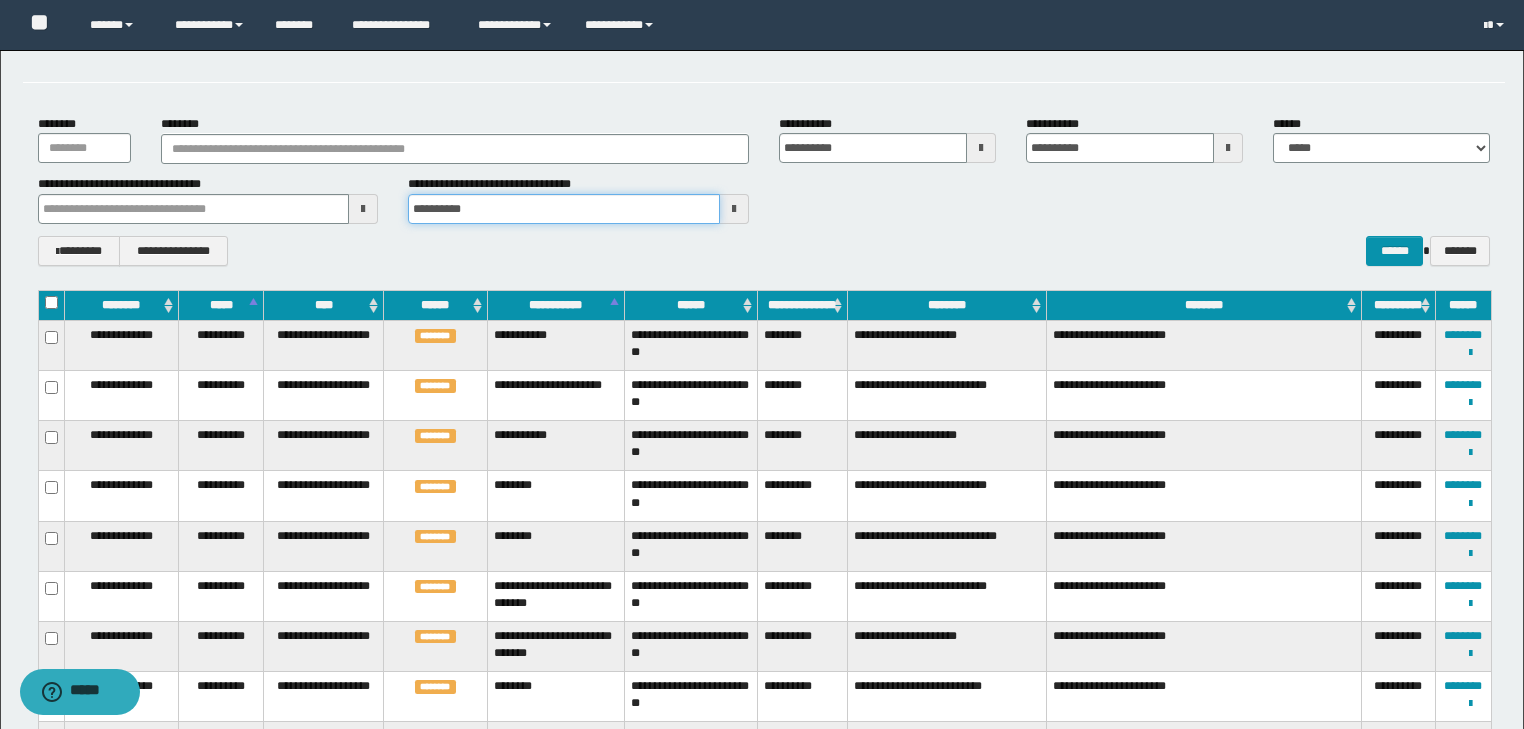scroll, scrollTop: 45, scrollLeft: 0, axis: vertical 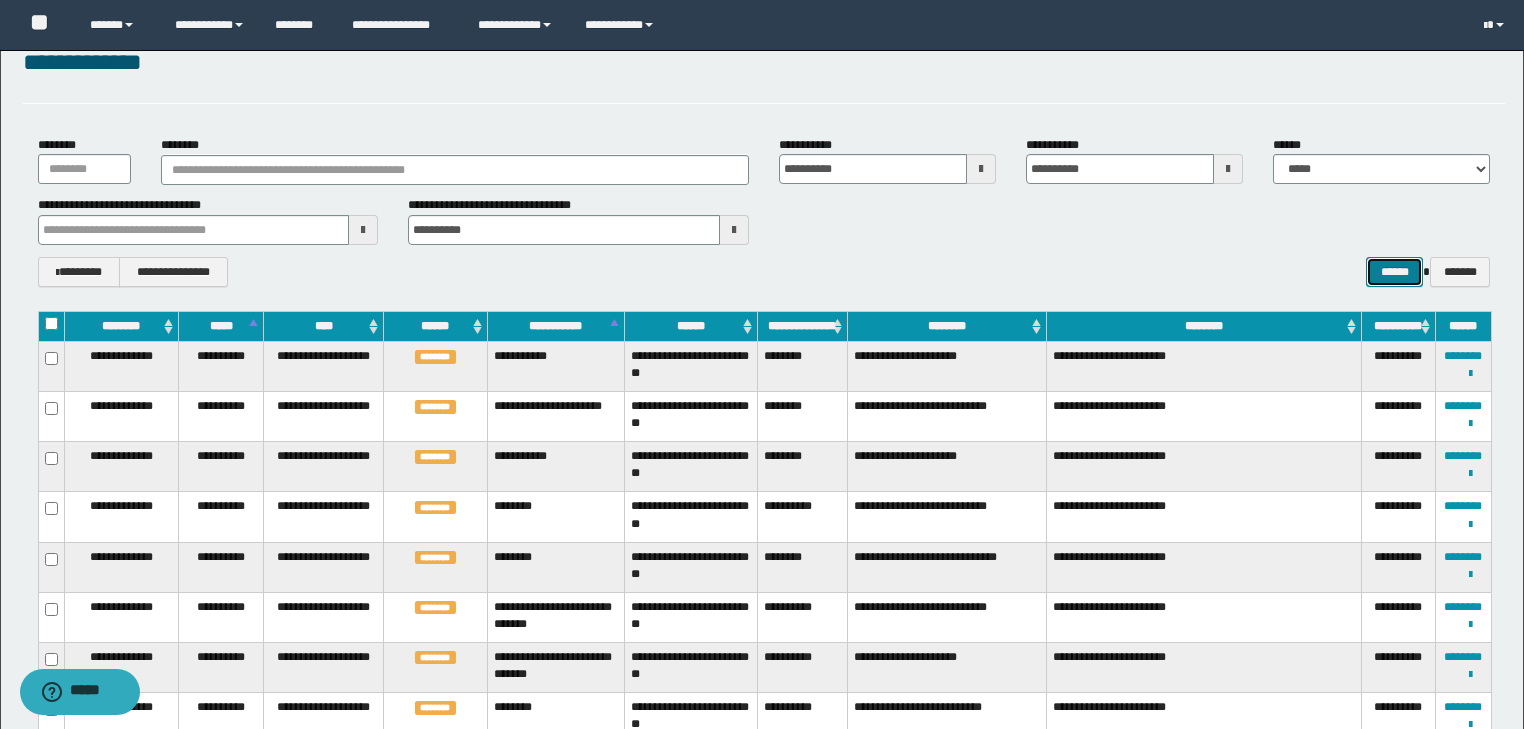 click on "******" at bounding box center [1394, 272] 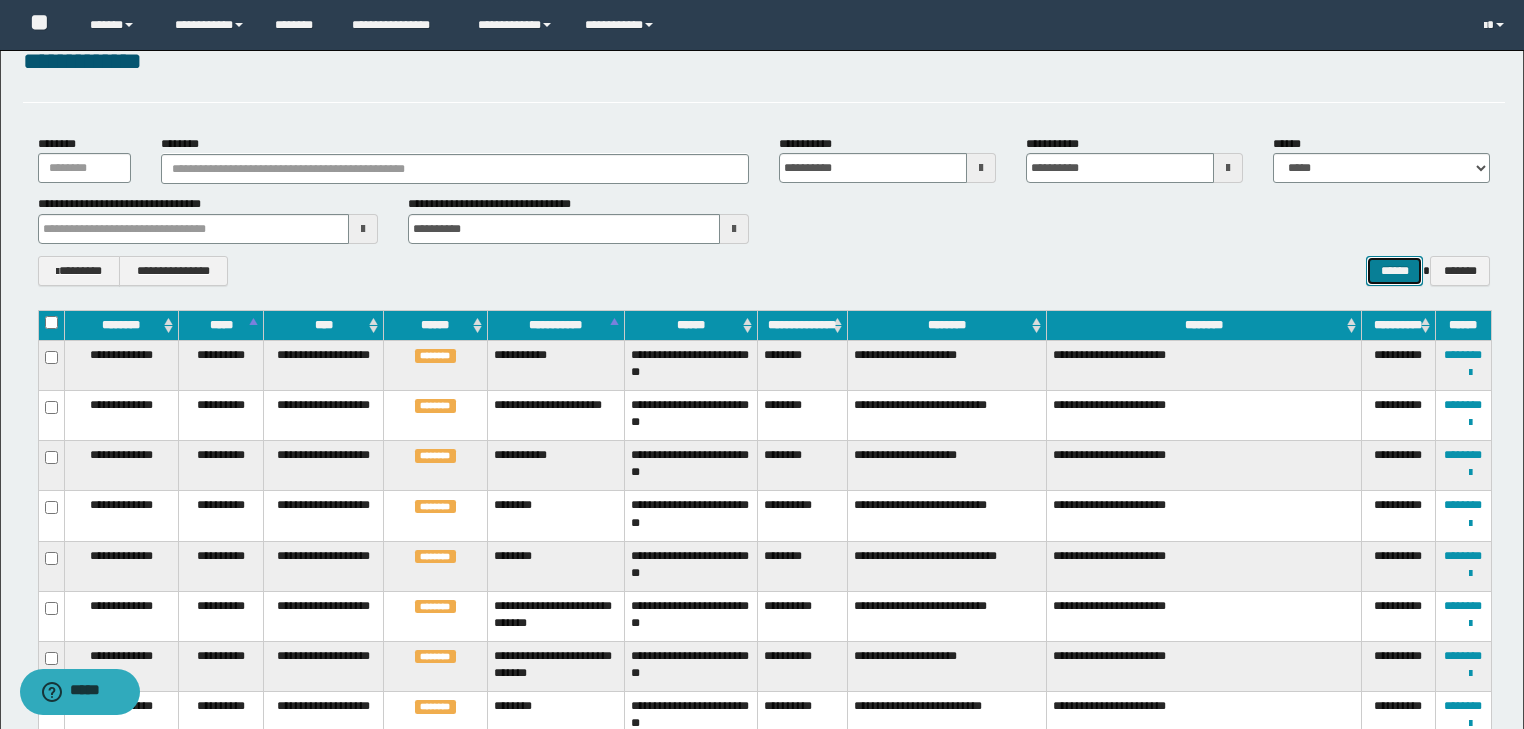 scroll, scrollTop: 45, scrollLeft: 0, axis: vertical 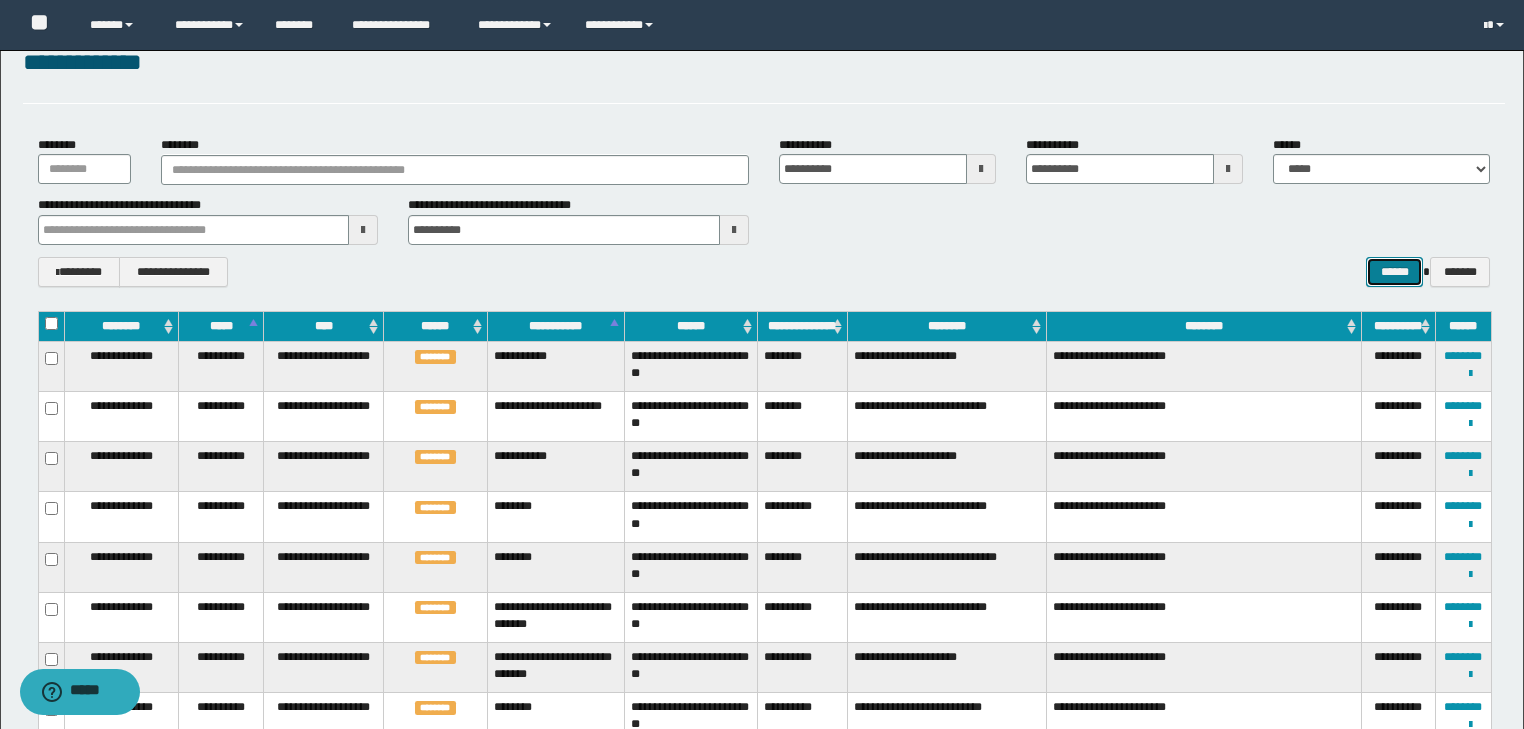 type 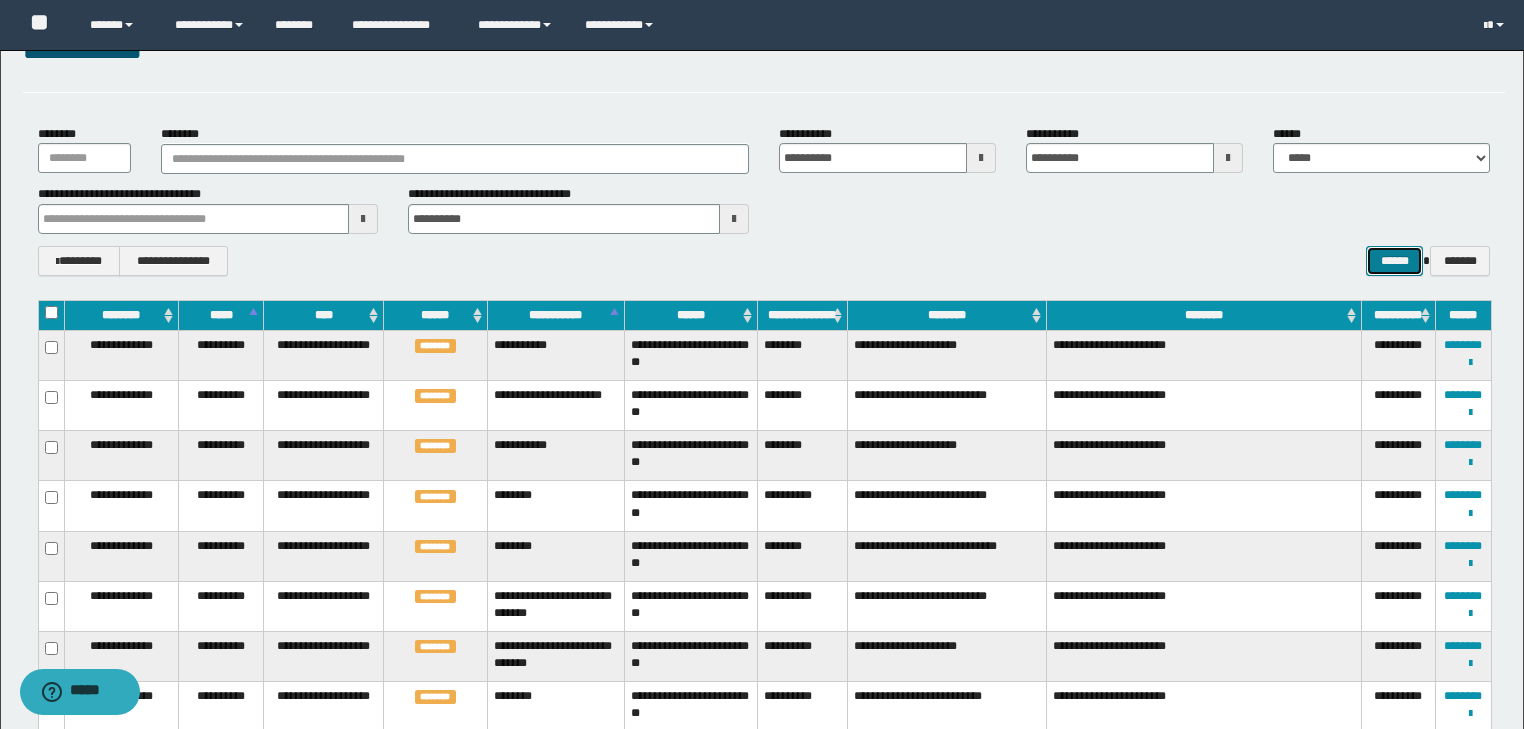 scroll, scrollTop: 45, scrollLeft: 0, axis: vertical 